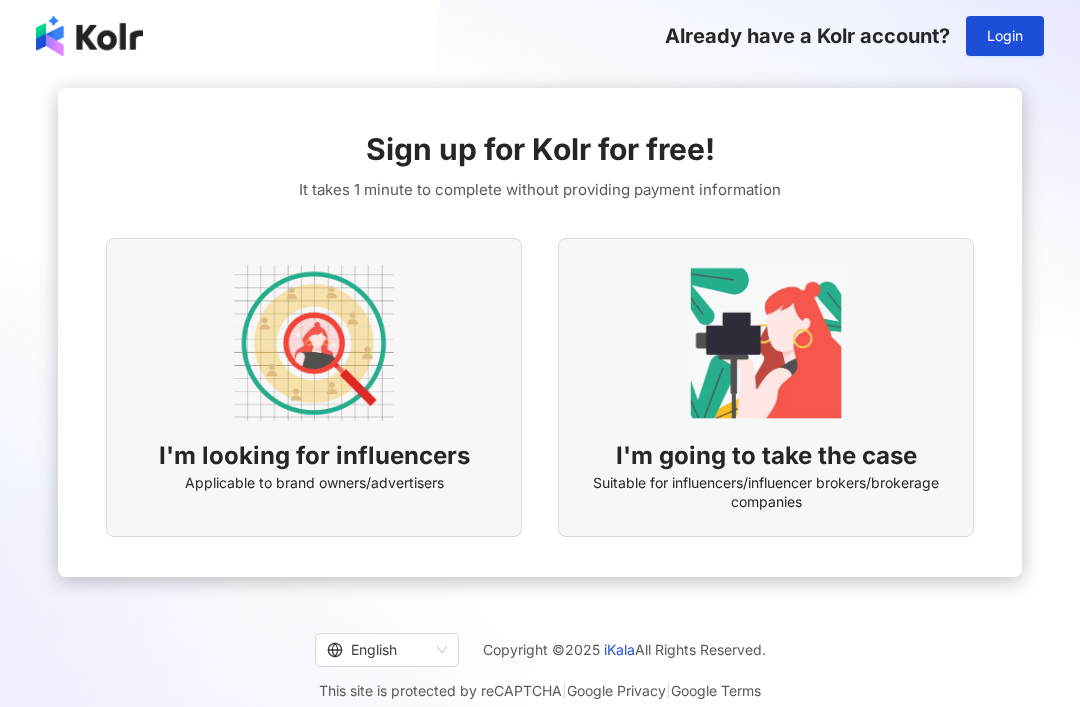 scroll, scrollTop: 0, scrollLeft: 0, axis: both 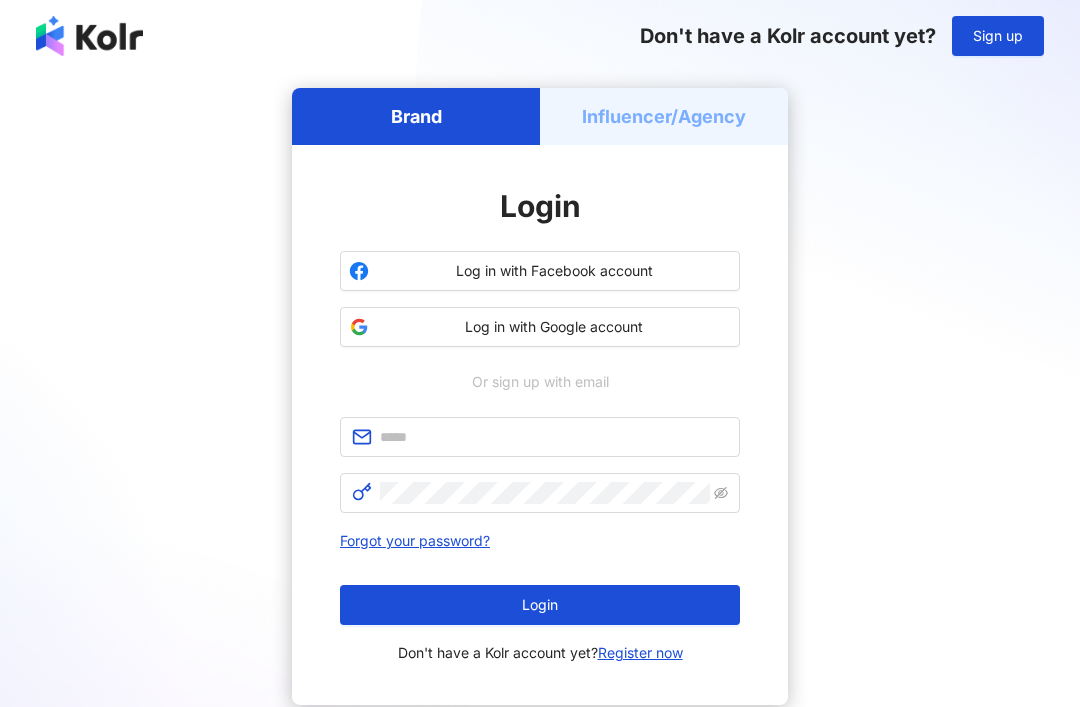 click on "Log in with Google account" at bounding box center (554, 327) 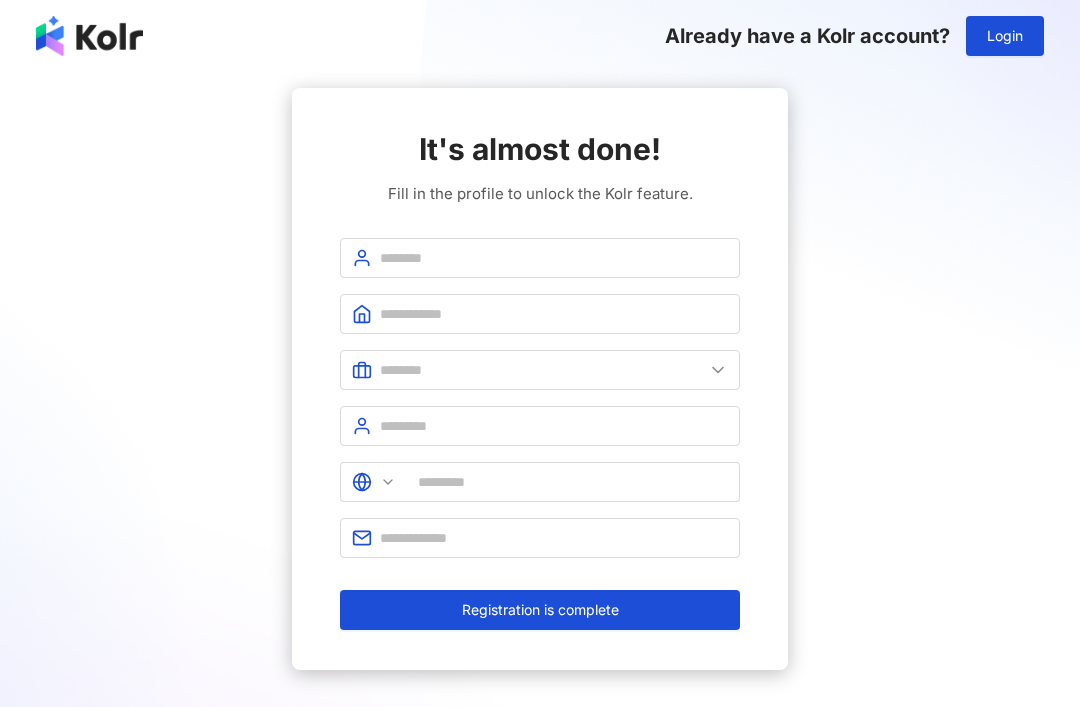 type on "******" 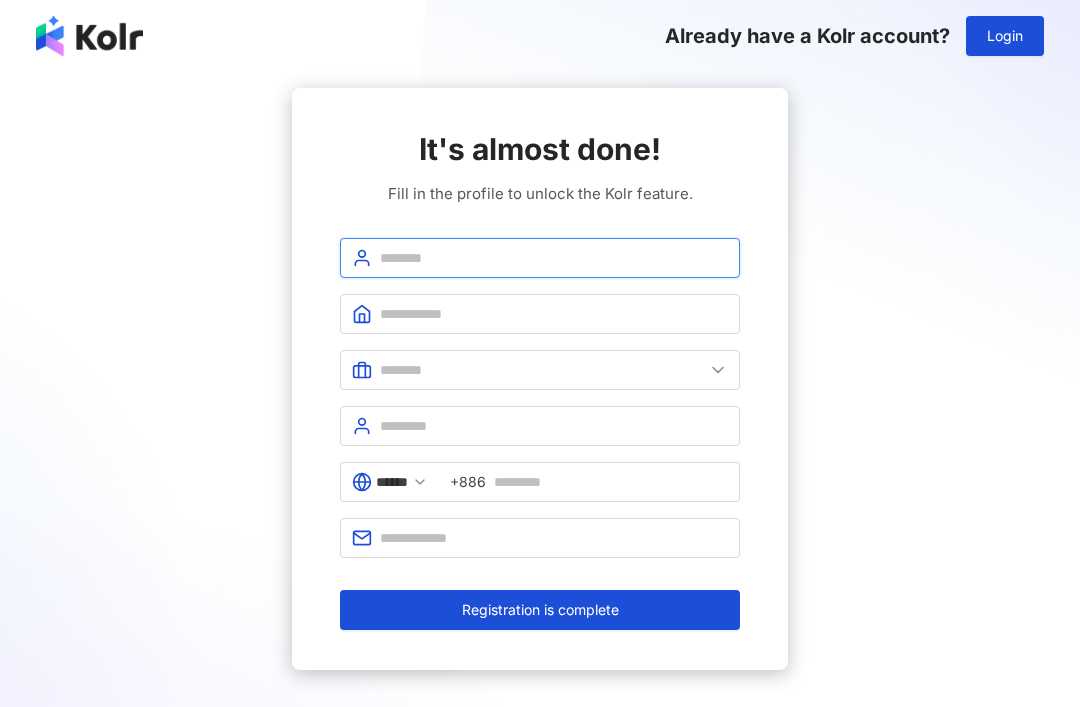 click at bounding box center (554, 258) 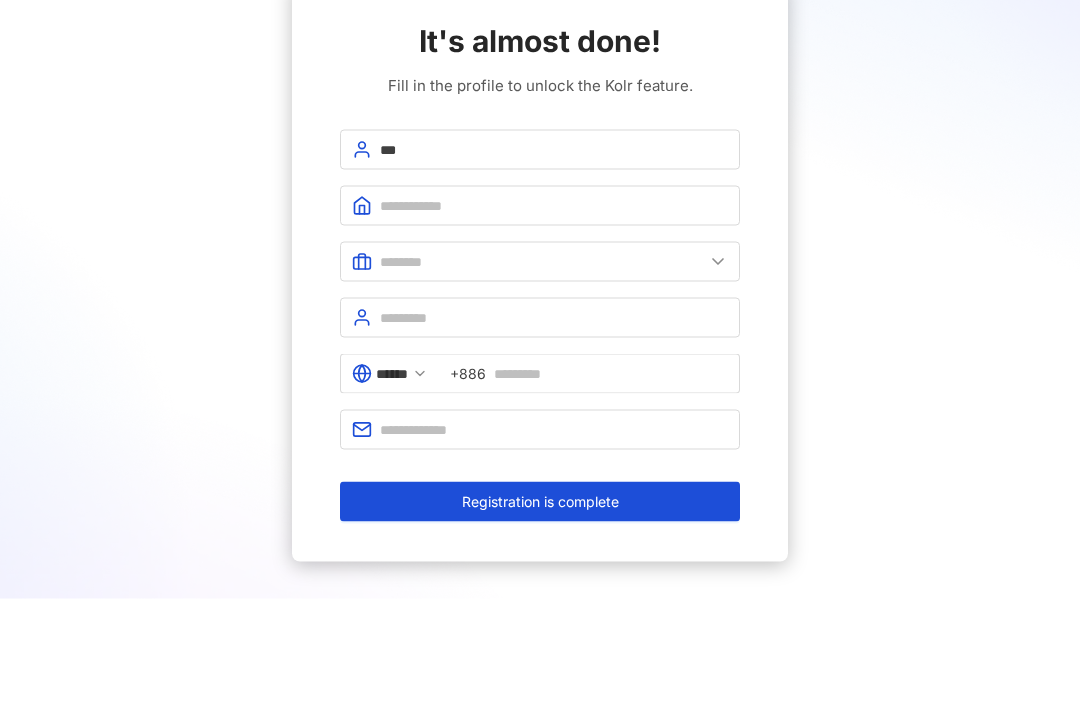 scroll, scrollTop: 109, scrollLeft: 0, axis: vertical 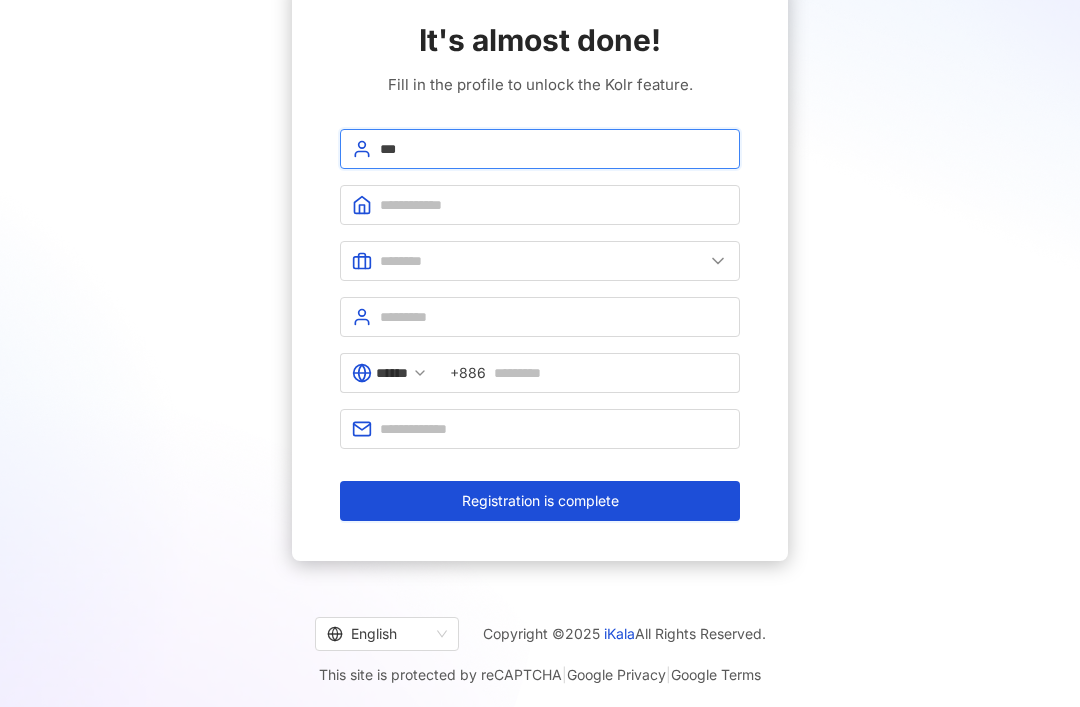 type on "***" 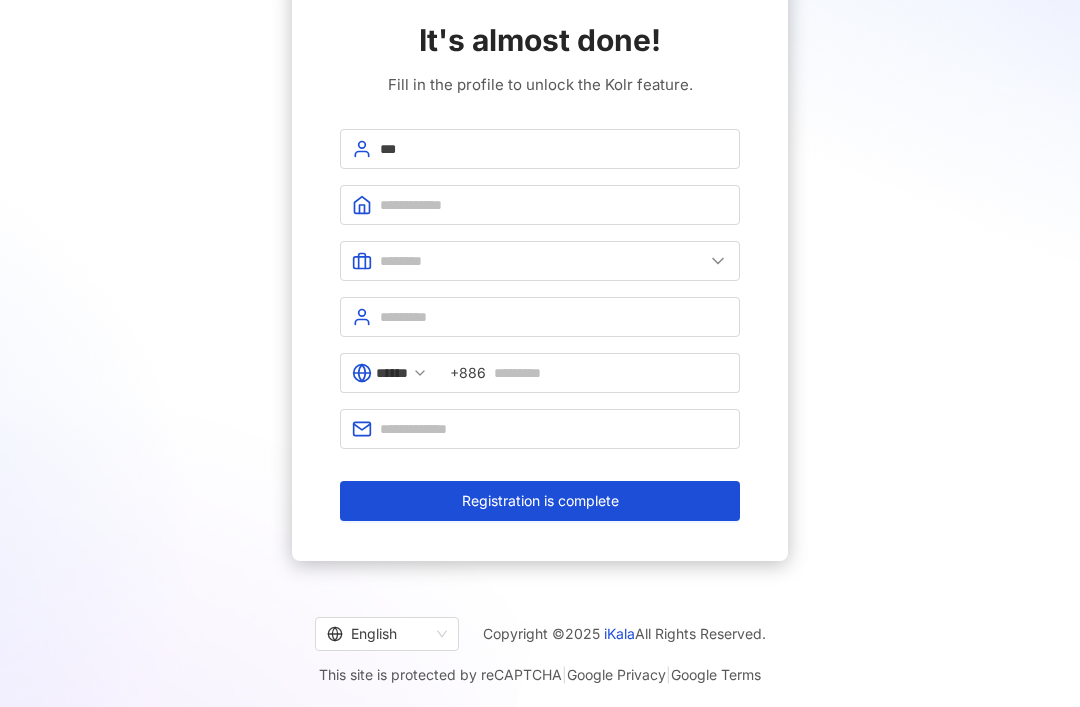 click on "Registration is complete" at bounding box center [540, 501] 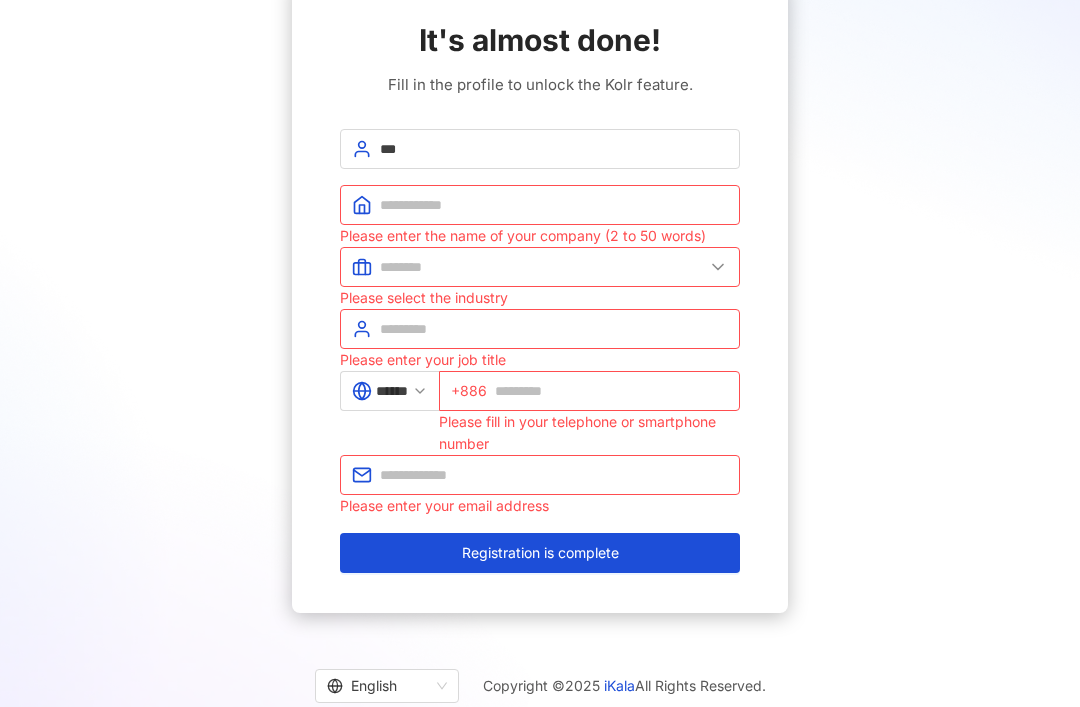 click on "******" at bounding box center (392, 391) 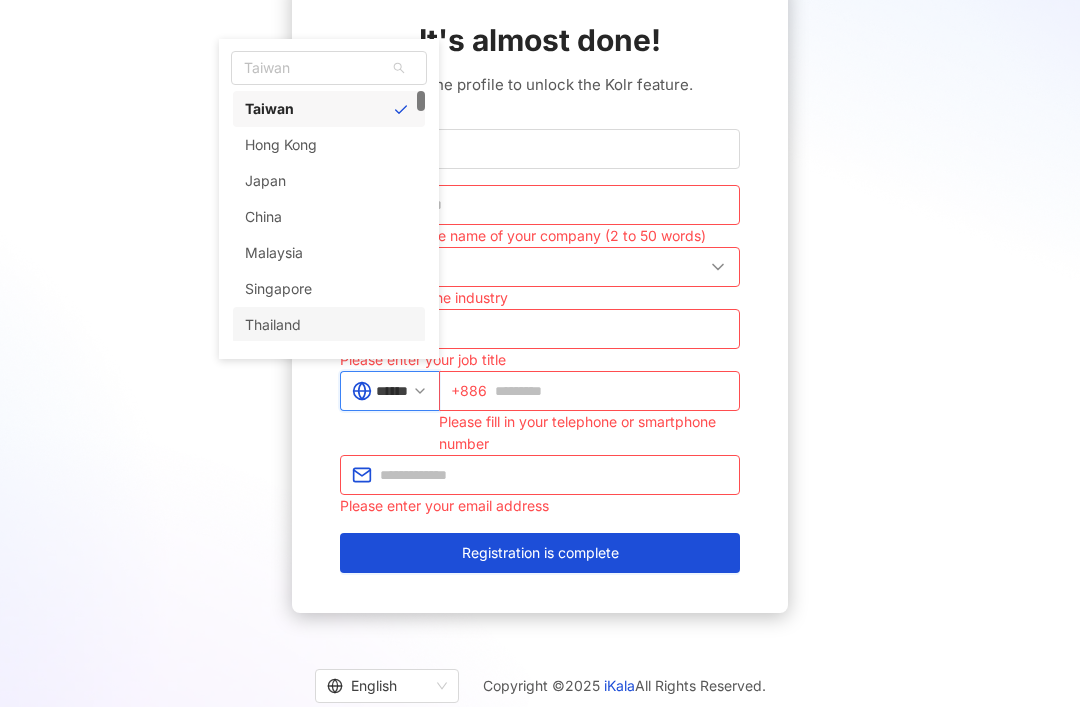 click on "Thailand" at bounding box center (329, 325) 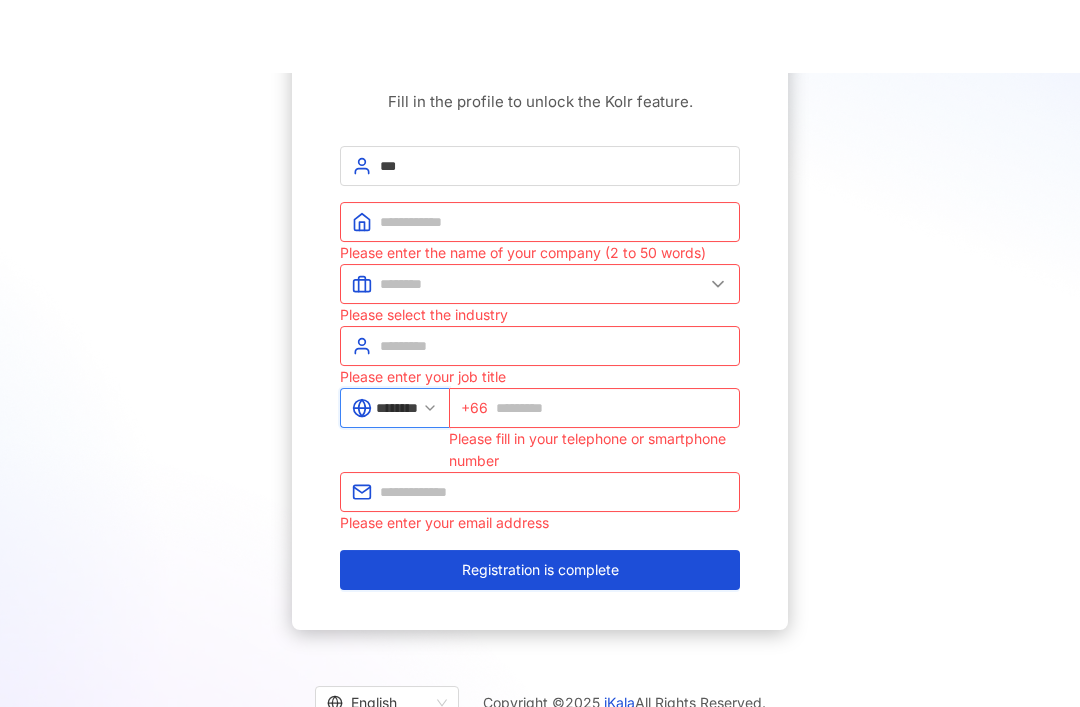 scroll, scrollTop: 0, scrollLeft: 0, axis: both 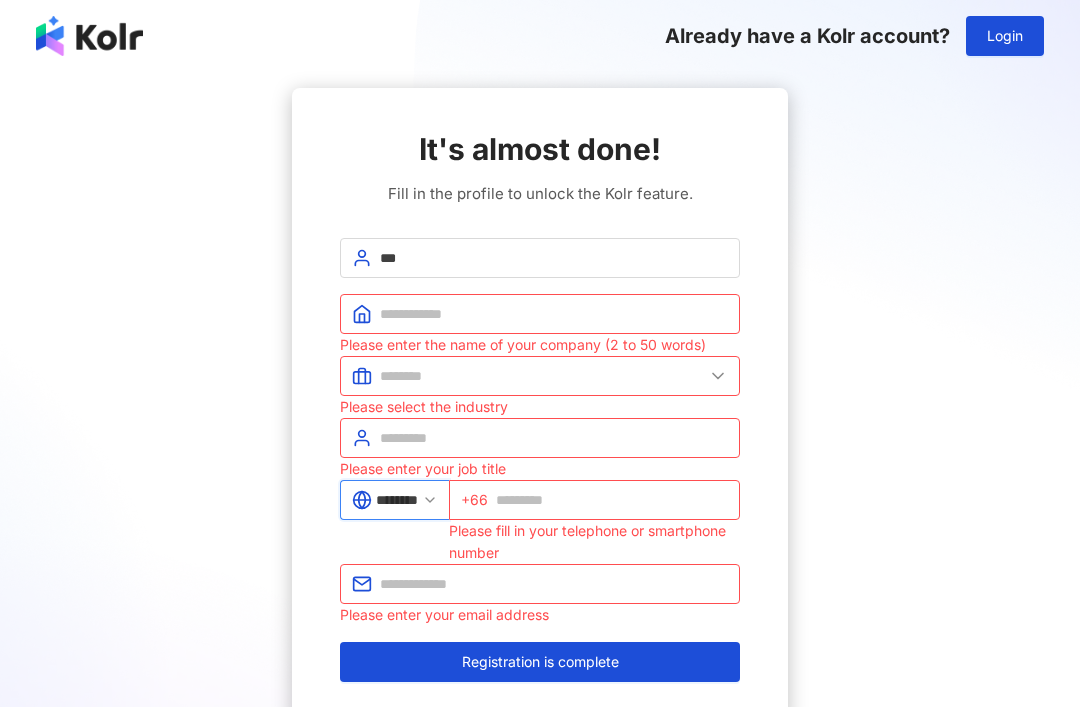 click at bounding box center [89, 36] 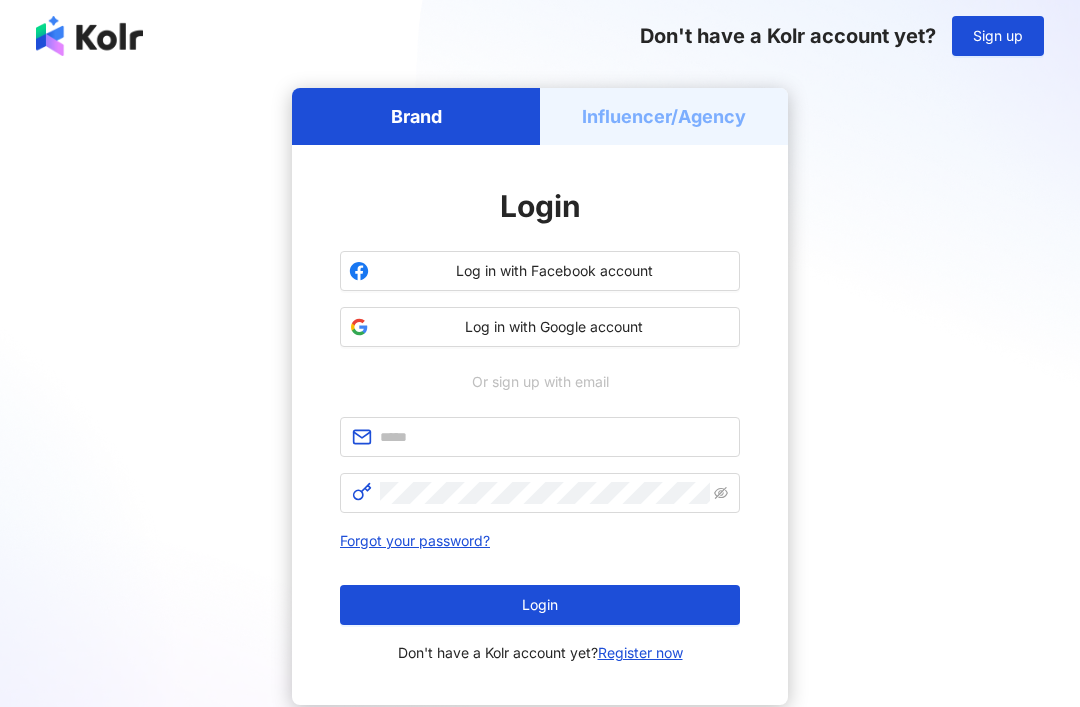 click at bounding box center (89, 36) 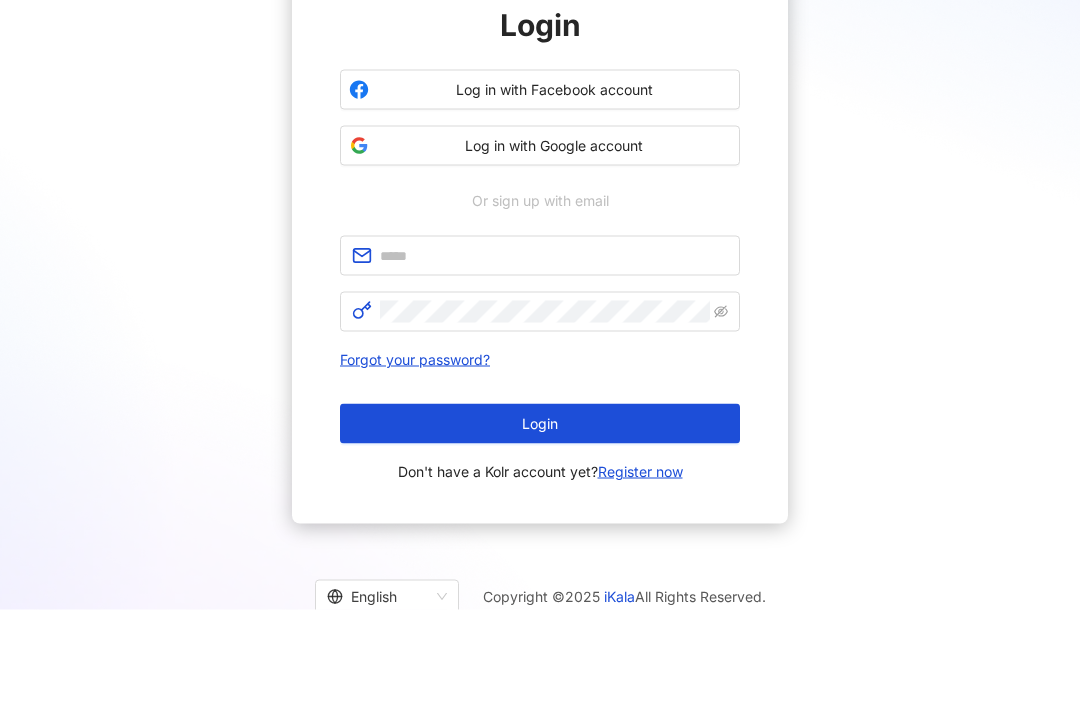 scroll, scrollTop: 84, scrollLeft: 0, axis: vertical 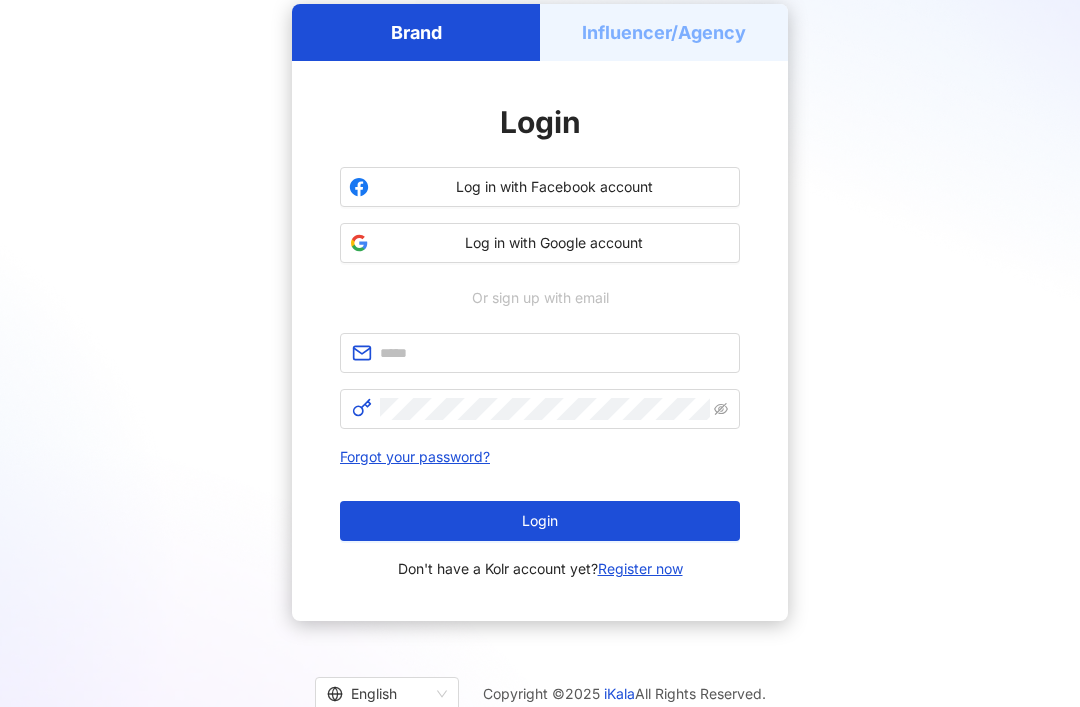 click on "English" at bounding box center (378, 694) 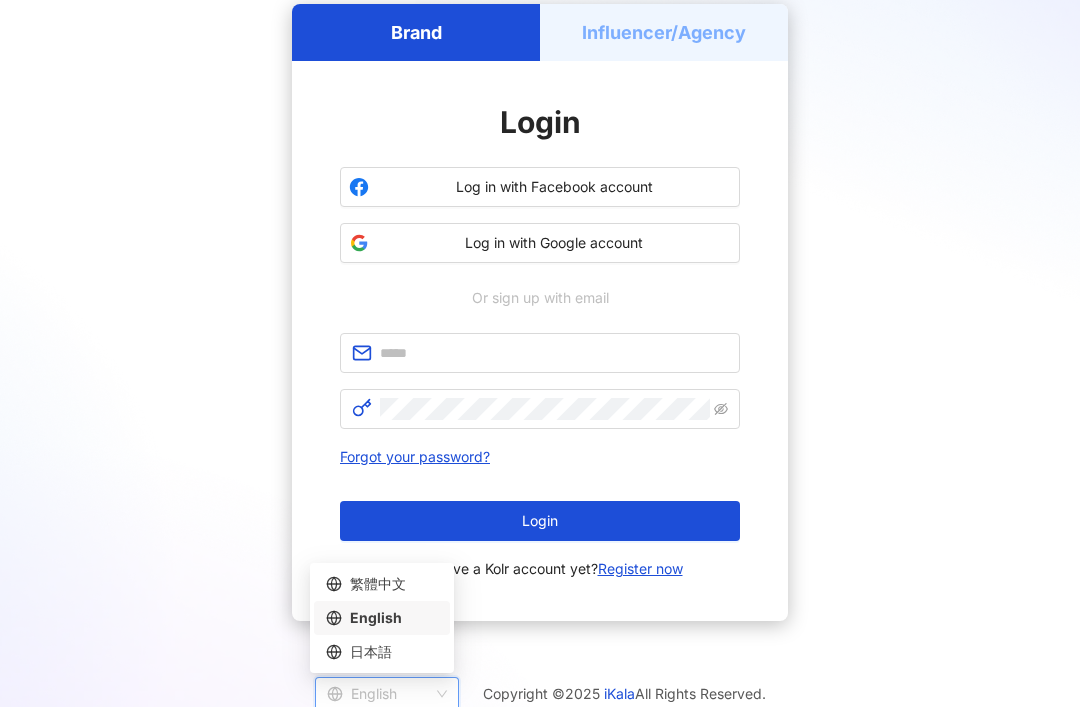 click on "English" at bounding box center (378, 694) 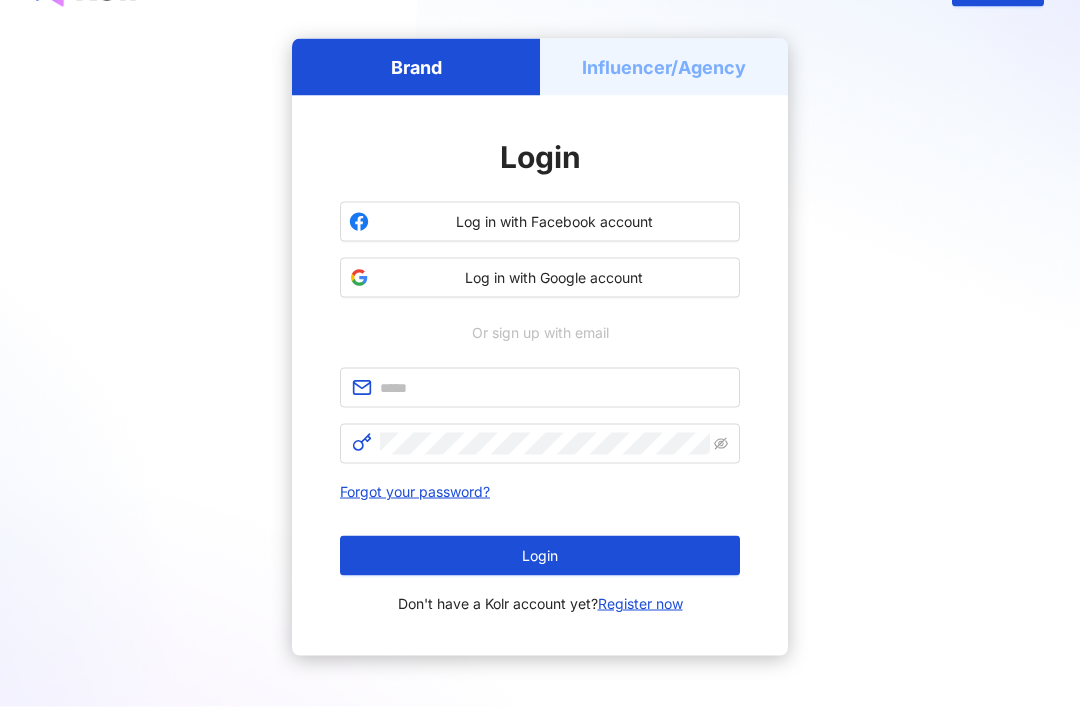 scroll, scrollTop: 0, scrollLeft: 0, axis: both 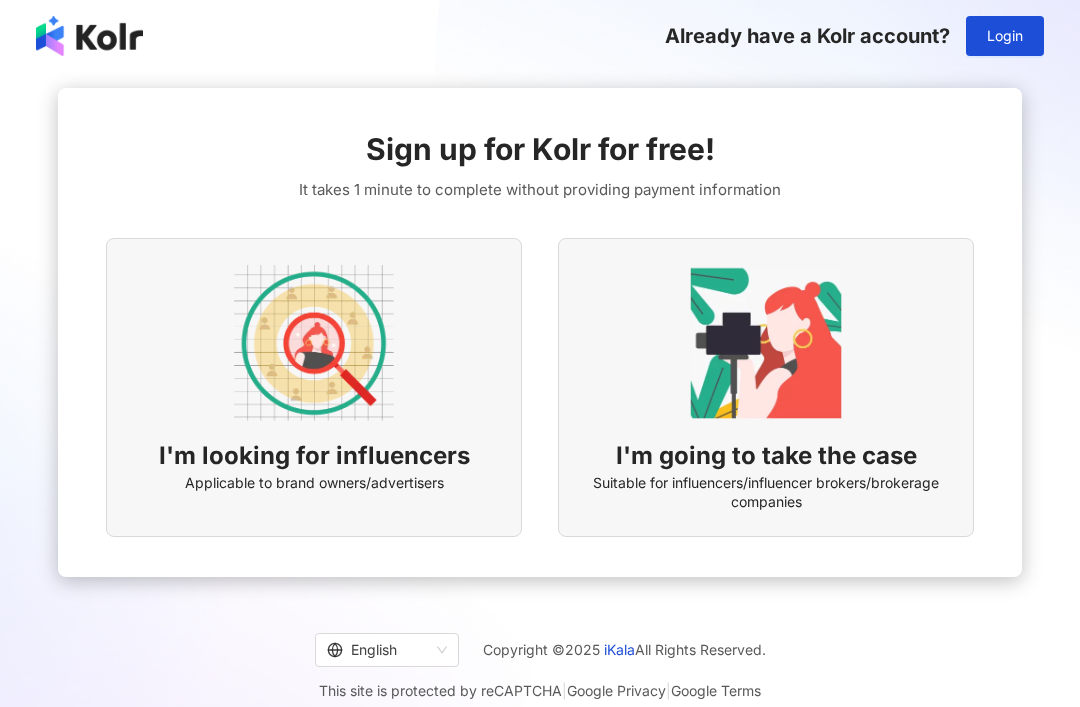 click on "I'm looking for influencers Applicable to brand owners/advertisers" at bounding box center [314, 387] 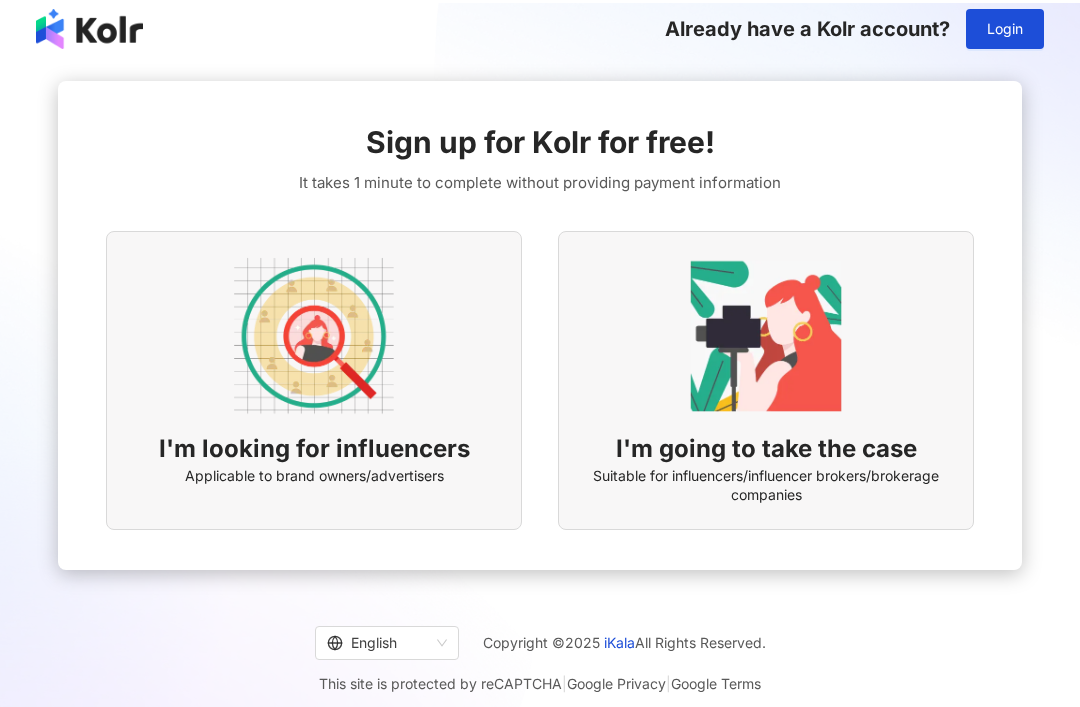 click on "Login" at bounding box center [1005, 26] 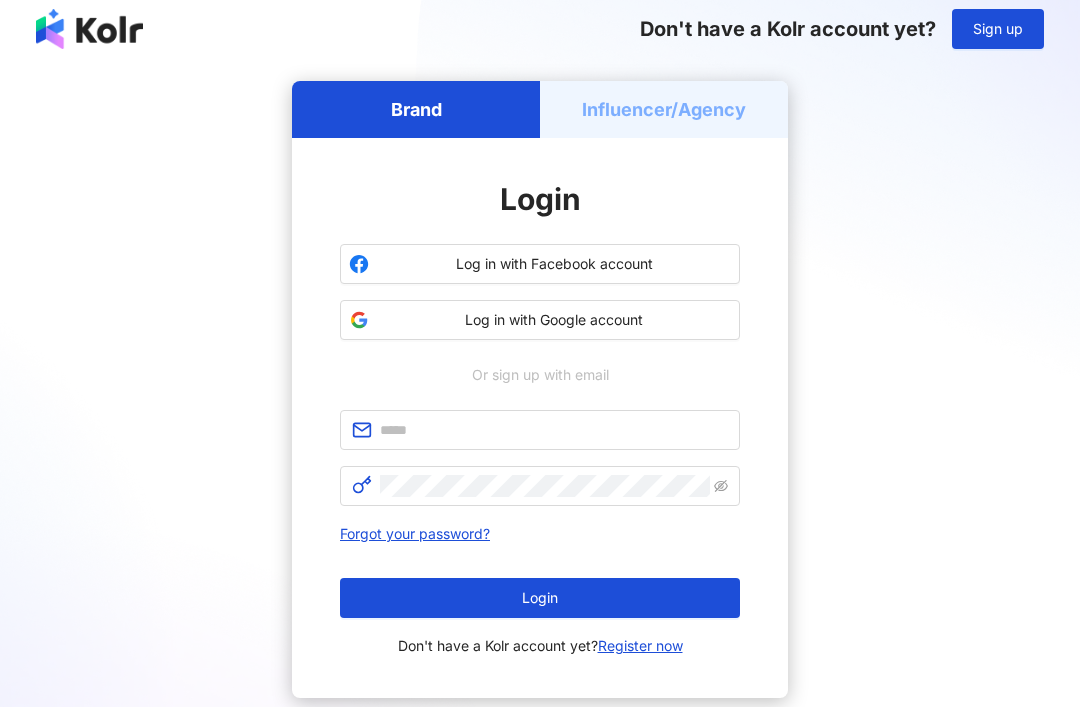 scroll, scrollTop: 0, scrollLeft: 0, axis: both 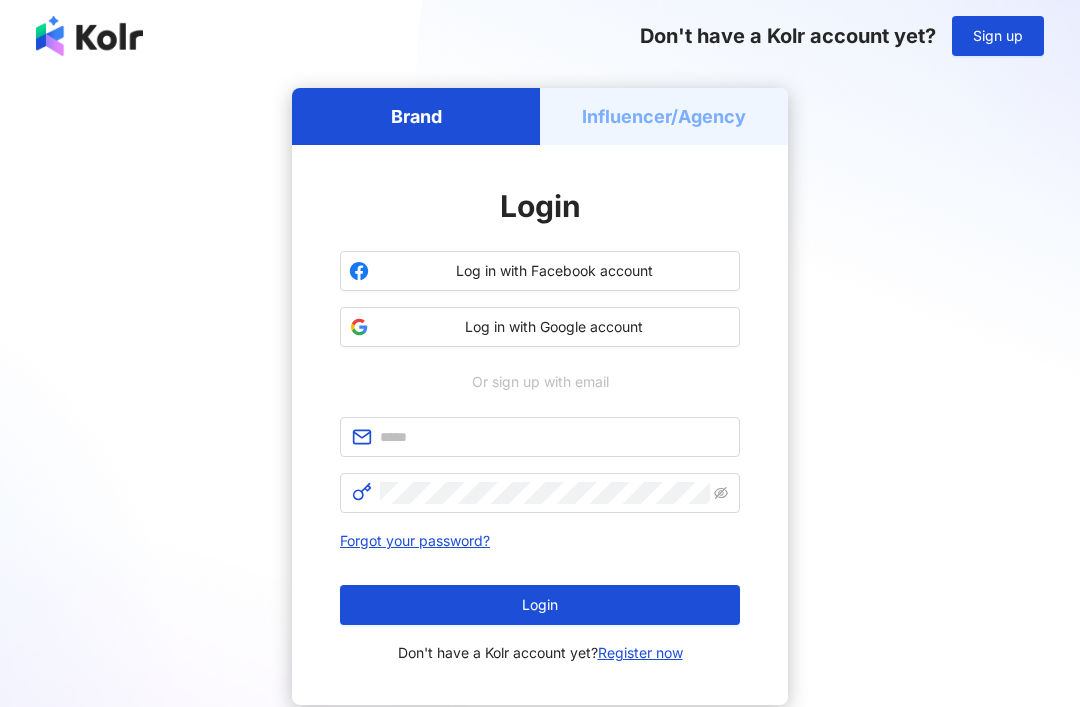 click on "Log in with Google account" at bounding box center [540, 327] 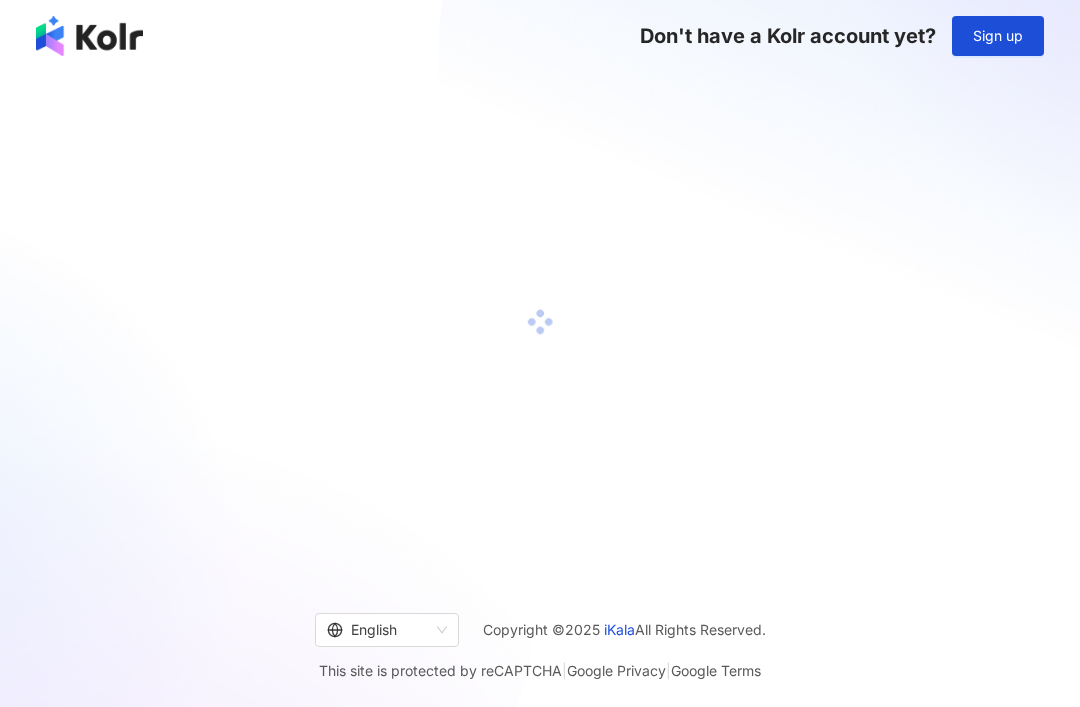scroll, scrollTop: 39, scrollLeft: 0, axis: vertical 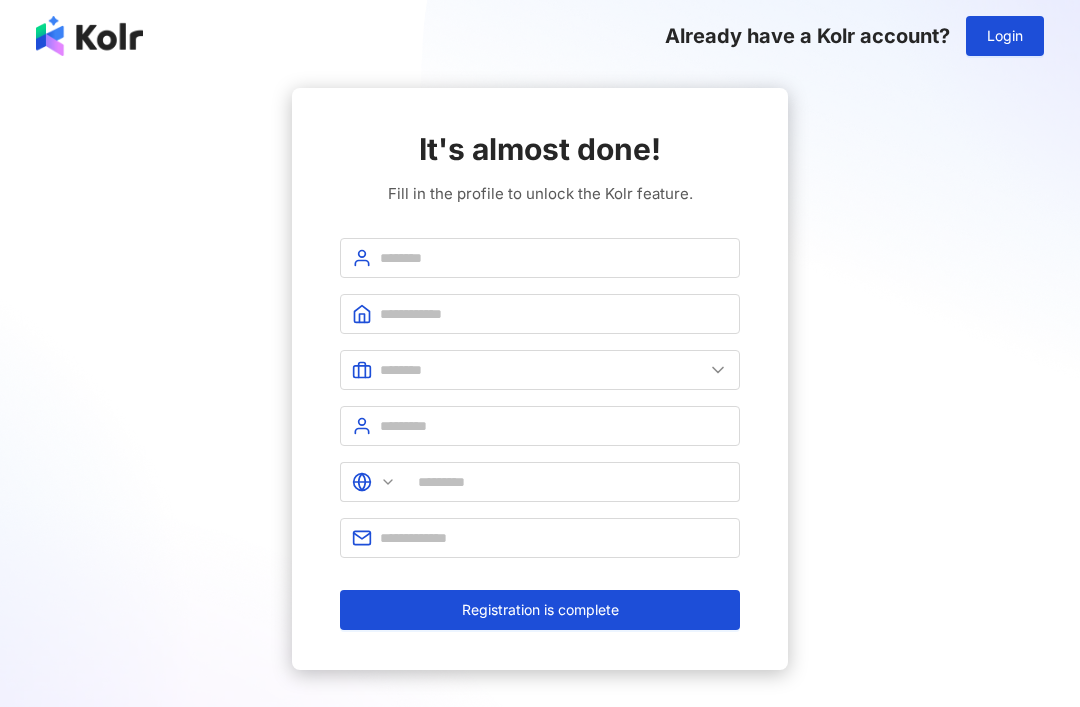 type on "******" 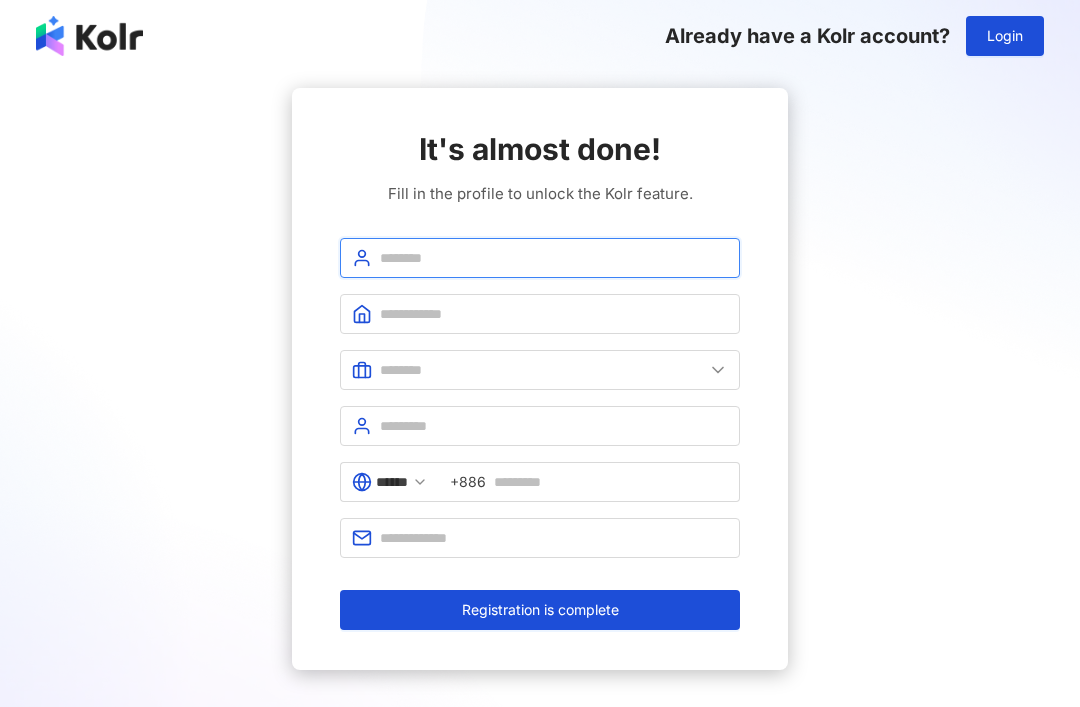 click at bounding box center [554, 258] 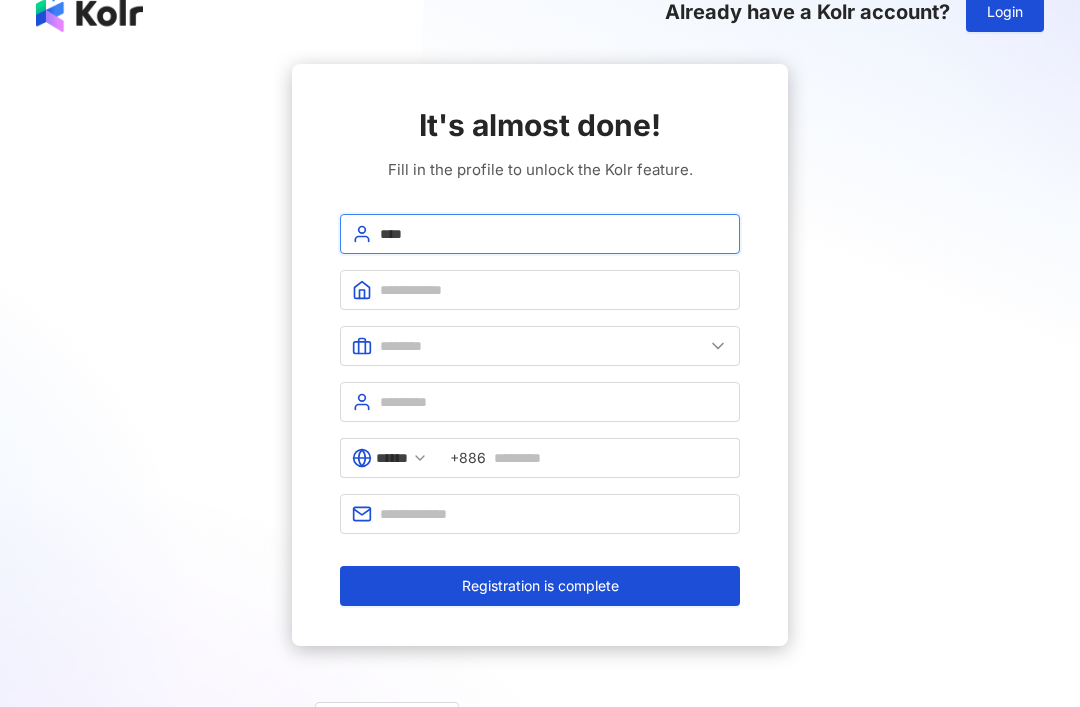 scroll, scrollTop: 23, scrollLeft: 0, axis: vertical 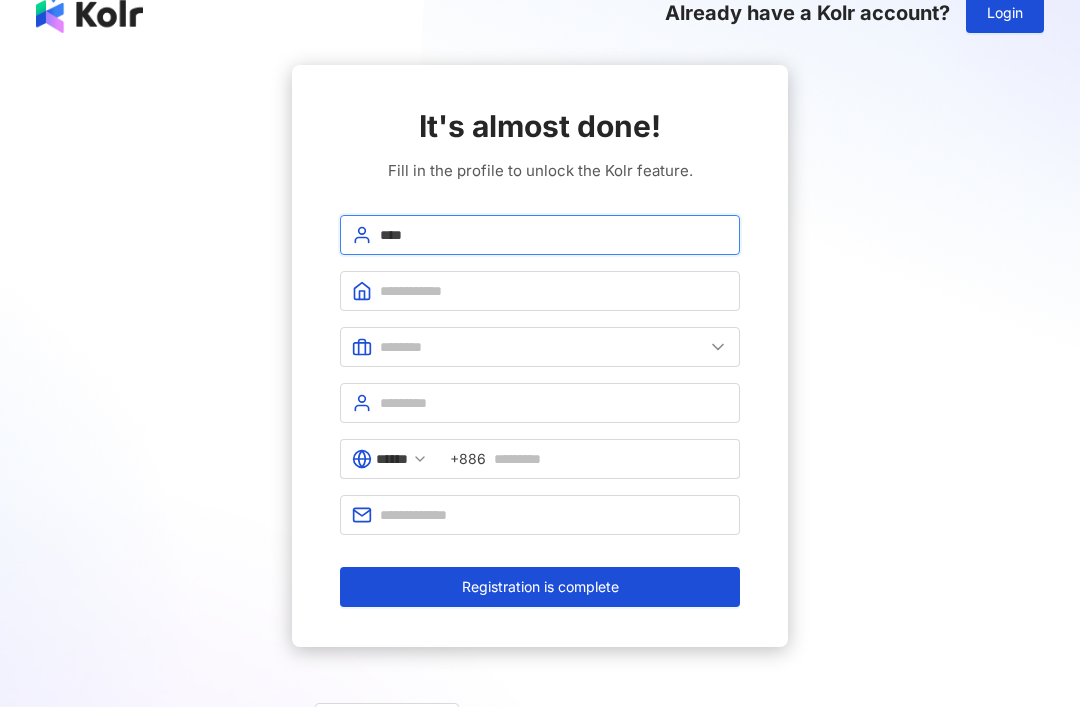 type on "****" 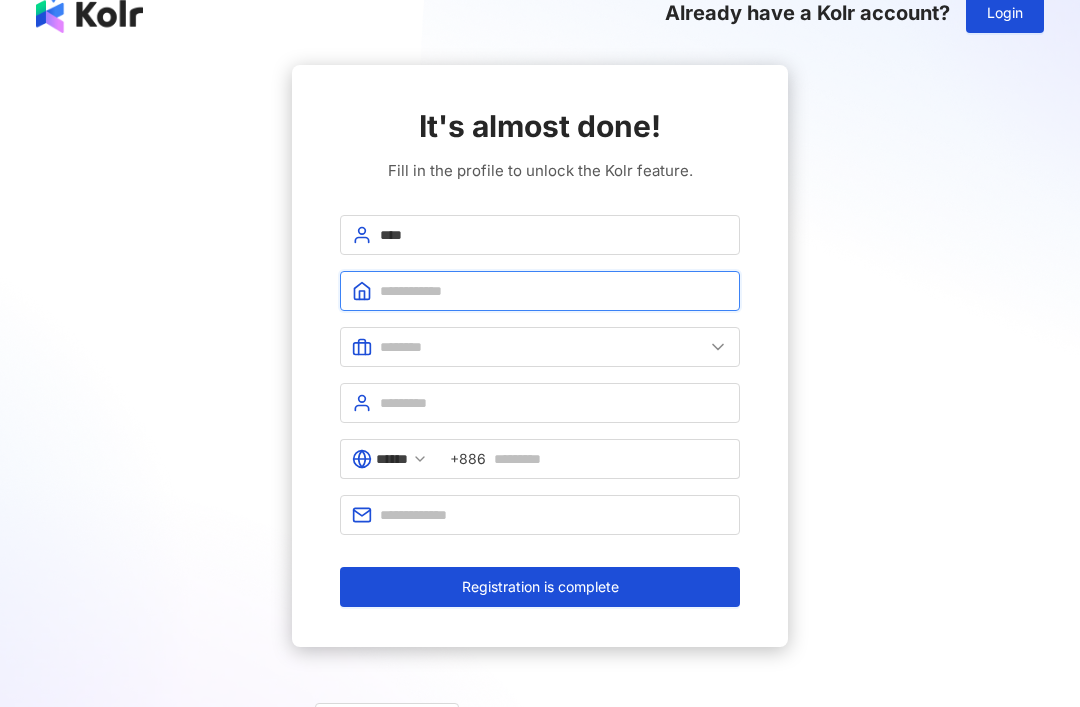 click at bounding box center [554, 291] 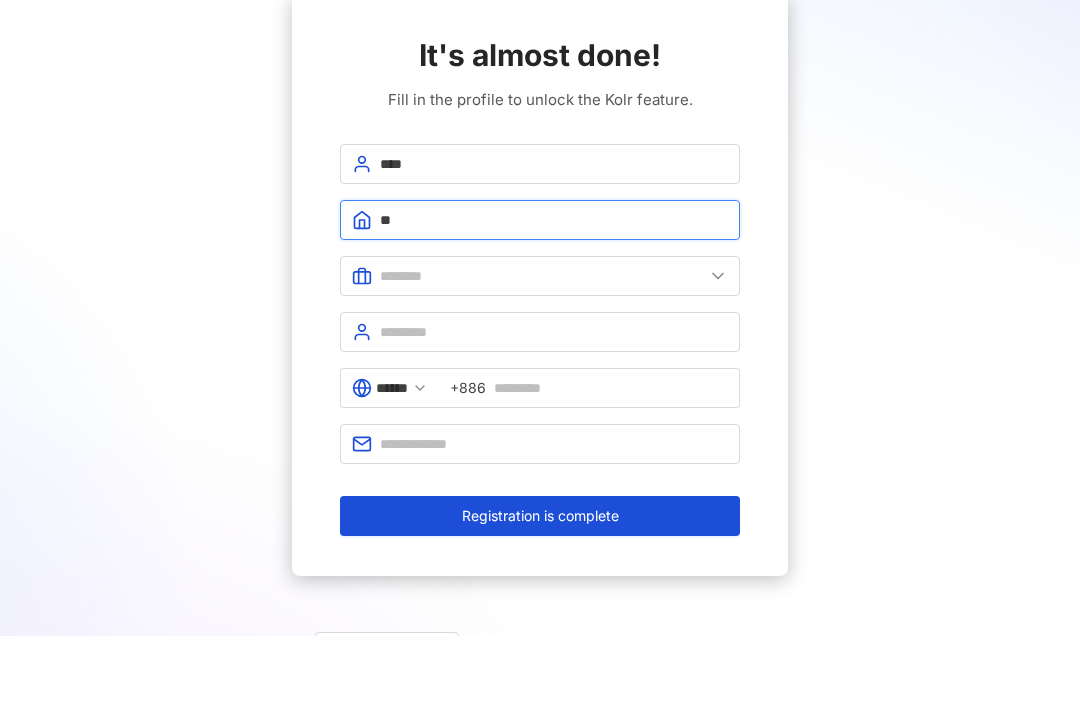 type on "**" 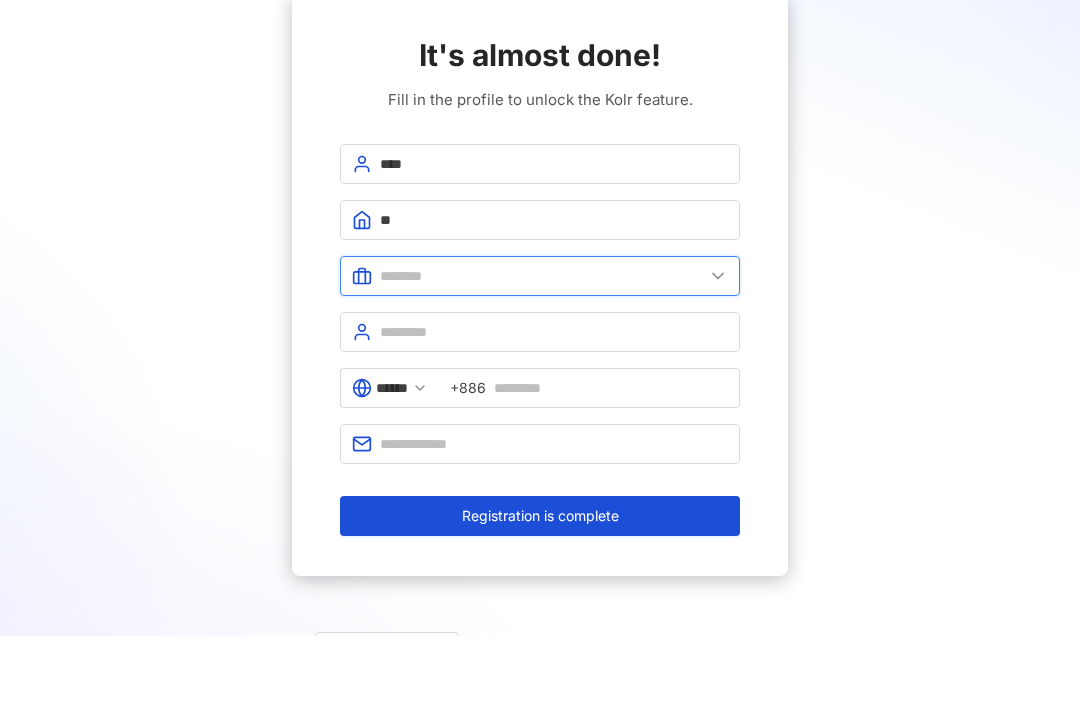 click at bounding box center [542, 347] 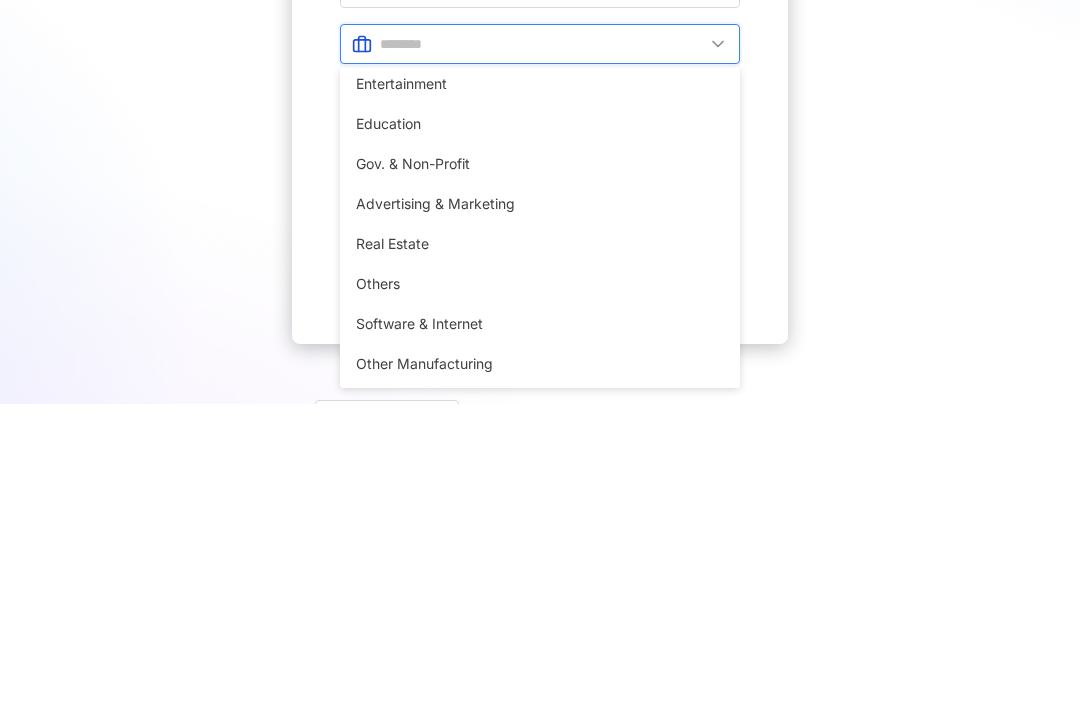 scroll, scrollTop: 408, scrollLeft: 0, axis: vertical 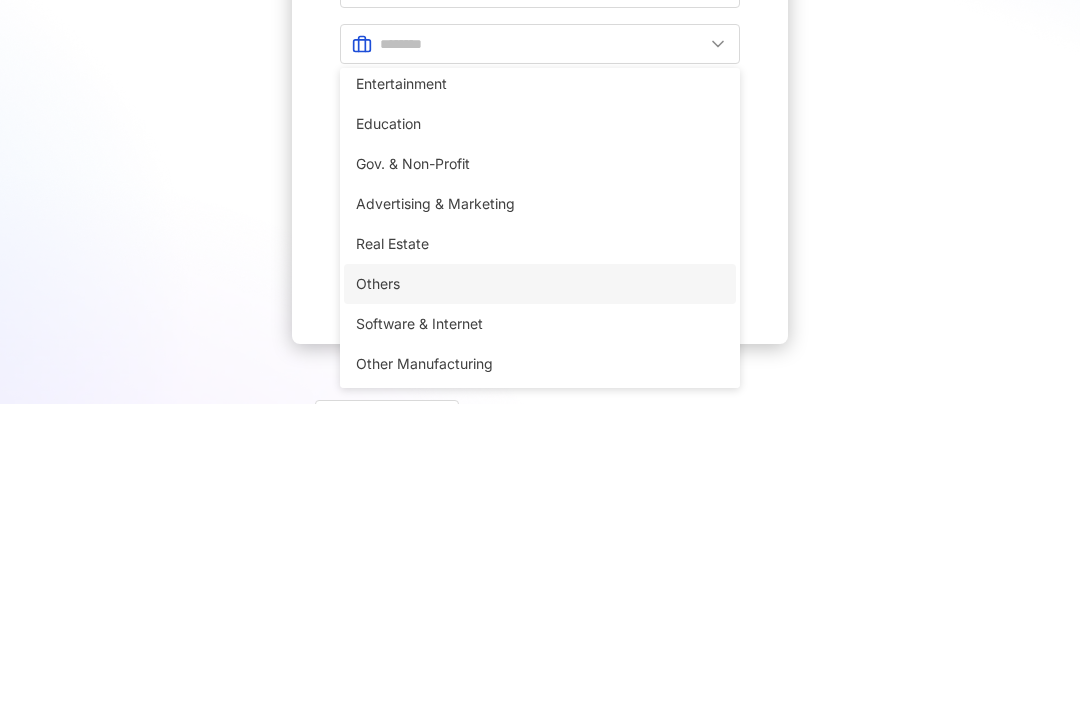 click on "Others" at bounding box center [540, 587] 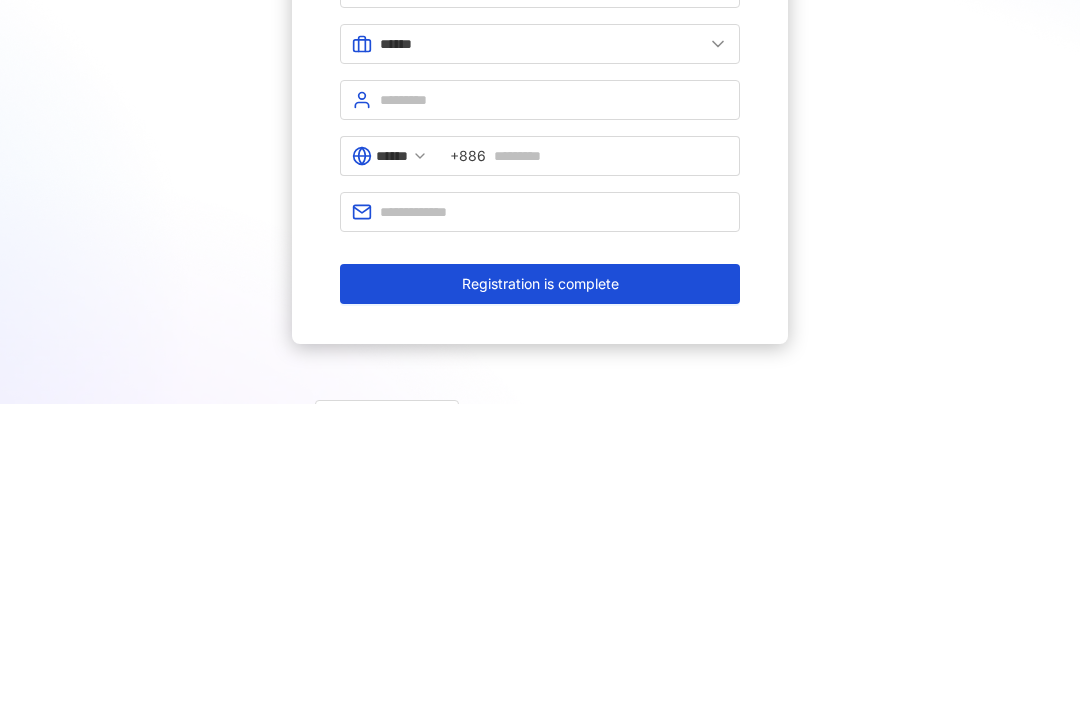 scroll, scrollTop: 49, scrollLeft: 0, axis: vertical 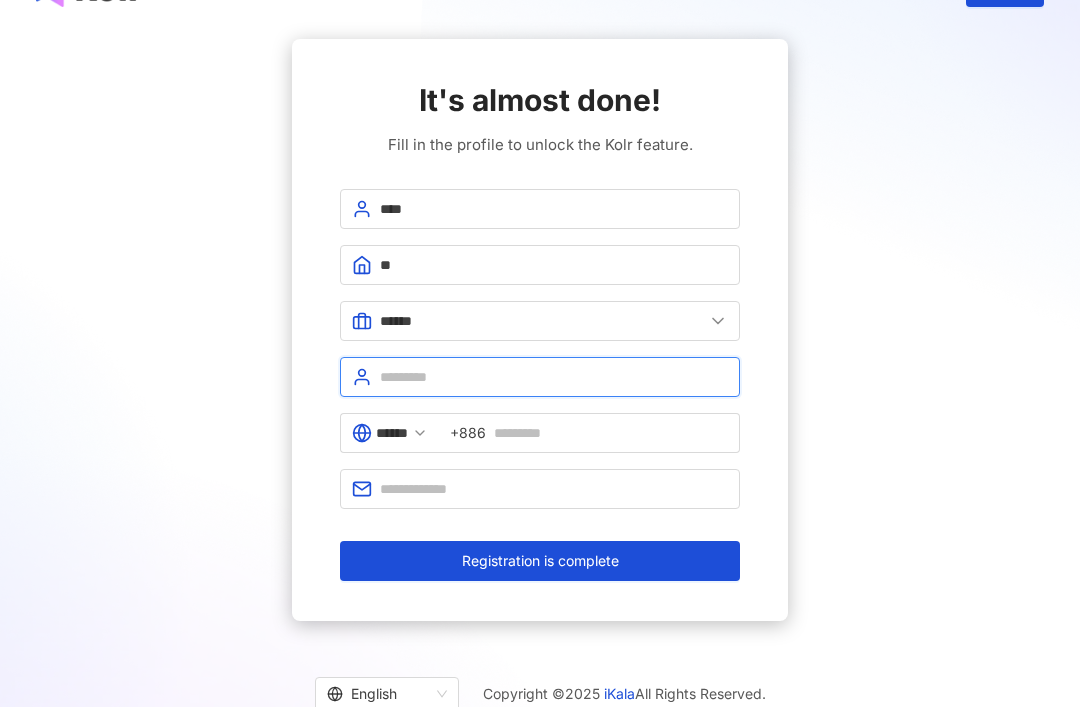 click at bounding box center (554, 377) 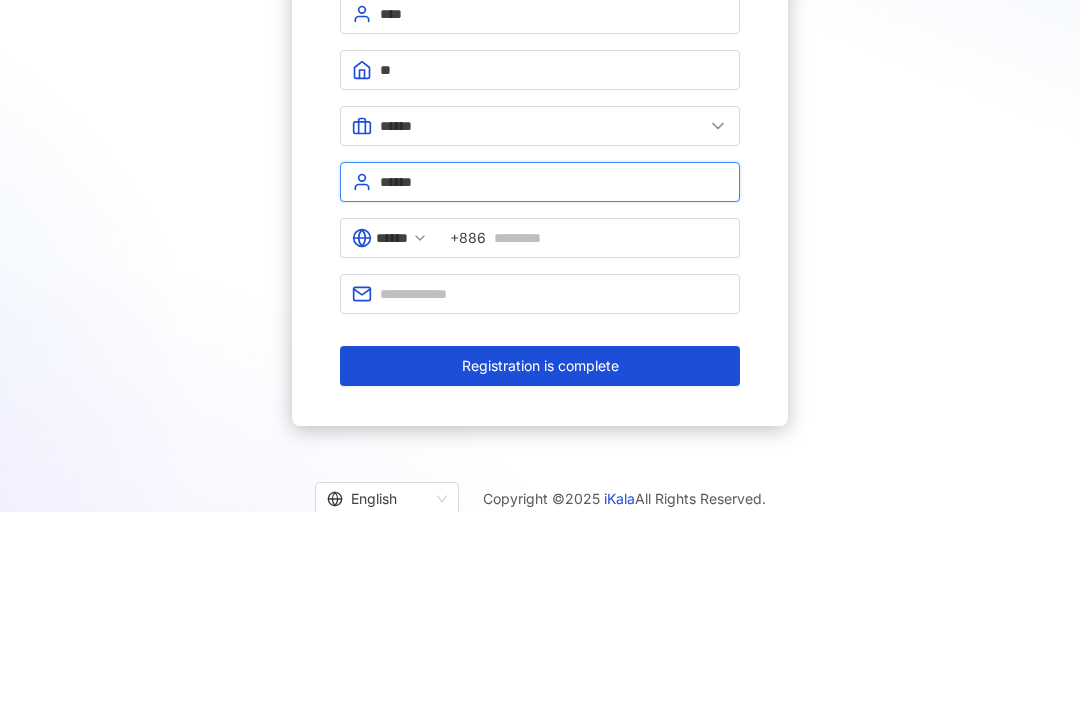type on "******" 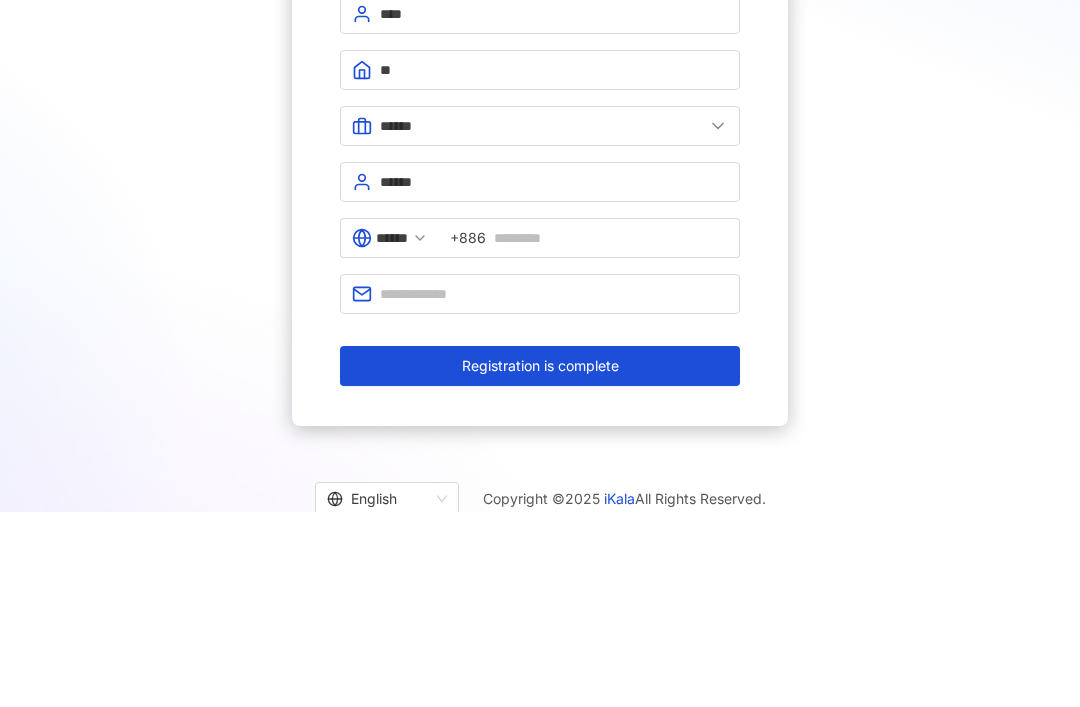 click on "******" at bounding box center (392, 433) 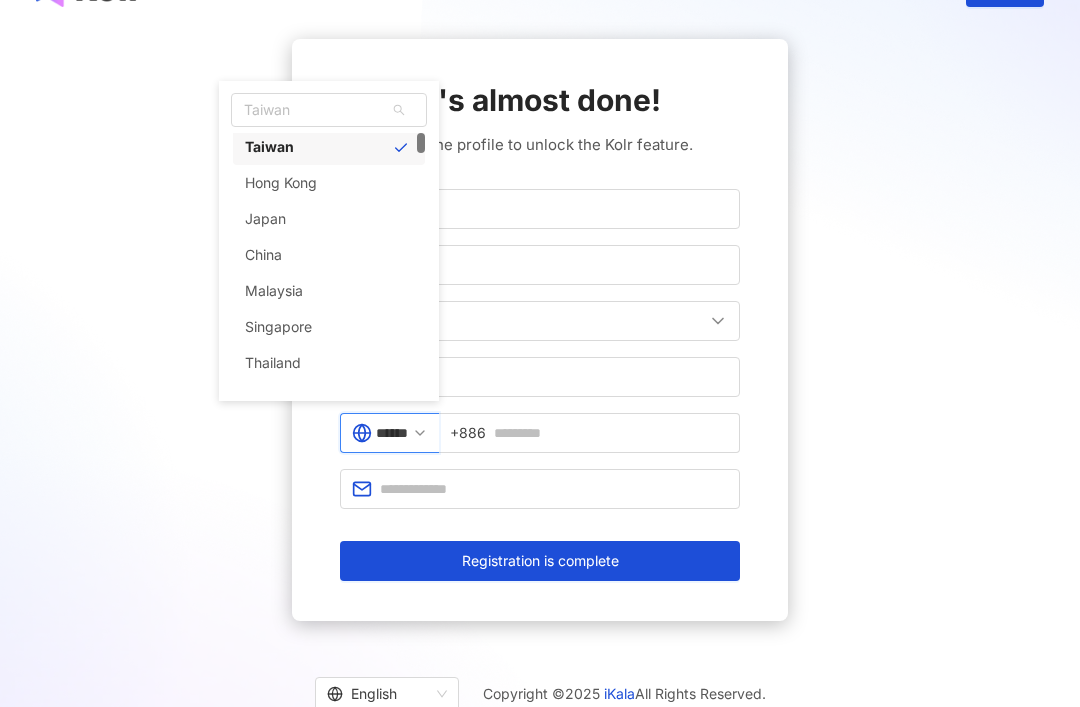 scroll, scrollTop: 0, scrollLeft: 0, axis: both 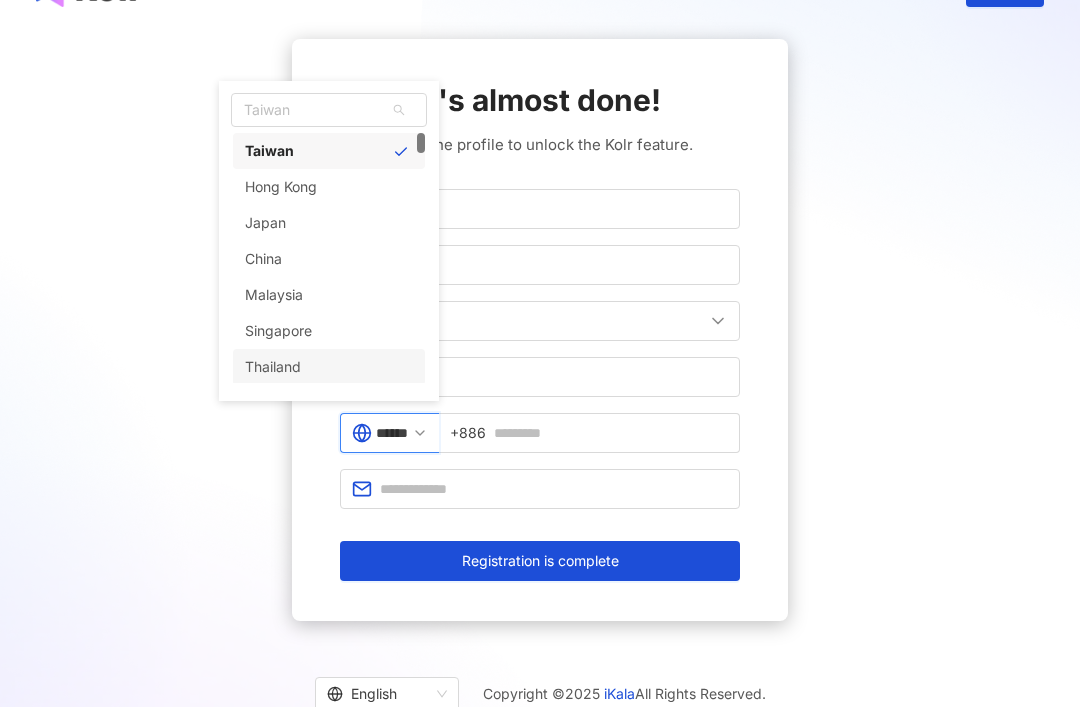click on "Thailand" at bounding box center (329, 367) 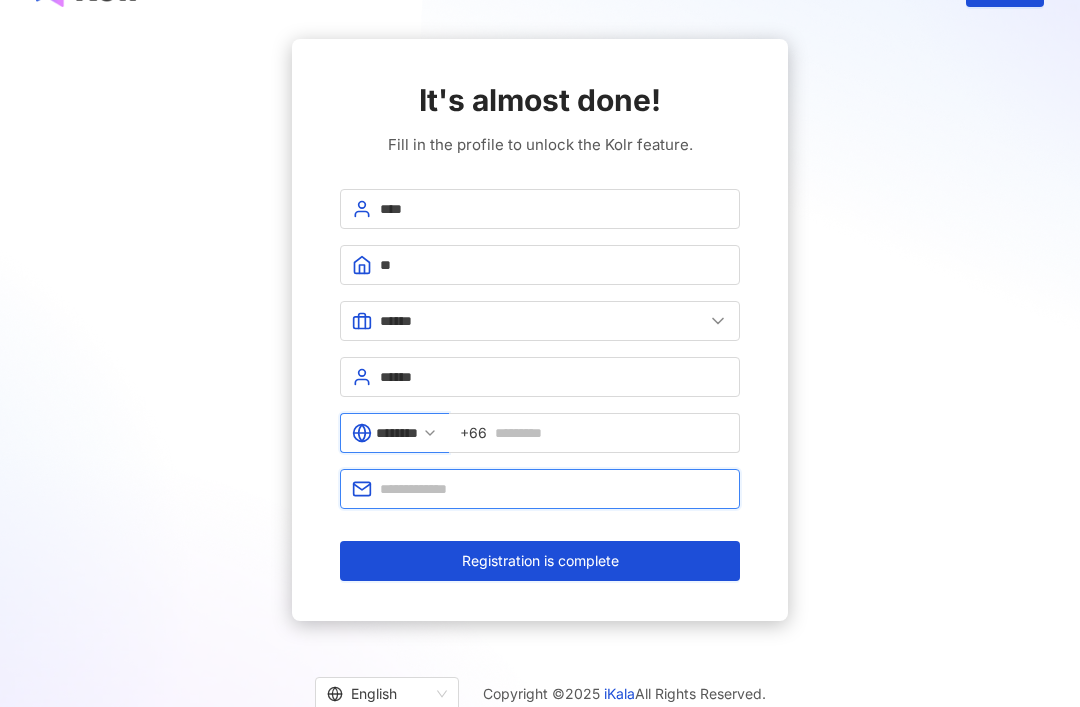 click at bounding box center (554, 489) 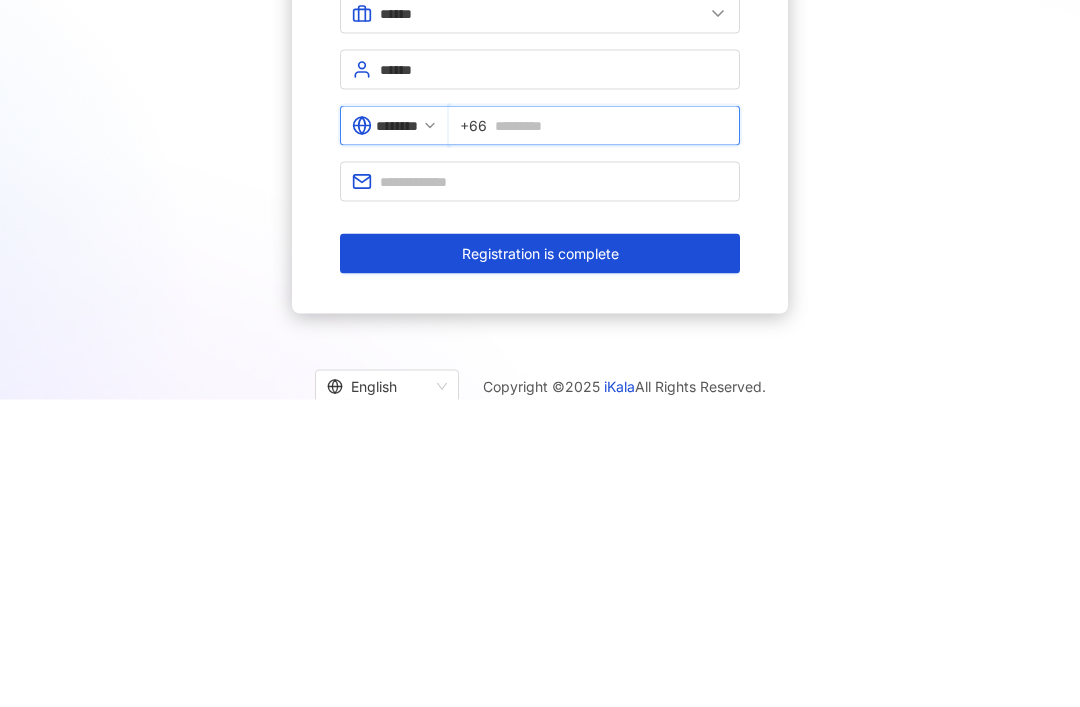click at bounding box center [611, 433] 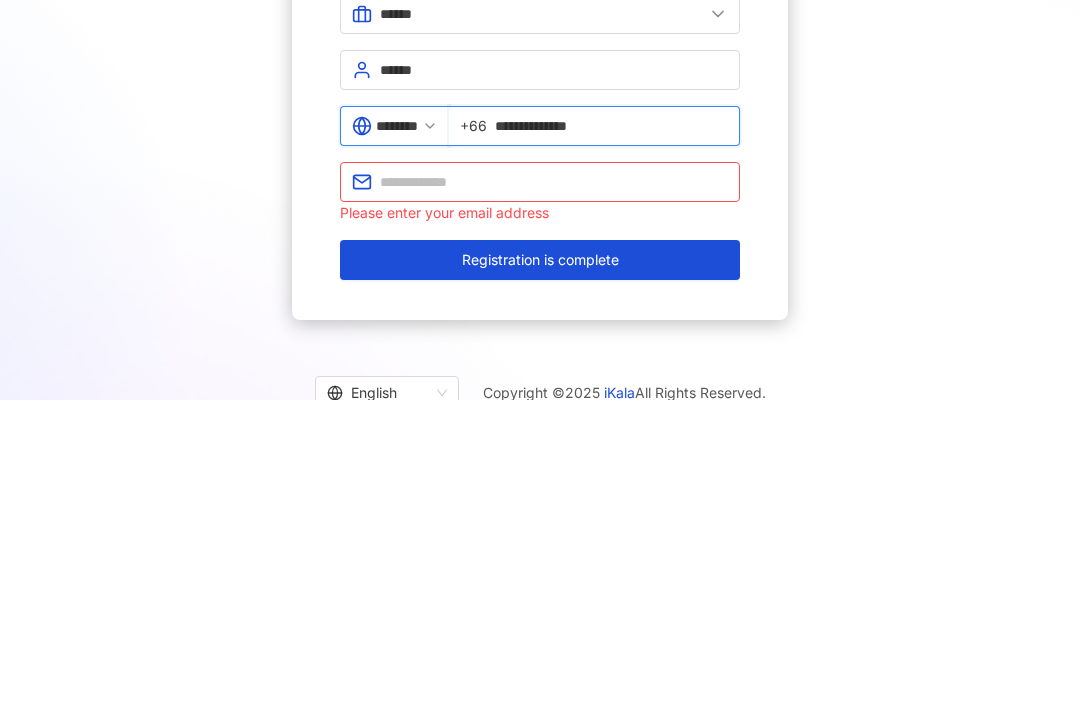 type on "**********" 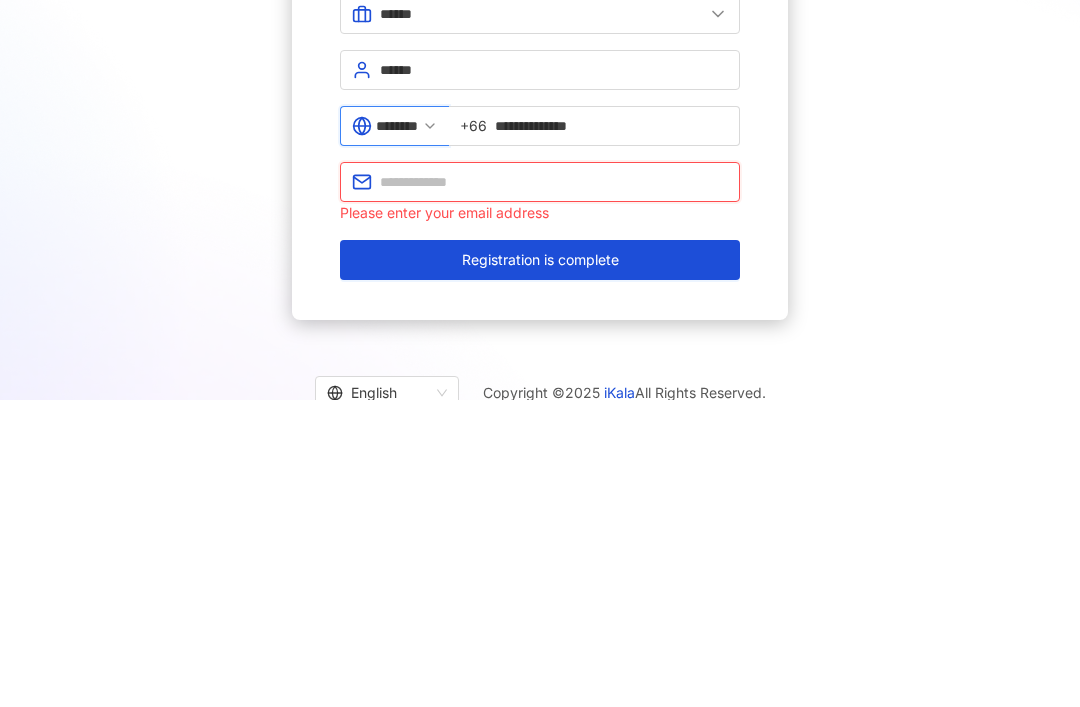 click at bounding box center [554, 489] 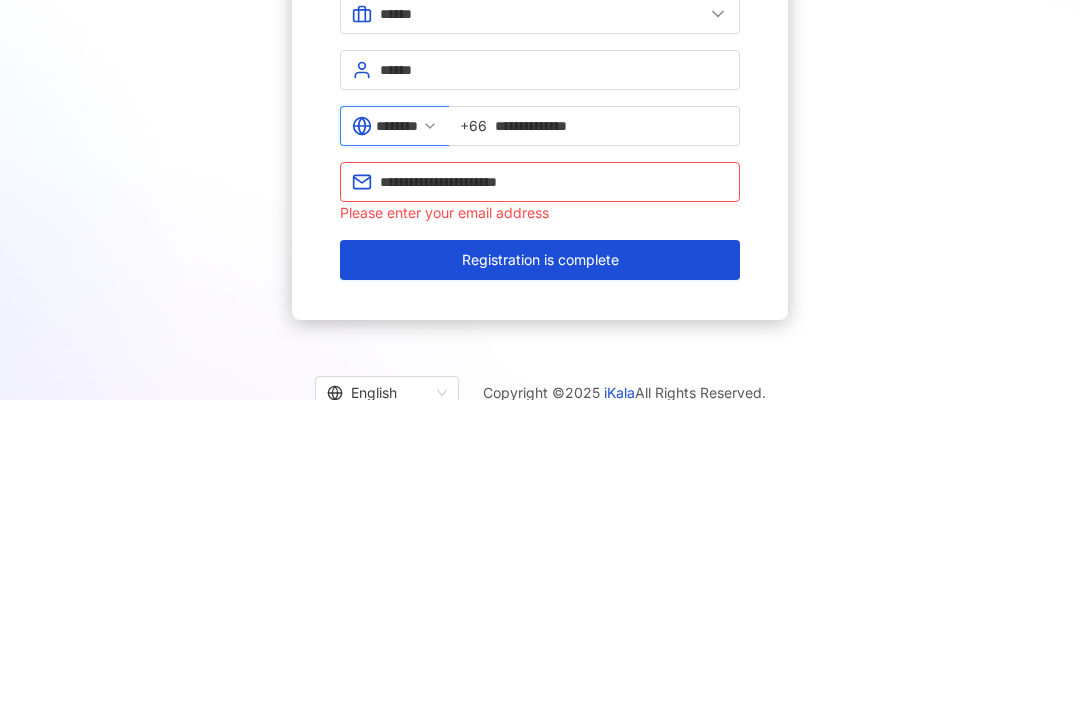 click on "Registration is complete" at bounding box center [540, 567] 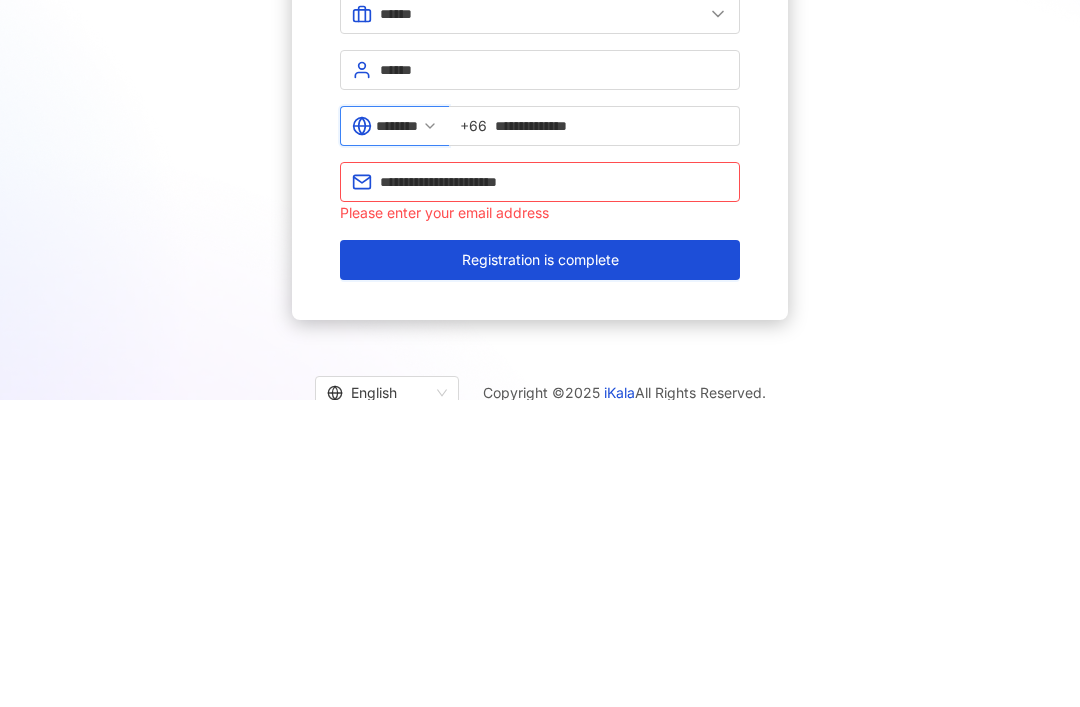 scroll, scrollTop: 55, scrollLeft: 0, axis: vertical 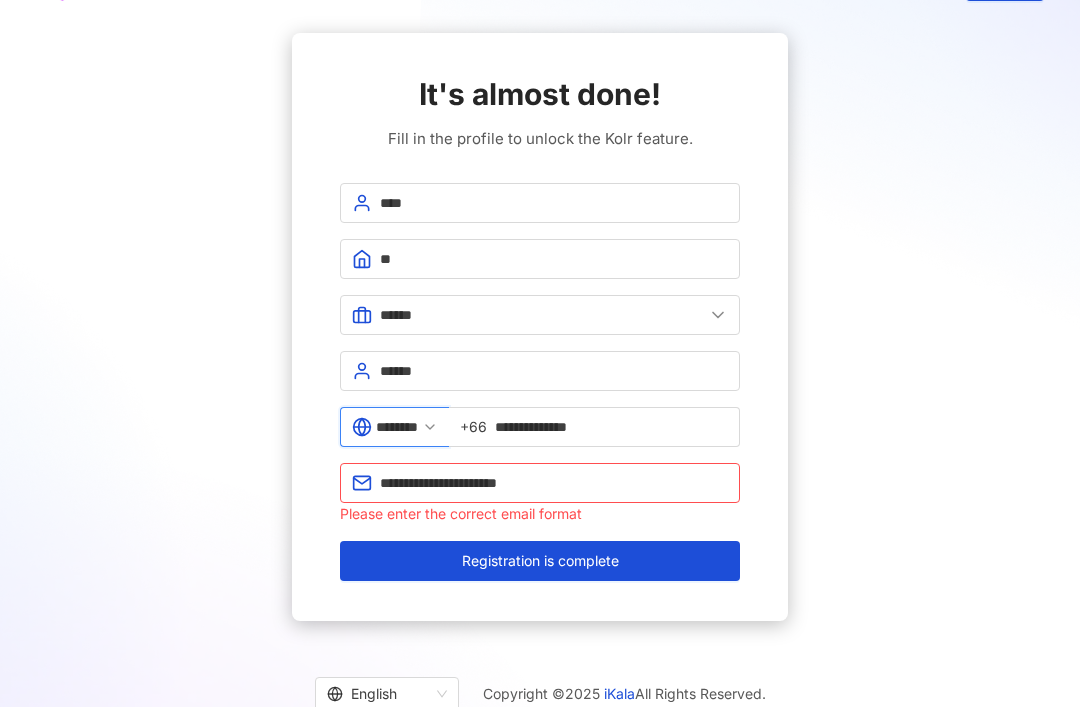 click on "Registration is complete" at bounding box center (540, 561) 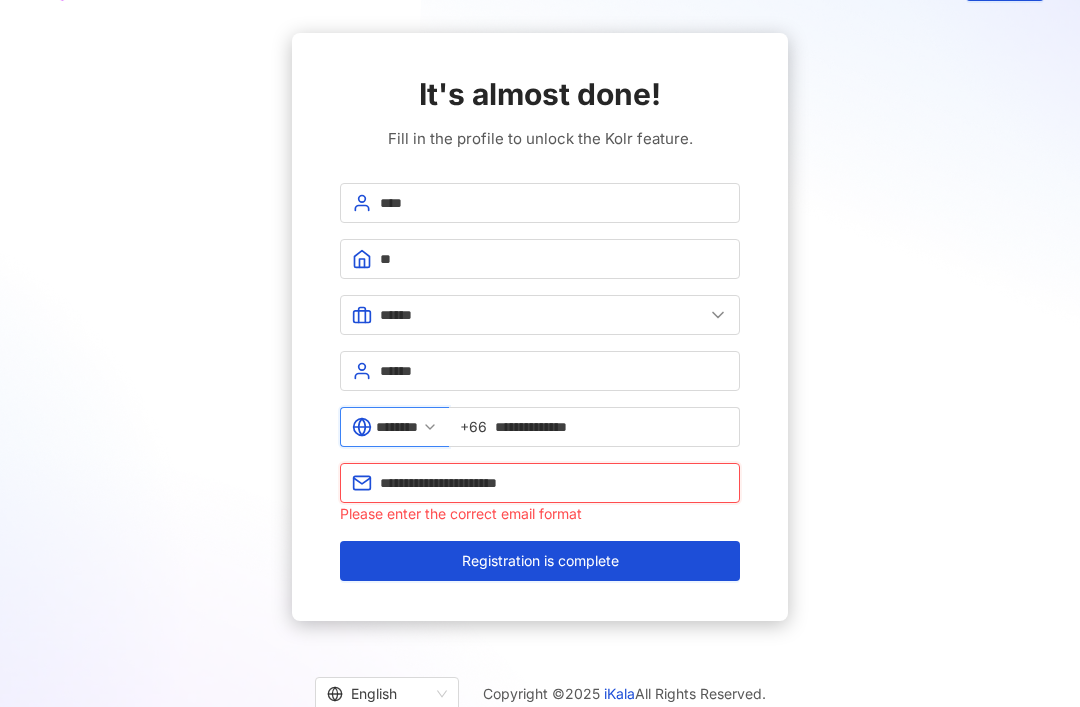 click on "**********" at bounding box center (554, 483) 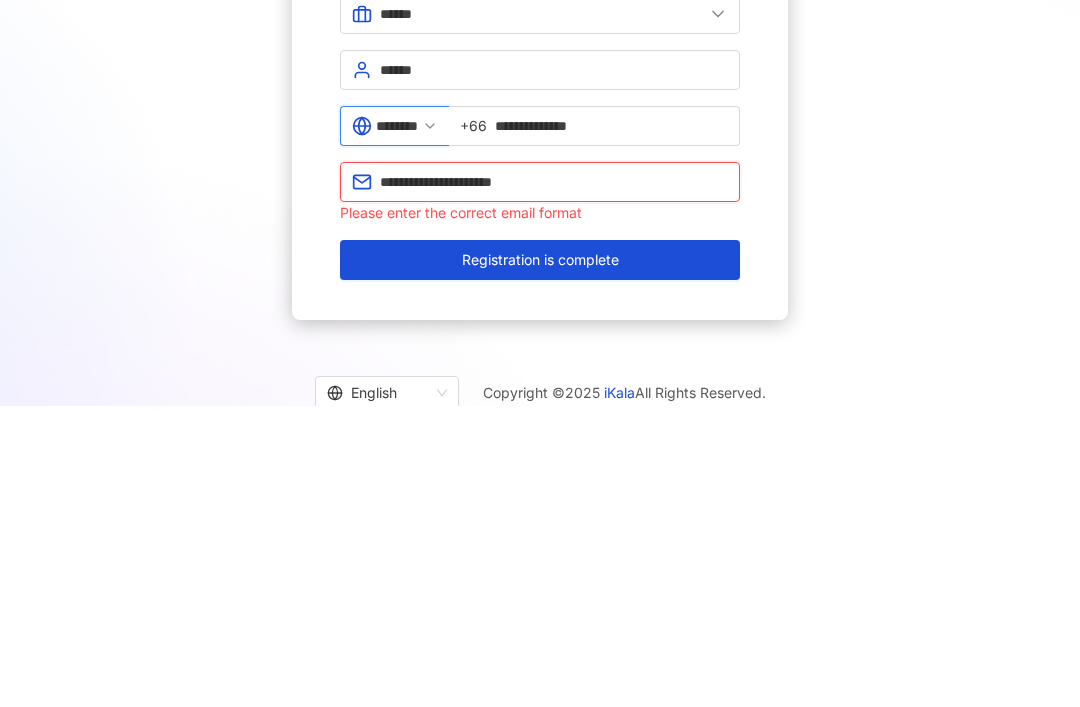 type on "**********" 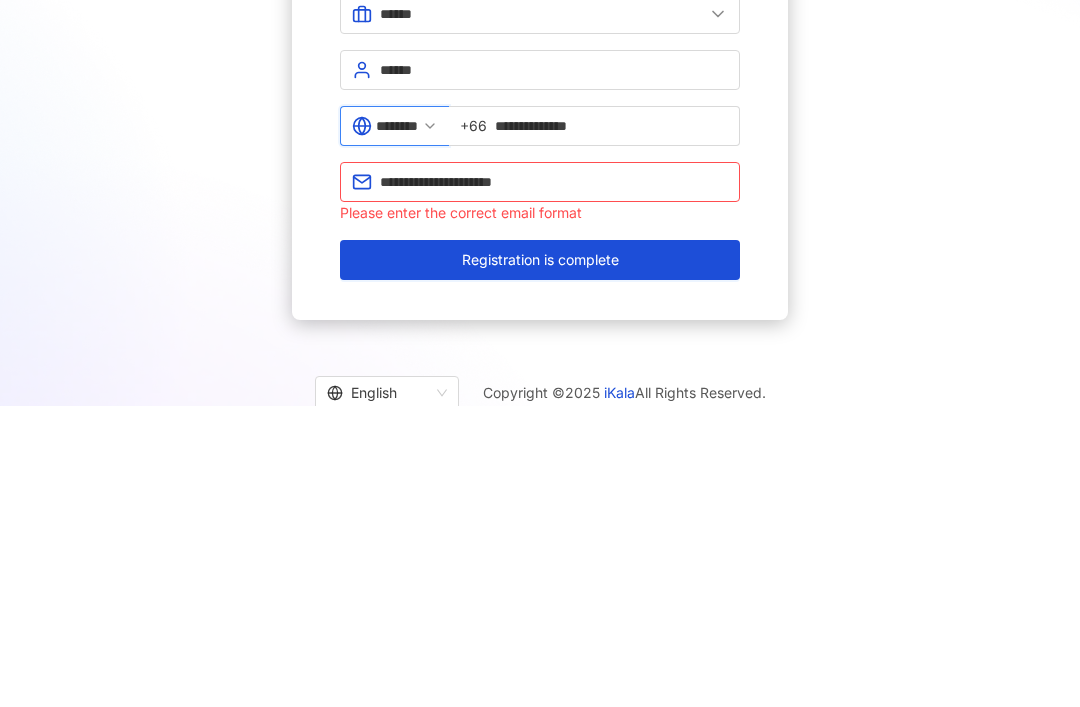 click on "Registration is complete" at bounding box center [540, 561] 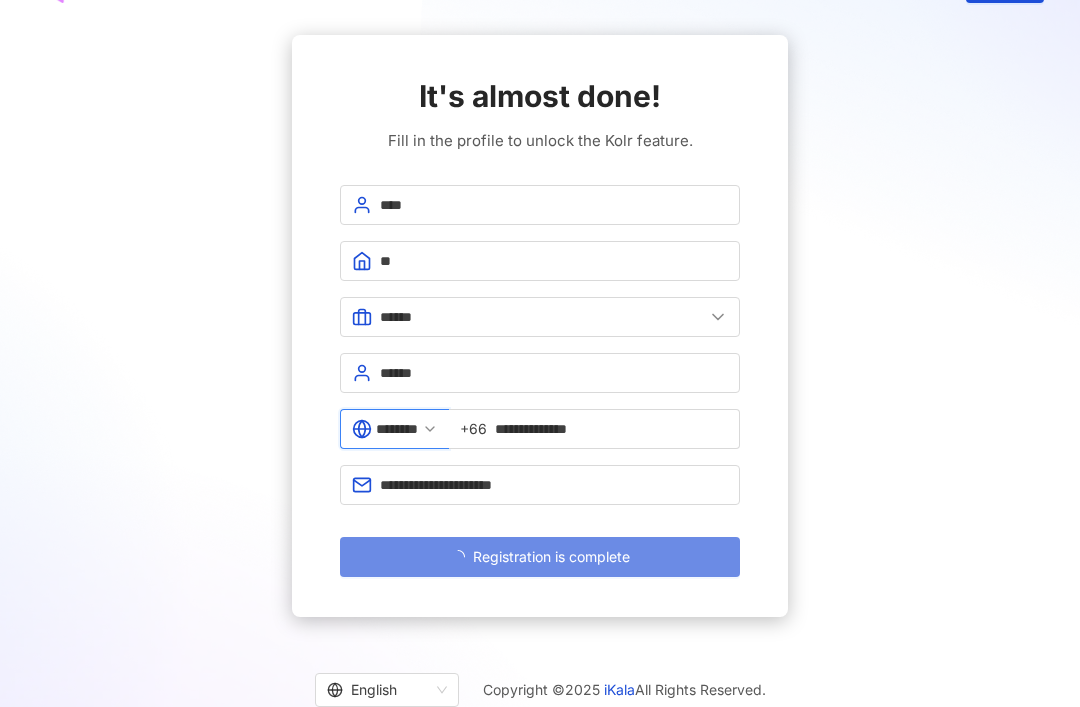 scroll, scrollTop: 49, scrollLeft: 0, axis: vertical 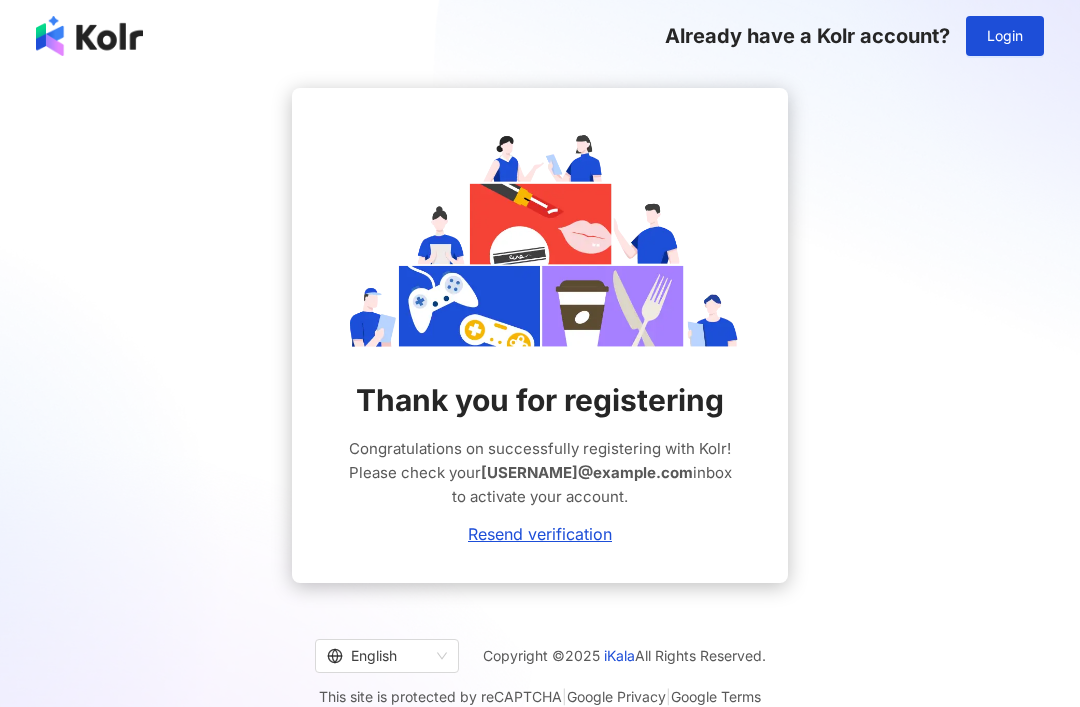 click on "Resend verification" at bounding box center (540, 534) 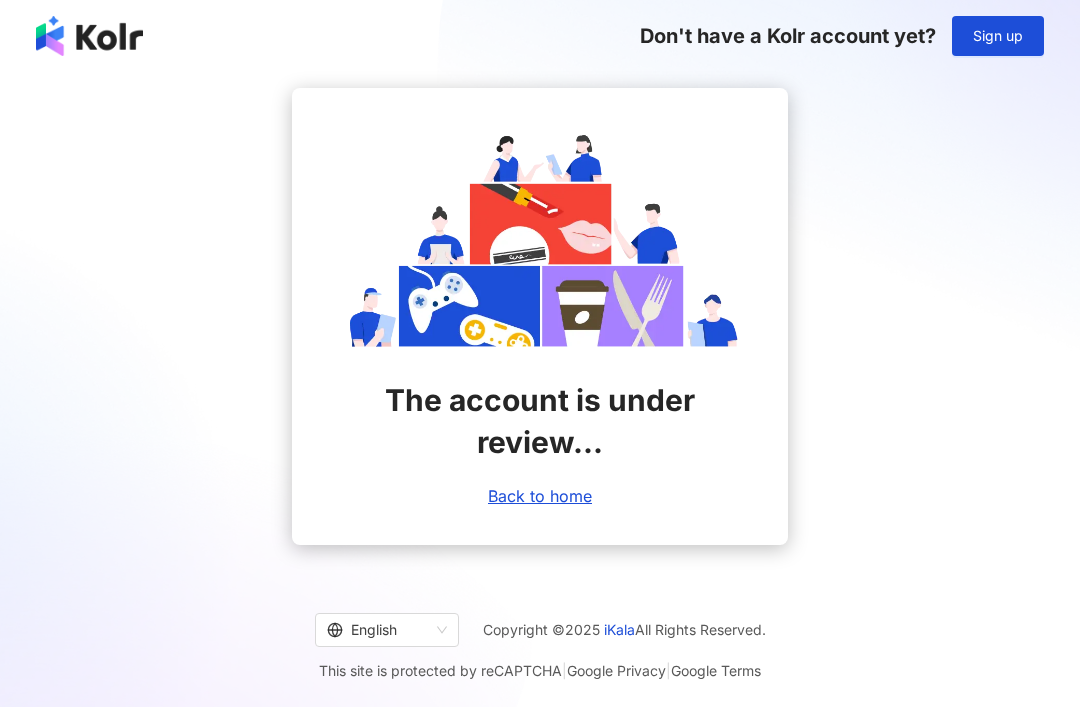 scroll, scrollTop: 0, scrollLeft: 0, axis: both 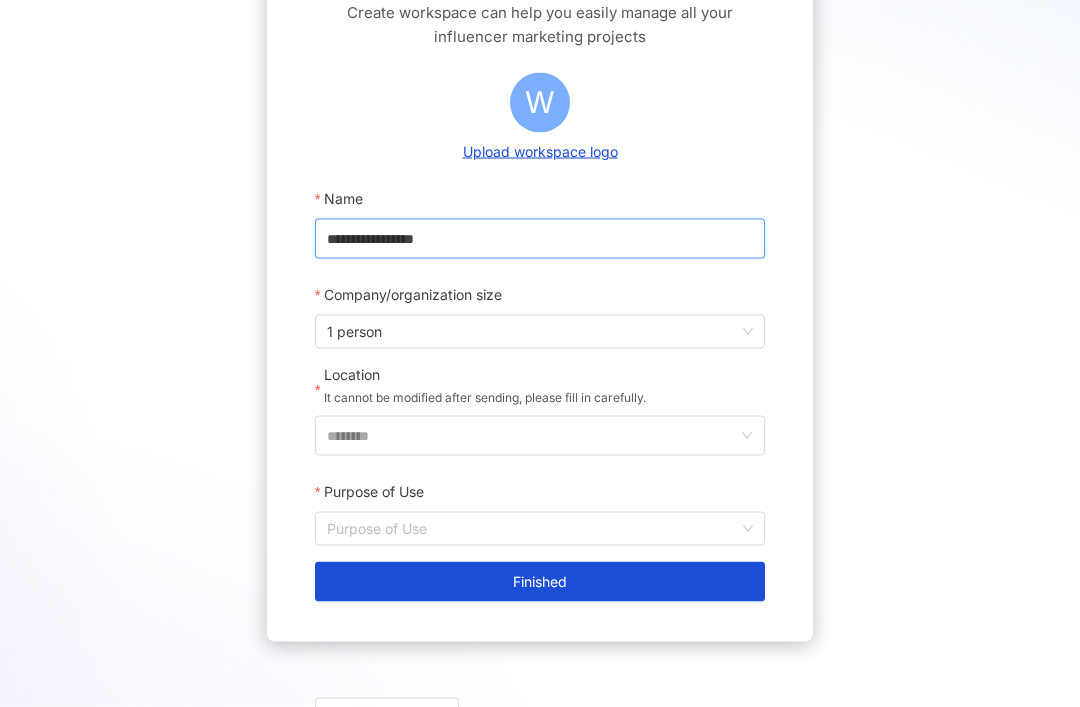 click on "**********" at bounding box center [540, 239] 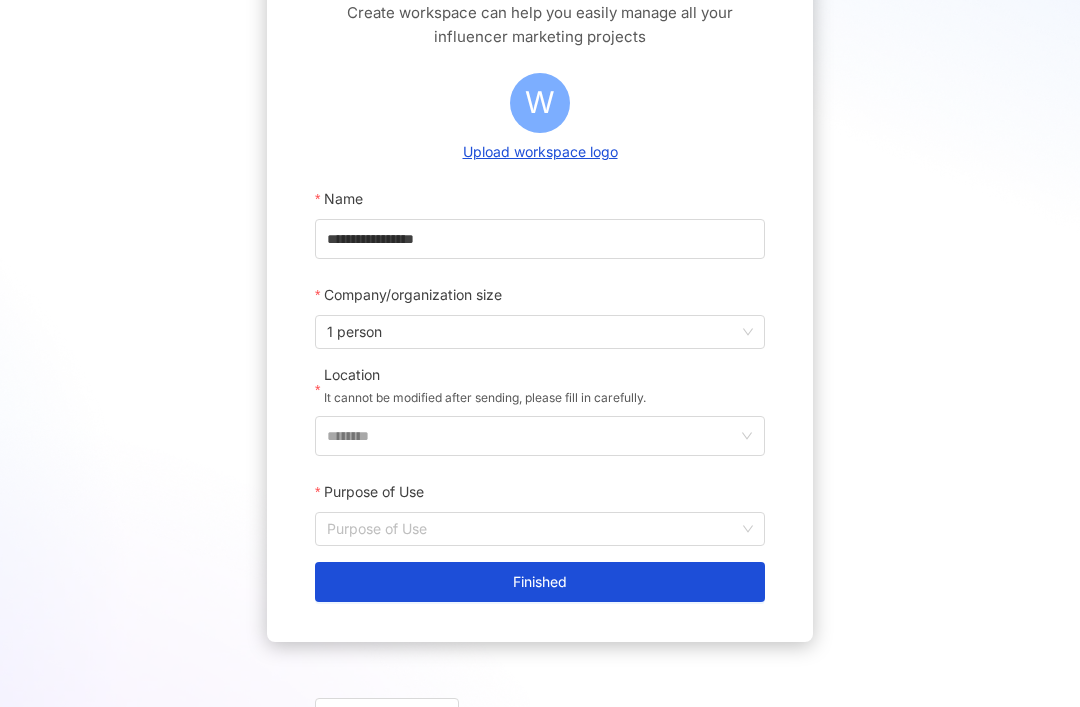 scroll, scrollTop: 178, scrollLeft: 0, axis: vertical 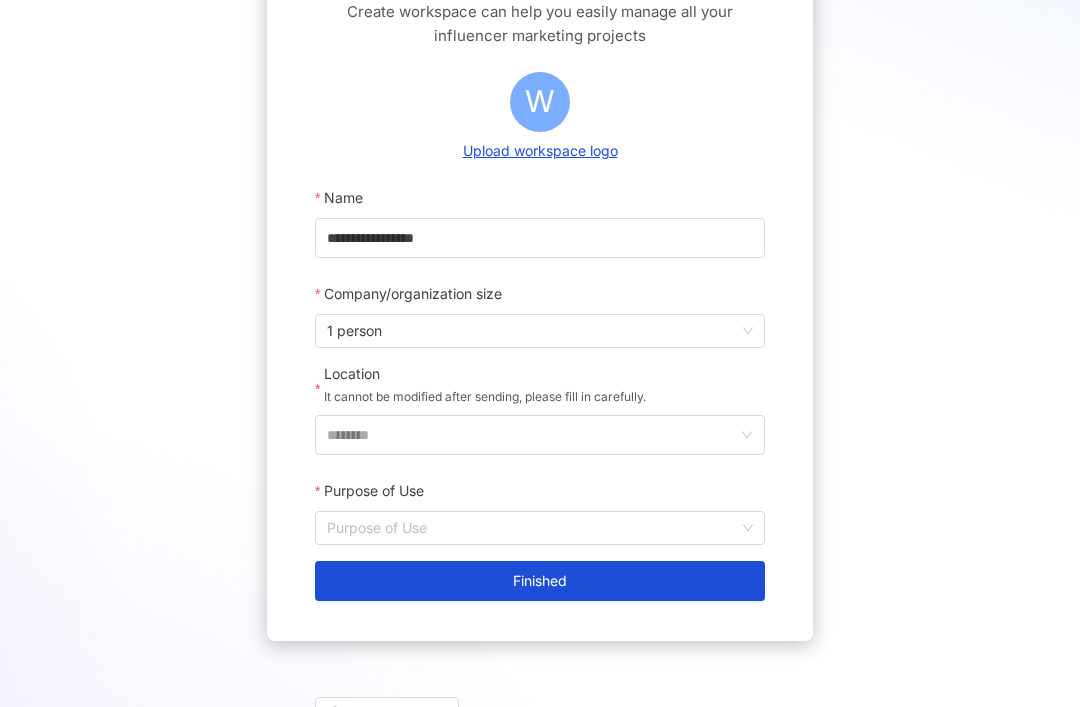 click on "Finished" at bounding box center [540, 581] 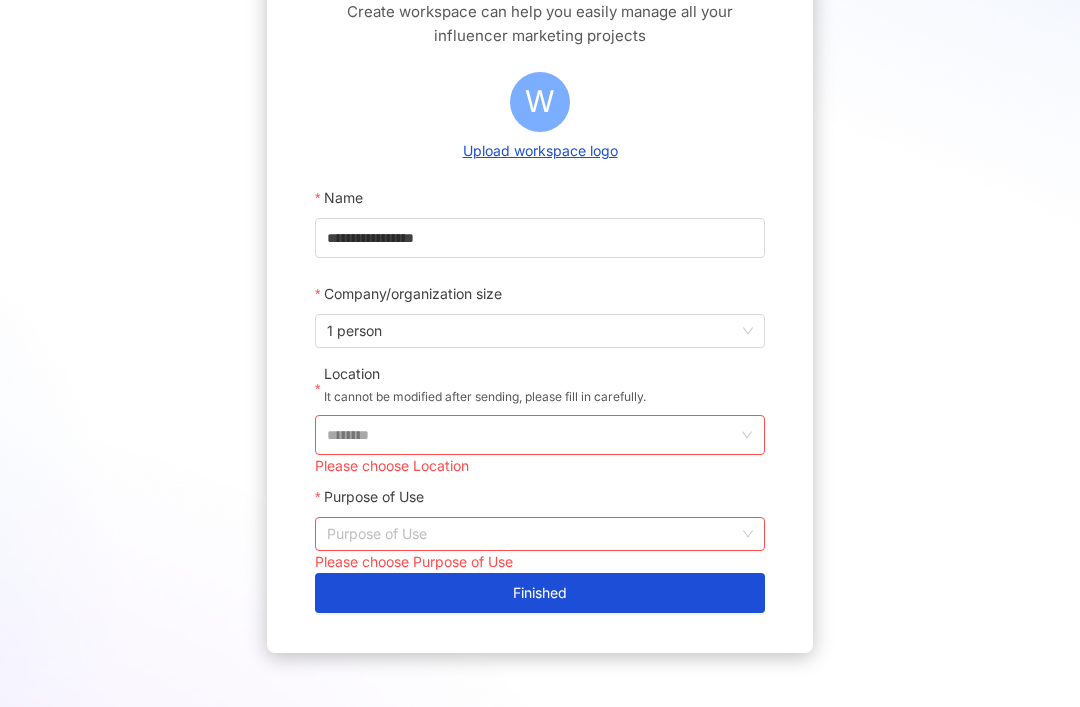 click on "********" at bounding box center (532, 435) 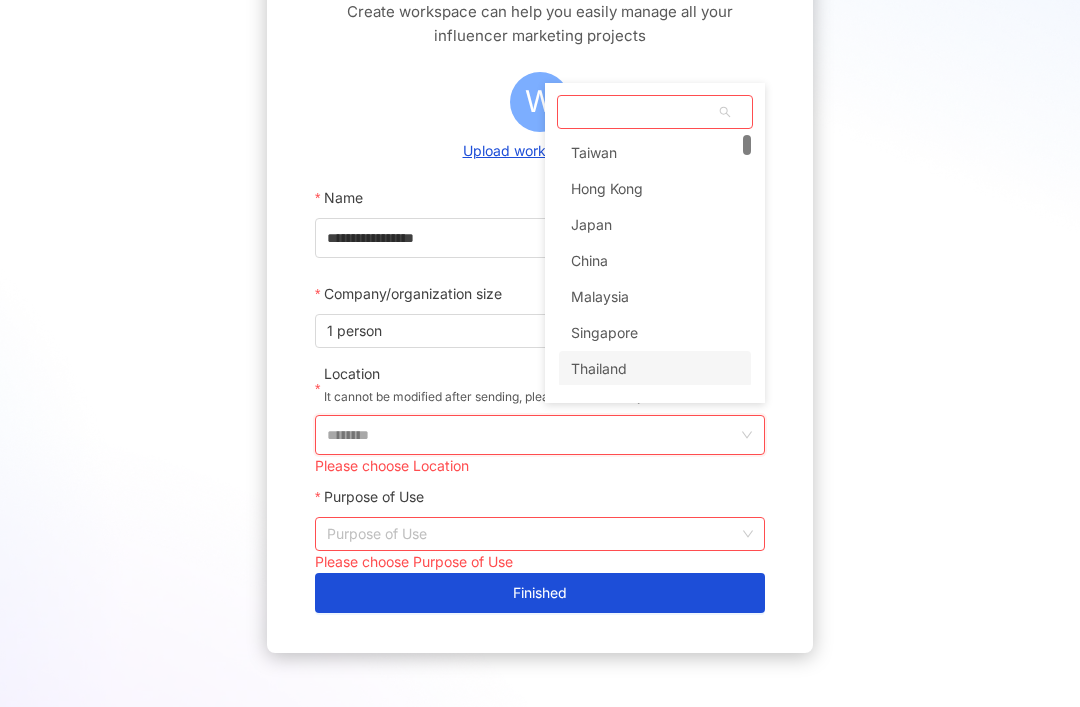 click on "Thailand" at bounding box center (655, 369) 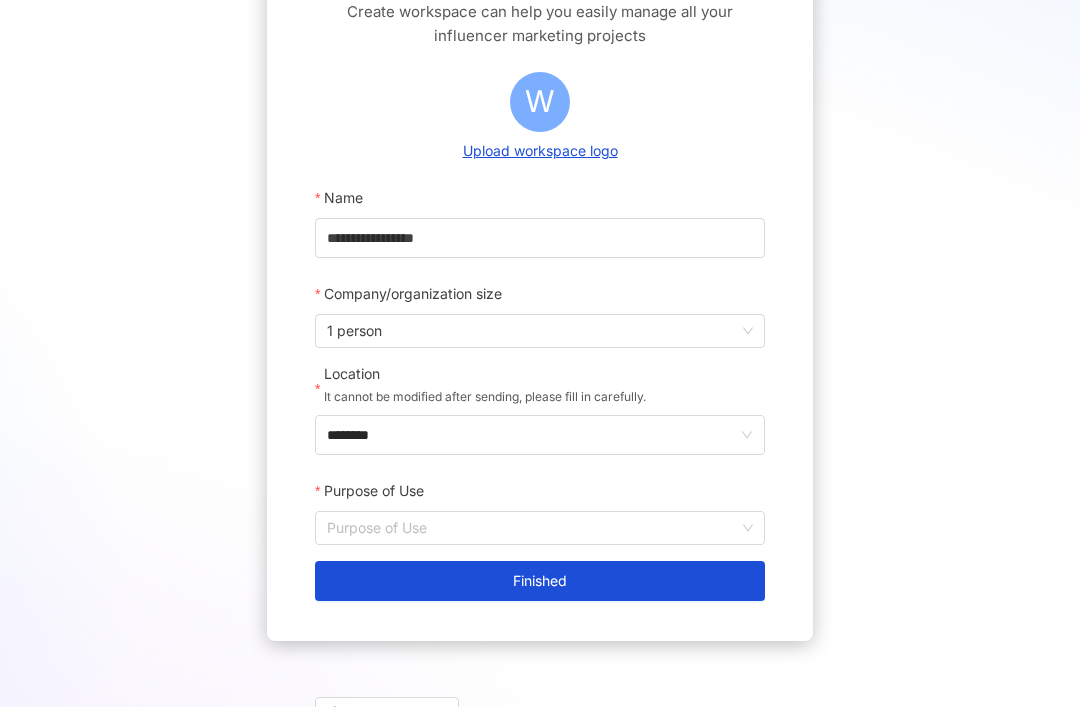 click on "Purpose of Use" at bounding box center [540, 528] 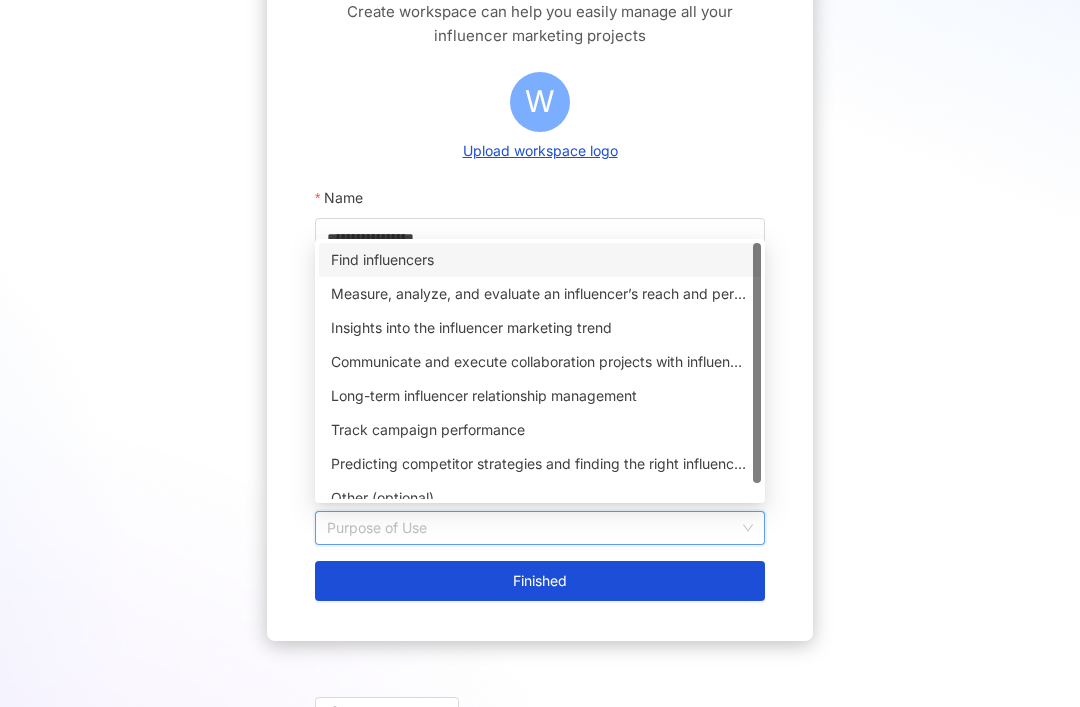 click on "Find influencers" at bounding box center (540, 260) 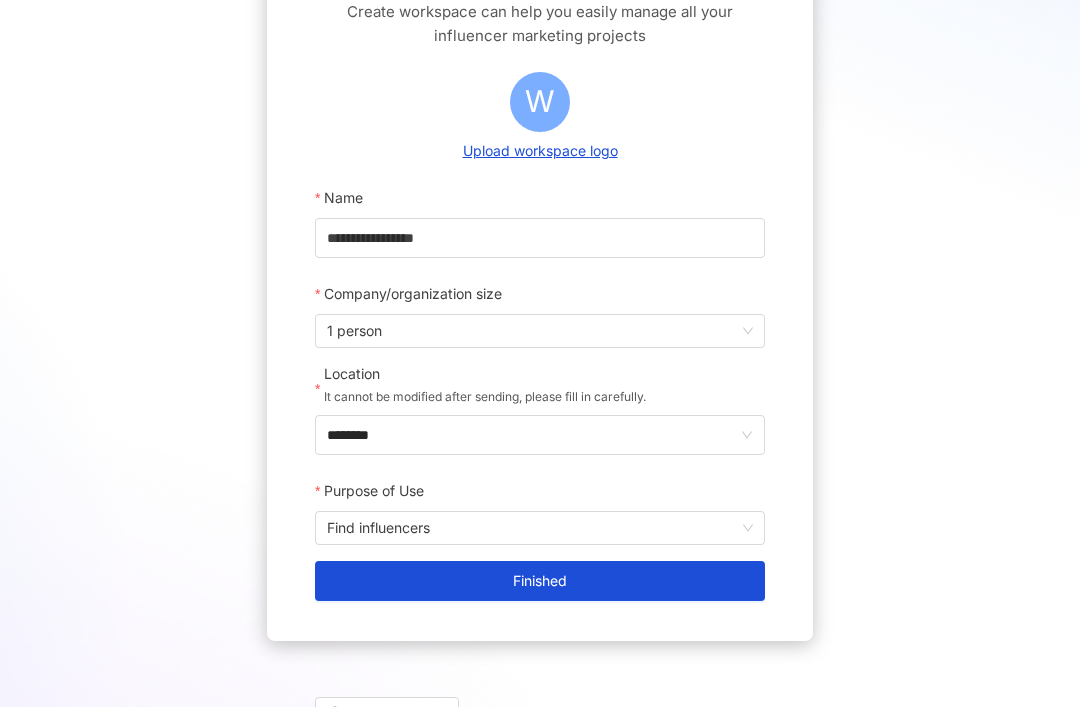 click on "Finished" at bounding box center [540, 581] 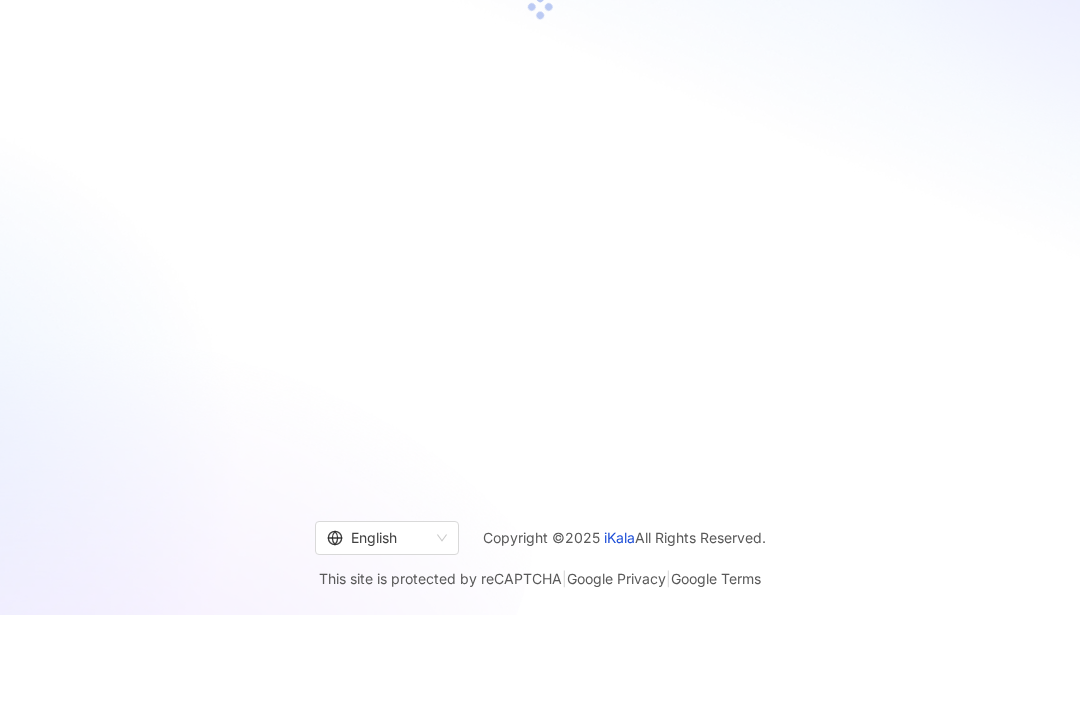 scroll, scrollTop: 26, scrollLeft: 0, axis: vertical 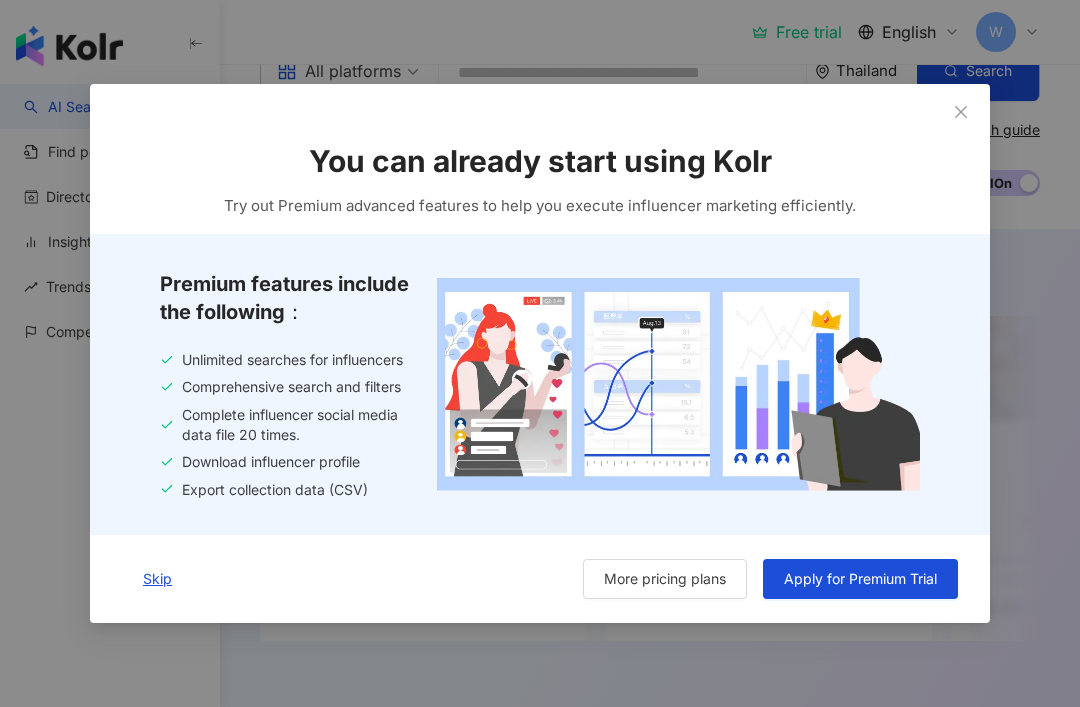 click on "More pricing plans" at bounding box center (665, 579) 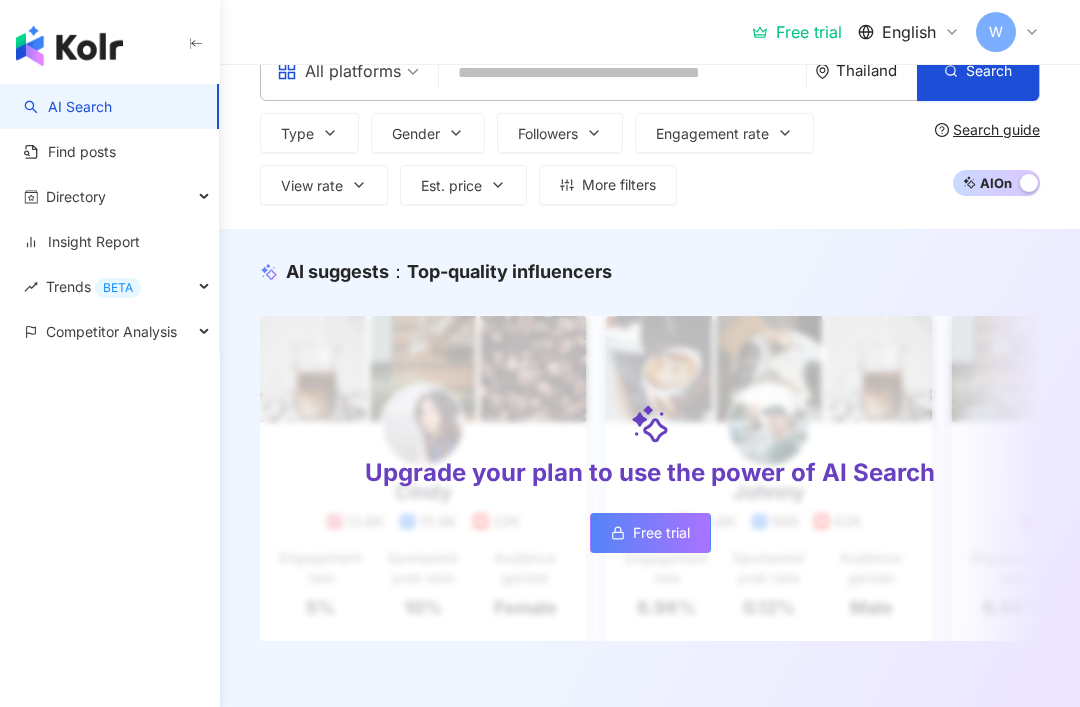 click at bounding box center [953, 129] 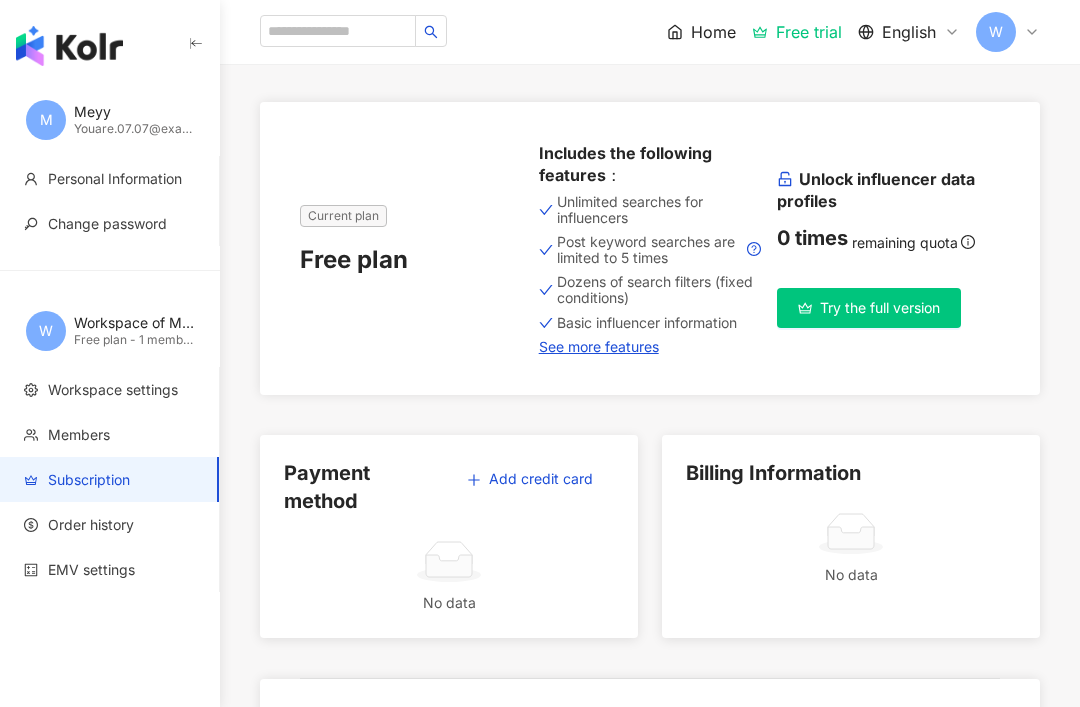 scroll, scrollTop: 0, scrollLeft: 0, axis: both 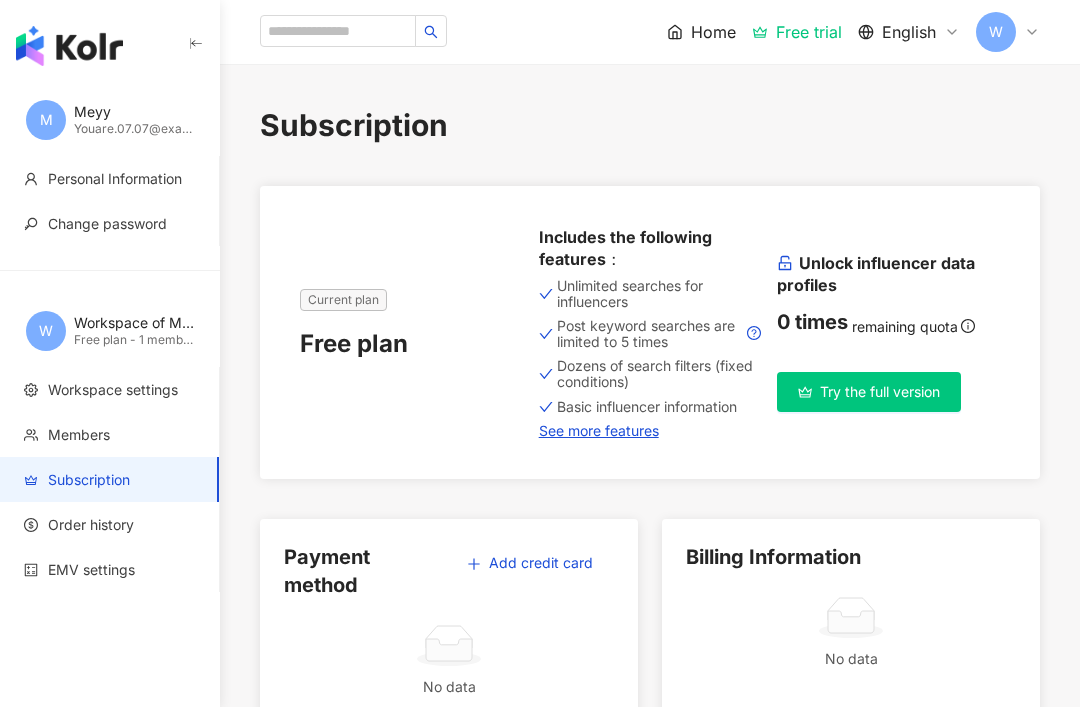 click at bounding box center (69, 46) 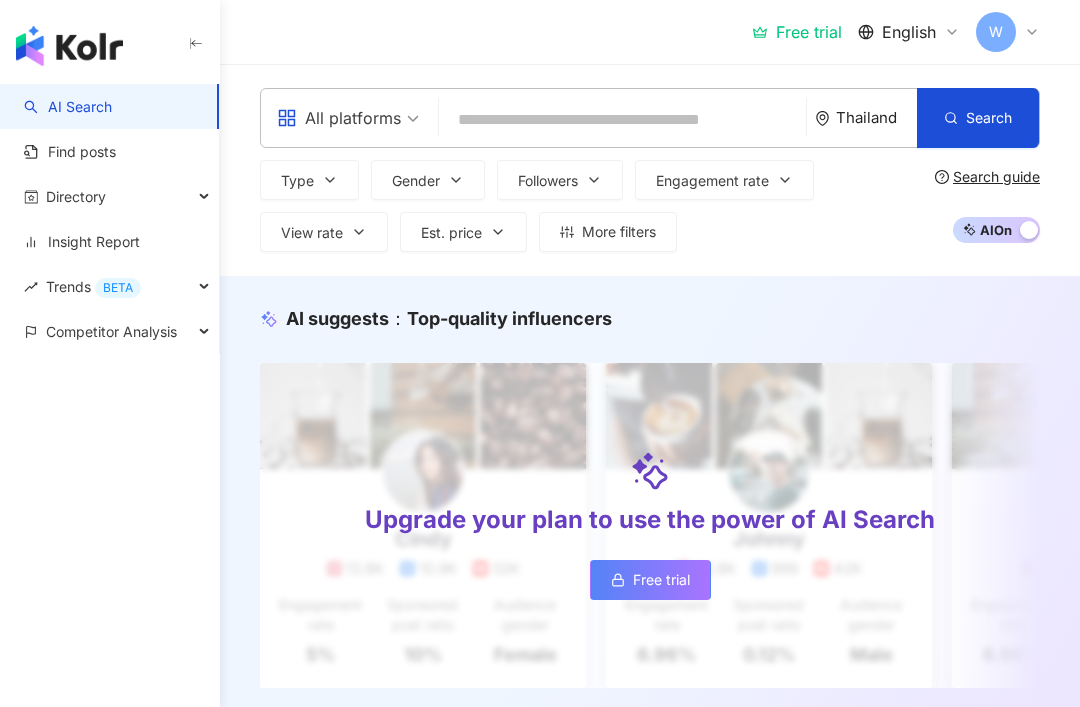 click on "What's new Threads Data is Now Live! Explore Influencer Performance on Threads You can now view influencer posts and performance metrics from the Threads platform directly on the influencer profile page. This includes engagement performance and content analysis. Kolr will continue to update and integrate Threads data to help you gain a more comprehensive view of influencer performance and collaboration potential across platforms. Previous Next" at bounding box center (540, 353) 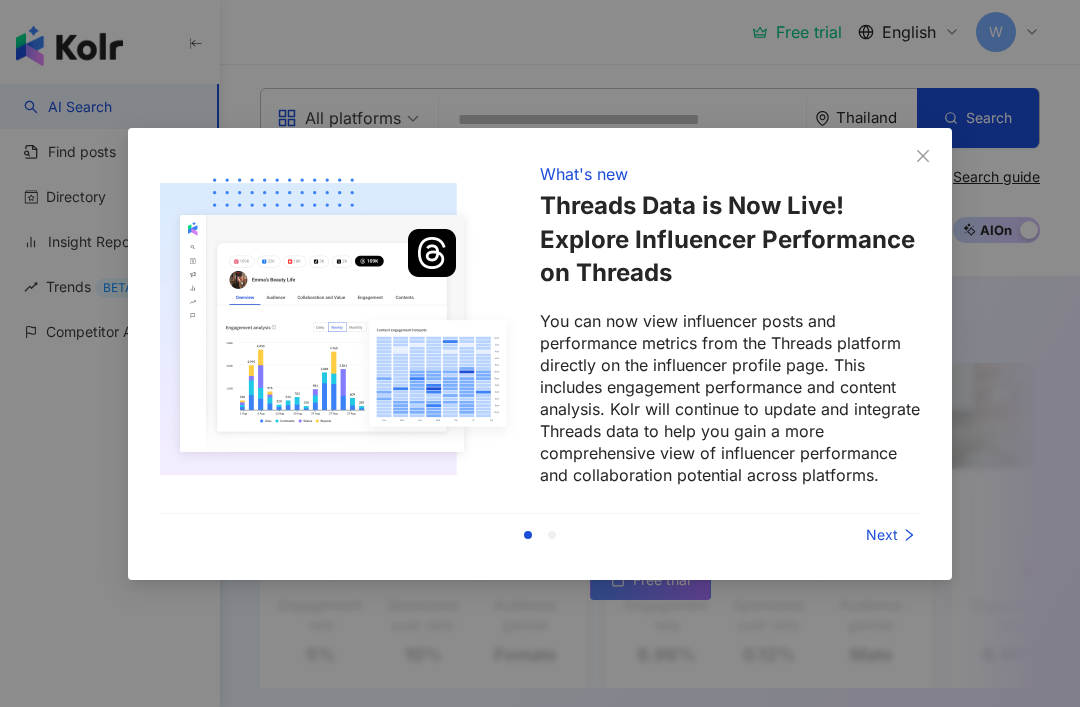click 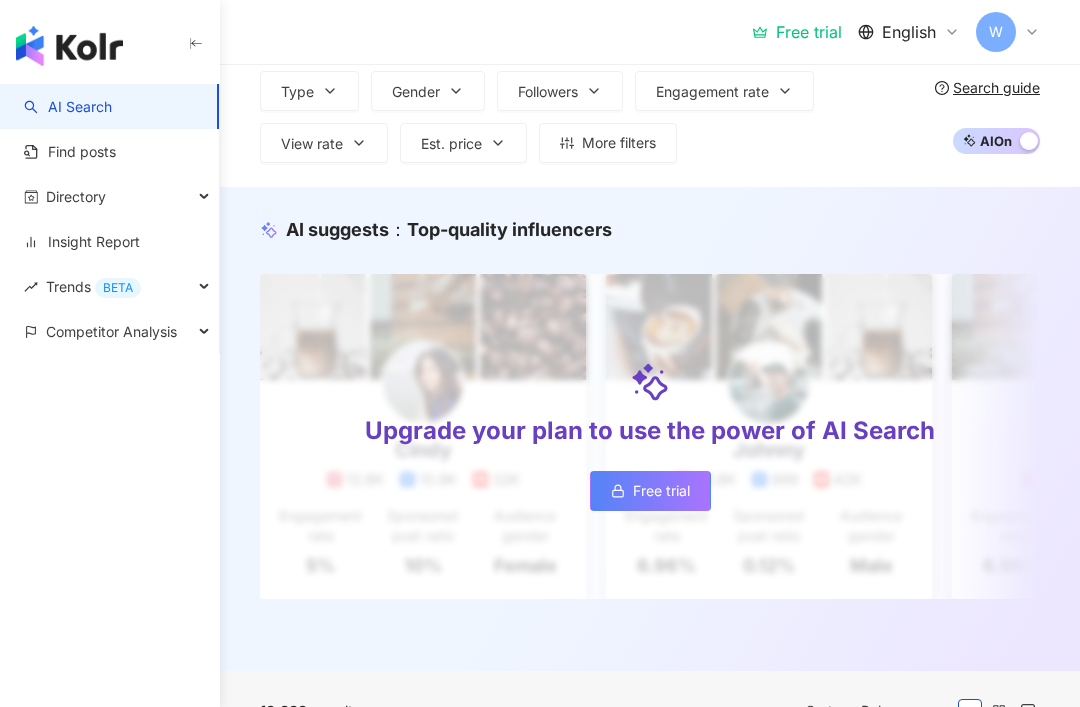 scroll, scrollTop: 0, scrollLeft: 0, axis: both 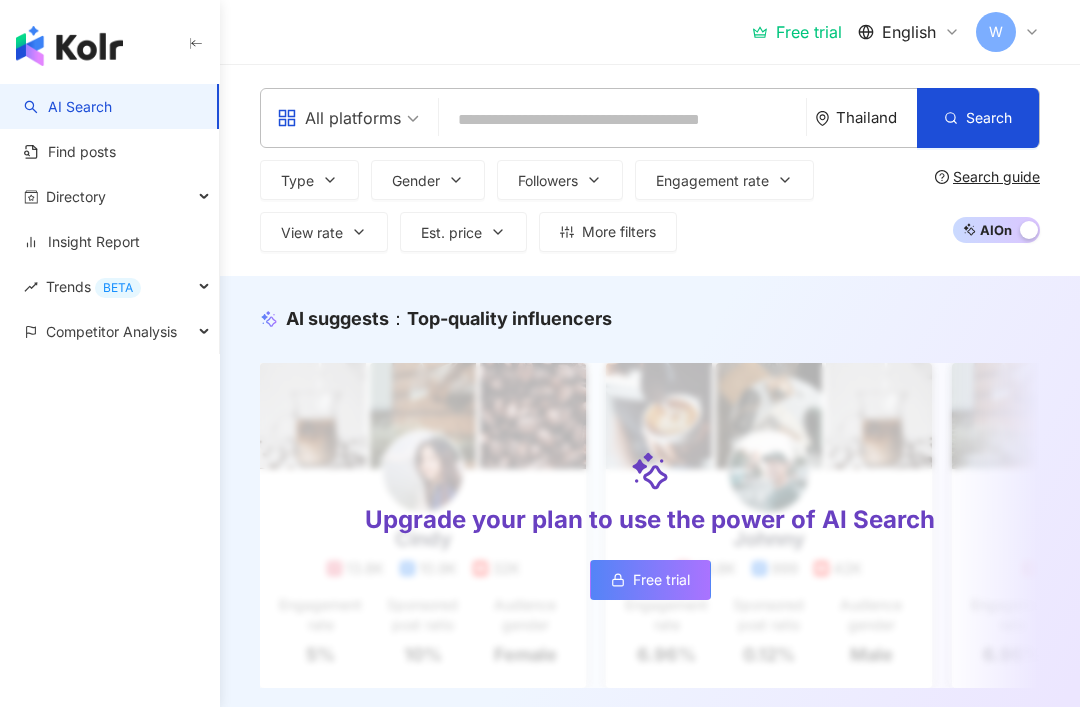 click at bounding box center [622, 120] 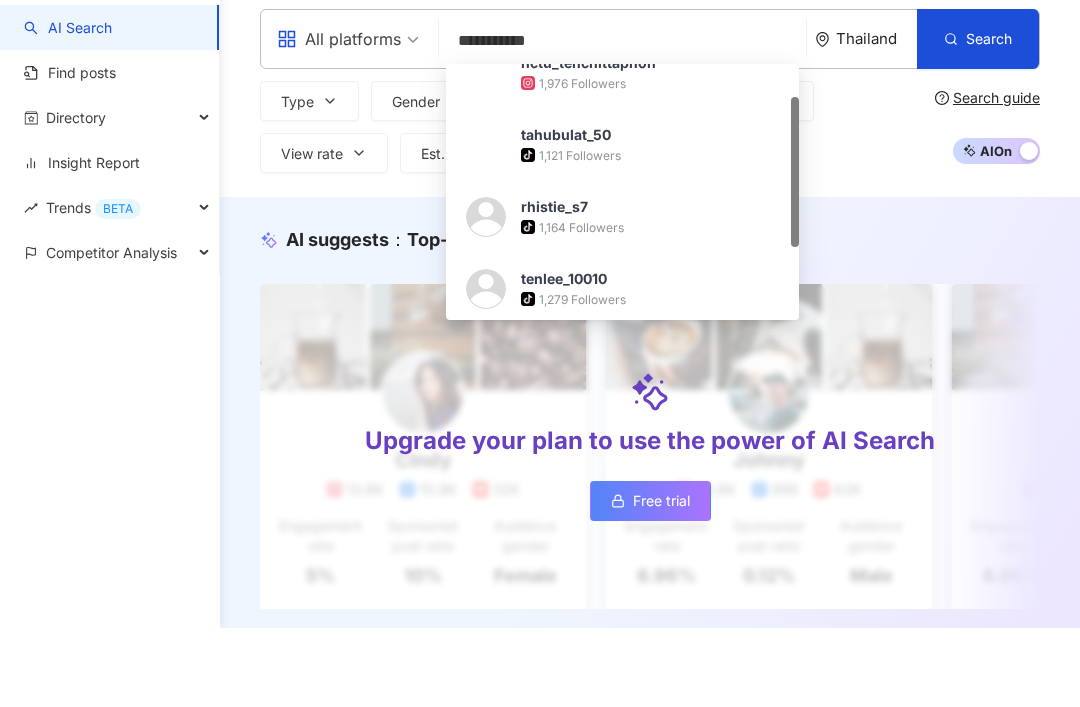 scroll, scrollTop: 0, scrollLeft: 0, axis: both 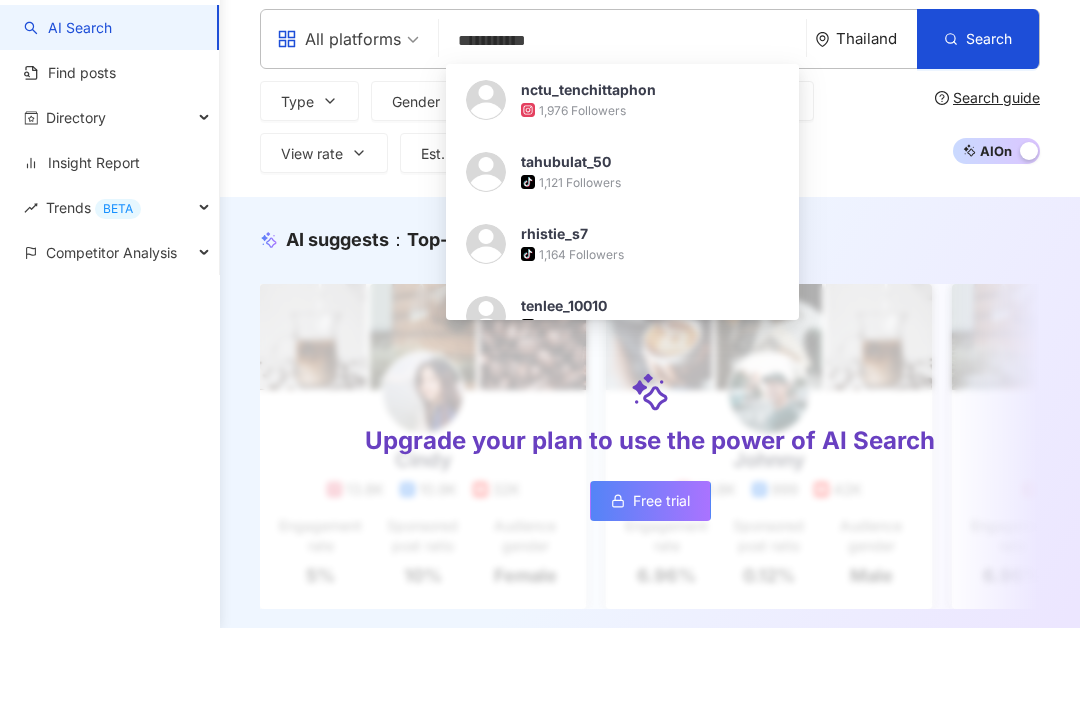click on "All platforms" at bounding box center (339, 118) 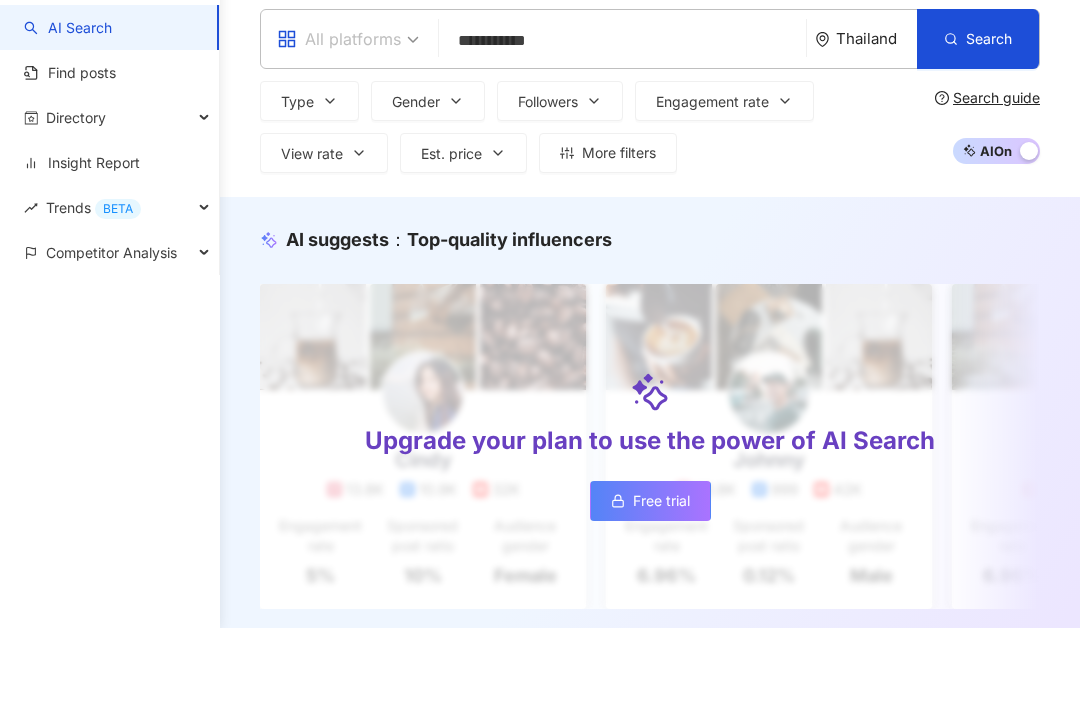 scroll, scrollTop: 79, scrollLeft: 0, axis: vertical 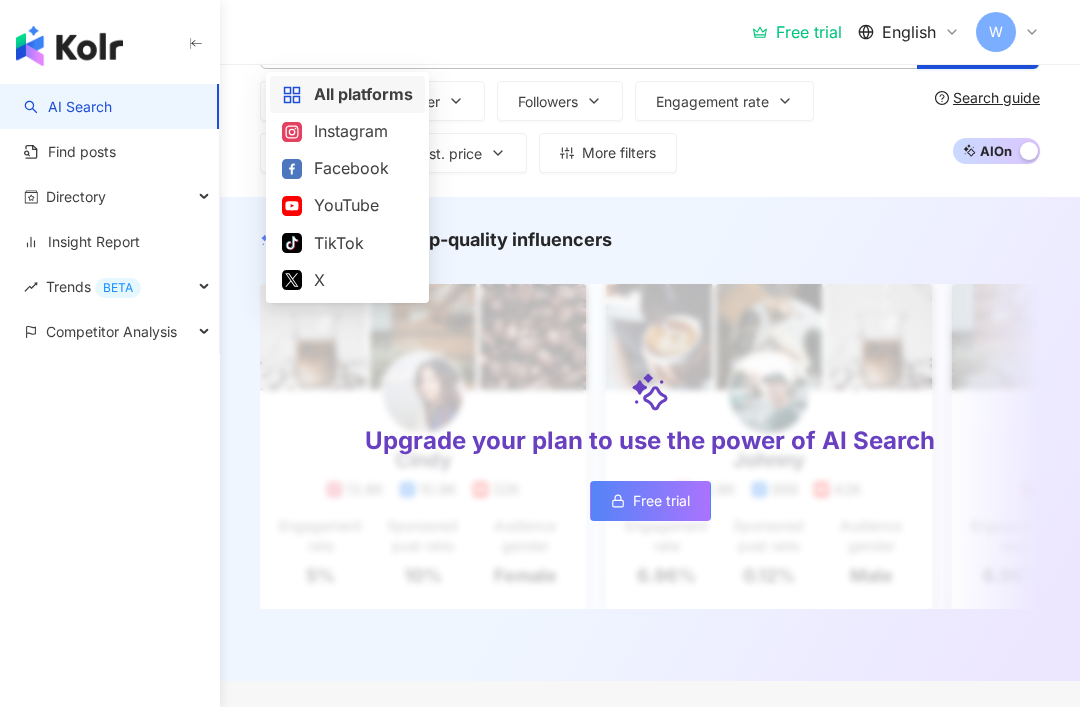 click on "Instagram" at bounding box center (347, 131) 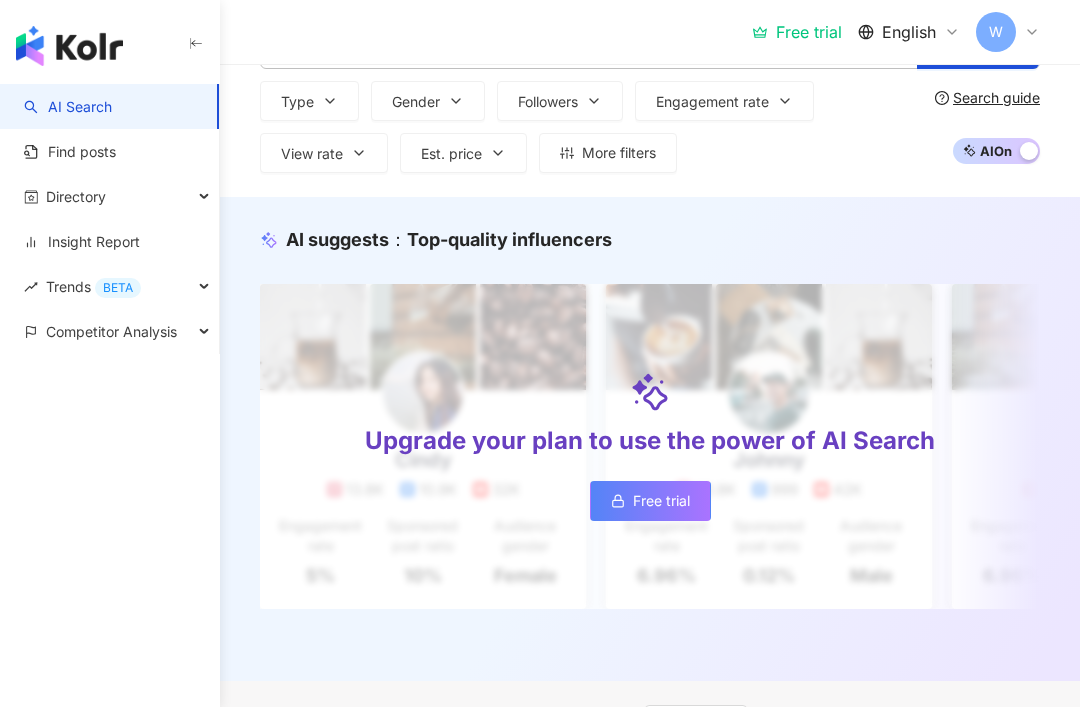 scroll, scrollTop: 0, scrollLeft: 0, axis: both 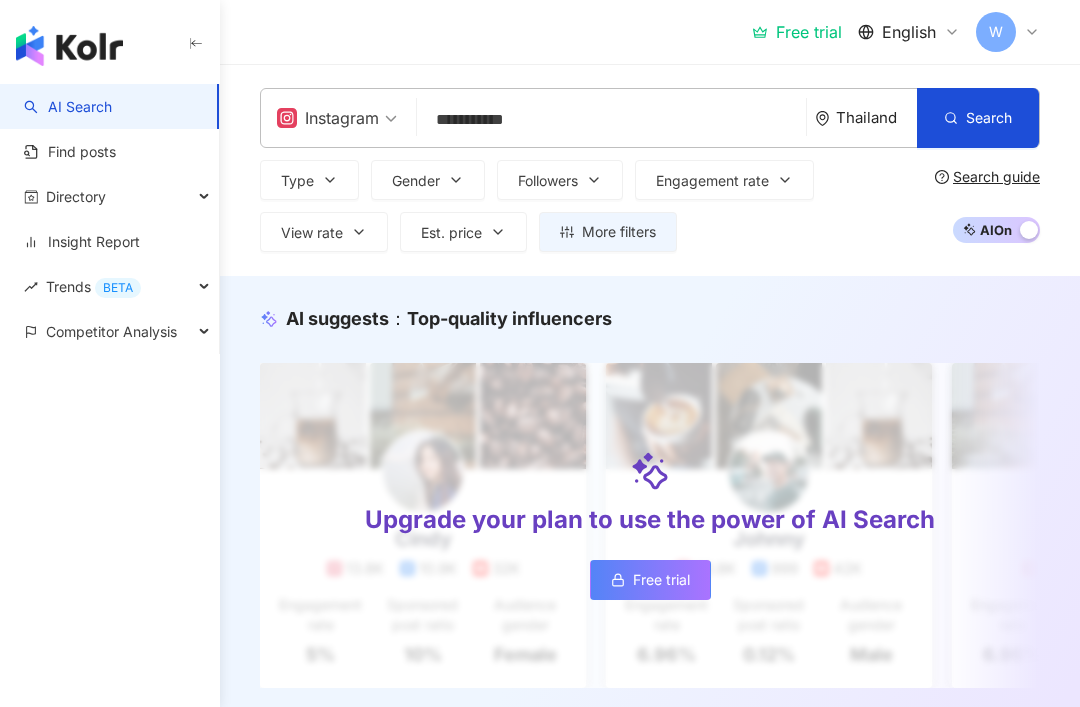 click on "Insight Report" at bounding box center (82, 242) 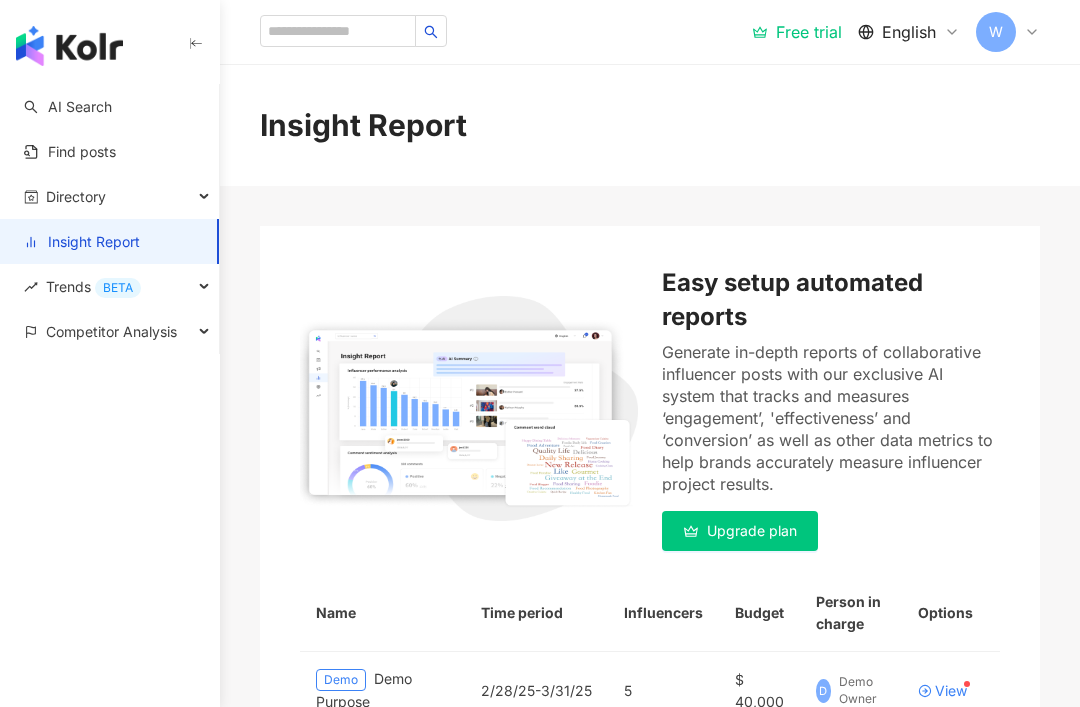 click on "Directory" at bounding box center [76, 196] 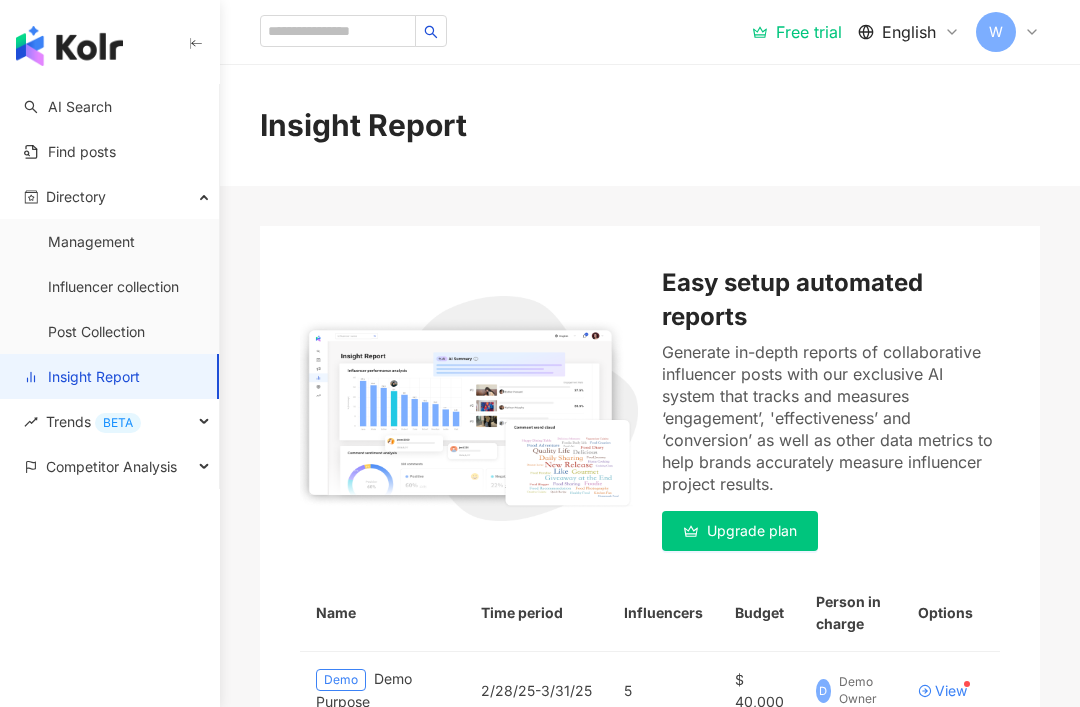 click on "Management" at bounding box center (91, 242) 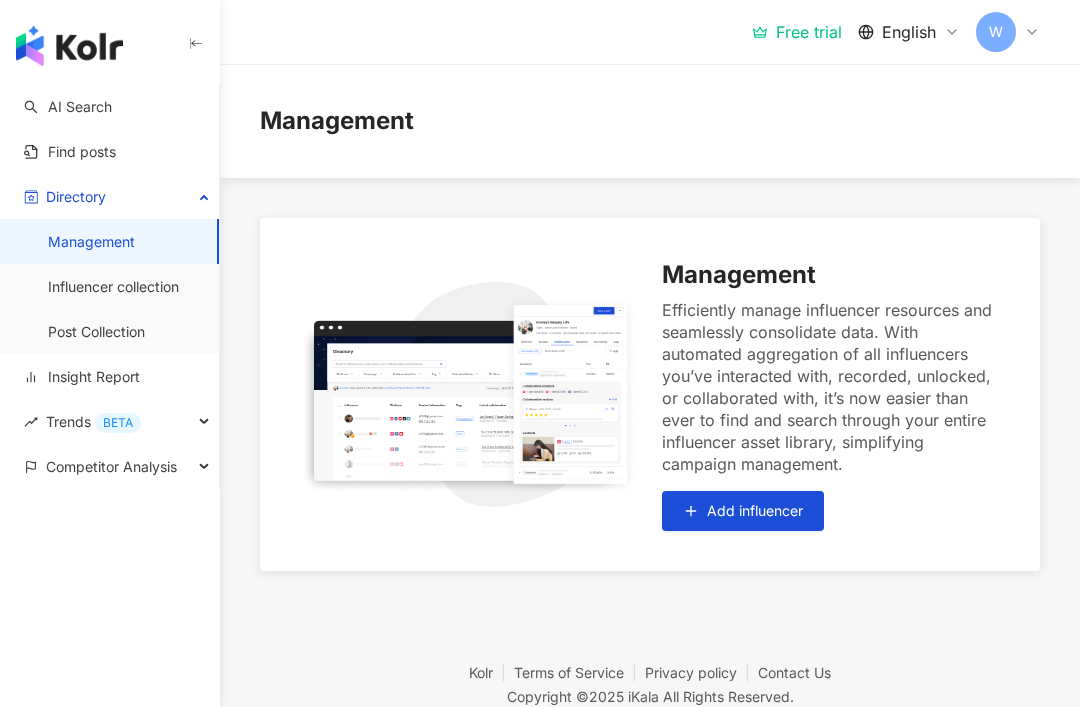 click on "Find posts" at bounding box center [70, 152] 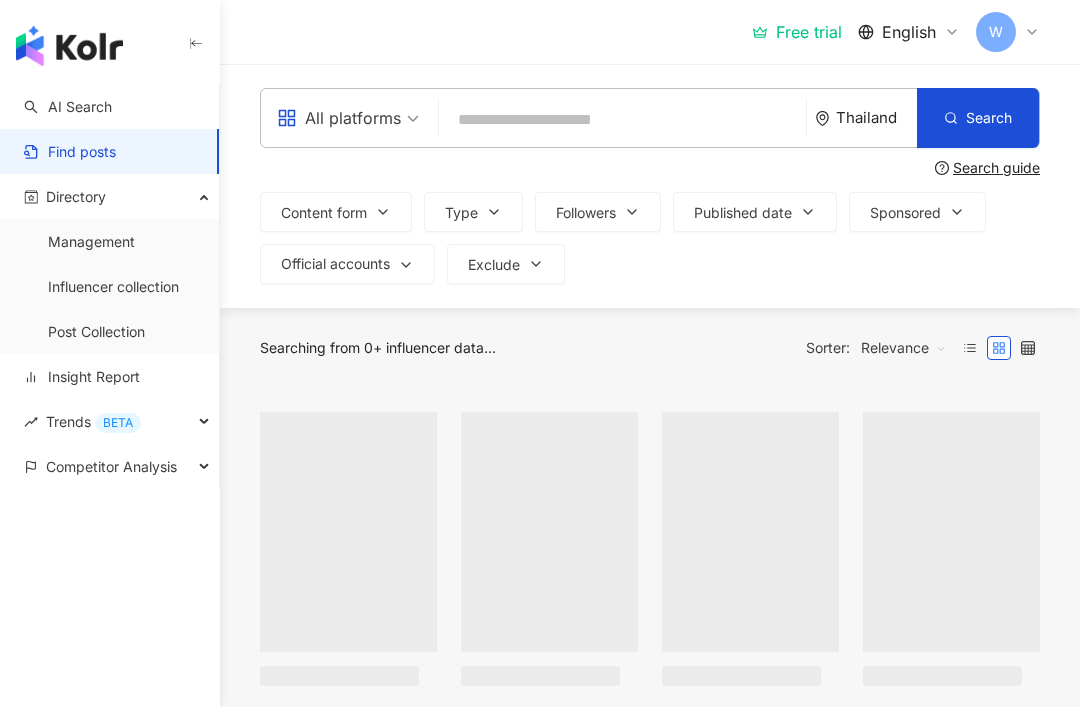 click on "Content form" at bounding box center (324, 213) 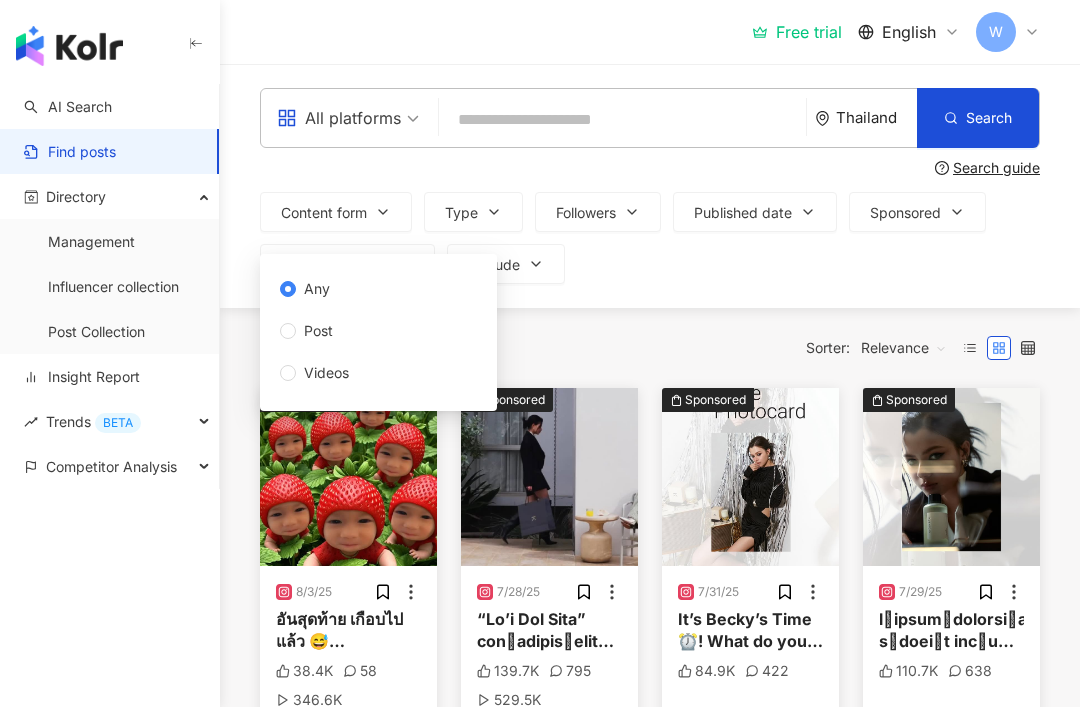 click on "Content form" at bounding box center [336, 212] 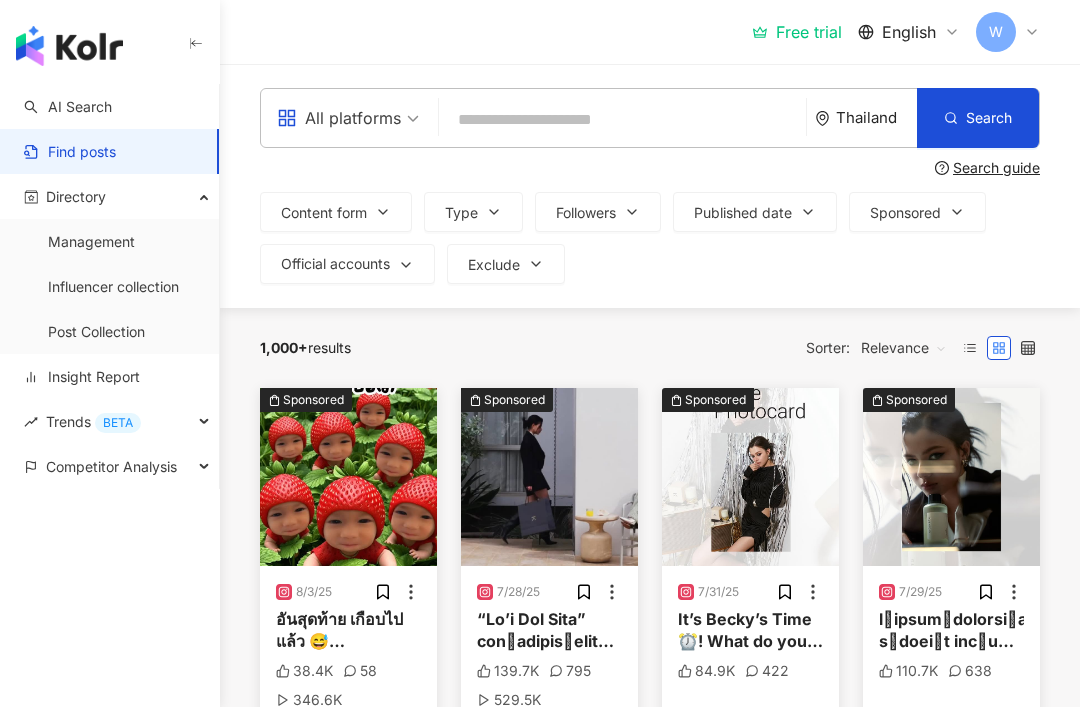 click on "Type" at bounding box center [461, 213] 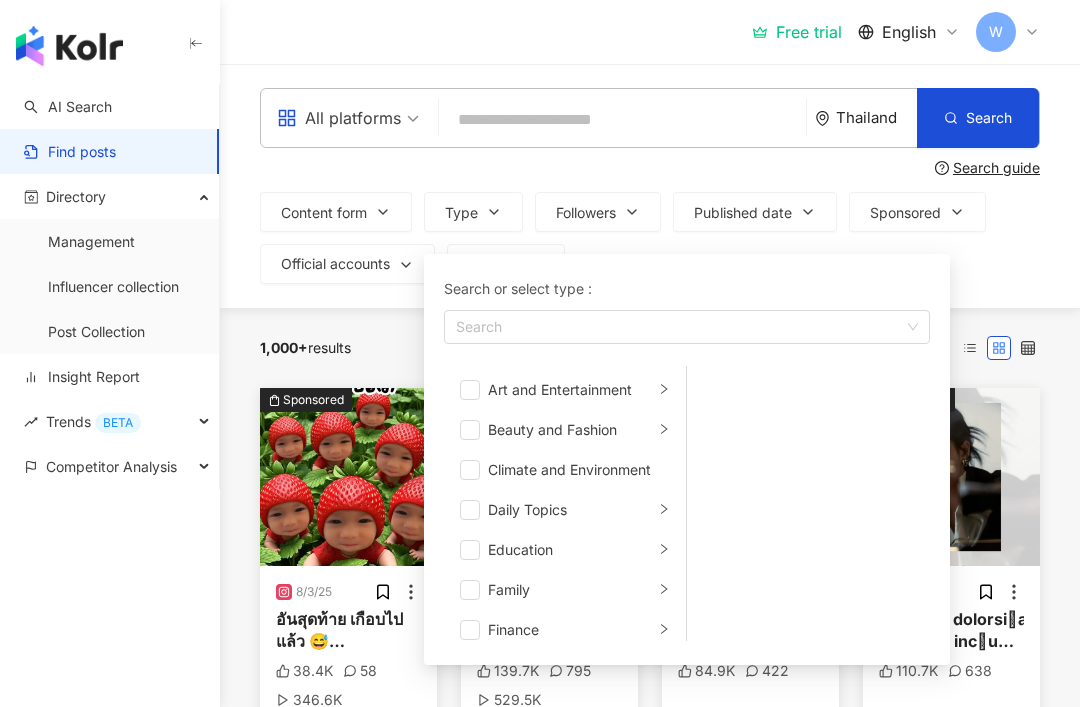 click on "Art and Entertainment" at bounding box center [571, 390] 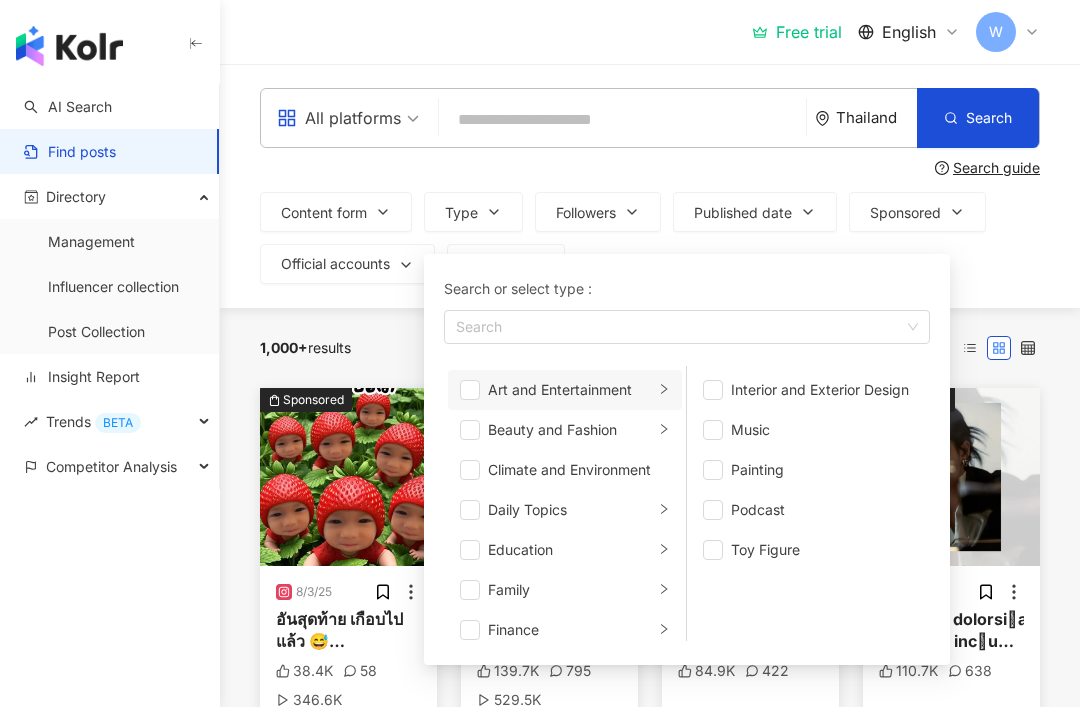 click on "Music" at bounding box center [822, 430] 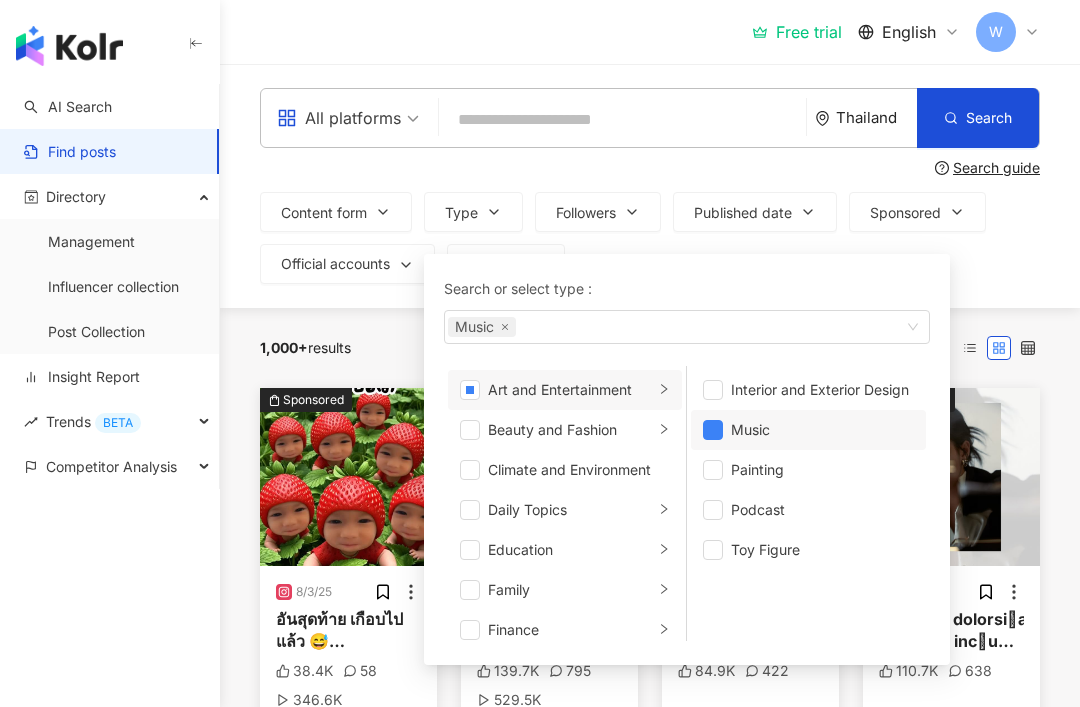 click 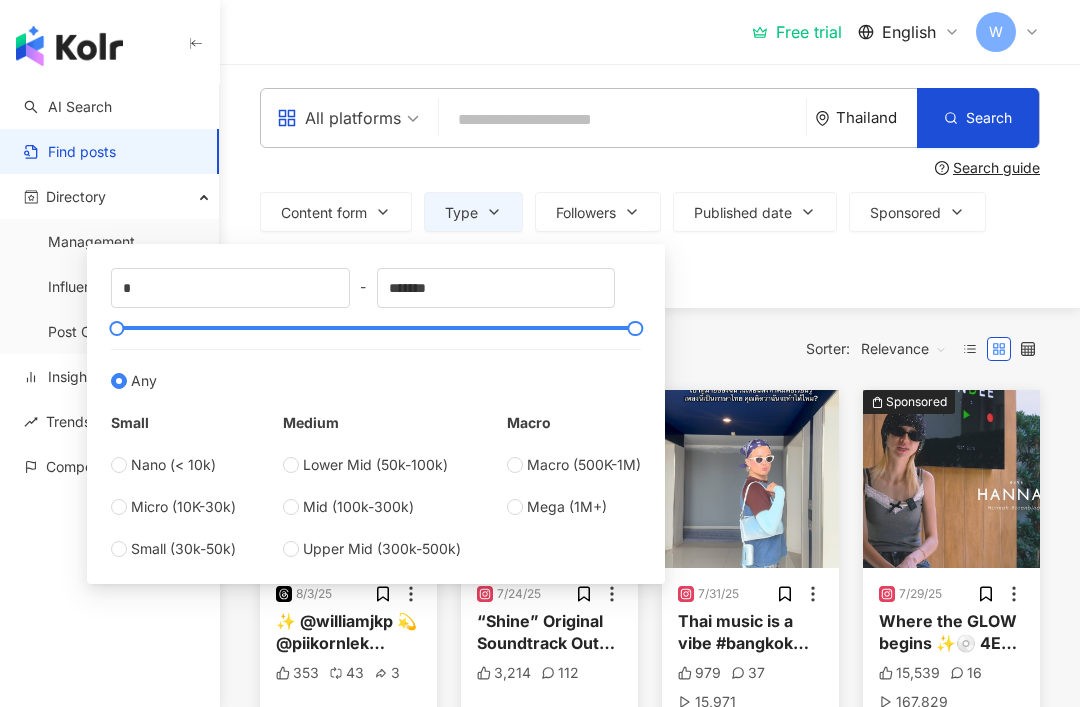 click on "Published date" at bounding box center (755, 212) 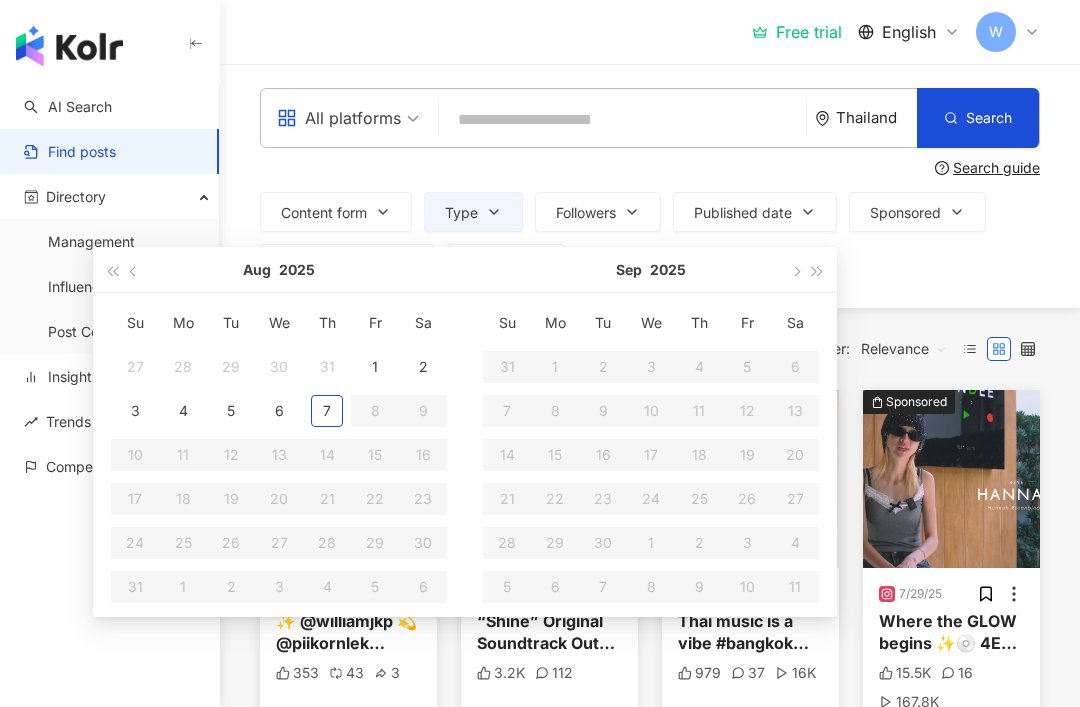 click 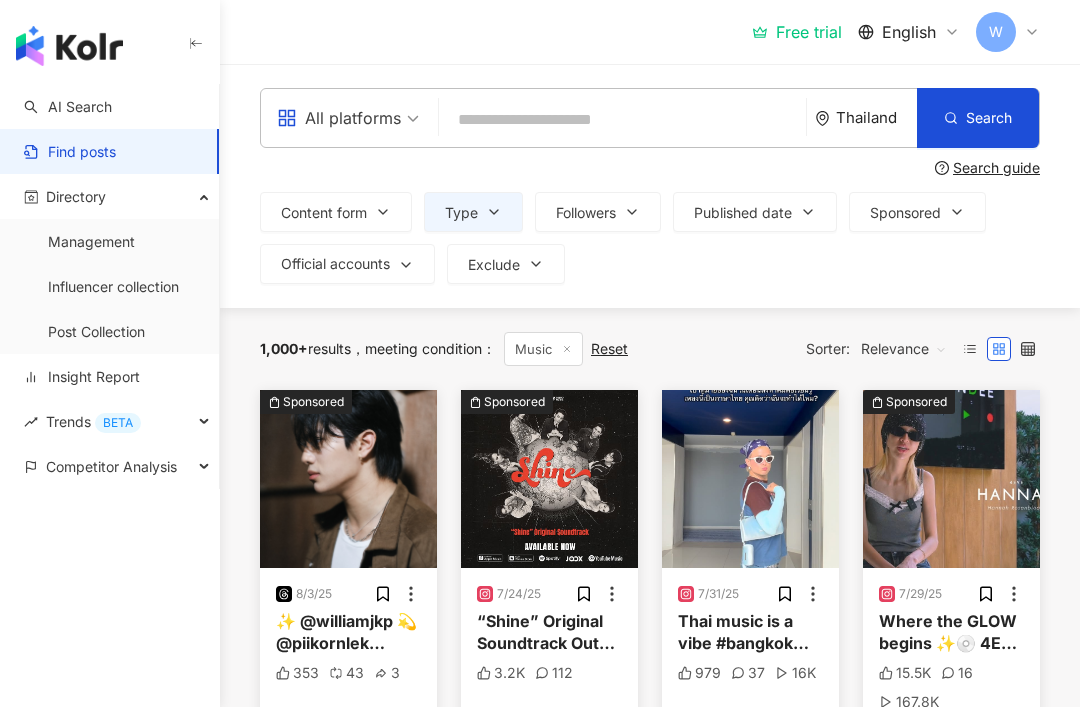 click on "Sponsored" at bounding box center [905, 213] 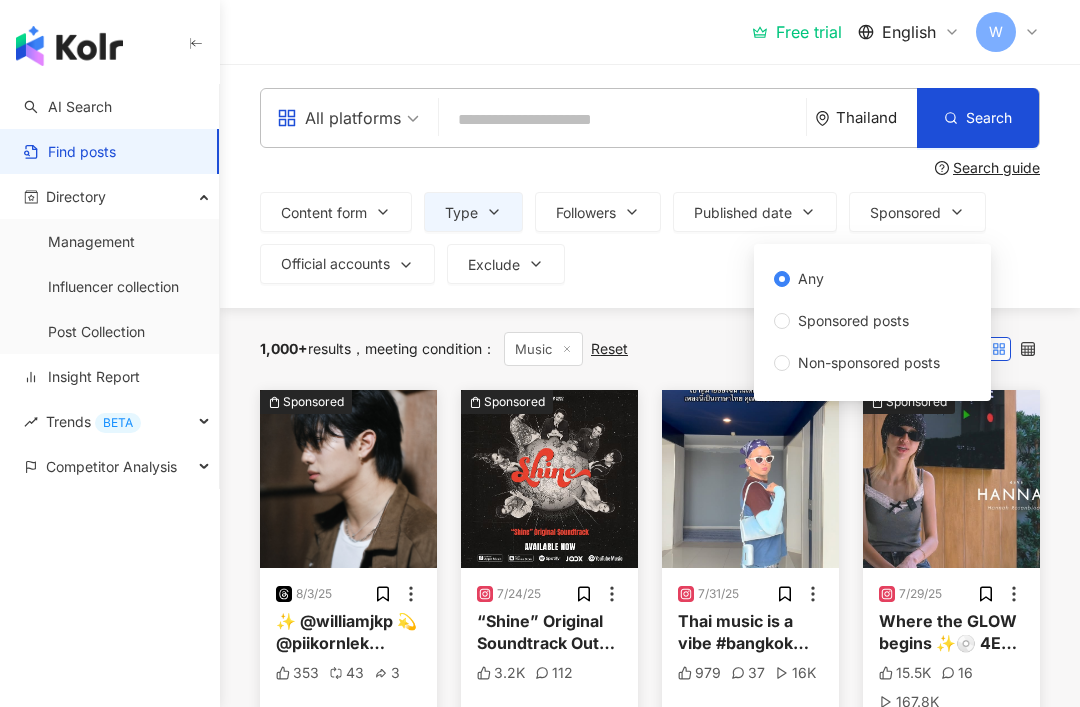 click on "Sponsored" at bounding box center [905, 213] 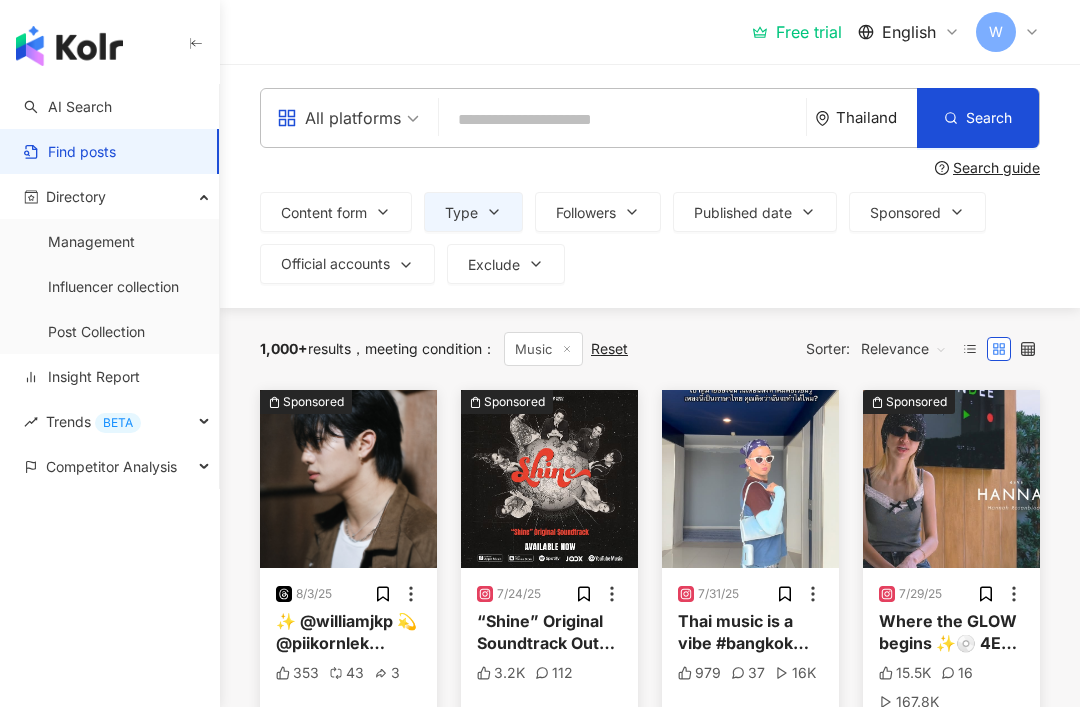 click on "Official accounts" at bounding box center [335, 264] 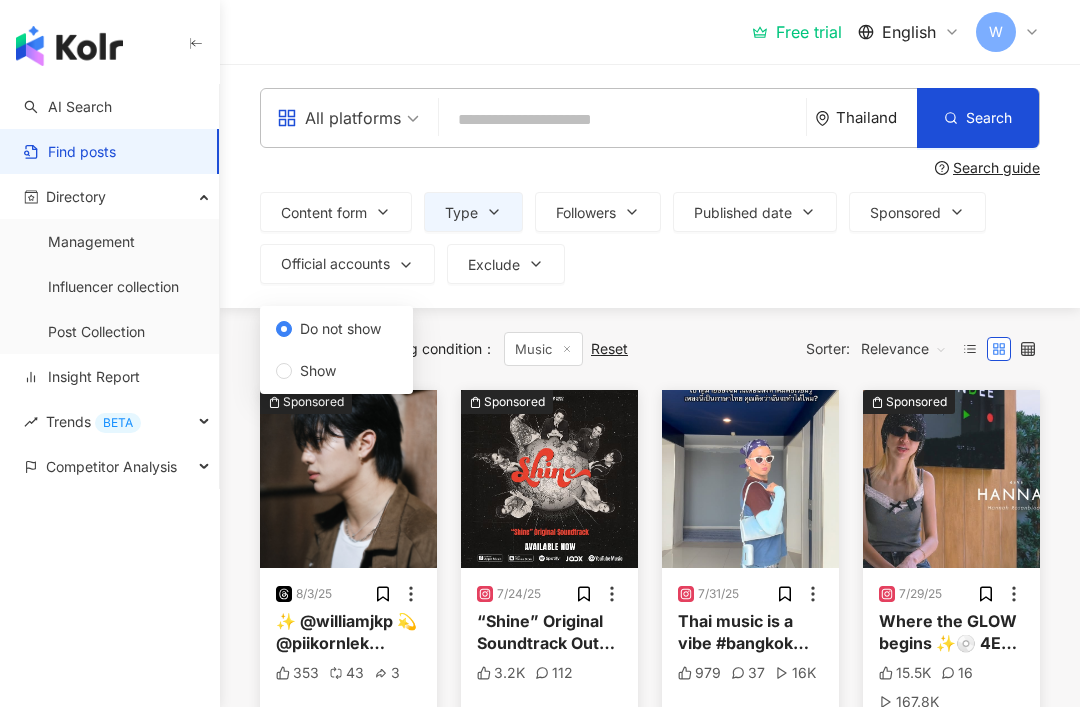click on "Official accounts" at bounding box center [335, 264] 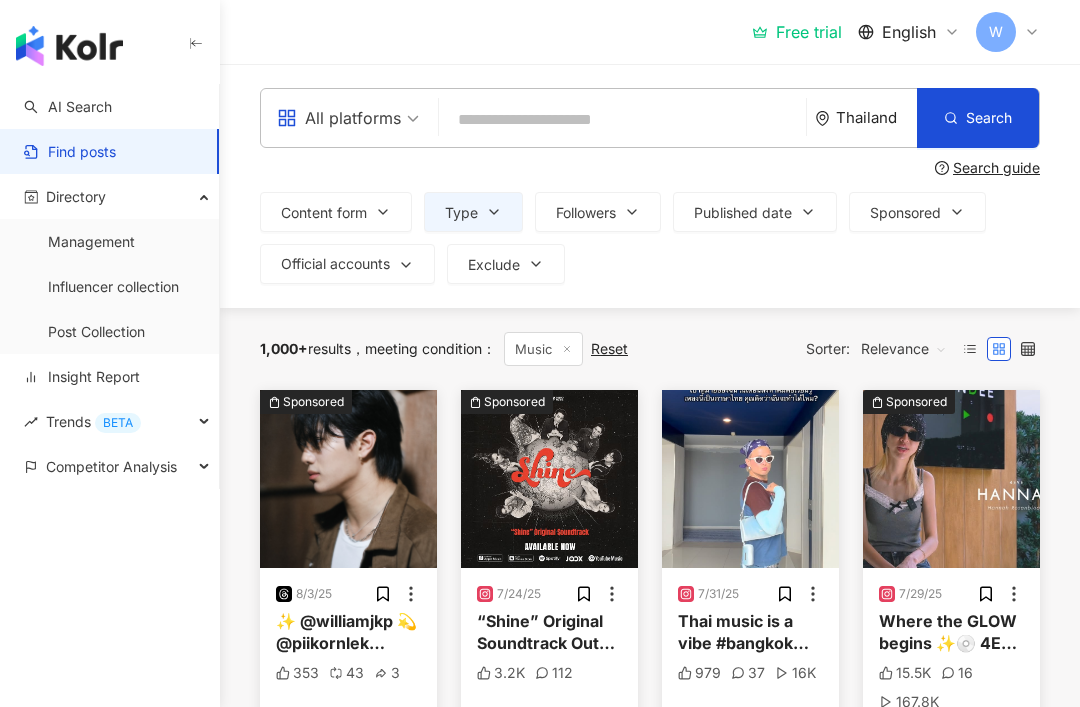click on "Exclude" at bounding box center (494, 265) 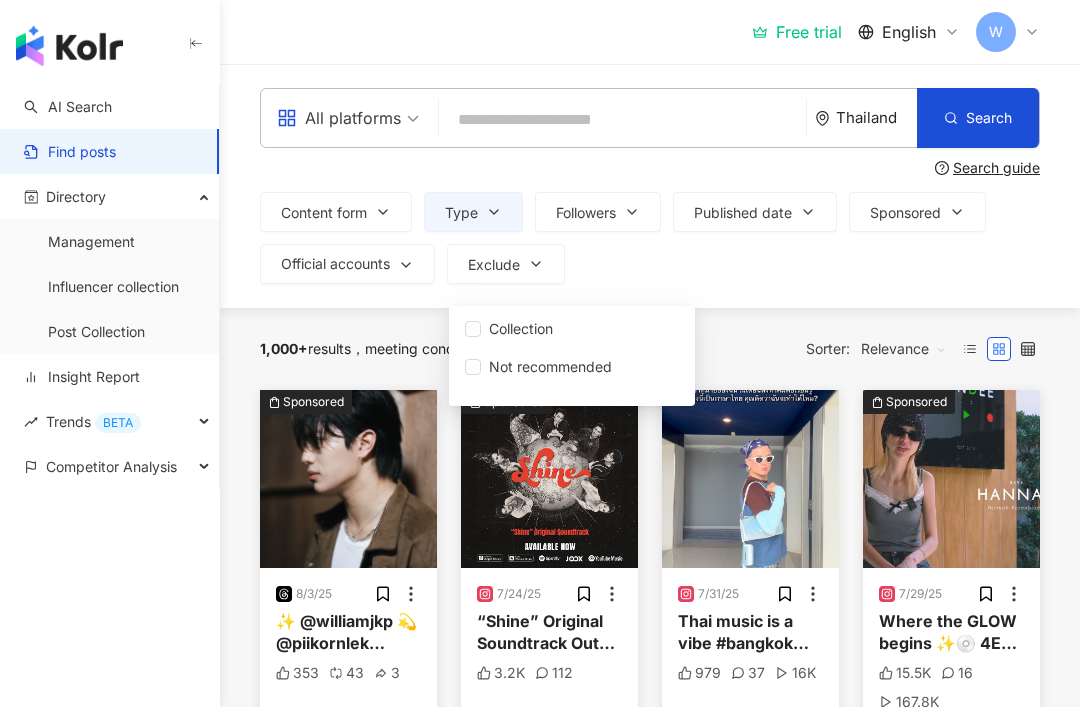 click on "Exclude" at bounding box center (494, 265) 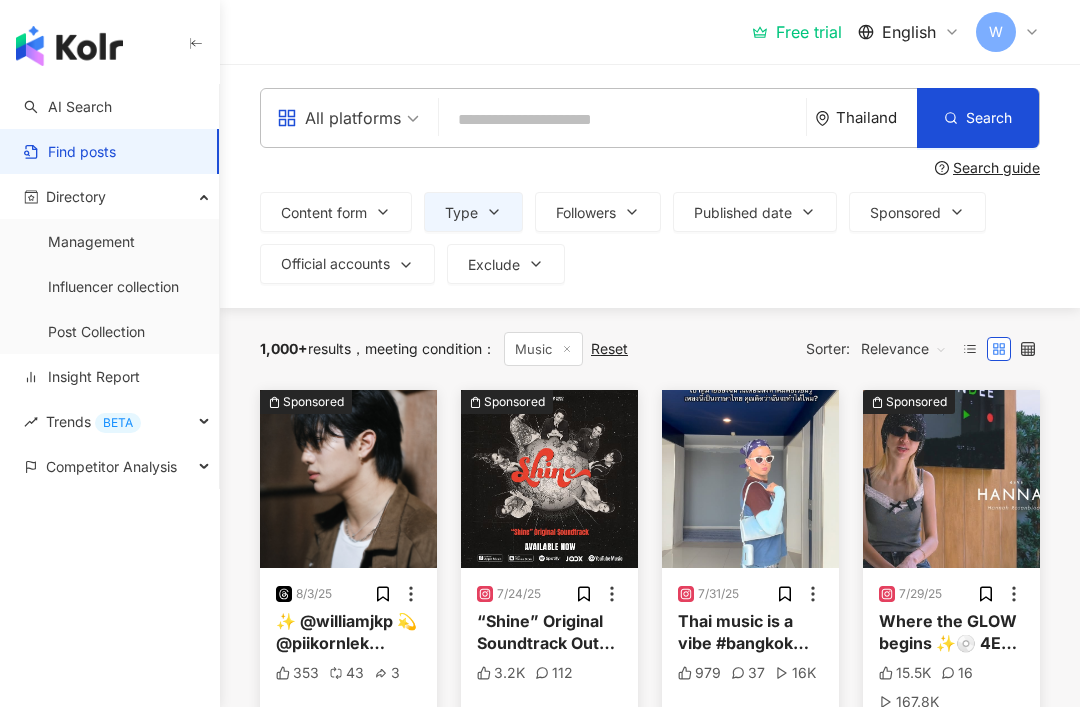 click on "Content form" at bounding box center (324, 213) 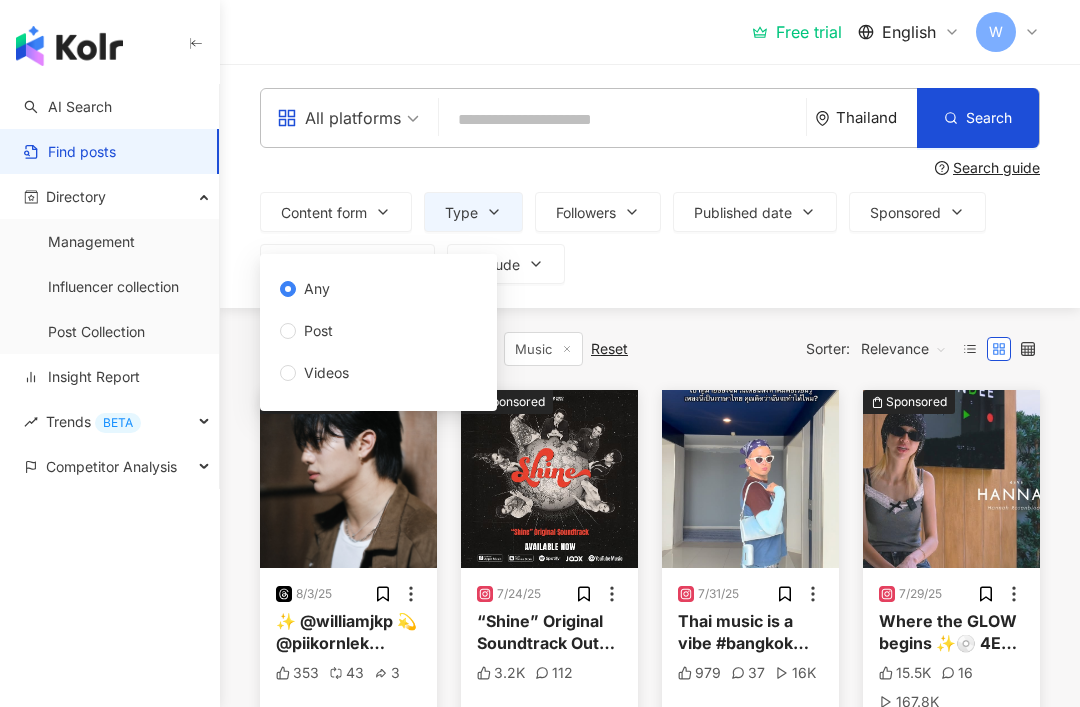click on "Content form" at bounding box center (324, 213) 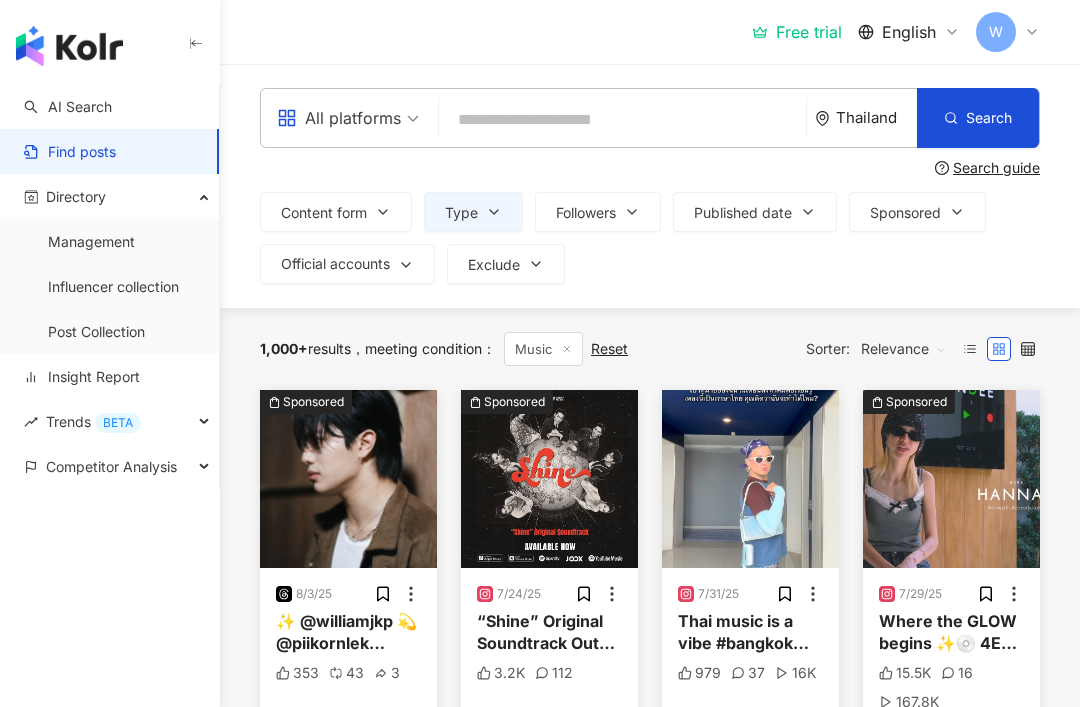 click on "AI Search" at bounding box center (68, 107) 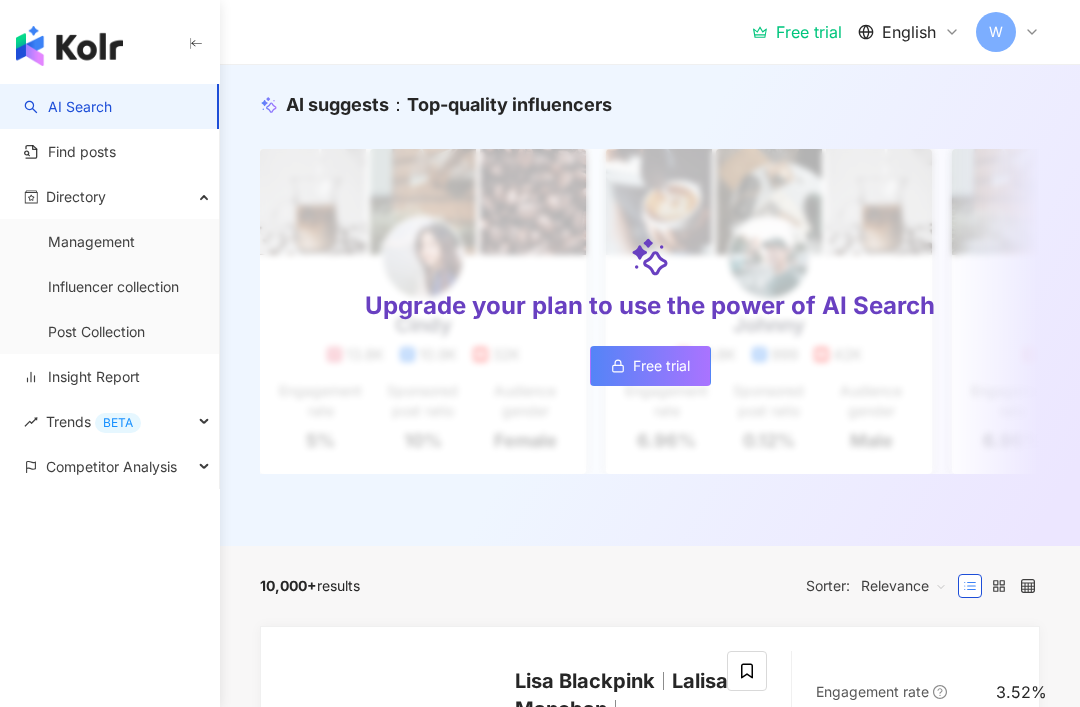 scroll, scrollTop: 216, scrollLeft: 0, axis: vertical 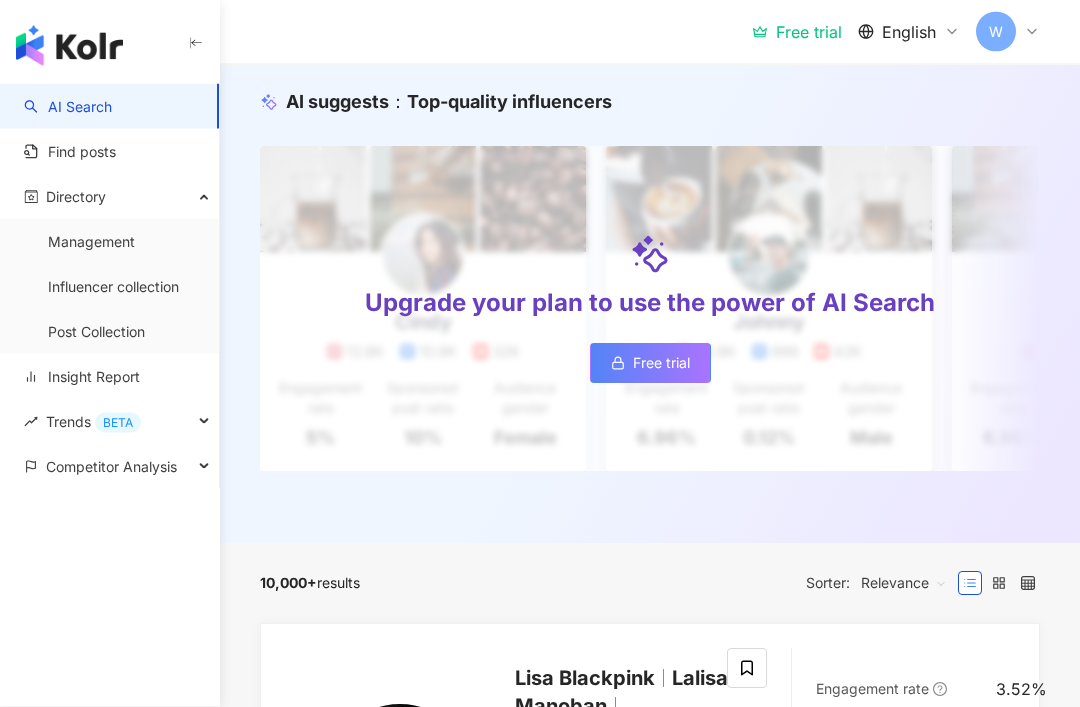 click on "Free trial" at bounding box center [650, 364] 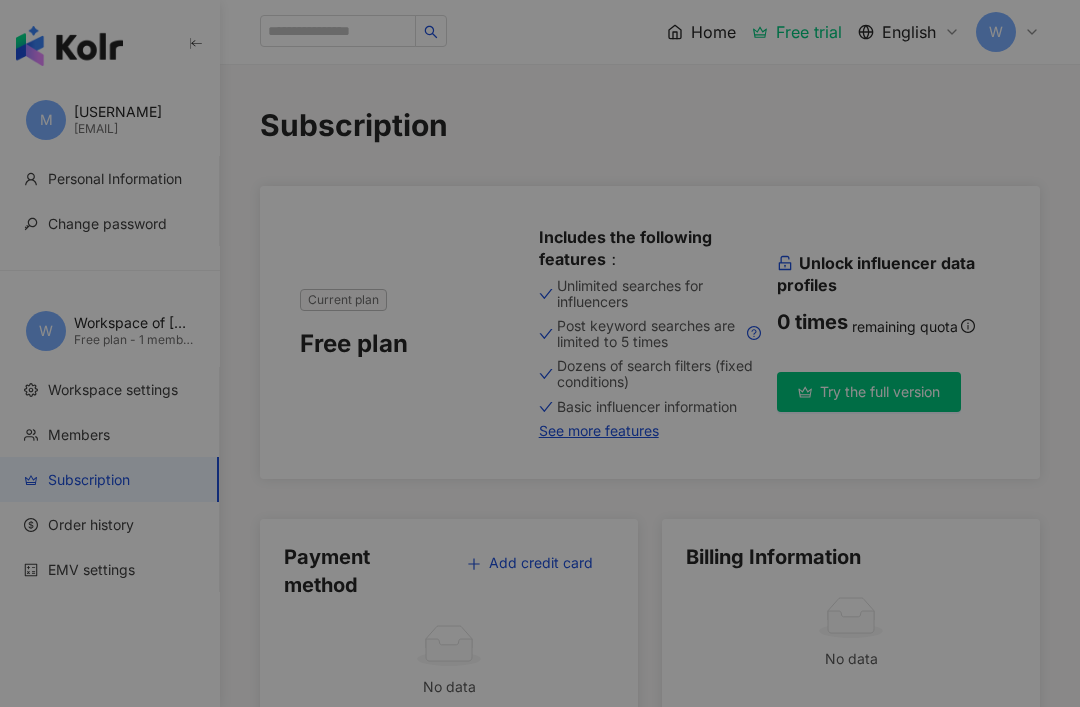 scroll, scrollTop: 0, scrollLeft: 0, axis: both 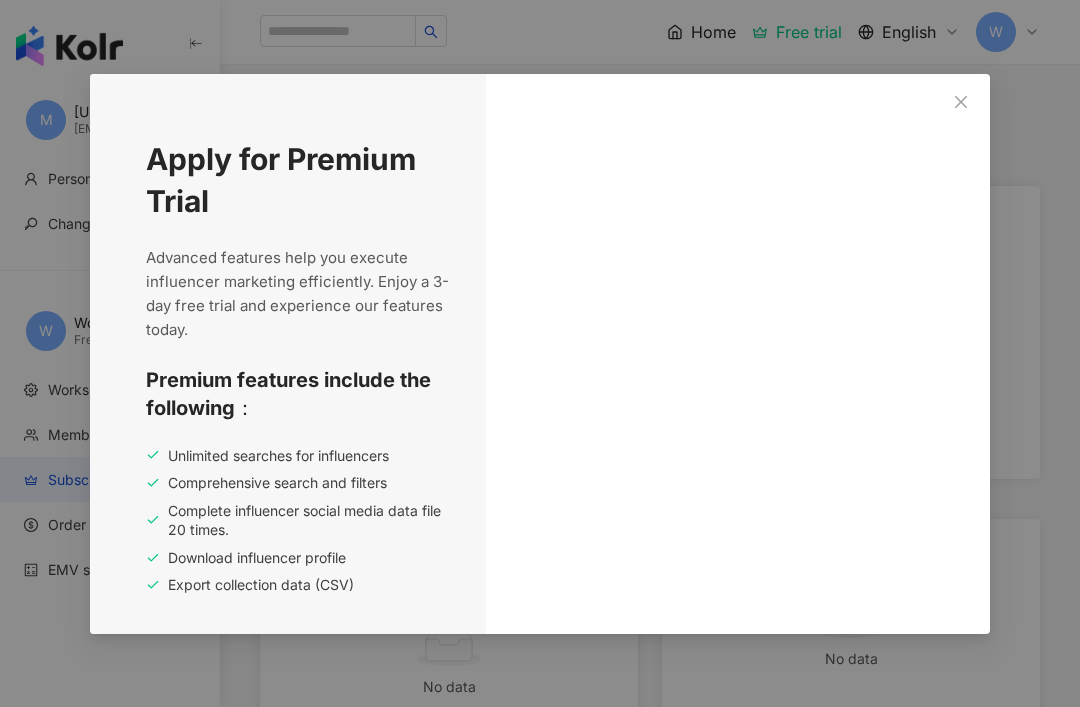 click 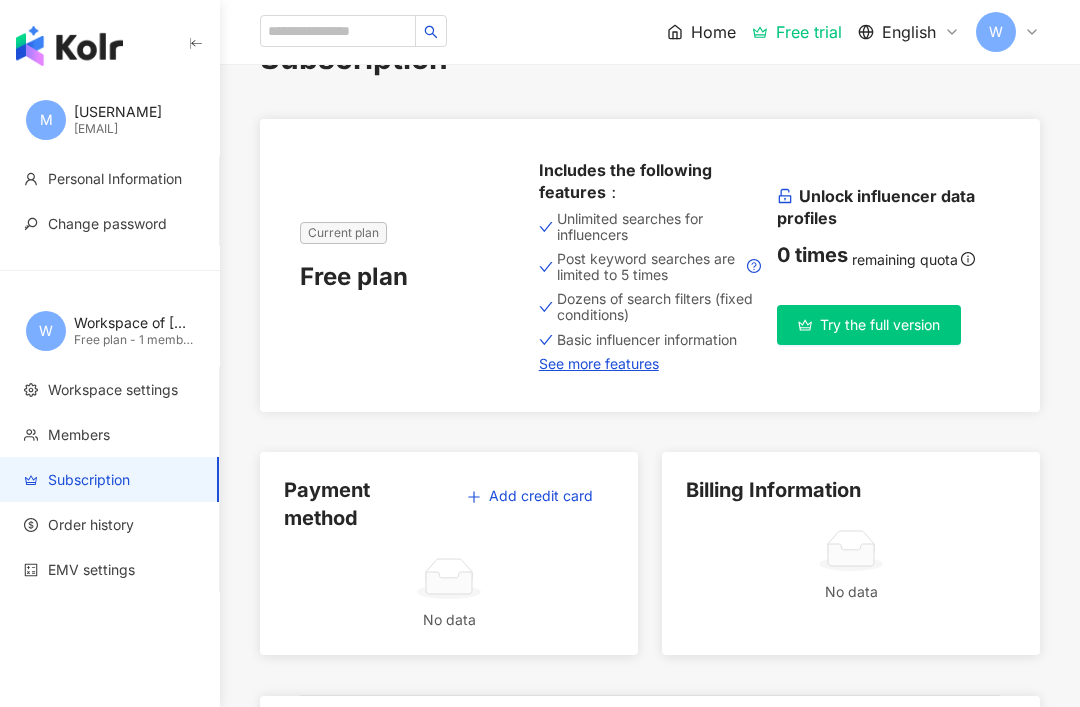 scroll, scrollTop: 0, scrollLeft: 0, axis: both 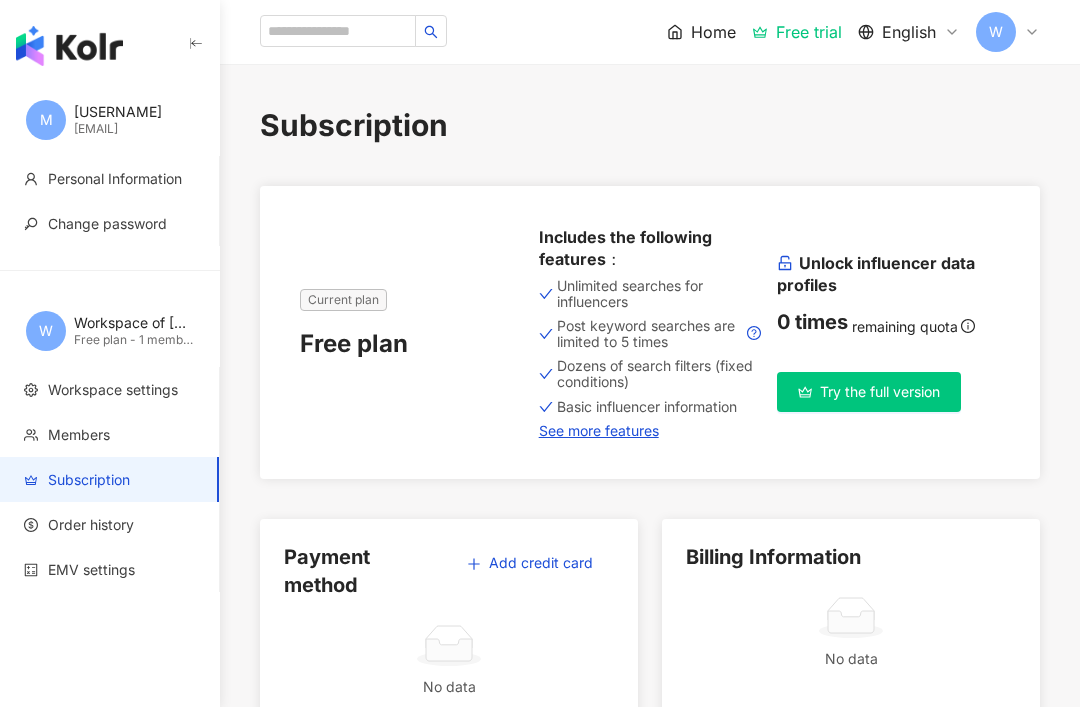 click at bounding box center (69, 46) 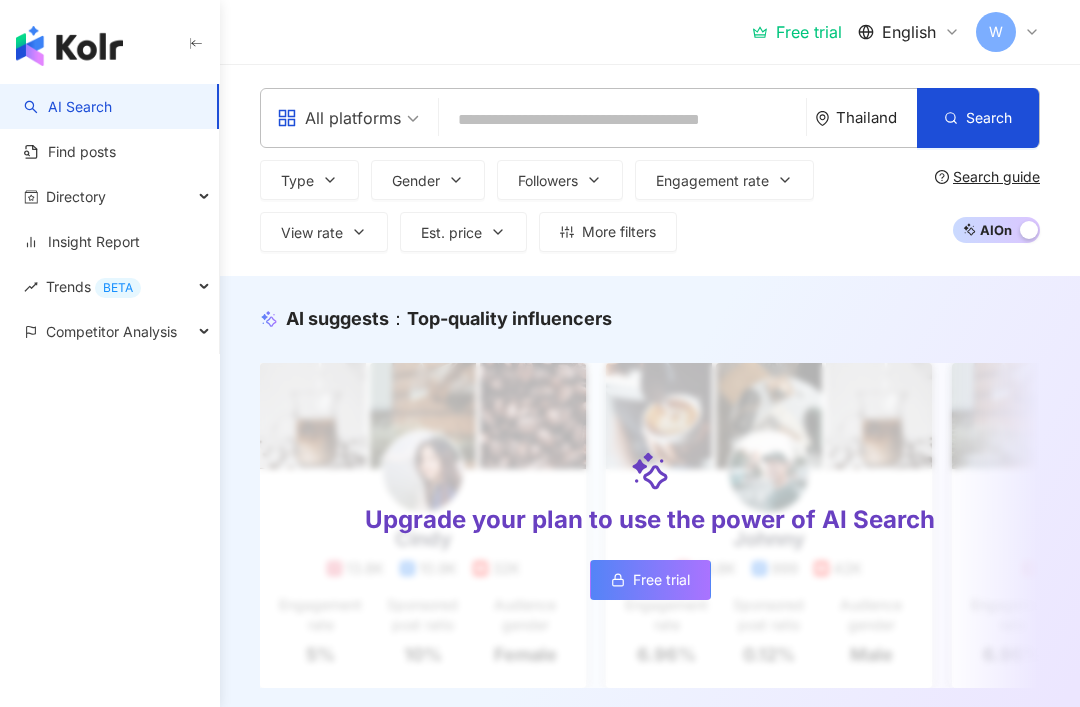 click at bounding box center (69, 46) 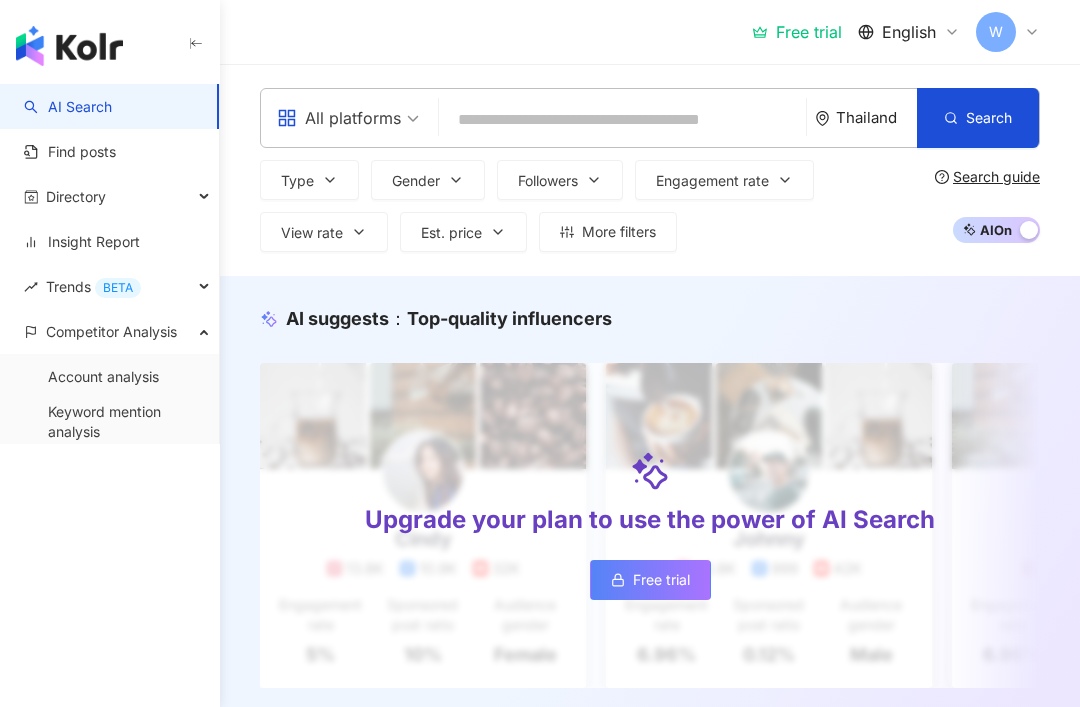 click on "Account analysis" at bounding box center [103, 377] 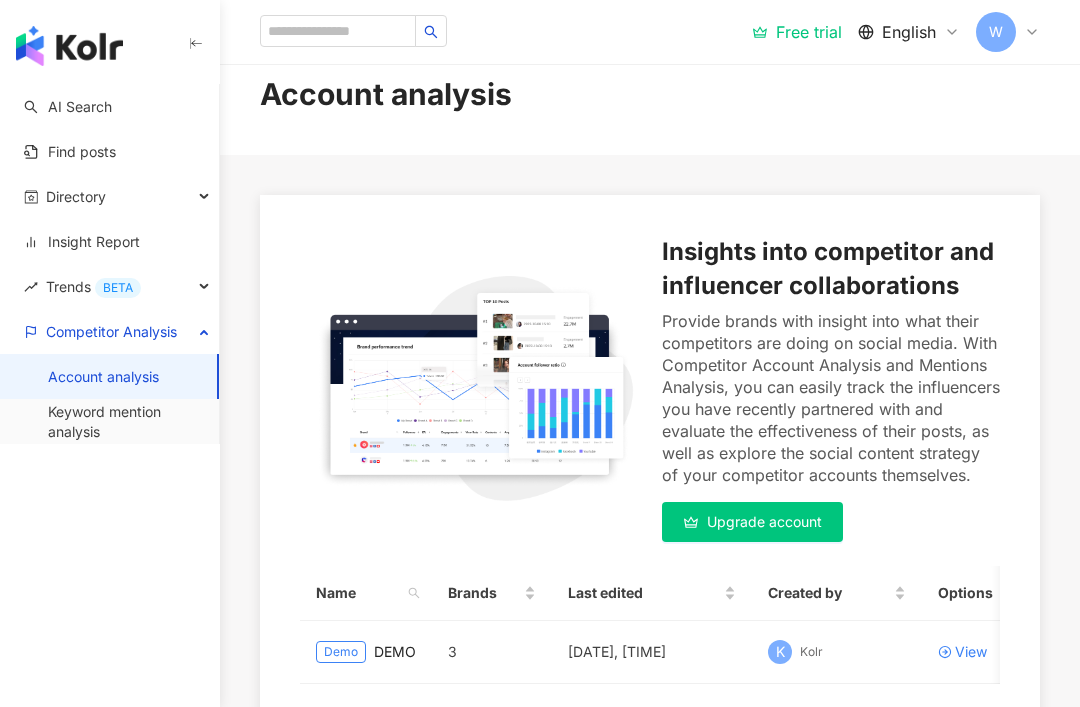 scroll, scrollTop: 0, scrollLeft: 0, axis: both 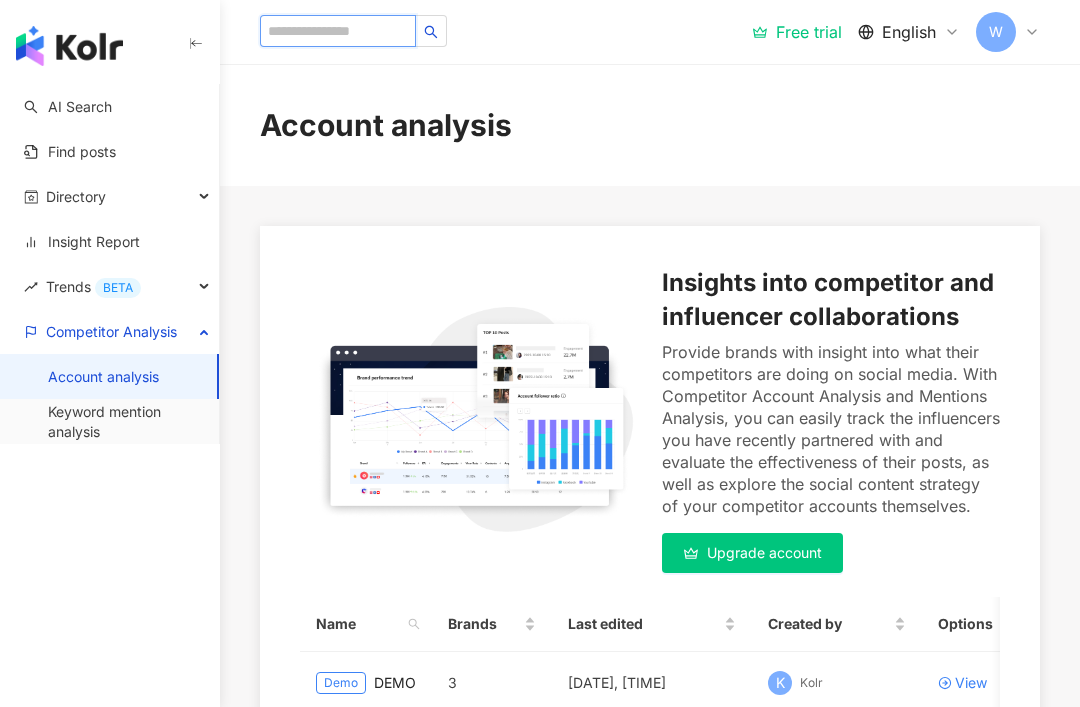 click at bounding box center (338, 31) 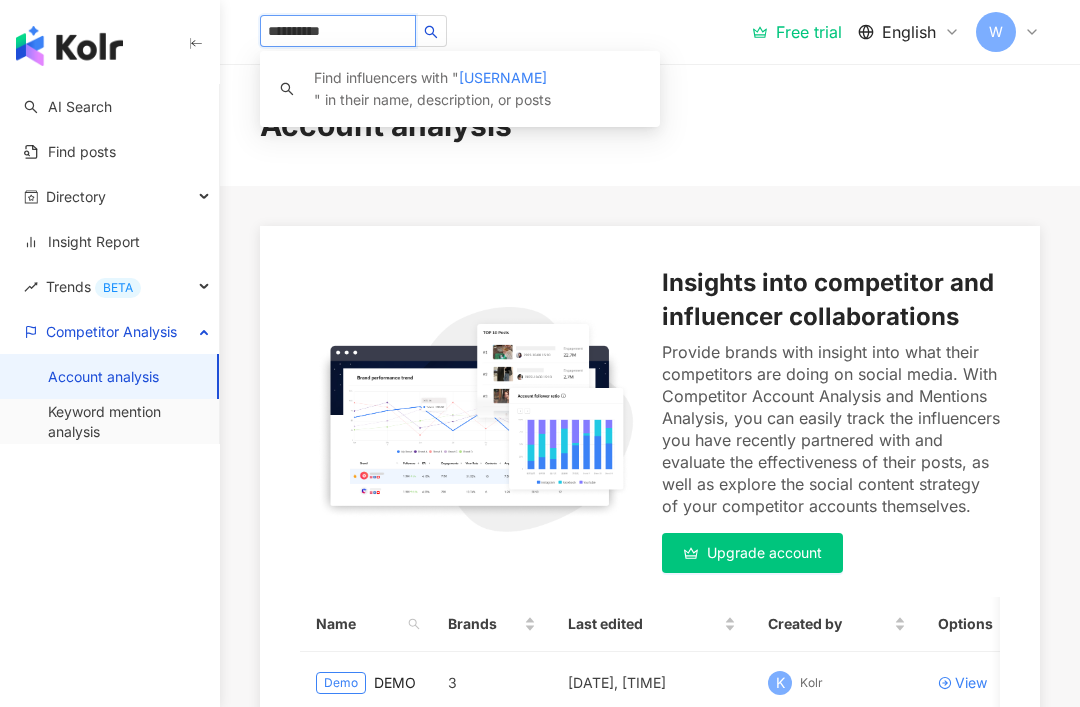 type on "**********" 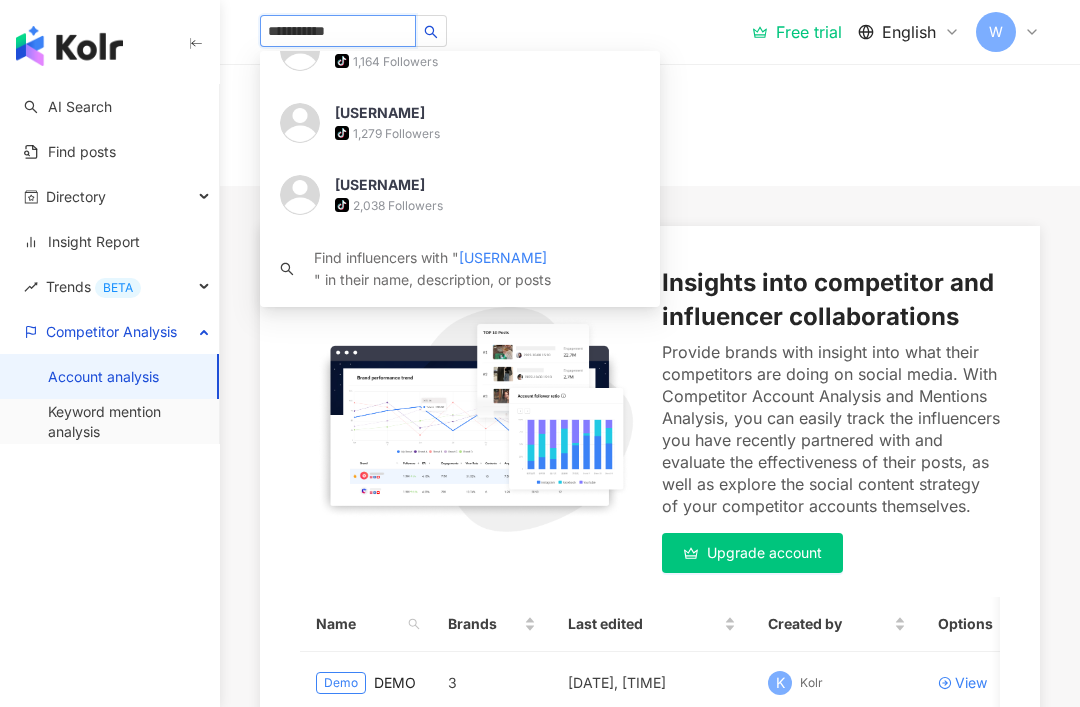 scroll, scrollTop: 180, scrollLeft: 0, axis: vertical 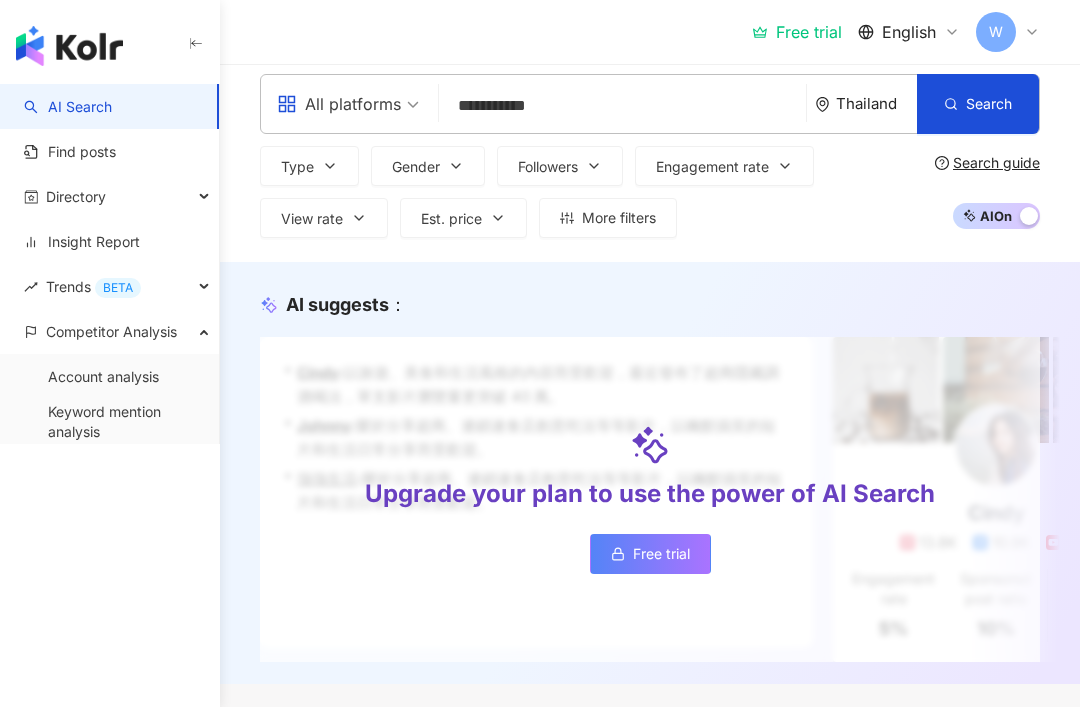 click on "Search" at bounding box center [989, 104] 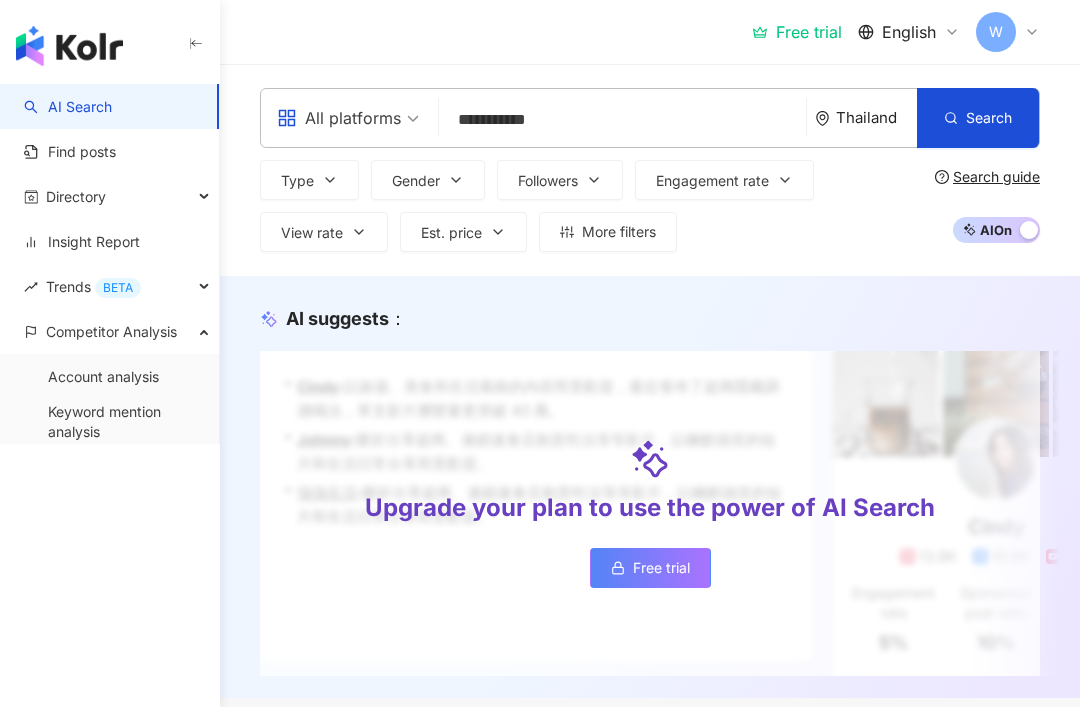 click on "Search" at bounding box center (978, 118) 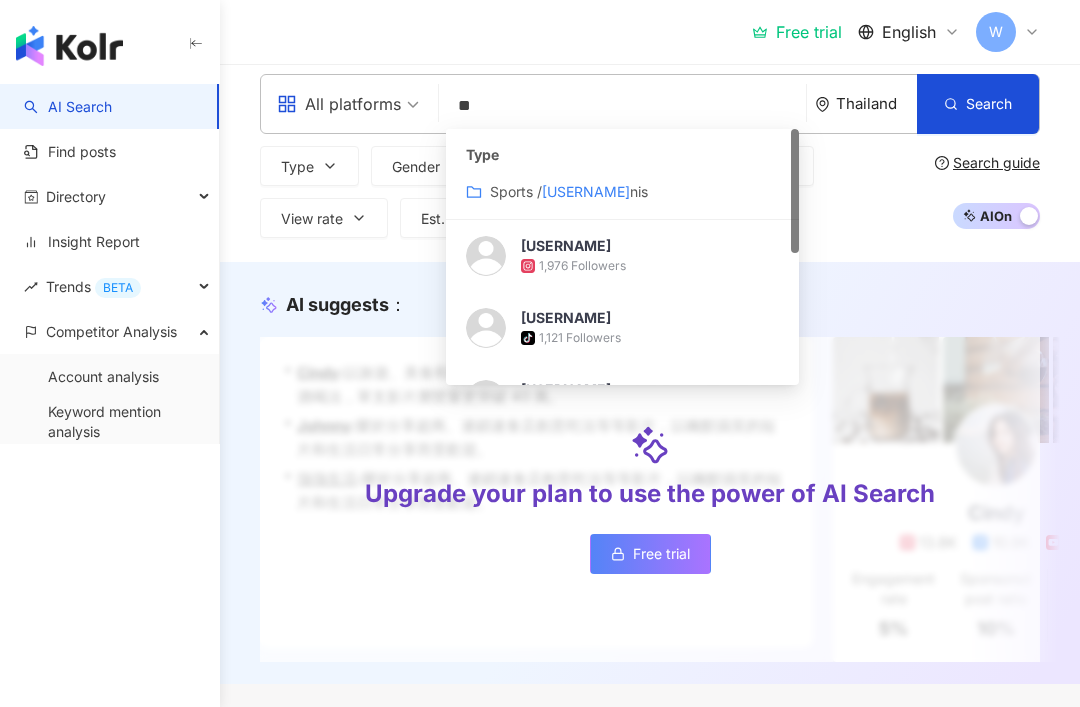 type on "*" 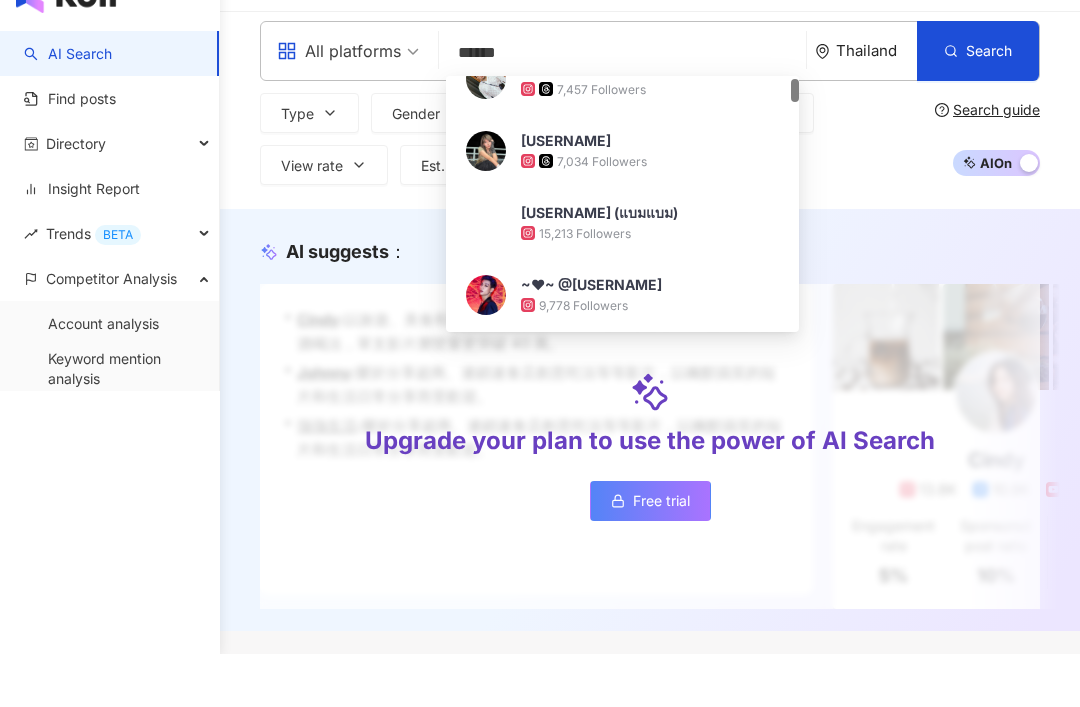 scroll, scrollTop: 40, scrollLeft: 0, axis: vertical 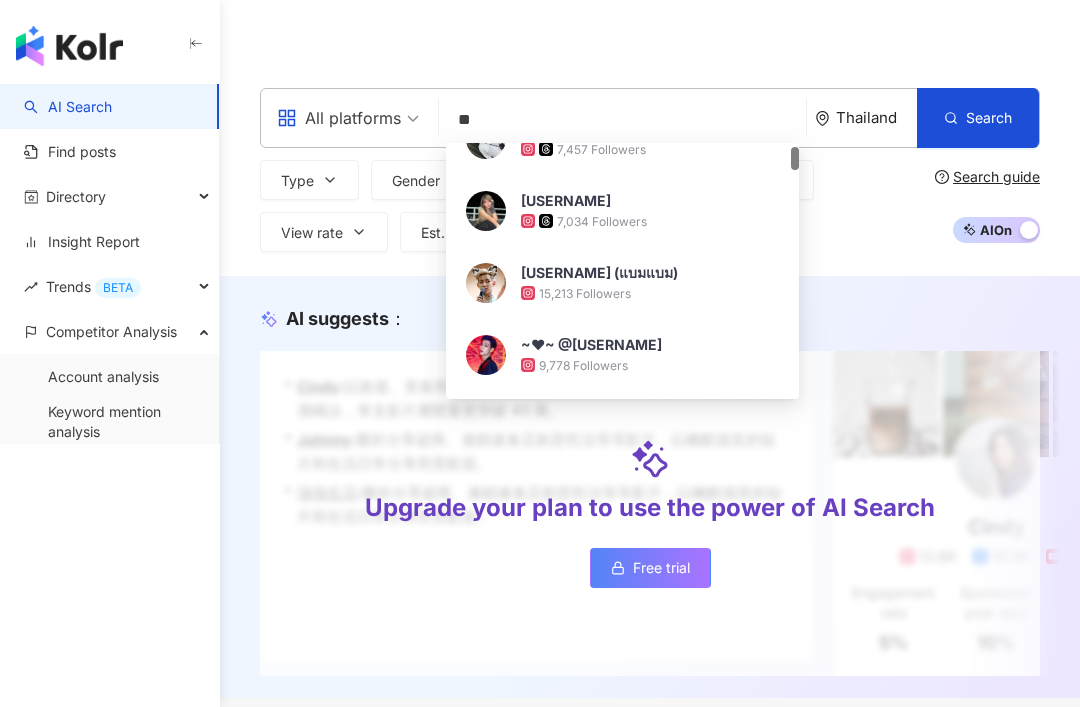 type on "*" 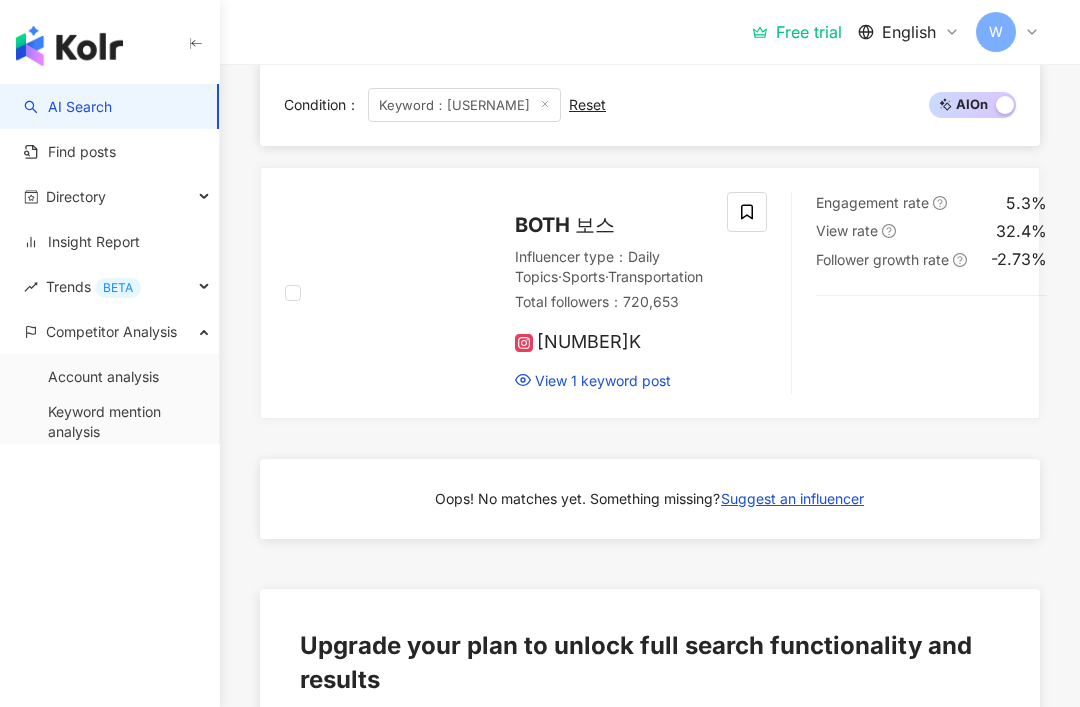 scroll, scrollTop: 1509, scrollLeft: 0, axis: vertical 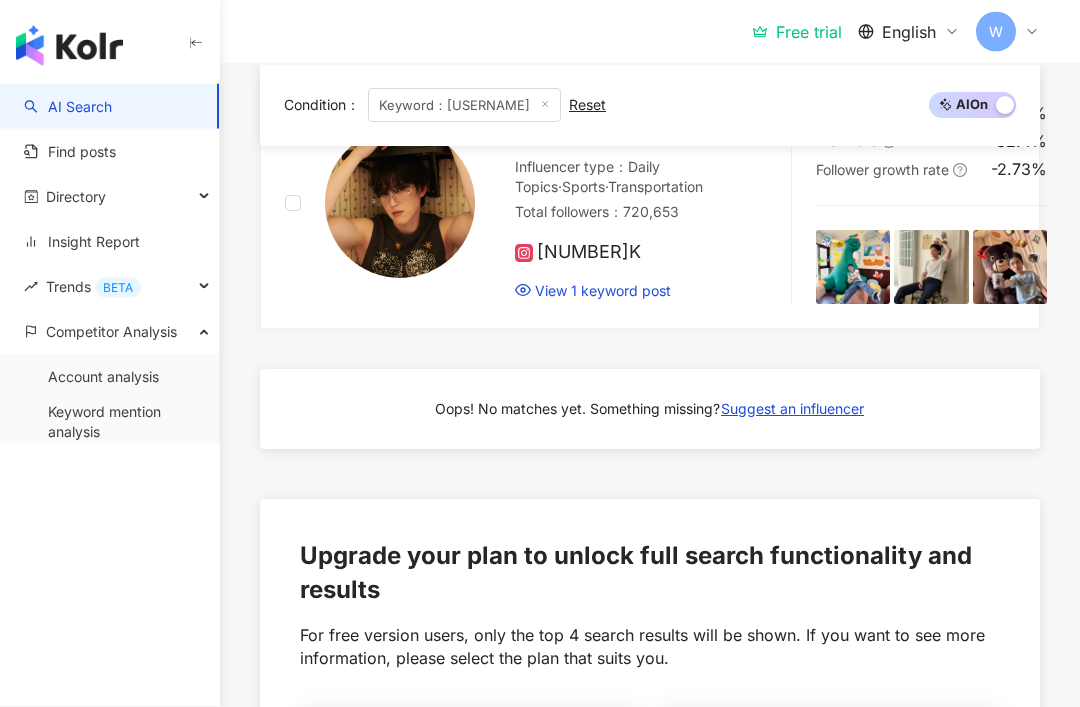 type 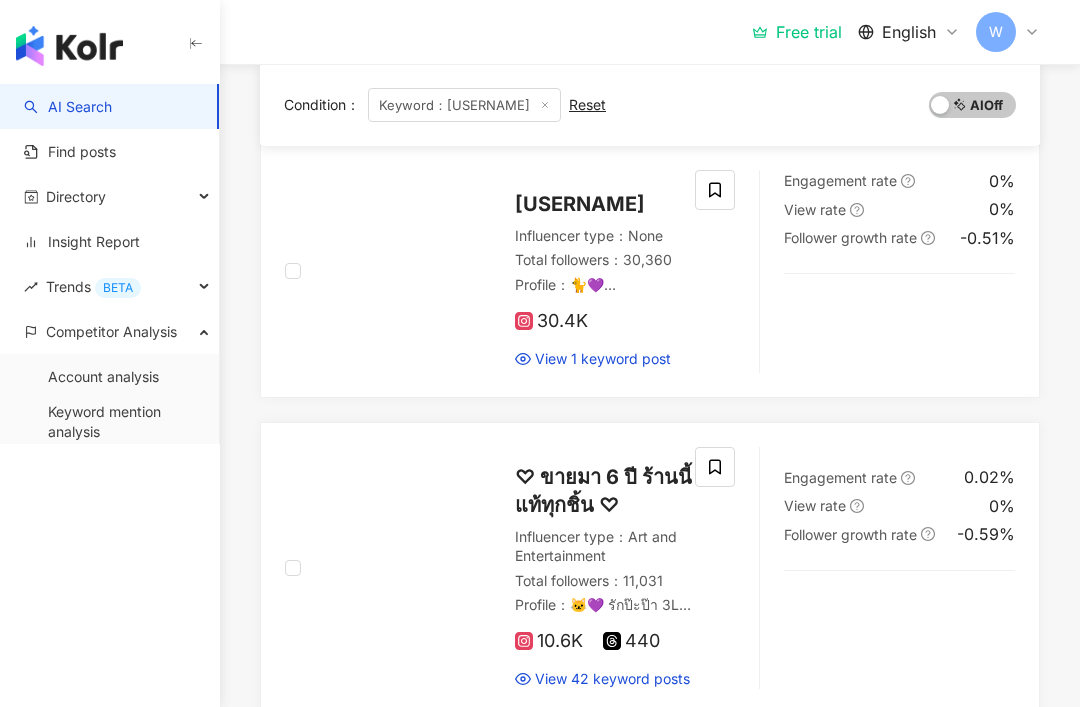 scroll, scrollTop: 0, scrollLeft: 0, axis: both 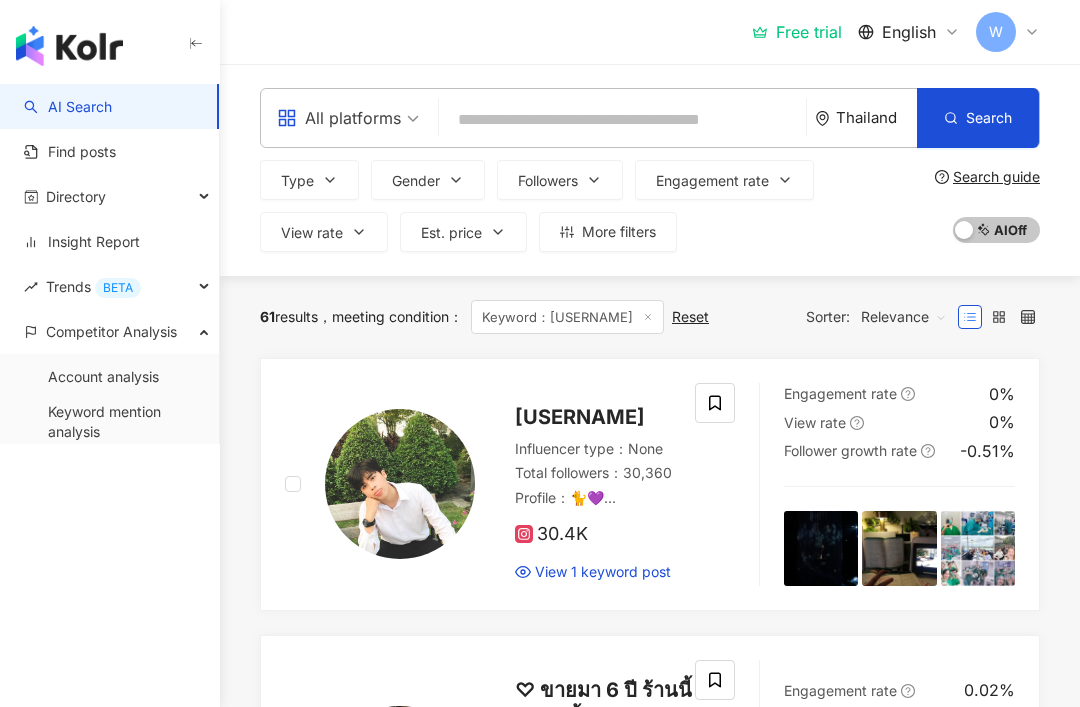 click on "English" at bounding box center (909, 32) 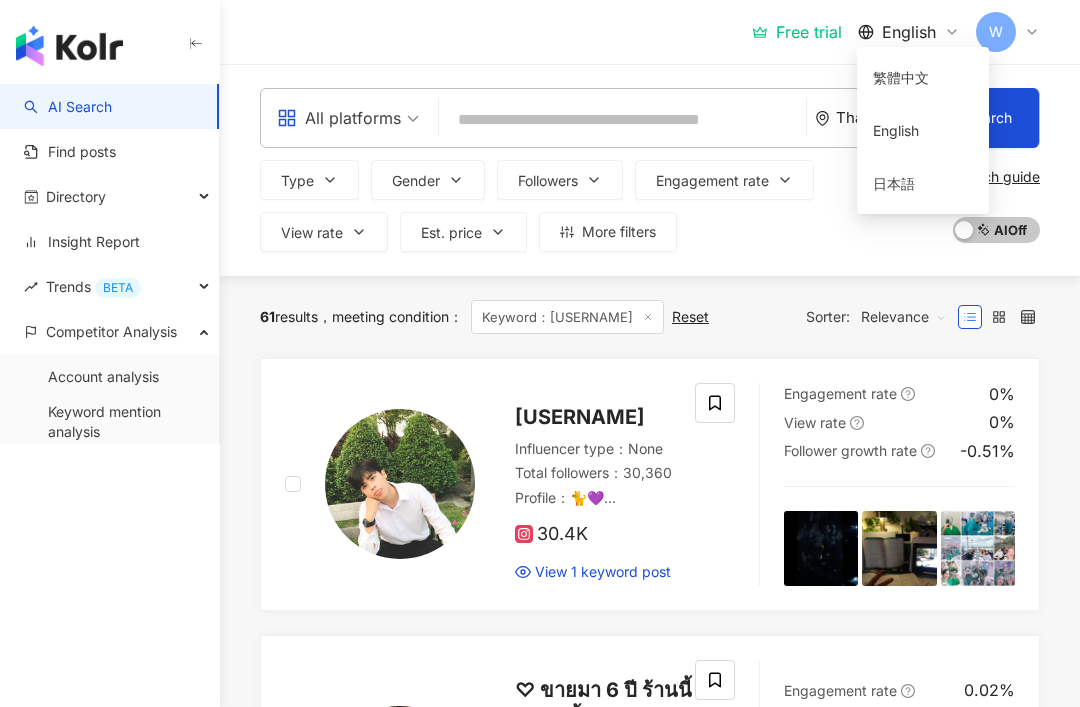 click on "English" at bounding box center (909, 32) 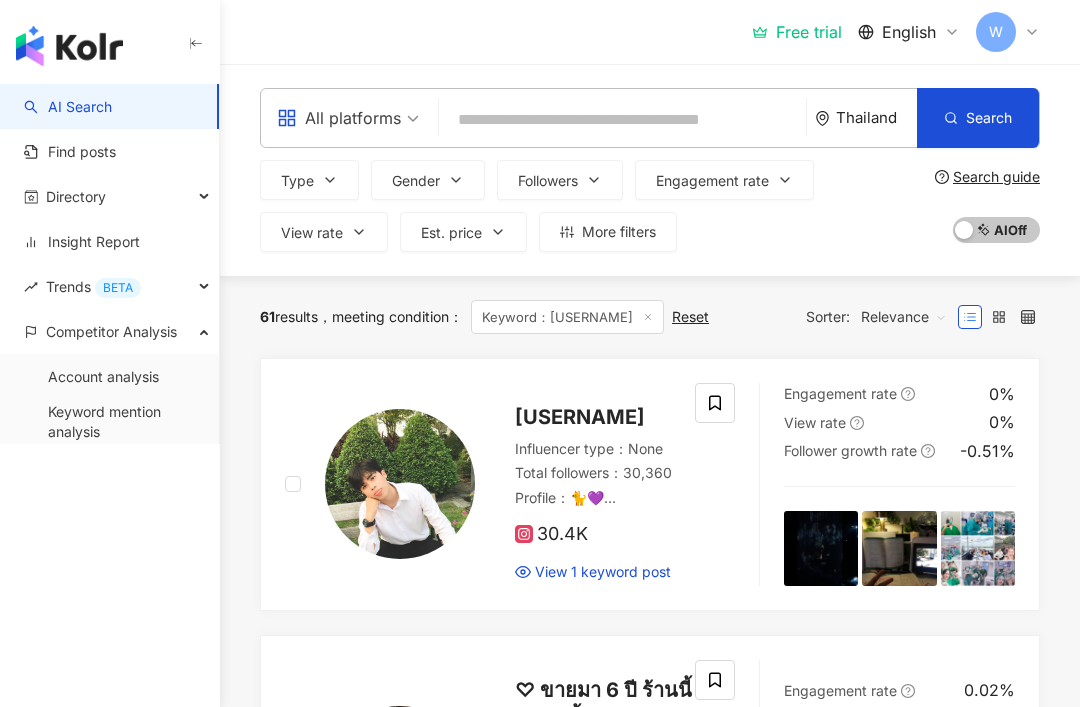 click on "Insight Report" at bounding box center [82, 242] 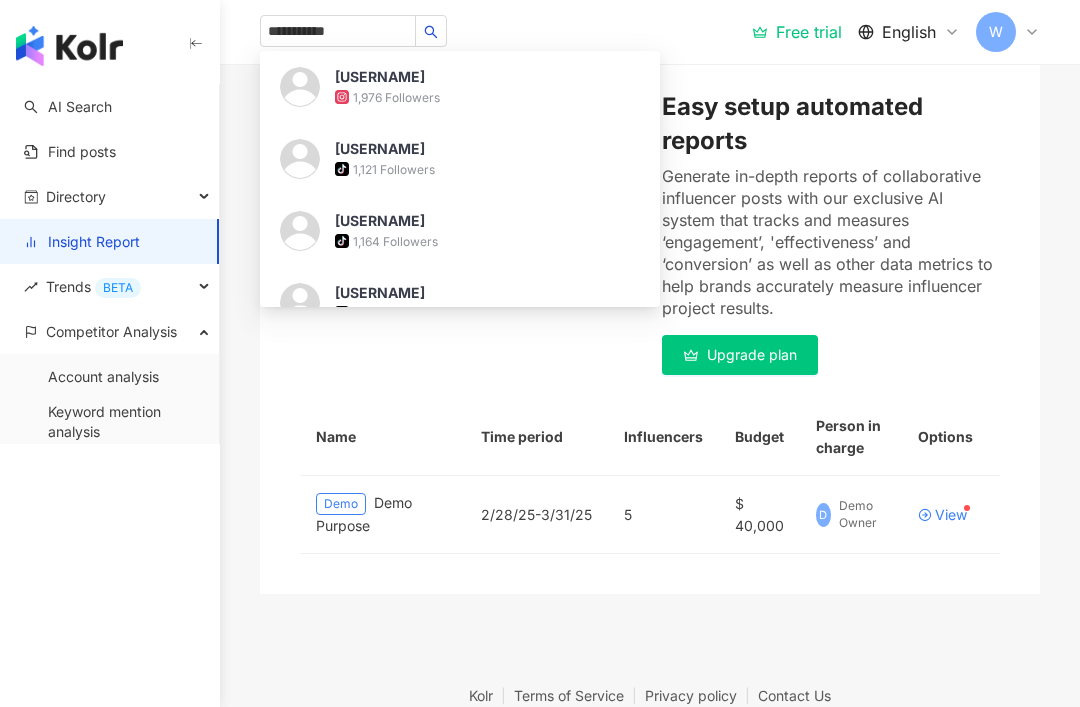 scroll, scrollTop: 241, scrollLeft: 0, axis: vertical 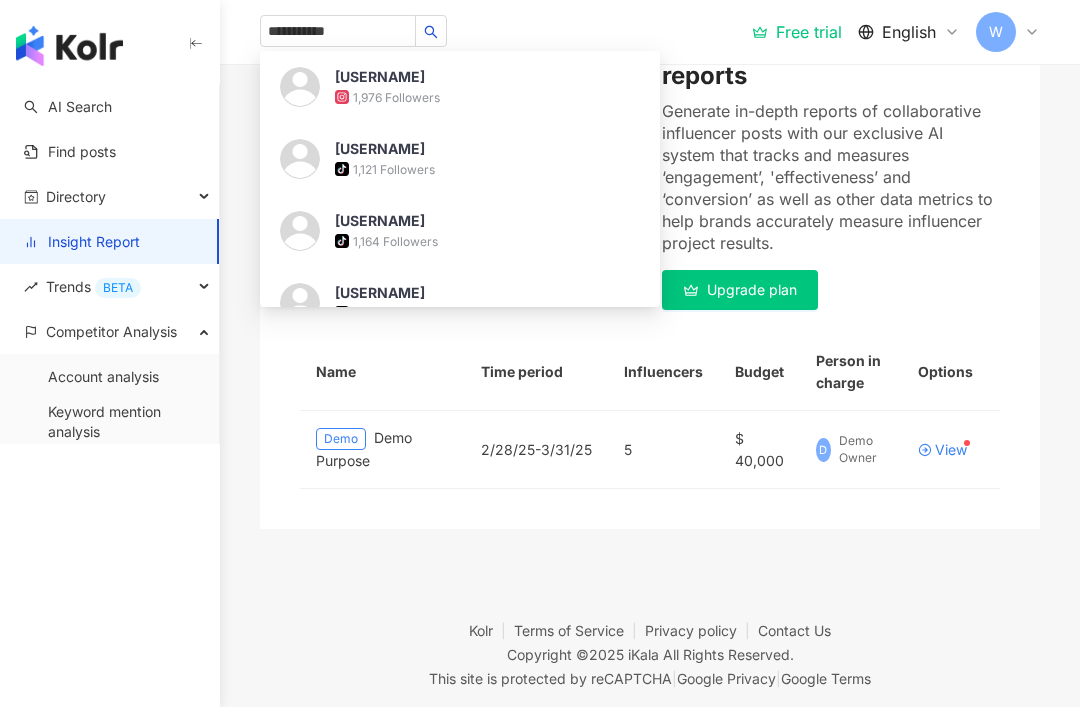 click on "Account analysis" at bounding box center (103, 377) 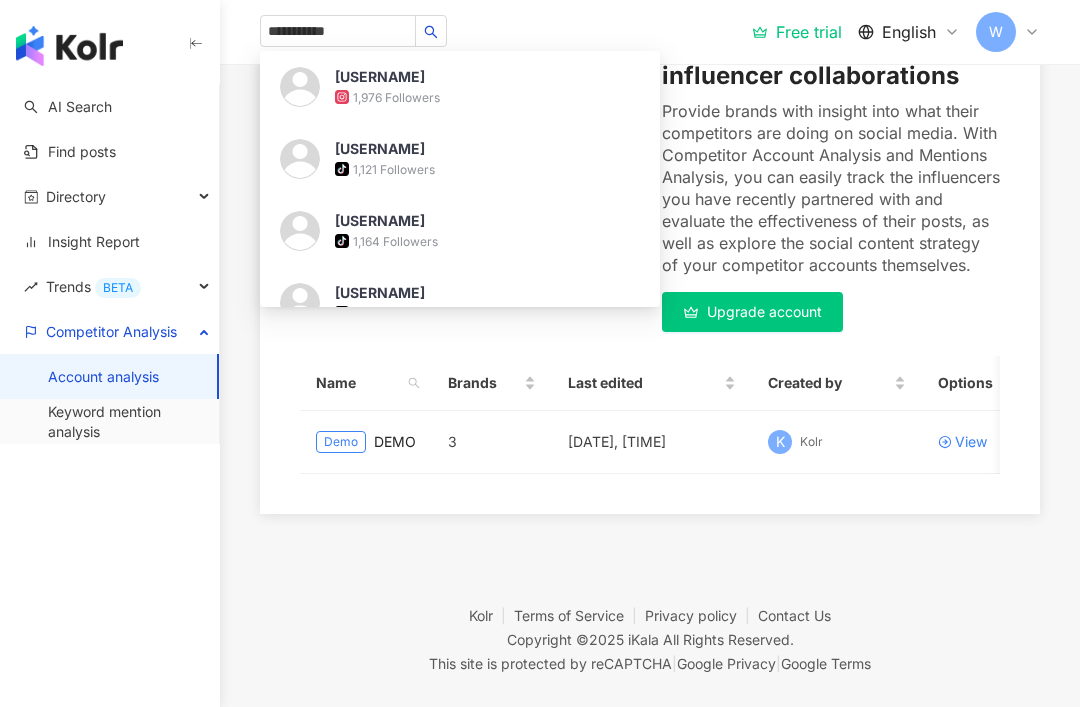scroll, scrollTop: 0, scrollLeft: 0, axis: both 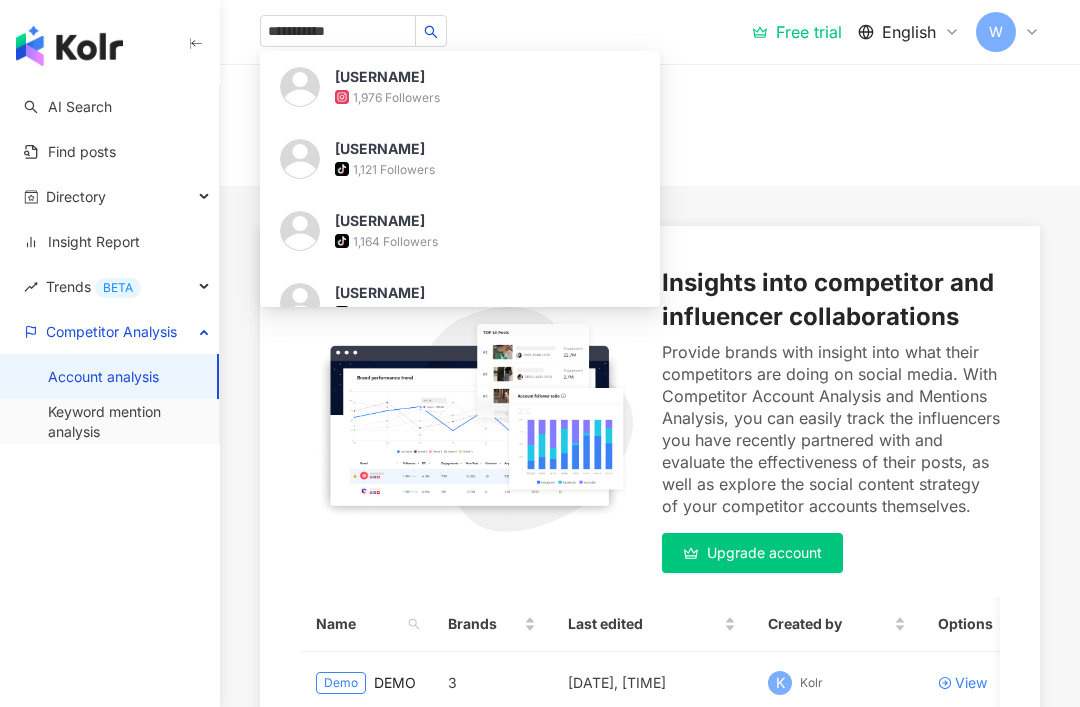 click on "**********" at bounding box center (650, 32) 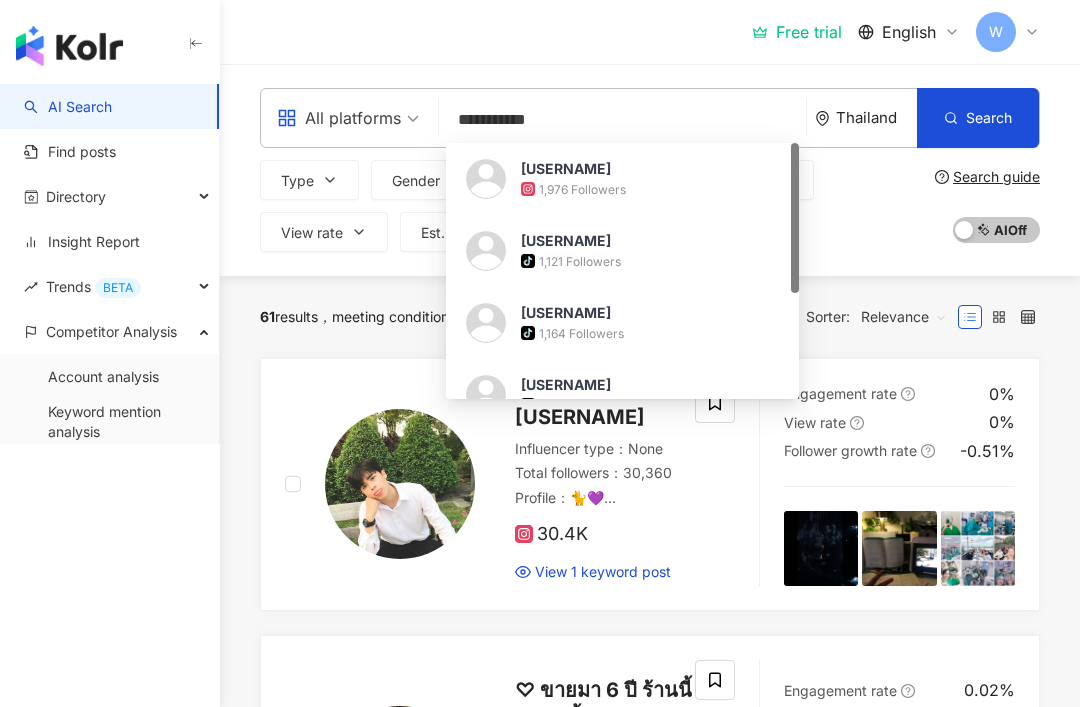 click at bounding box center (69, 46) 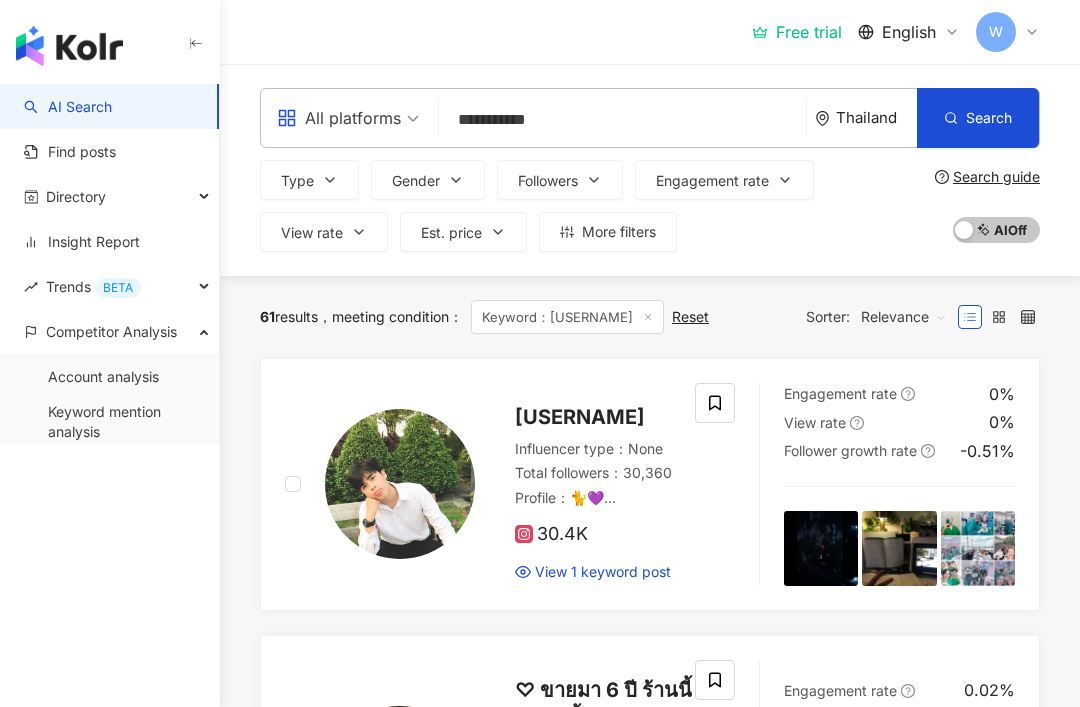 click at bounding box center (69, 46) 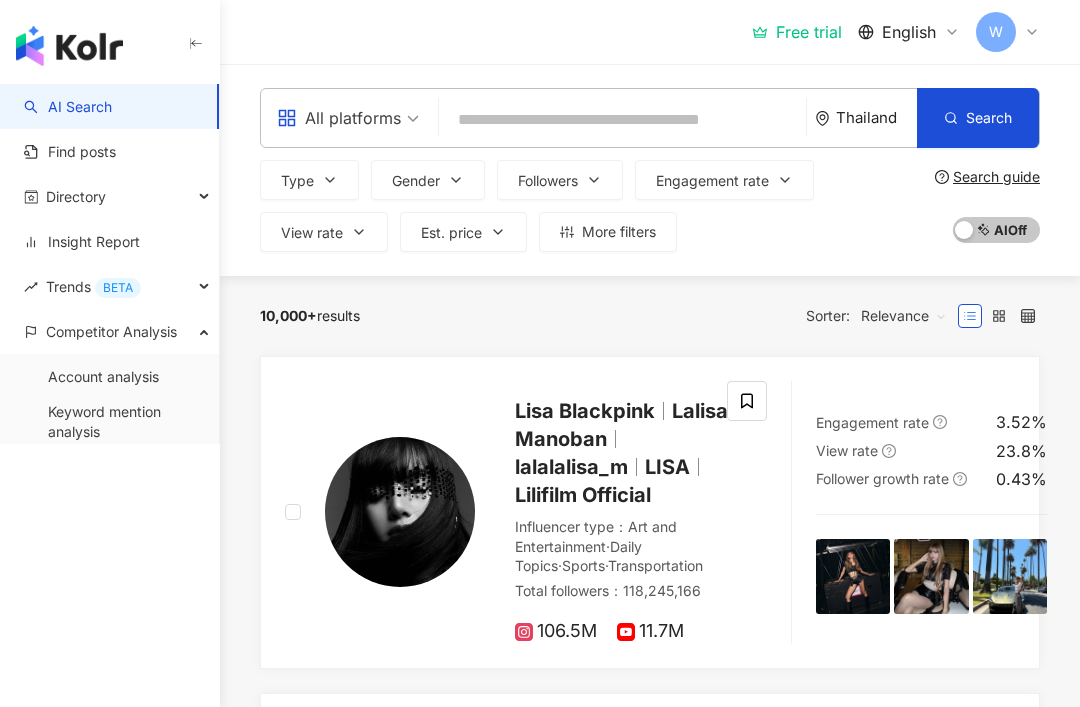 click at bounding box center [69, 46] 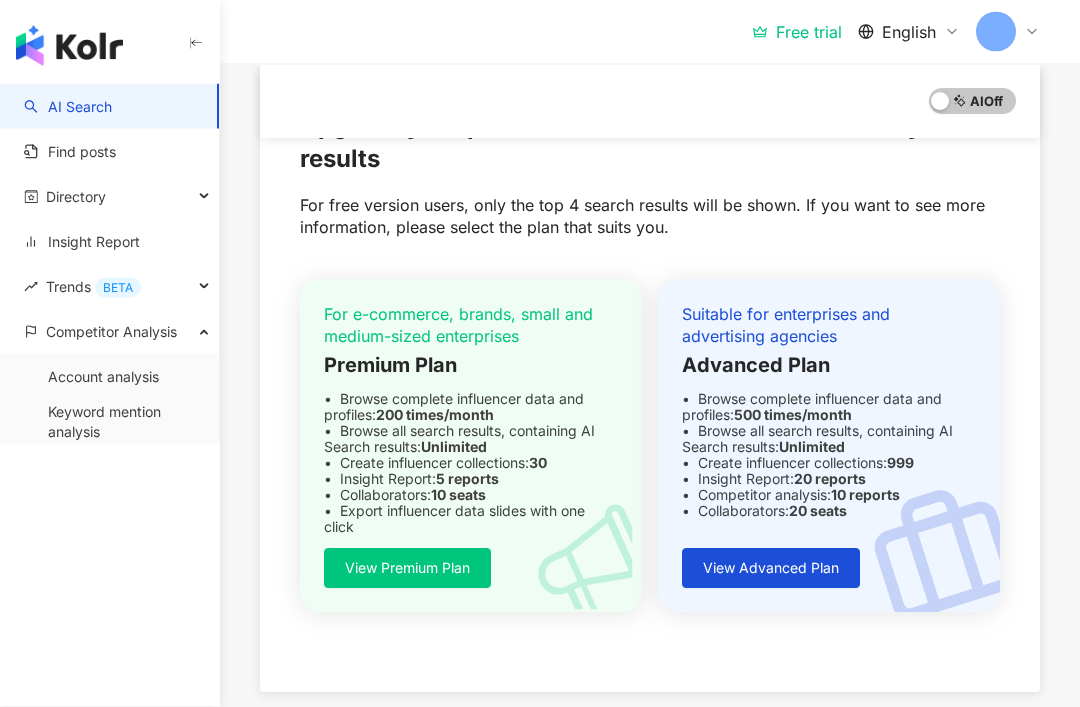 scroll, scrollTop: 1608, scrollLeft: 0, axis: vertical 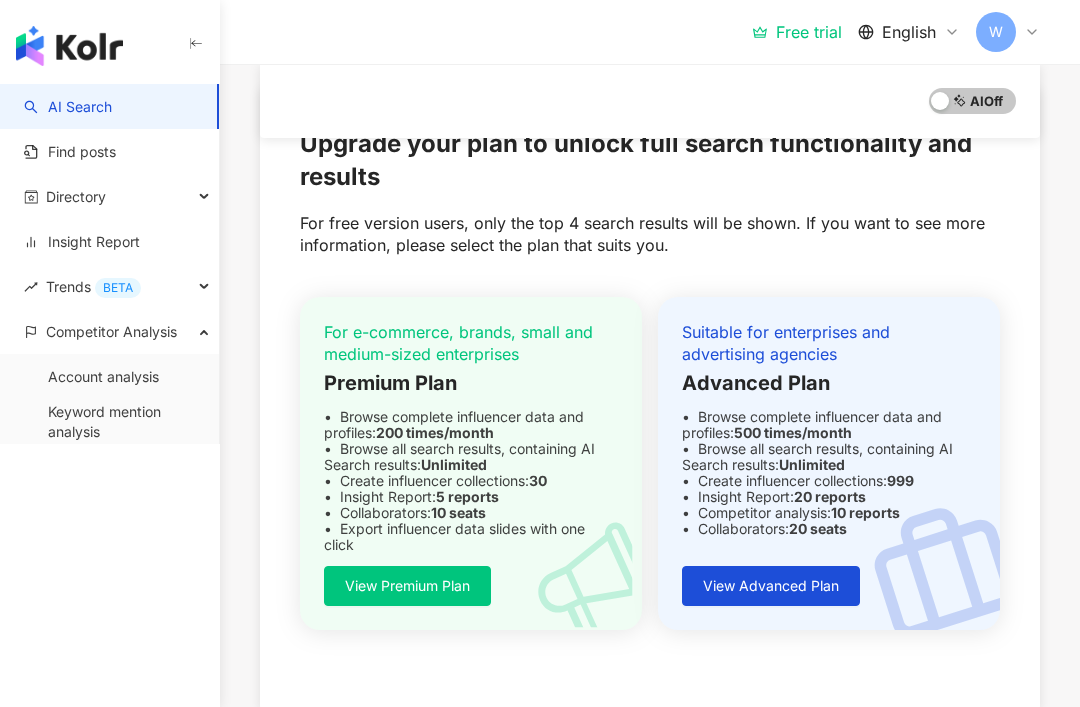 click on "Account analysis" at bounding box center (103, 377) 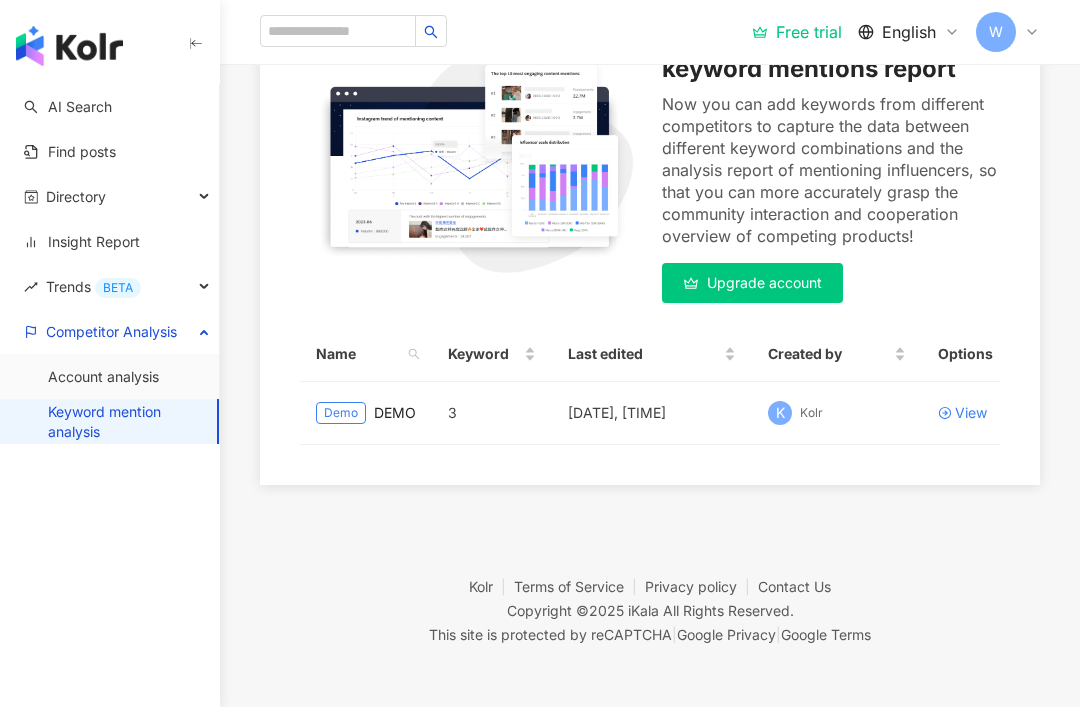 scroll, scrollTop: 0, scrollLeft: 0, axis: both 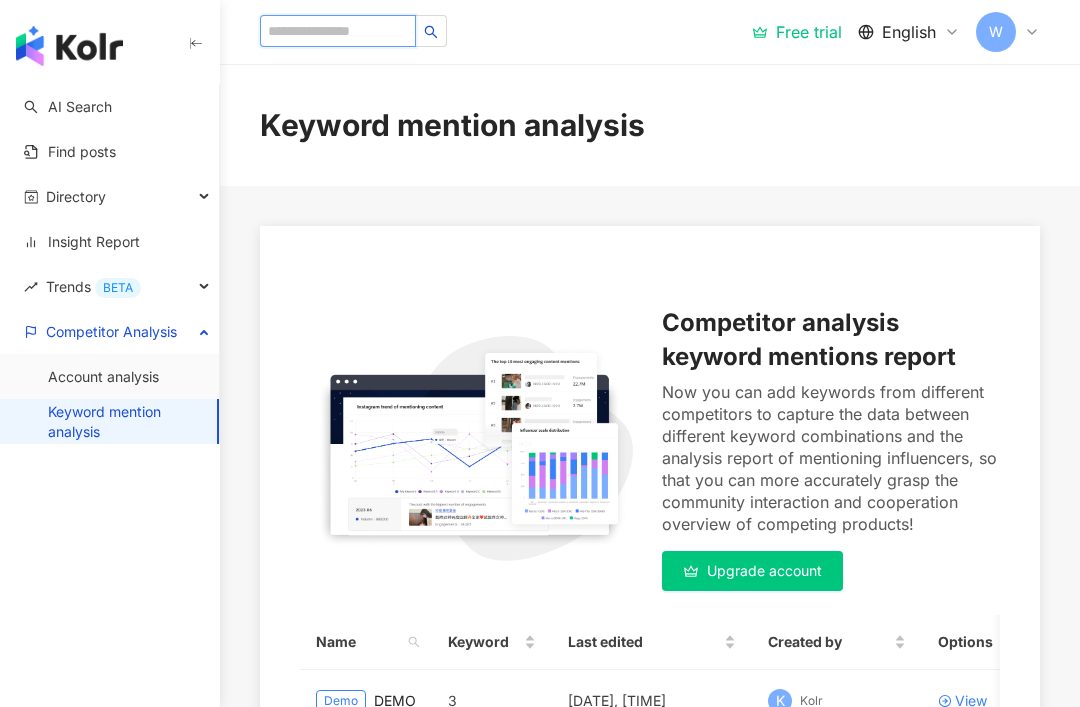 click at bounding box center (338, 31) 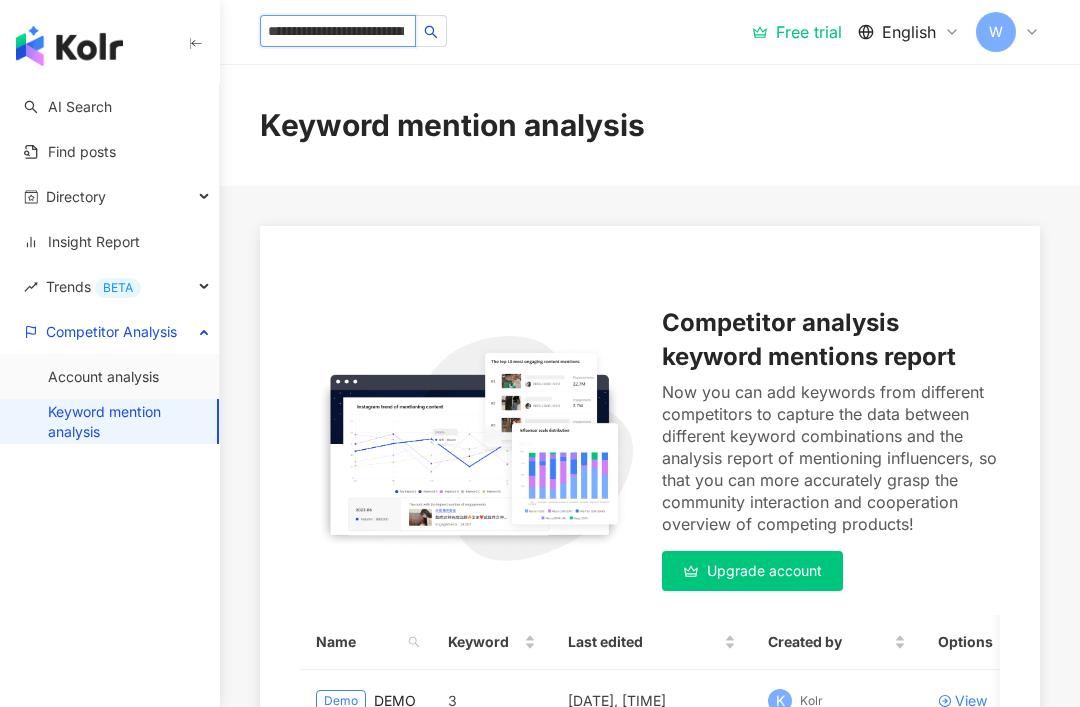 type on "**********" 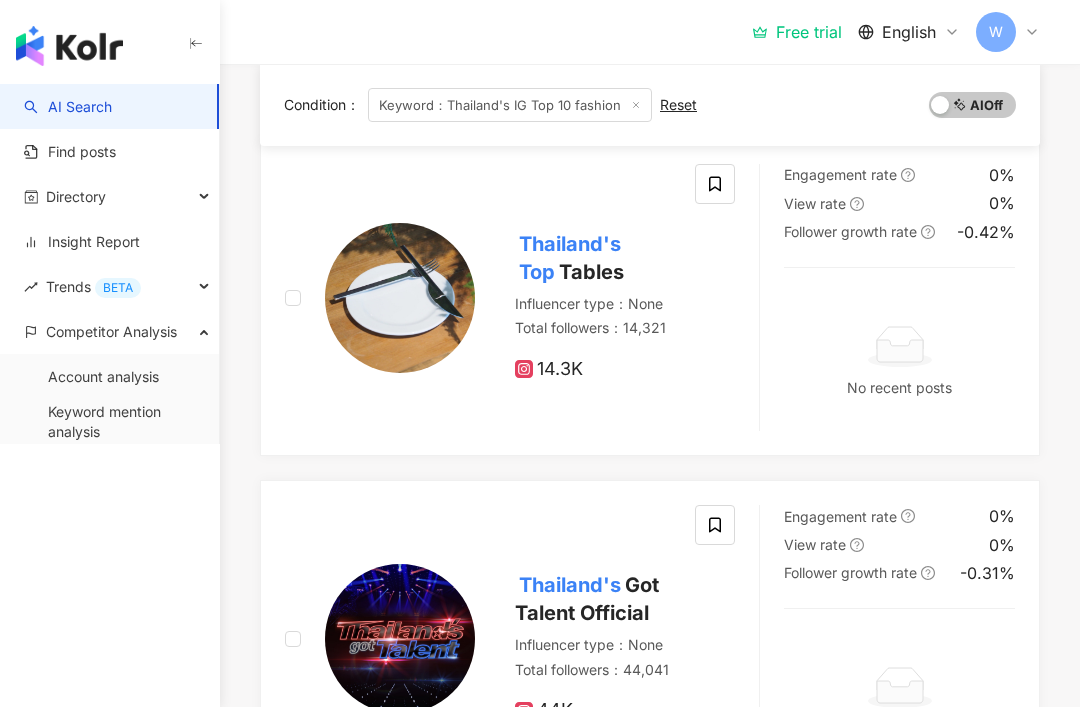 scroll, scrollTop: 218, scrollLeft: 0, axis: vertical 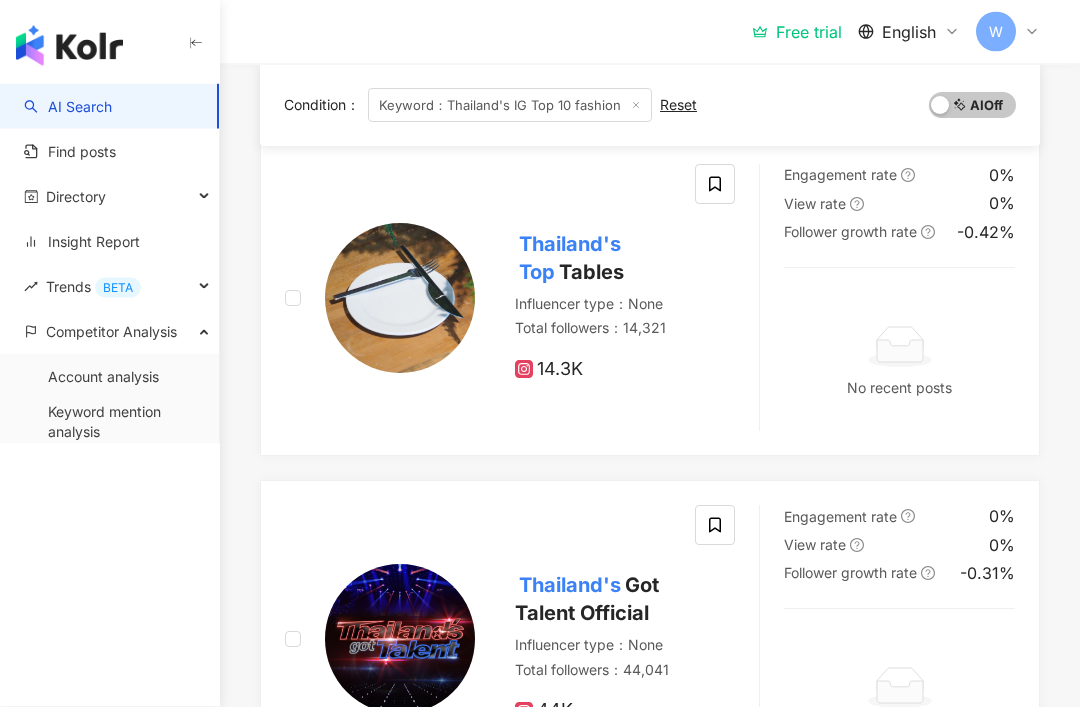 click on "Directory" at bounding box center (76, 196) 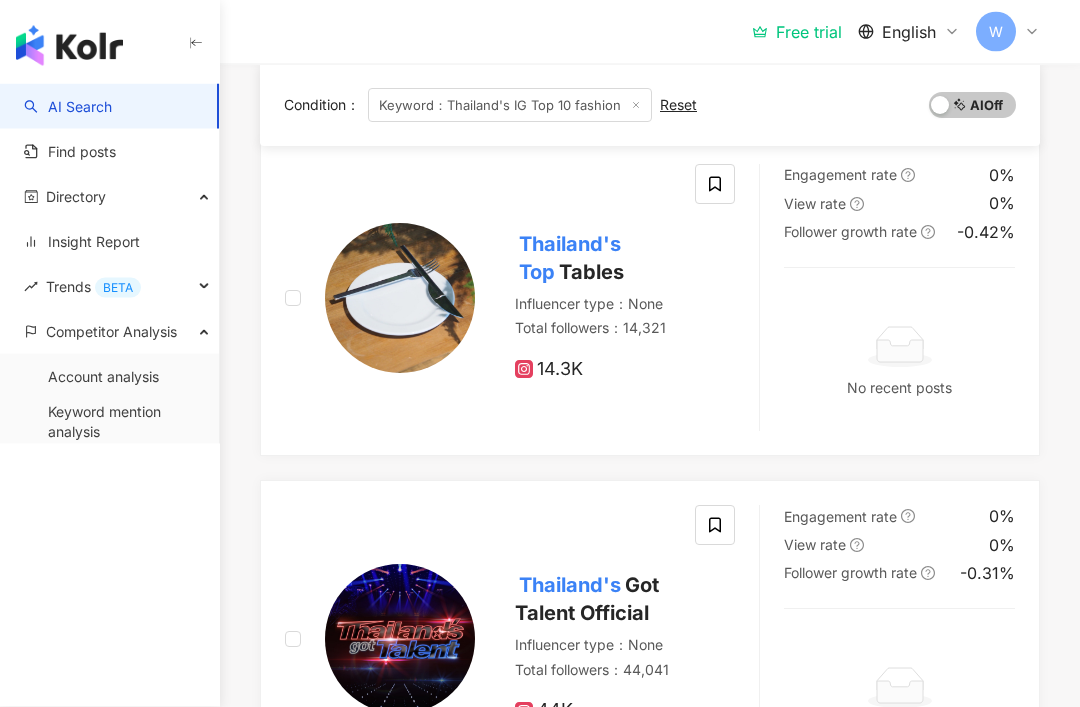 scroll, scrollTop: 219, scrollLeft: 0, axis: vertical 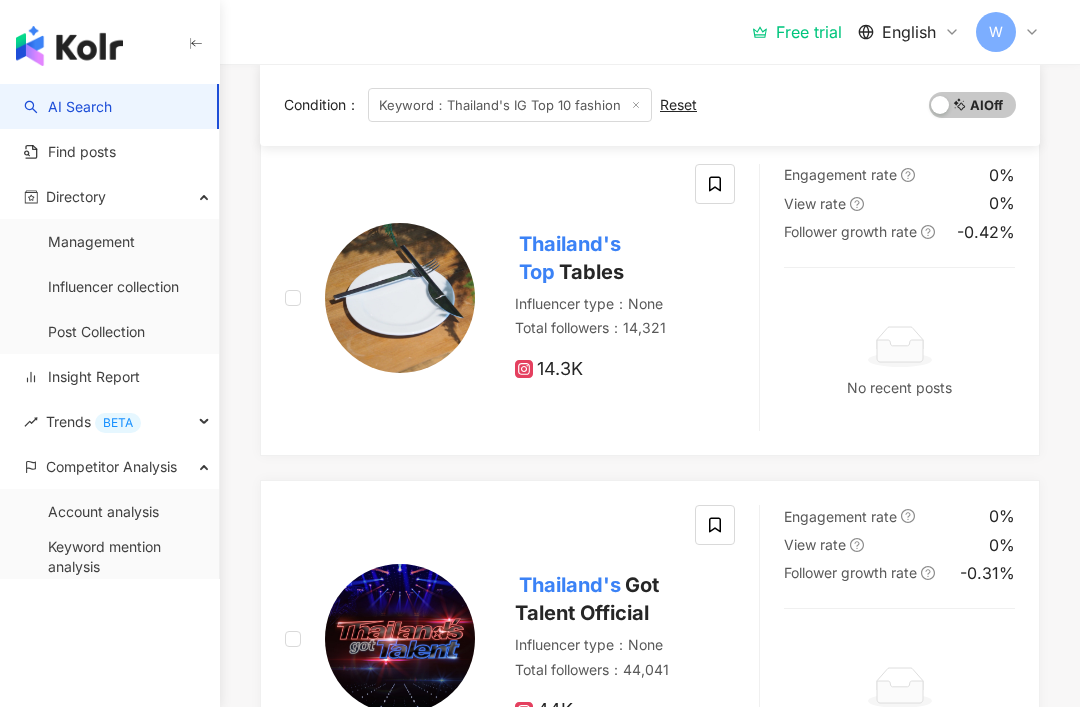 click on "Management" at bounding box center (91, 242) 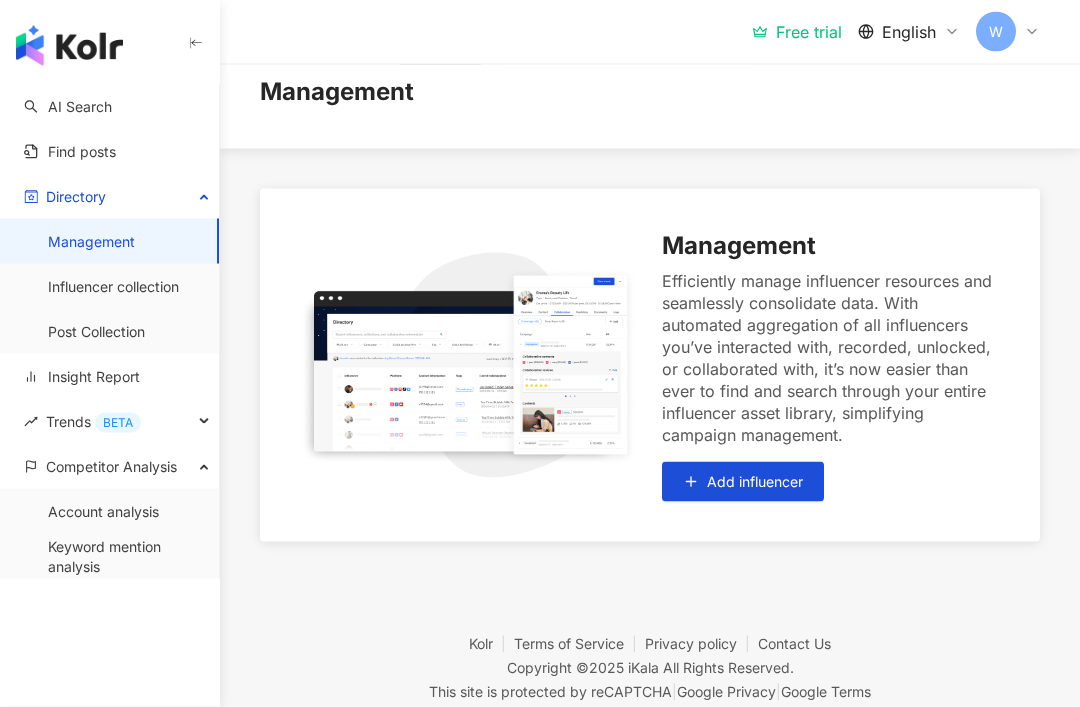 scroll, scrollTop: 0, scrollLeft: 0, axis: both 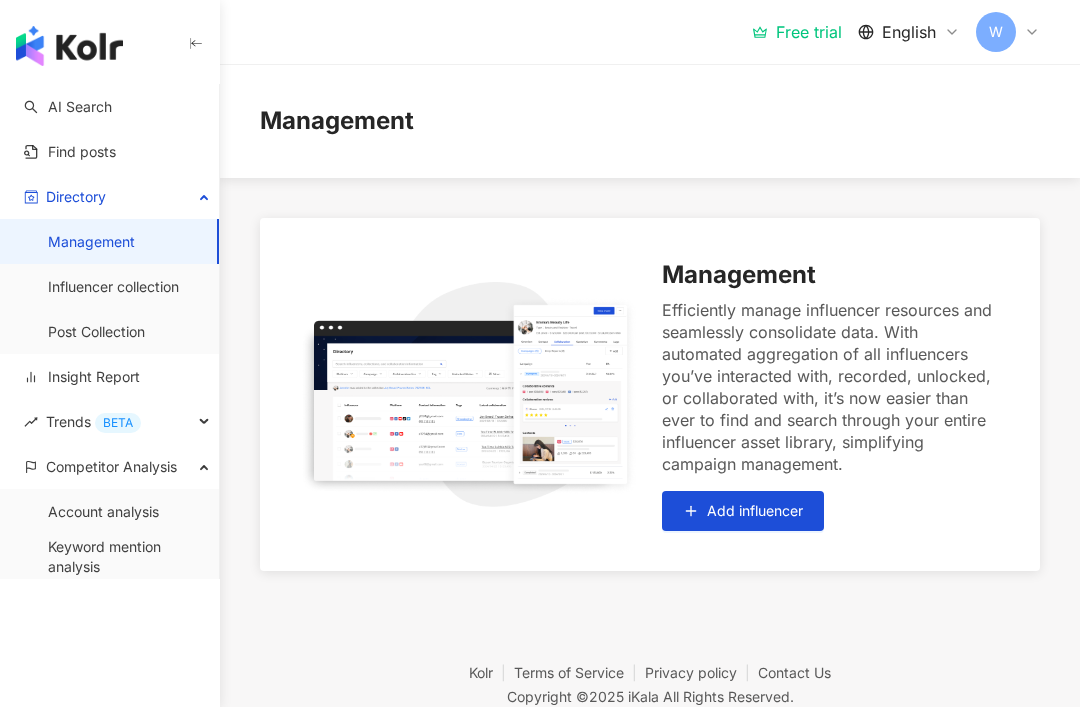 click on "Add influencer" at bounding box center (755, 511) 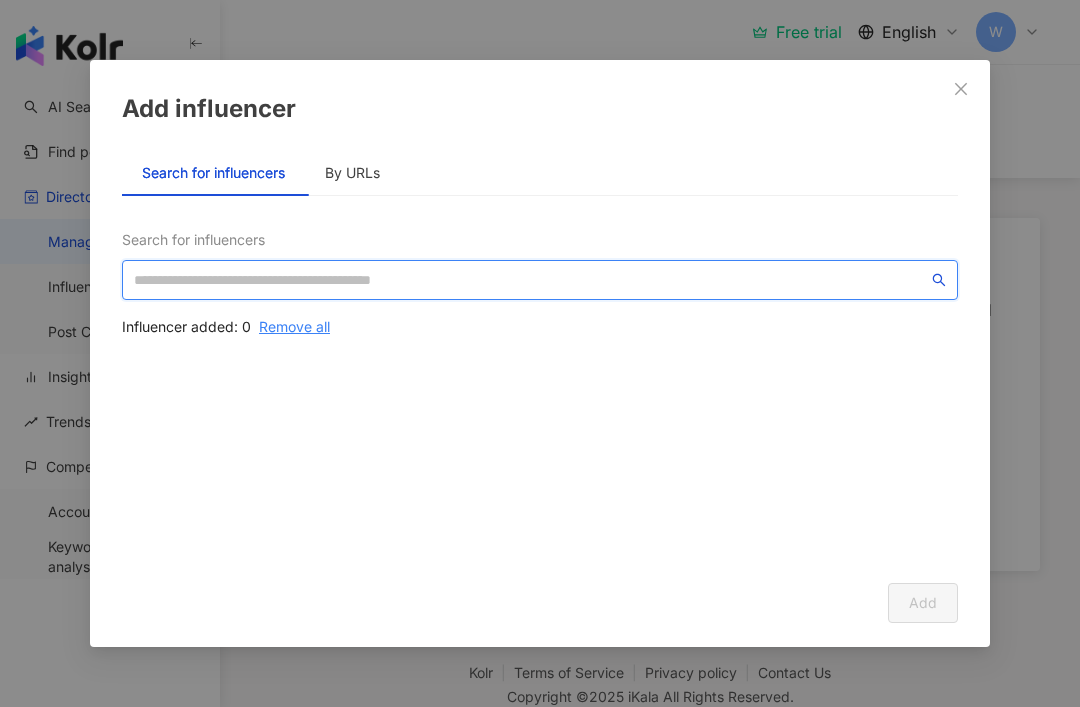 click at bounding box center (531, 280) 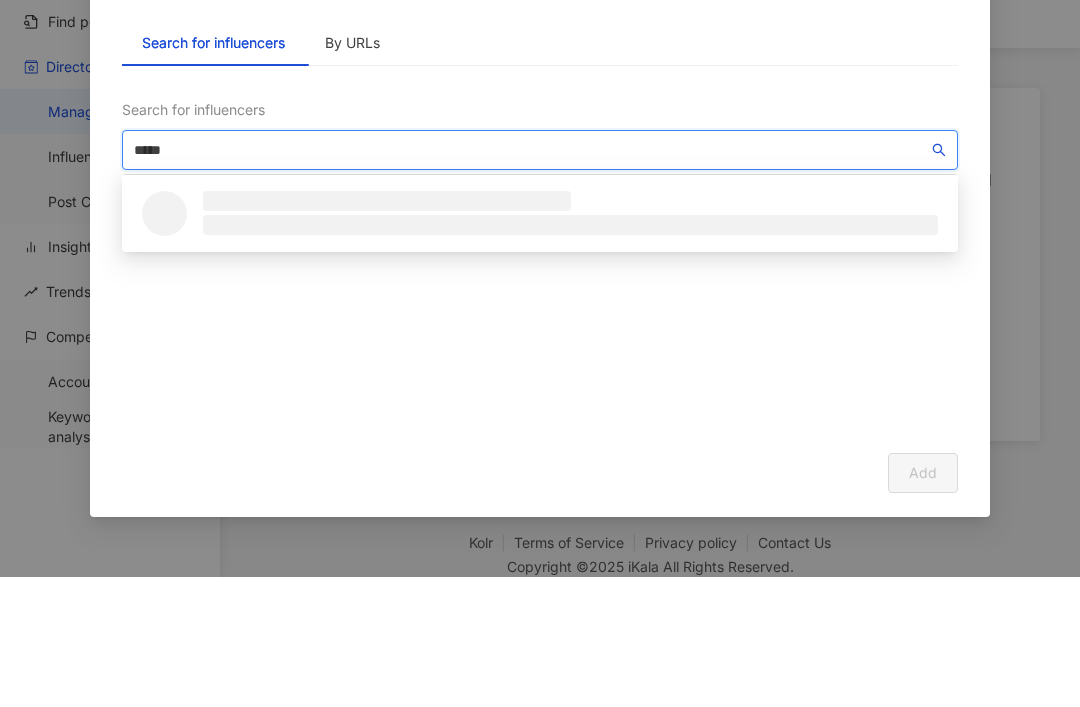 type on "******" 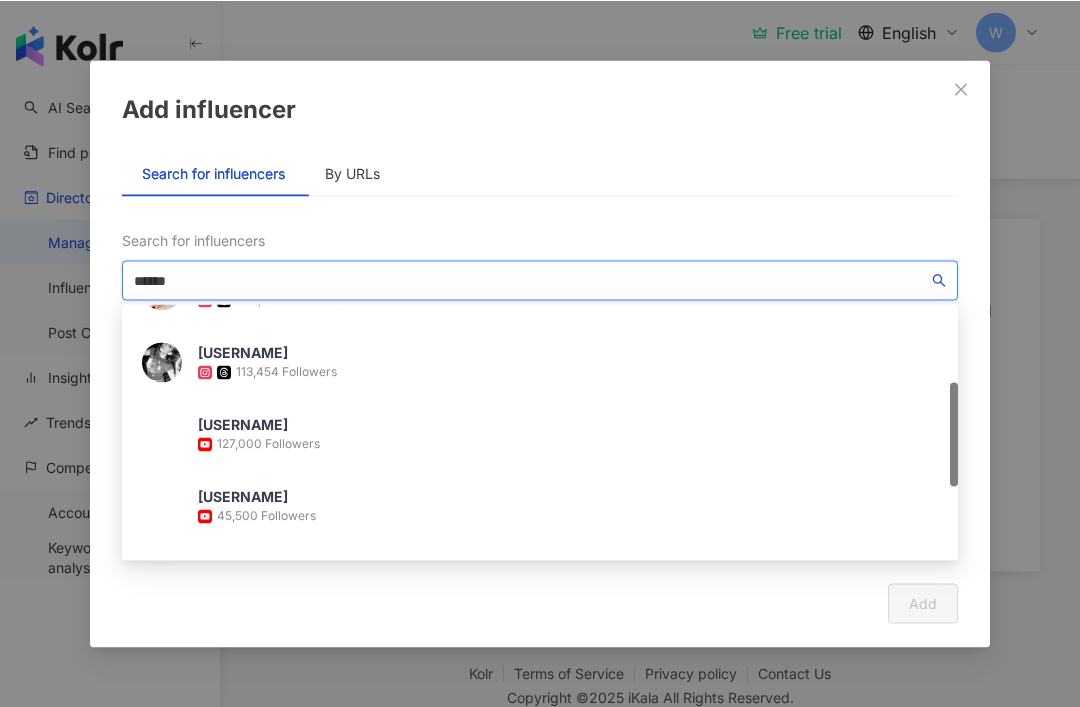 scroll, scrollTop: 195, scrollLeft: 0, axis: vertical 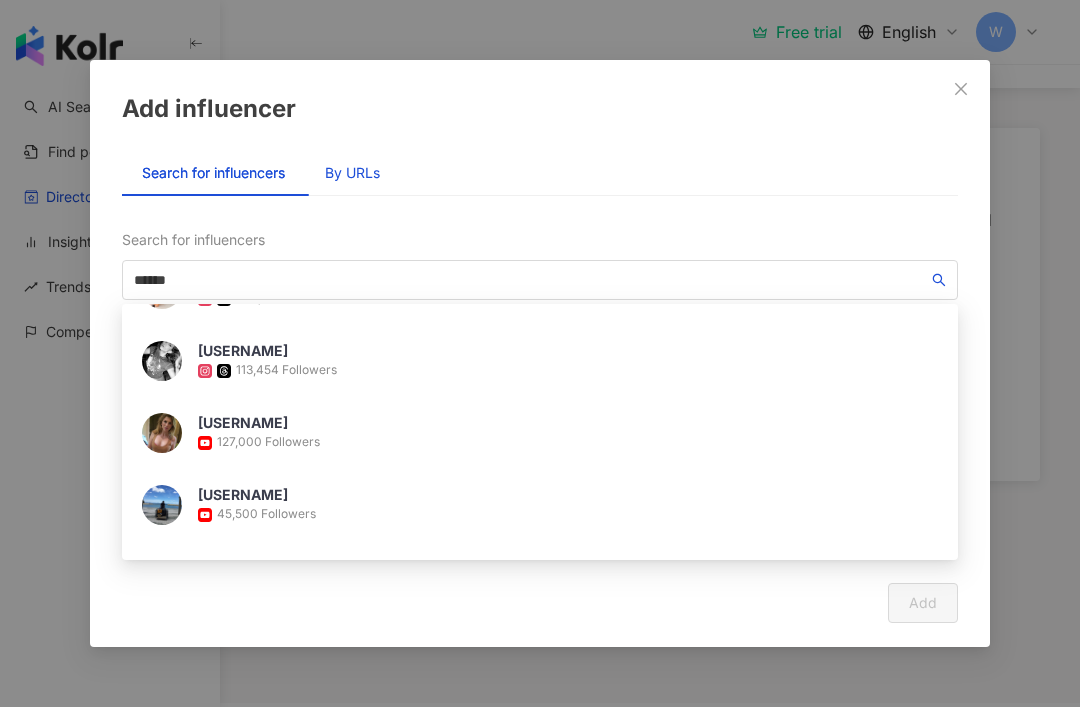 click on "By URLs" at bounding box center (352, 173) 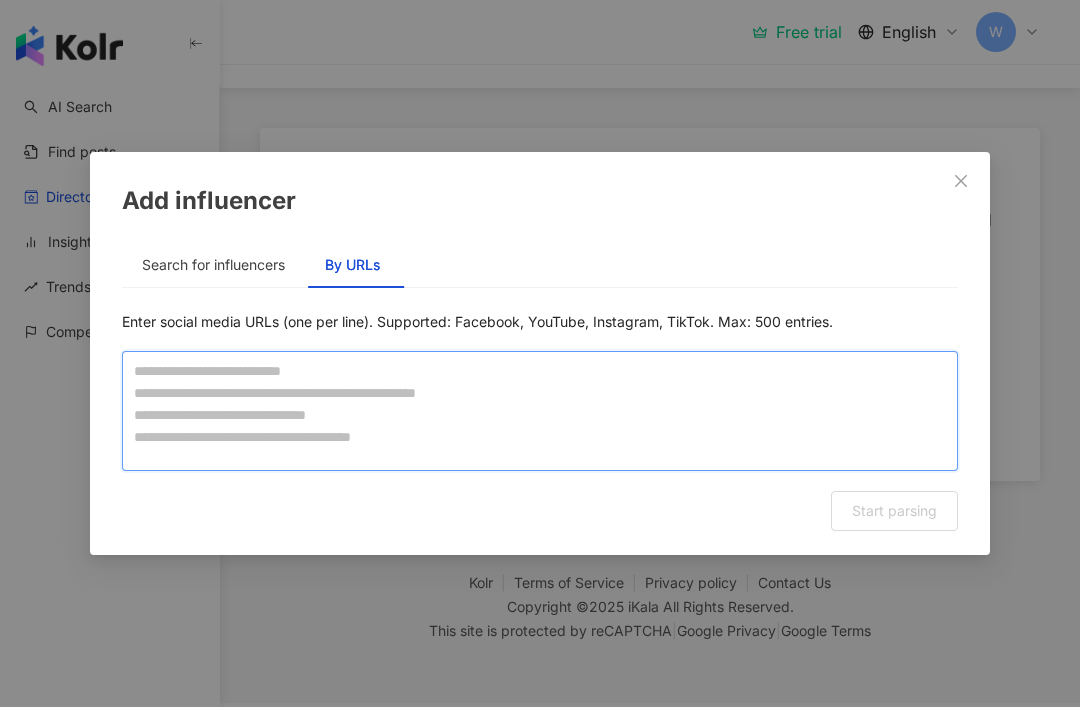 click at bounding box center [540, 411] 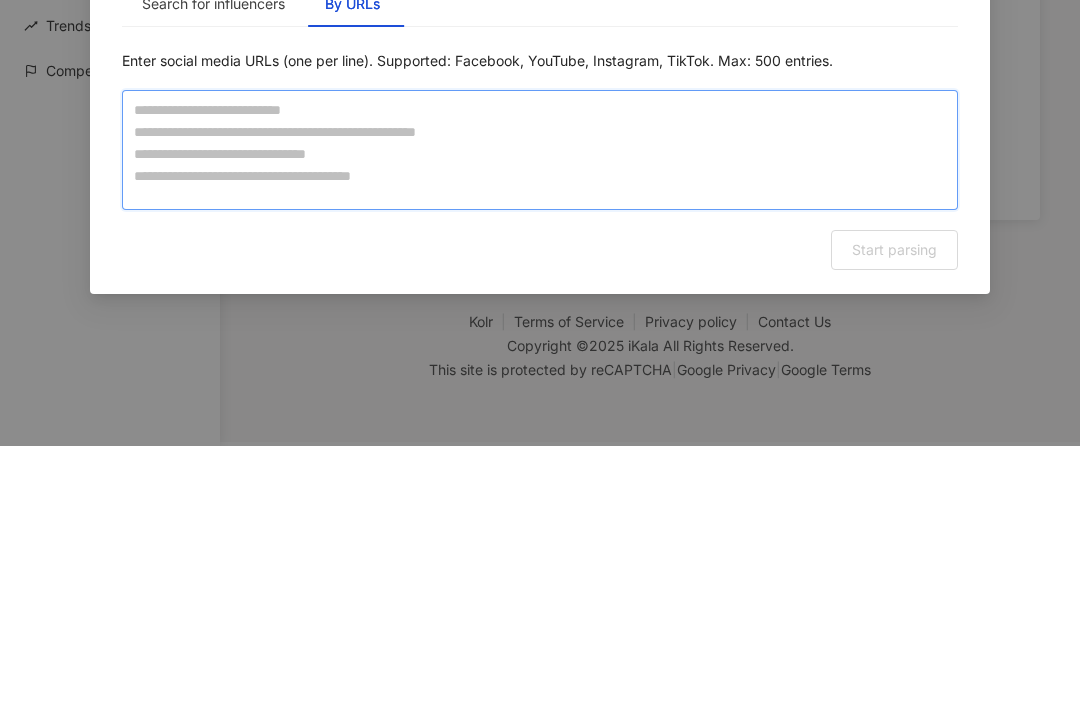 click at bounding box center (540, 411) 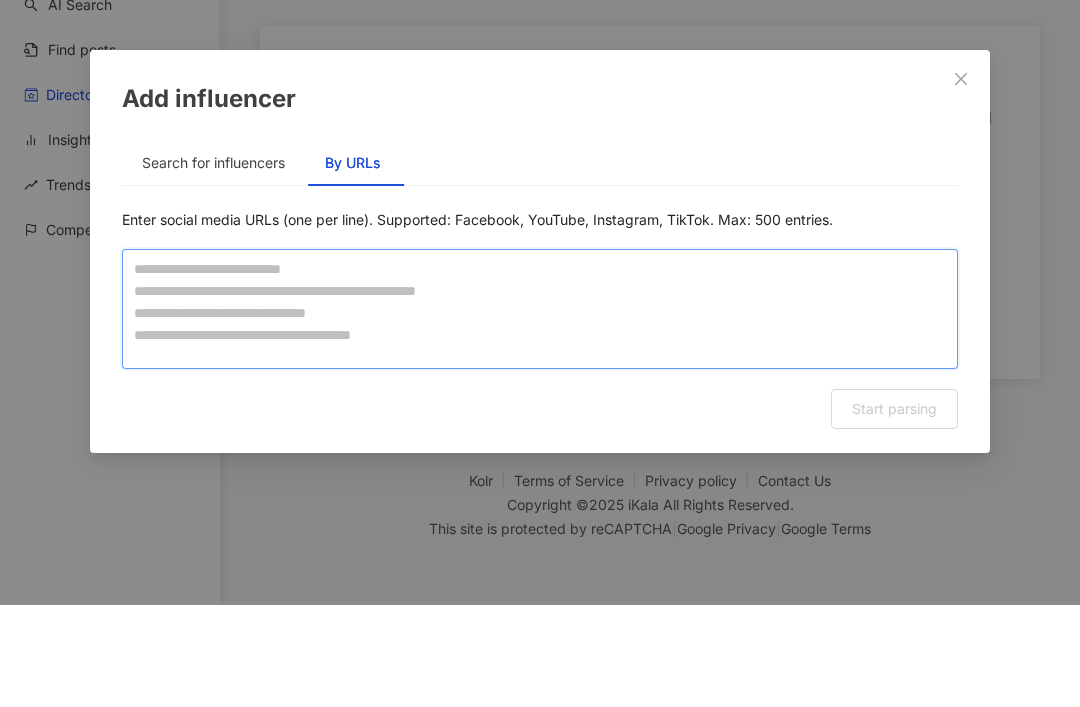 click at bounding box center [540, 411] 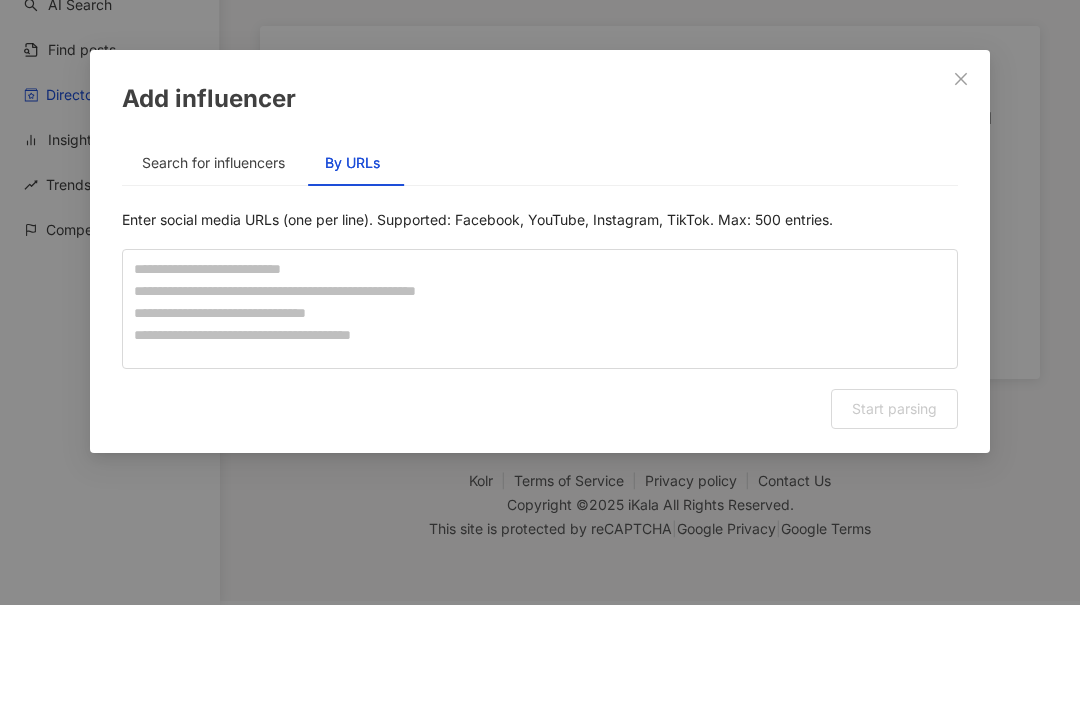 click on "Enter social media URLs (one per line). Supported: Facebook, YouTube, Instagram, TikTok. Max: 500 entries." at bounding box center [540, 322] 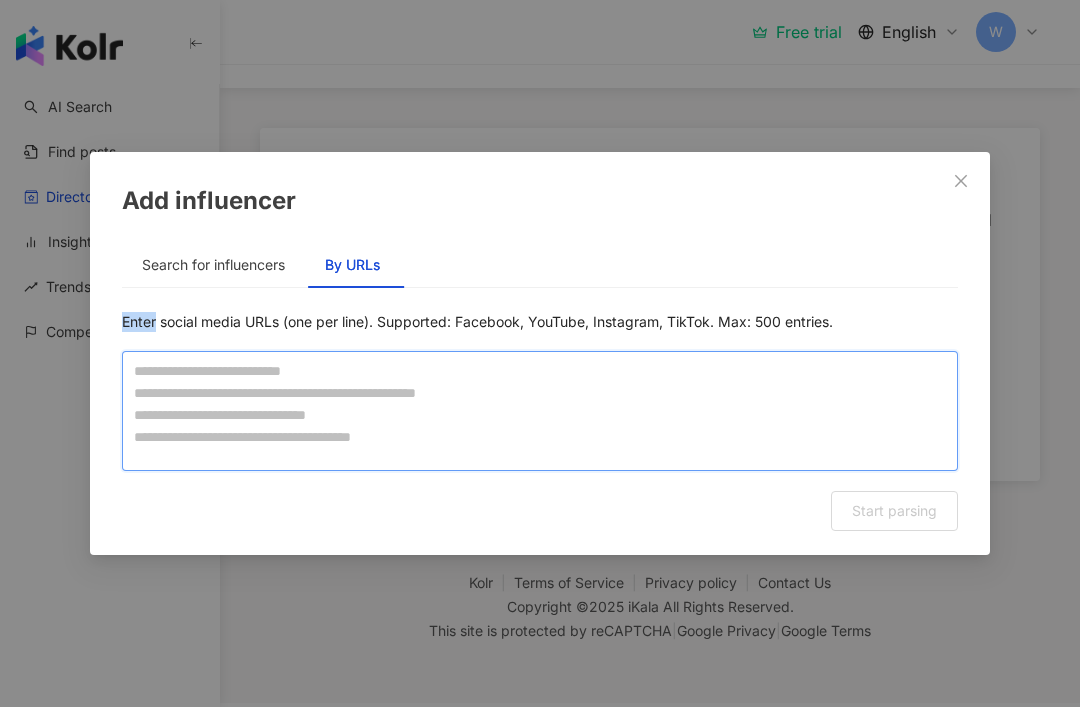 click at bounding box center (540, 411) 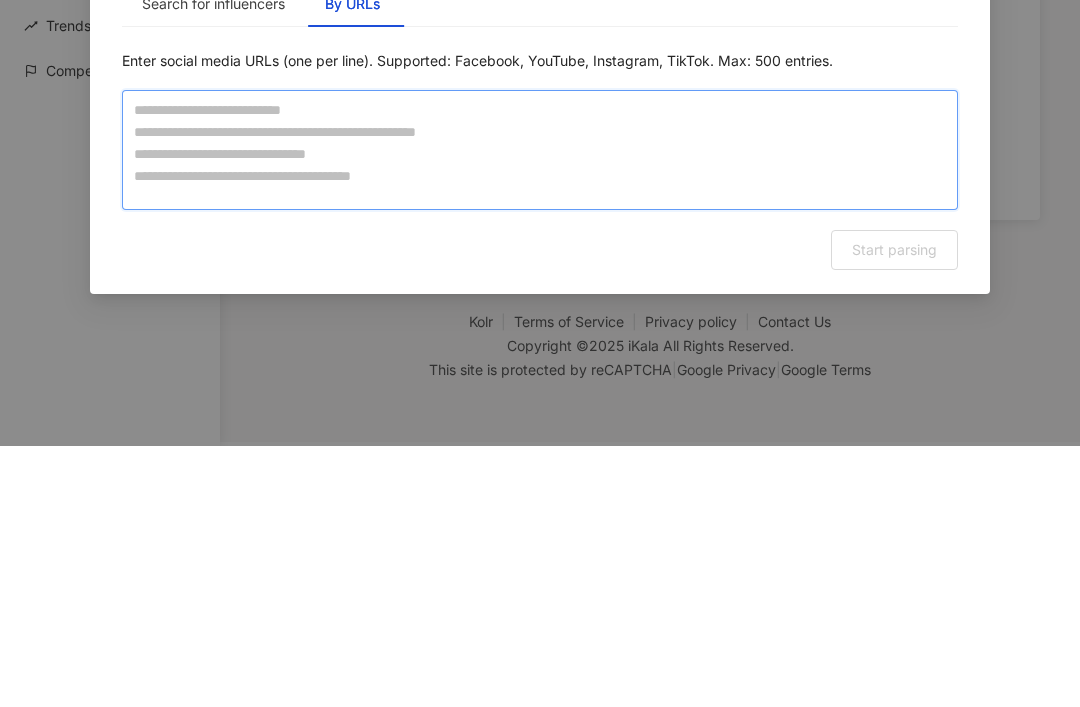 click at bounding box center [540, 411] 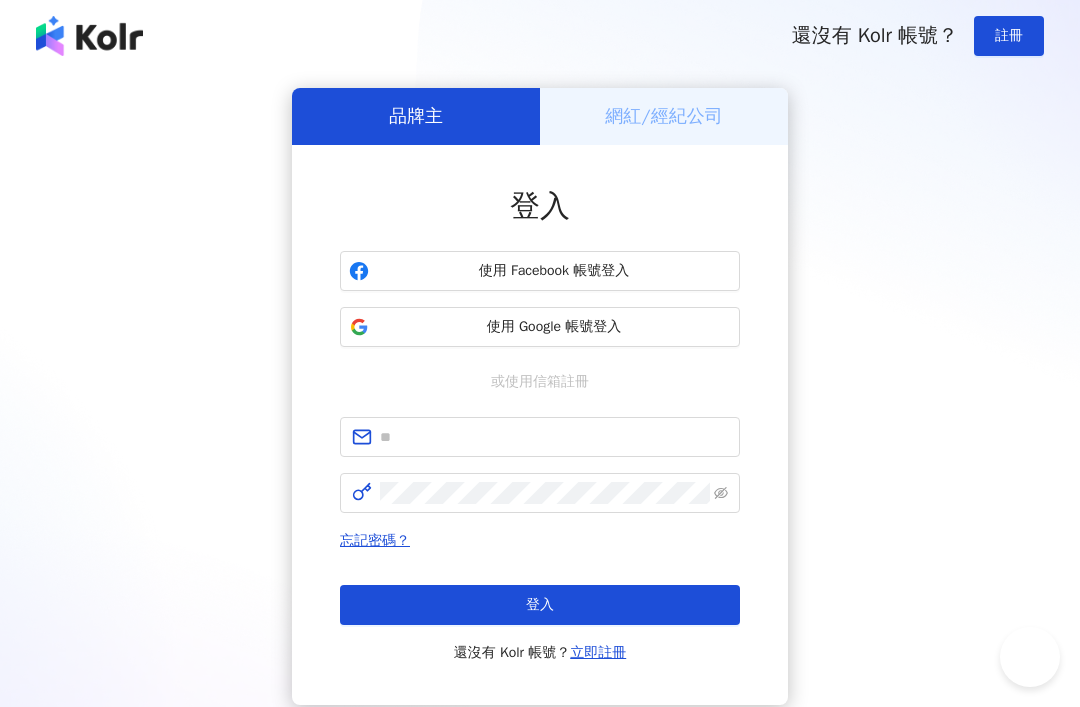 scroll, scrollTop: 0, scrollLeft: 0, axis: both 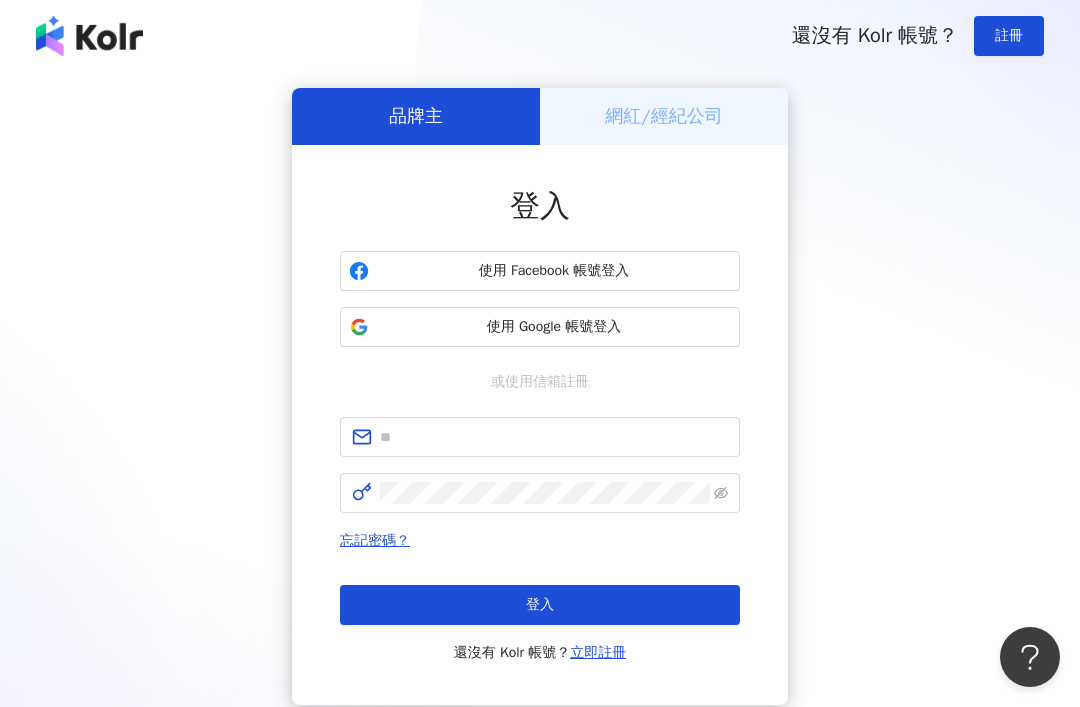 click at bounding box center [89, 36] 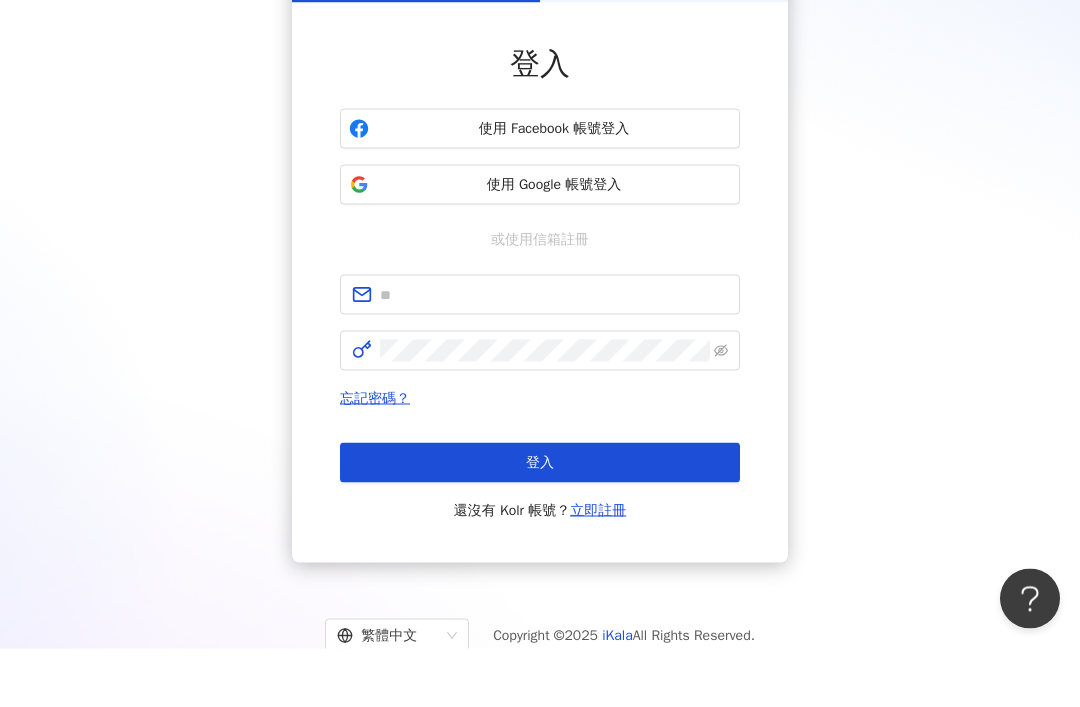 scroll, scrollTop: 84, scrollLeft: 0, axis: vertical 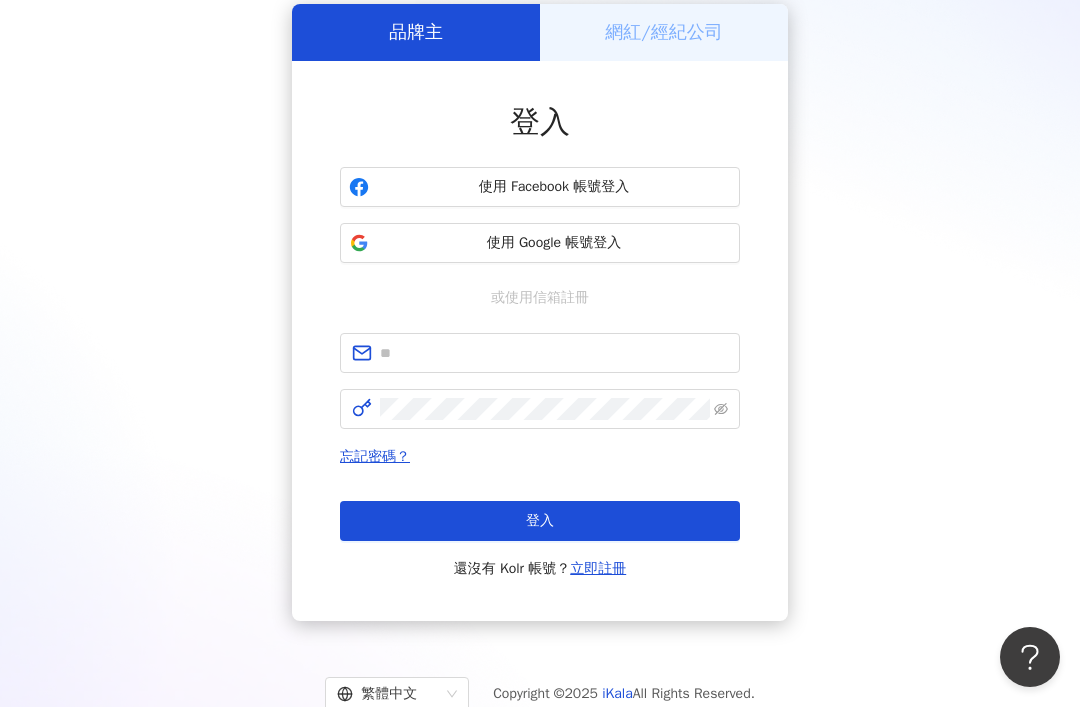 click on "繁體中文" at bounding box center (388, 694) 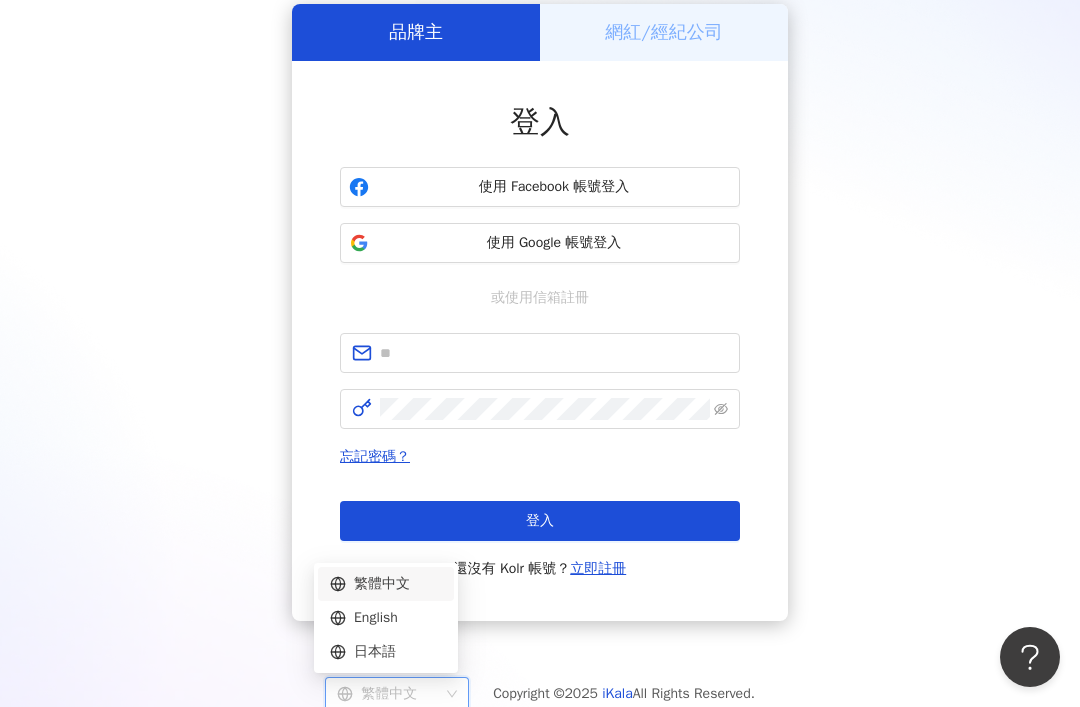 click on "繁體中文" at bounding box center [397, 694] 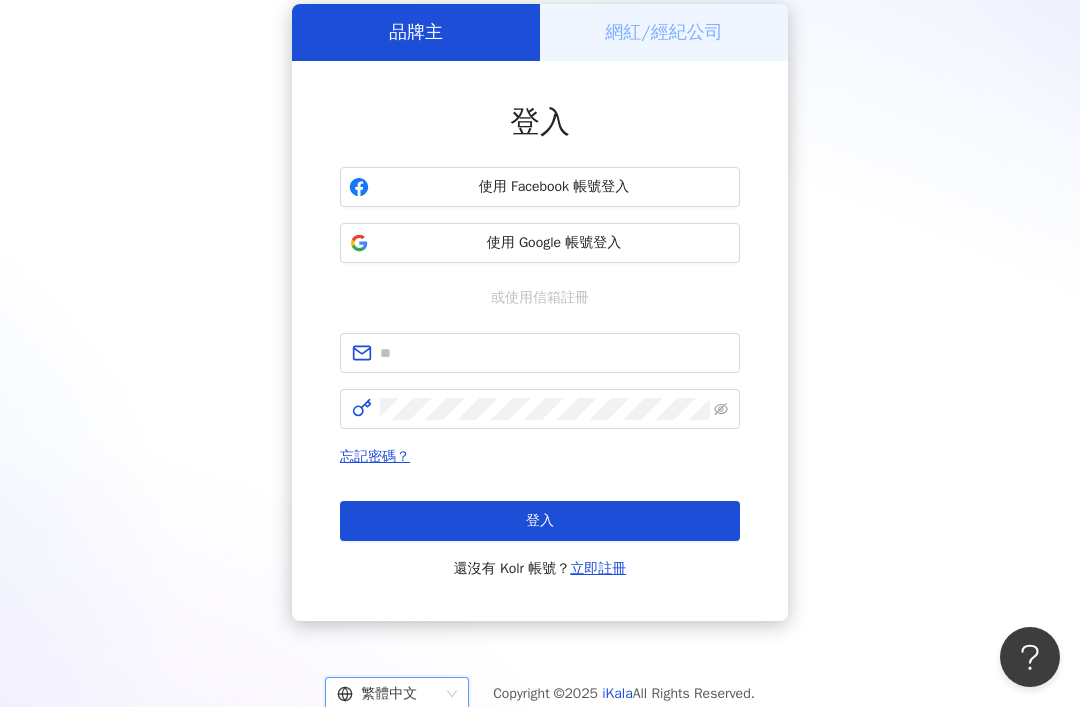 click on "繁體中文" at bounding box center (397, 694) 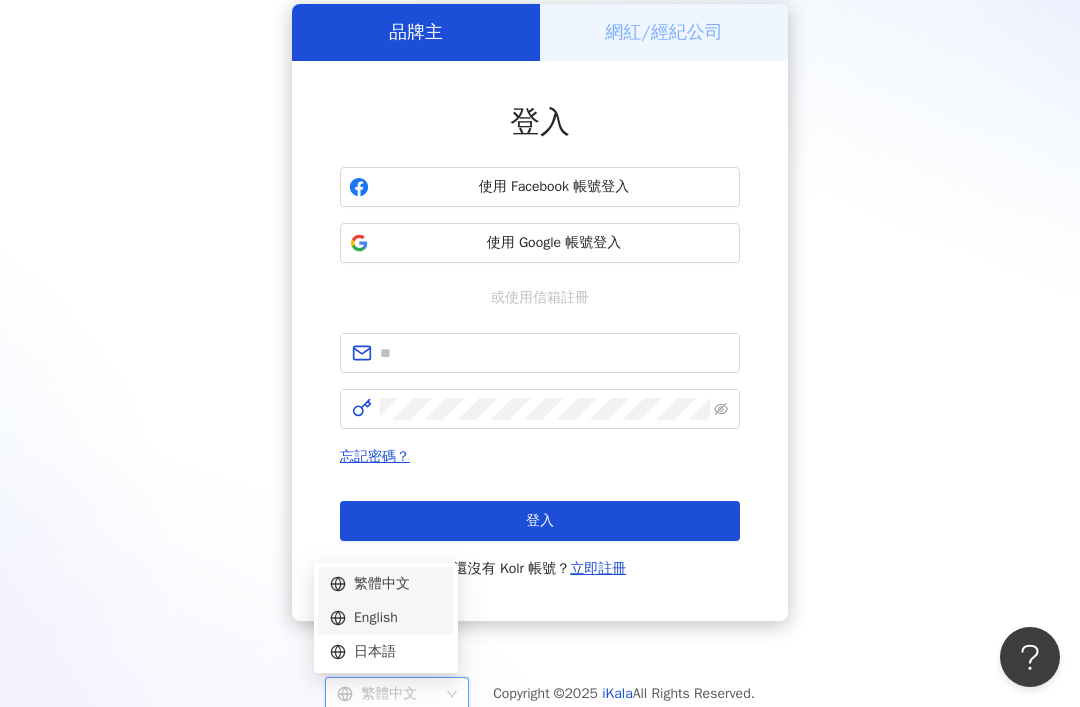 click on "English" at bounding box center (386, 618) 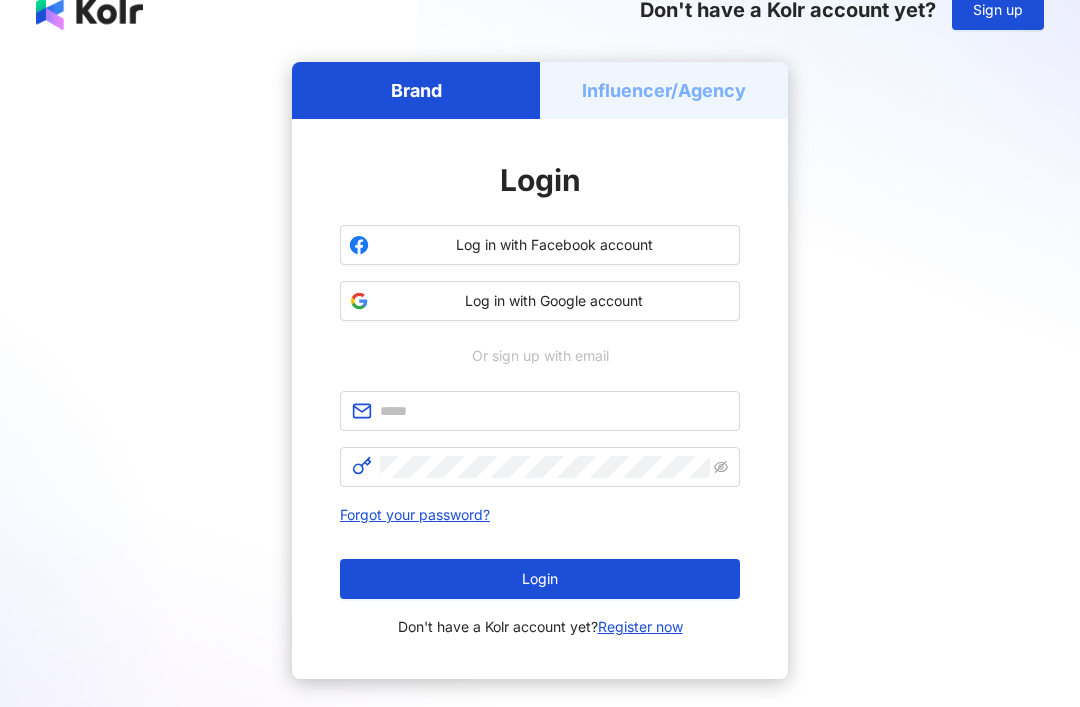 scroll, scrollTop: 0, scrollLeft: 0, axis: both 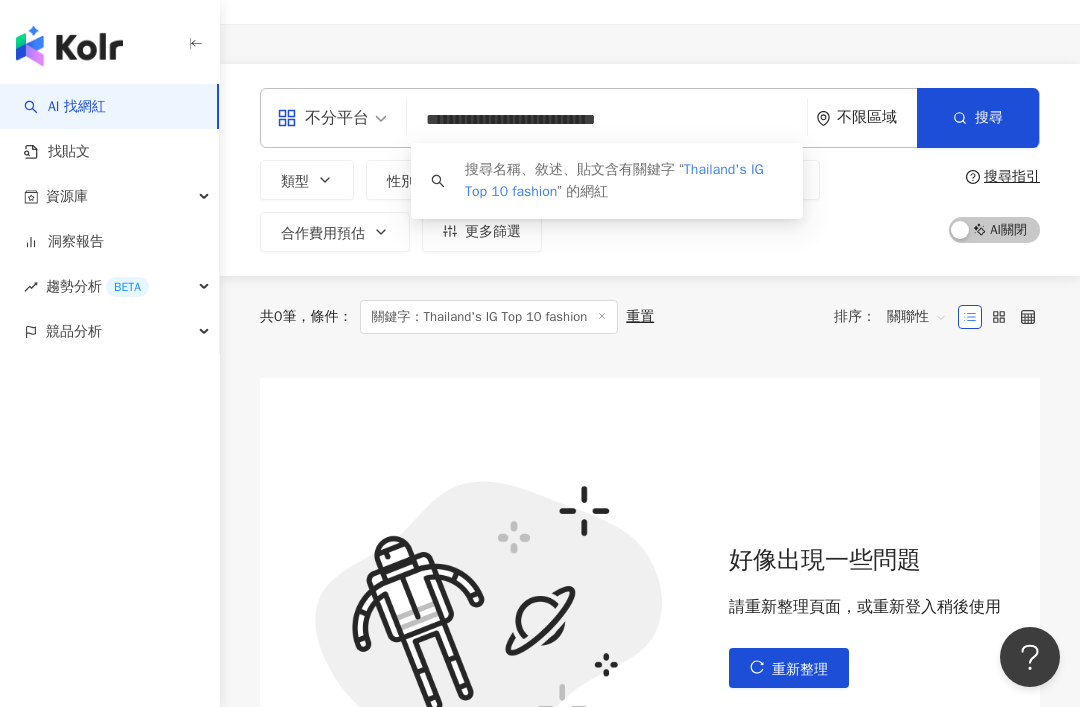 click on "搜尋指引" at bounding box center [1012, 177] 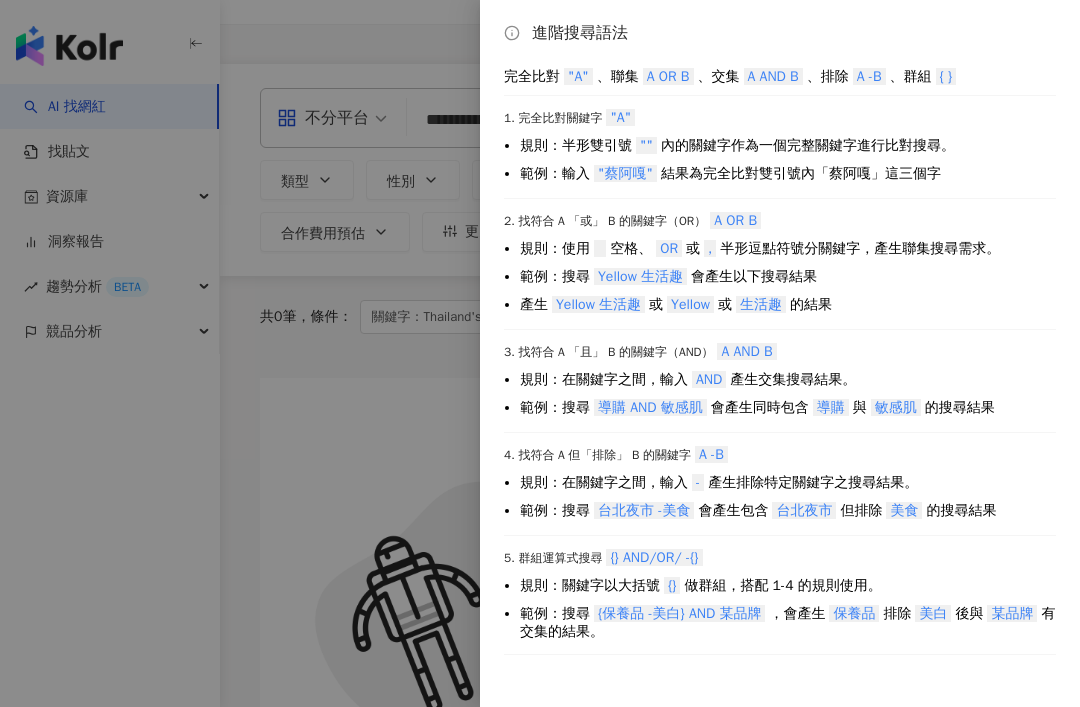 click at bounding box center (540, 353) 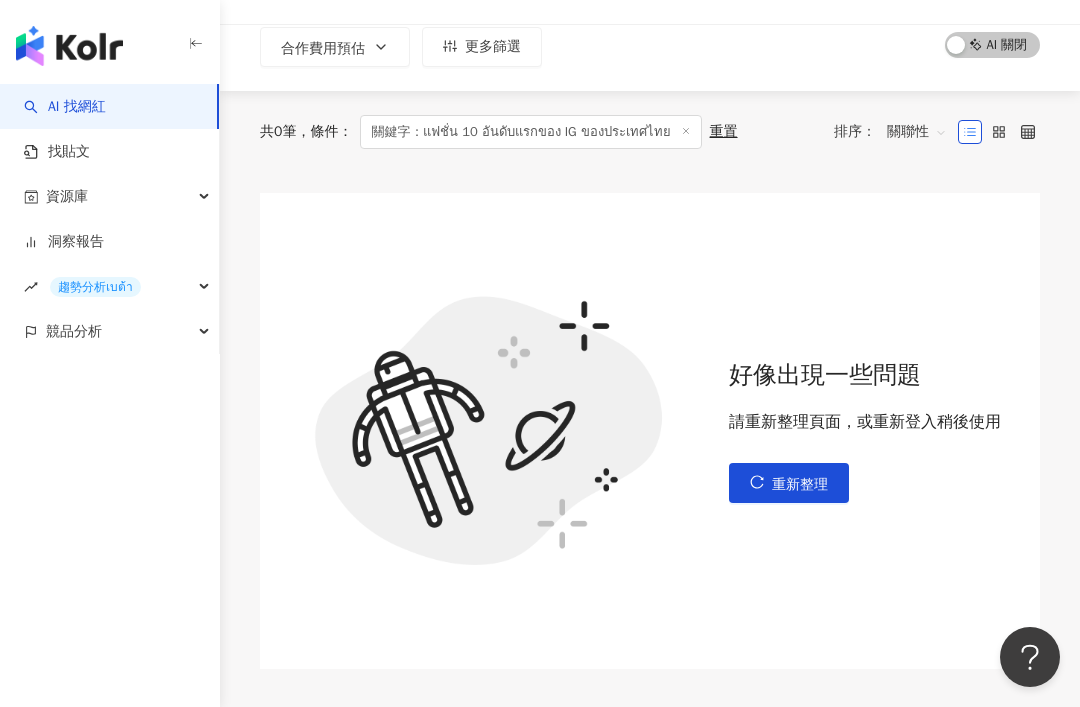 scroll, scrollTop: 0, scrollLeft: 0, axis: both 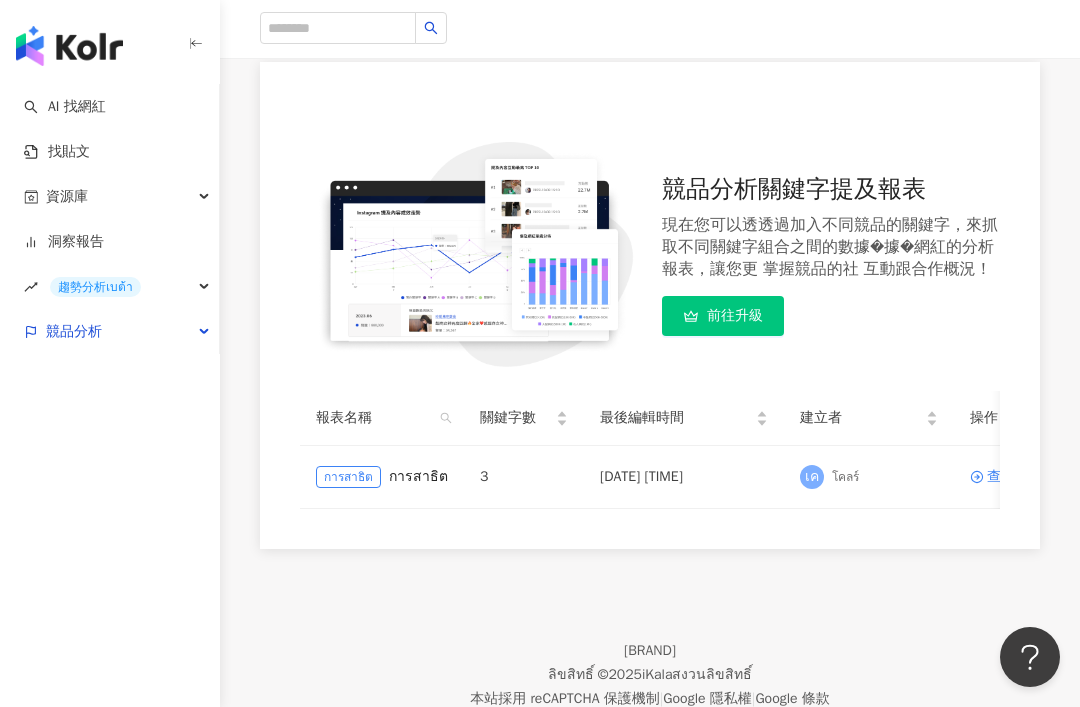 click on "AI 找網紅" at bounding box center [65, 107] 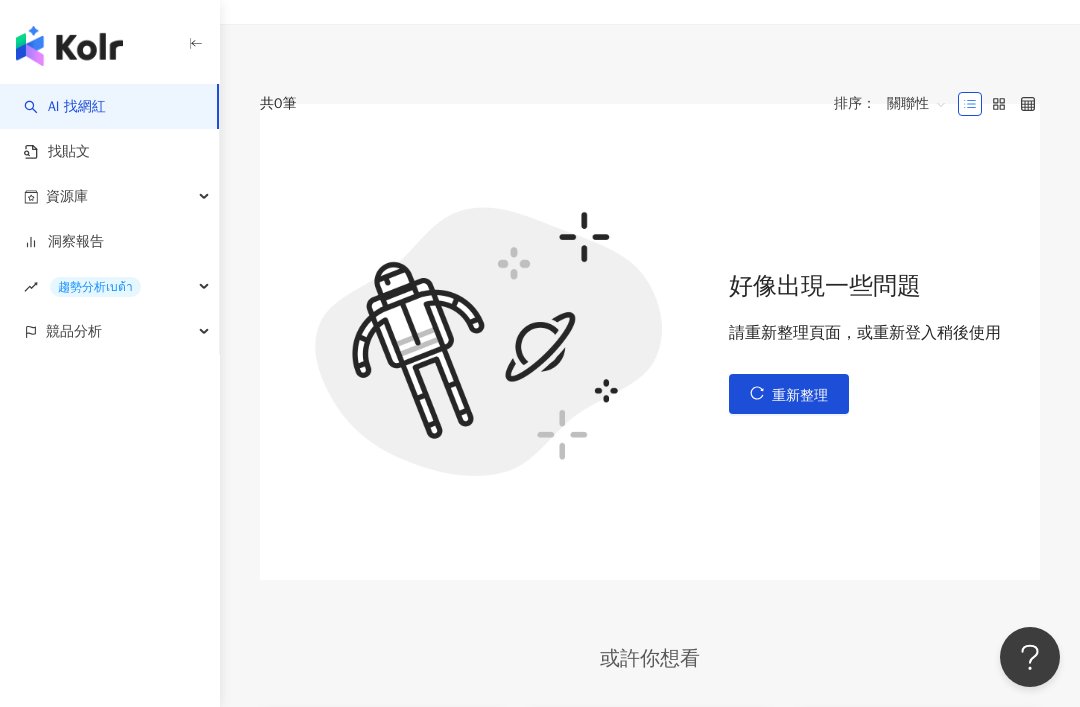scroll, scrollTop: 0, scrollLeft: 0, axis: both 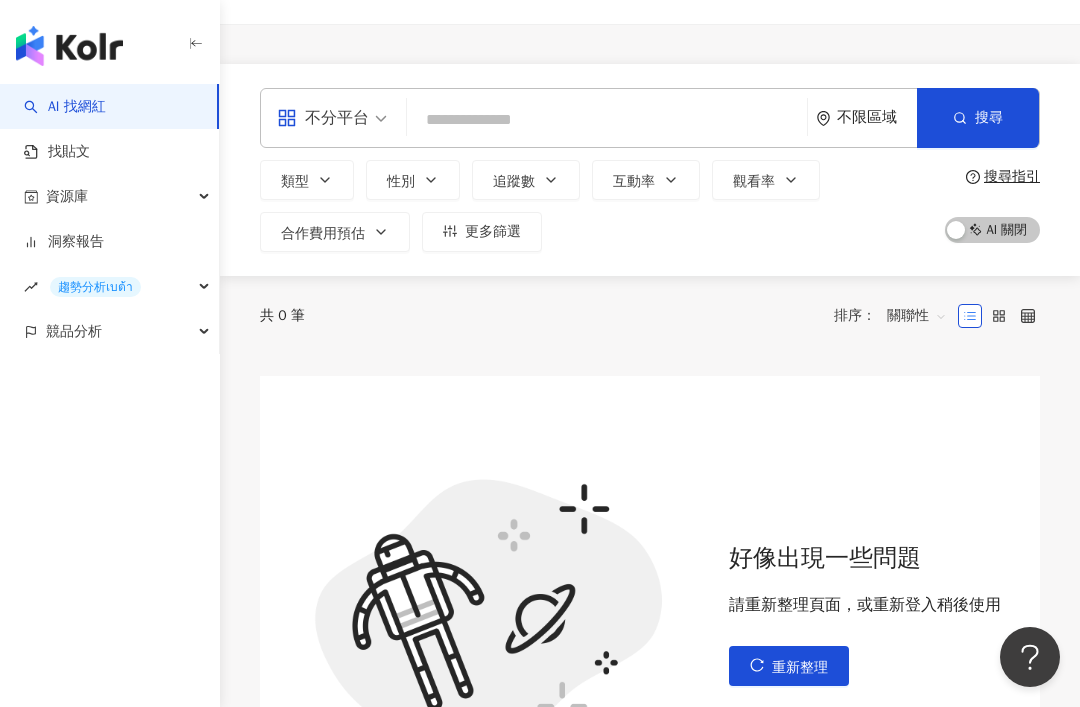 click on "搜尋指引" at bounding box center (1012, 177) 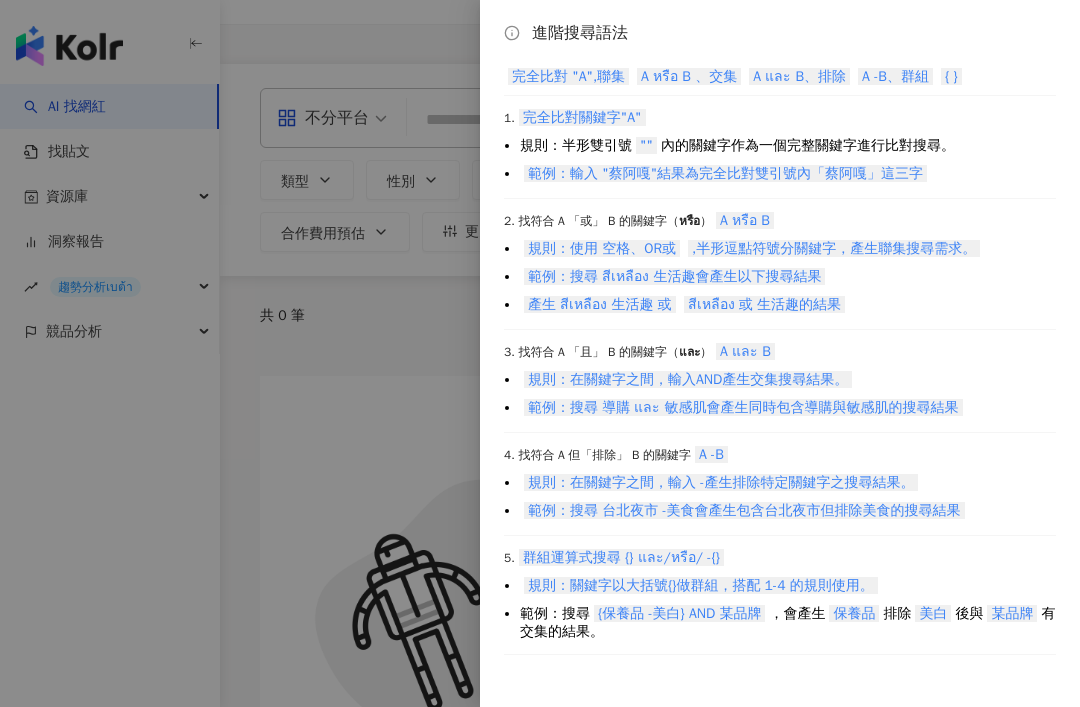 click at bounding box center [540, 353] 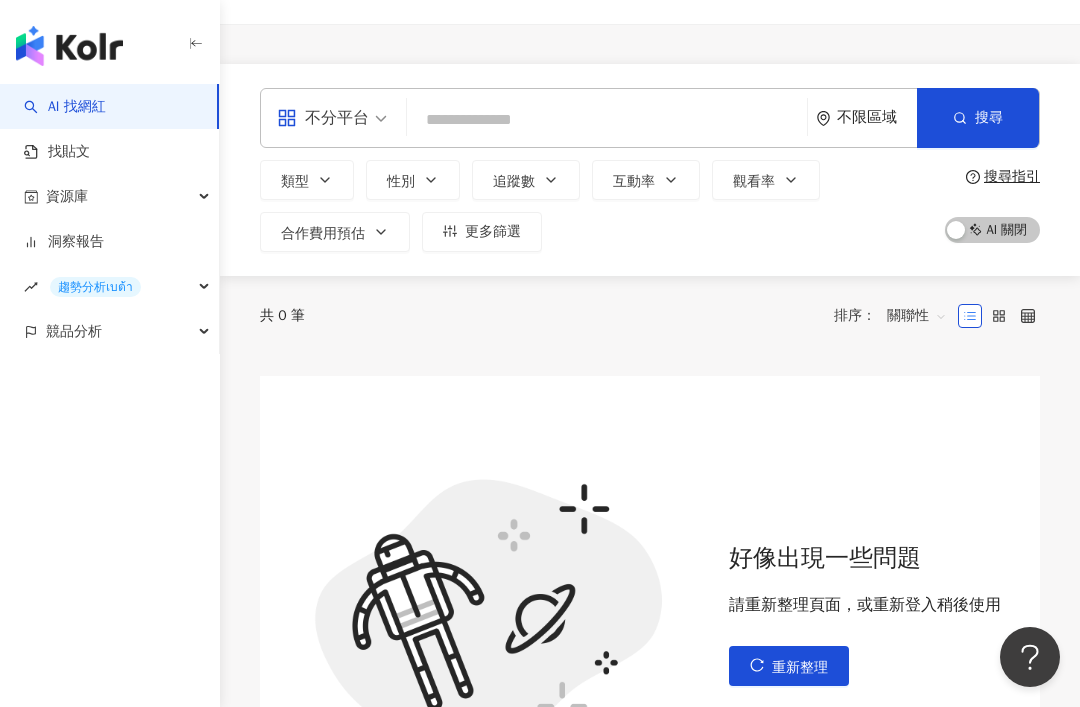 click at bounding box center [69, 46] 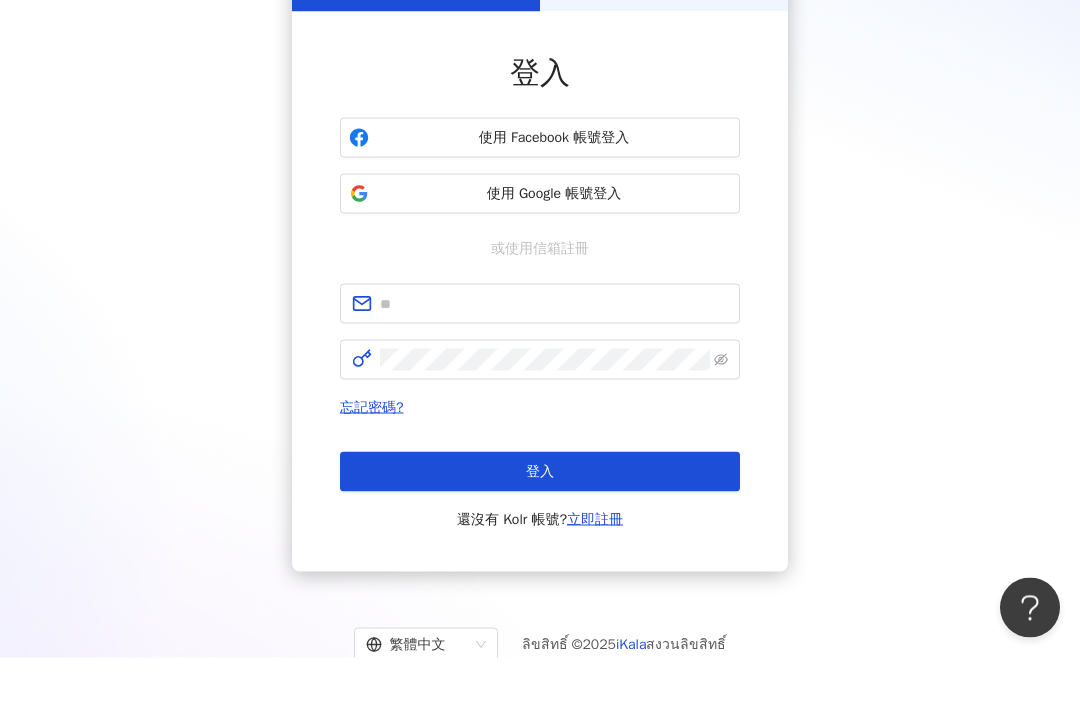 scroll, scrollTop: 84, scrollLeft: 0, axis: vertical 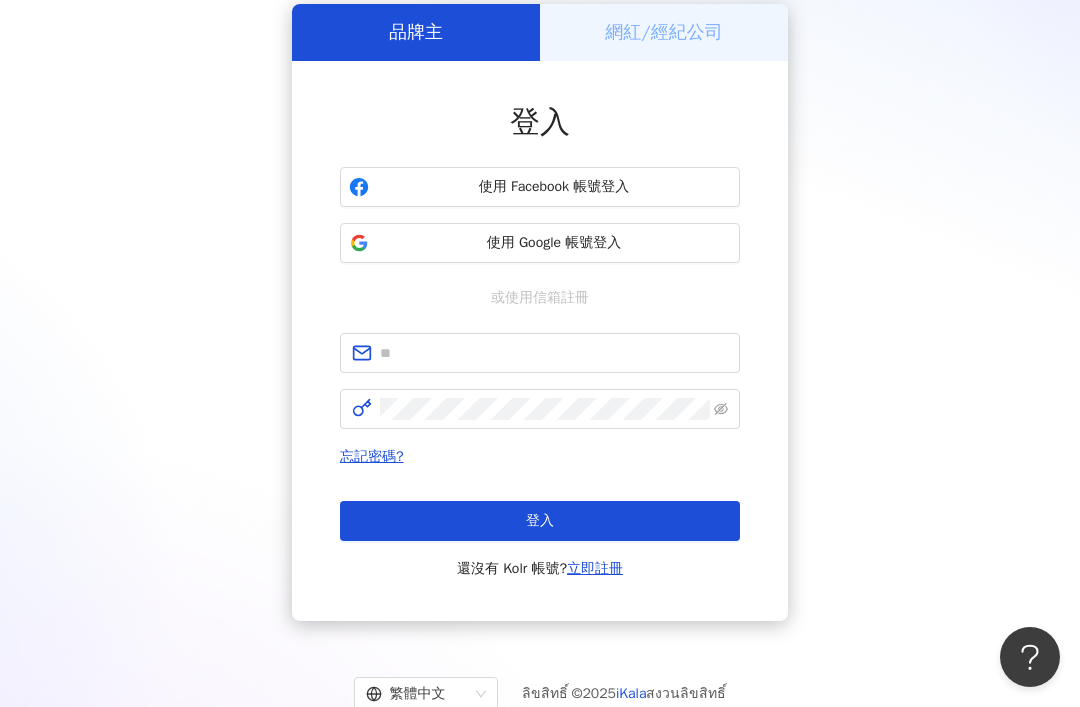 click on "繁體中文" at bounding box center (417, 694) 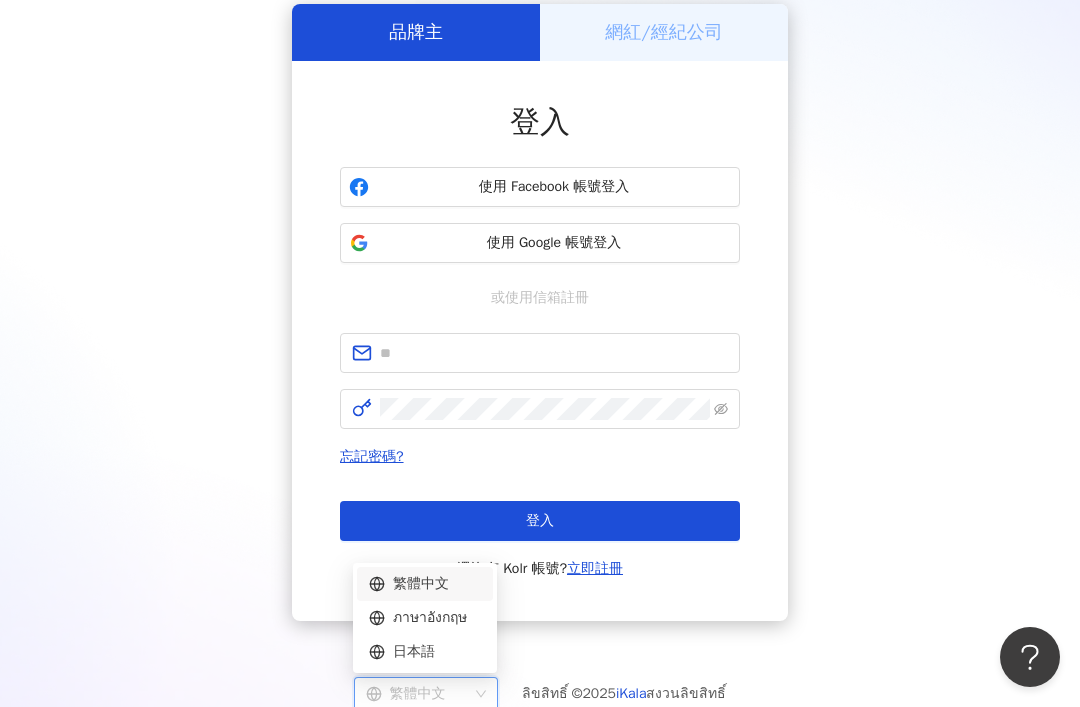 click on "ภาษาอังกฤษ" at bounding box center (425, 618) 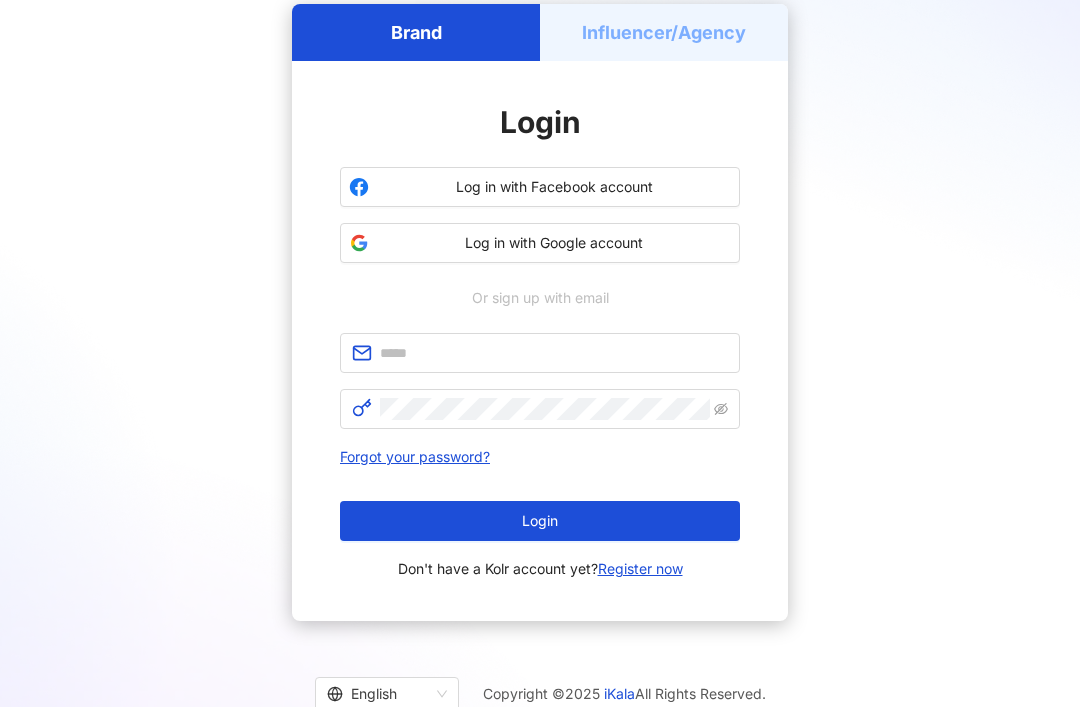 scroll, scrollTop: 26, scrollLeft: 0, axis: vertical 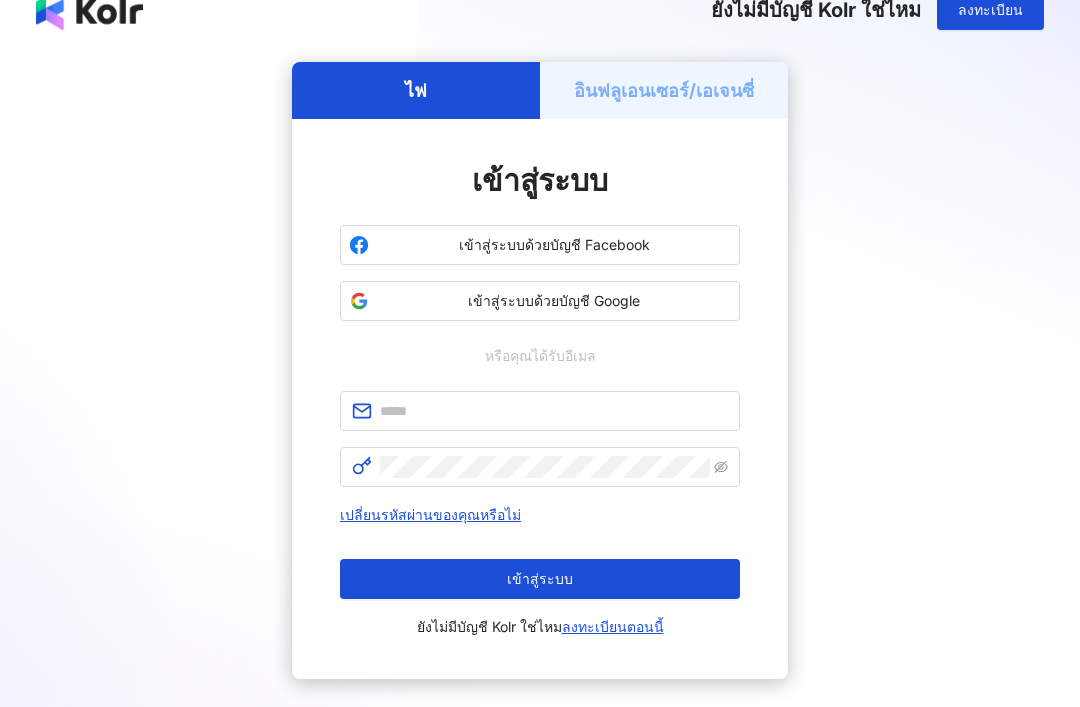 click on "เข้าสู่ระบบด้วยบัญชี Google" at bounding box center (554, 301) 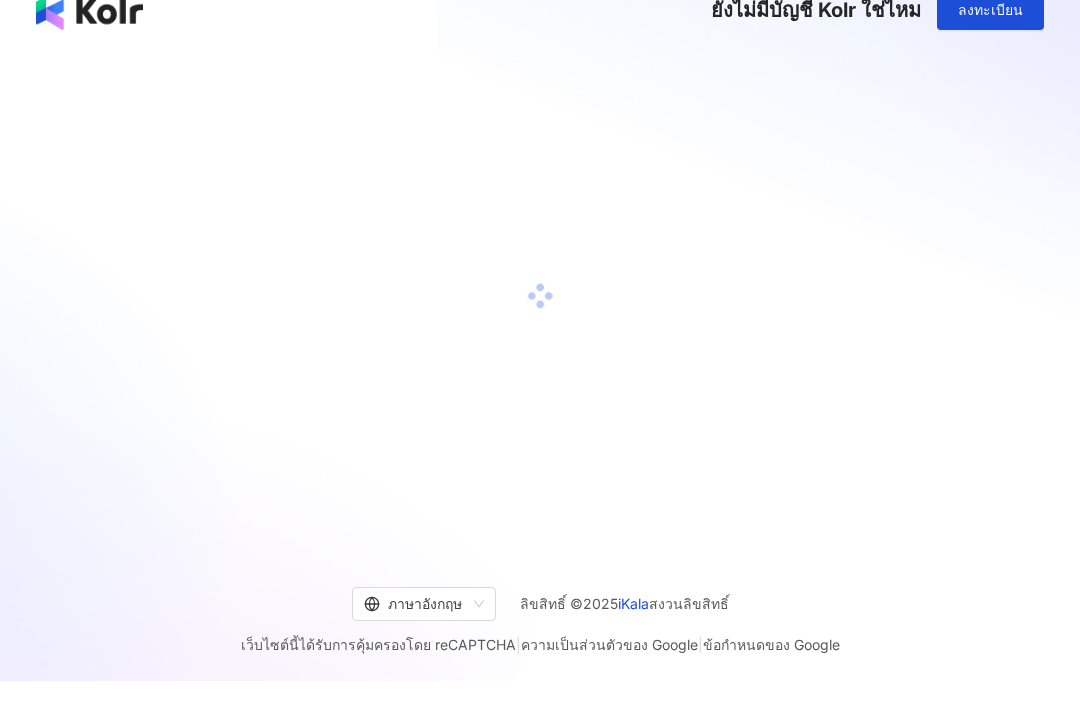 scroll, scrollTop: 58, scrollLeft: 0, axis: vertical 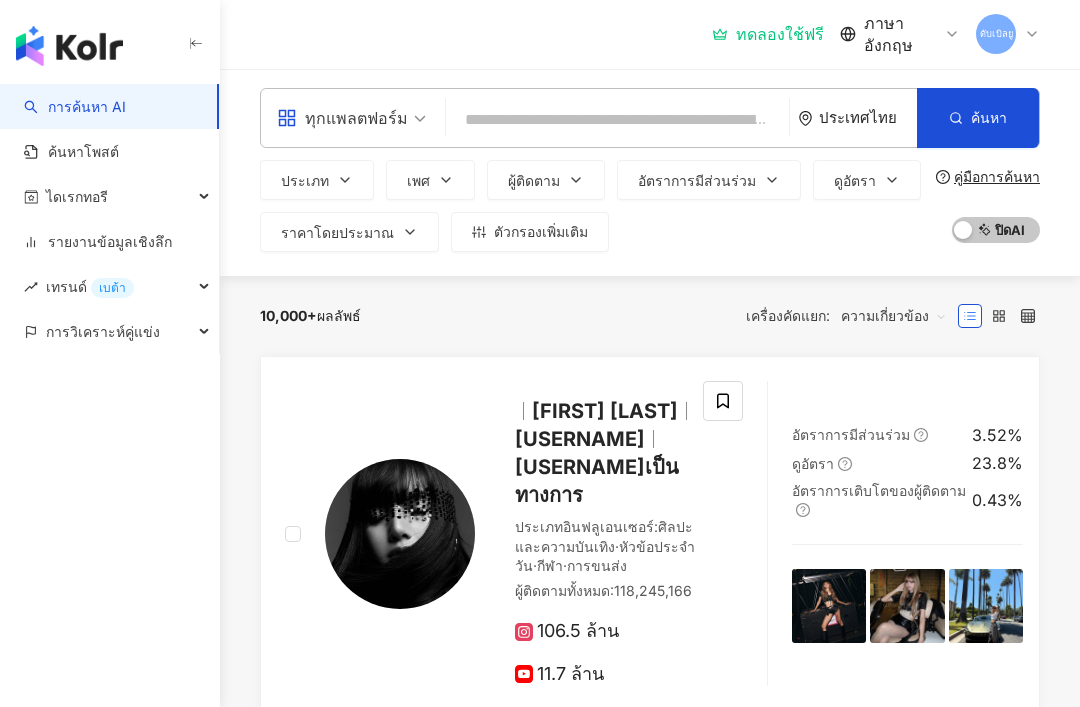 click on "รายงานข้อมูลเชิงลึก" at bounding box center [98, 242] 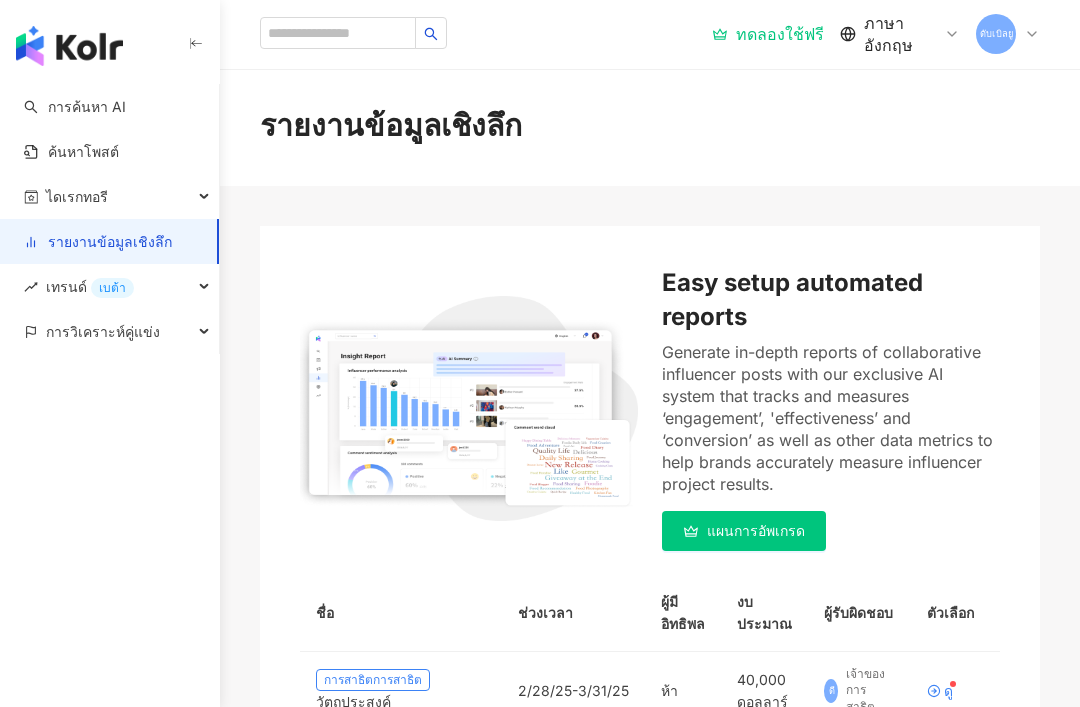 click on "รายงานข้อมูลเชิงลึก" at bounding box center [98, 242] 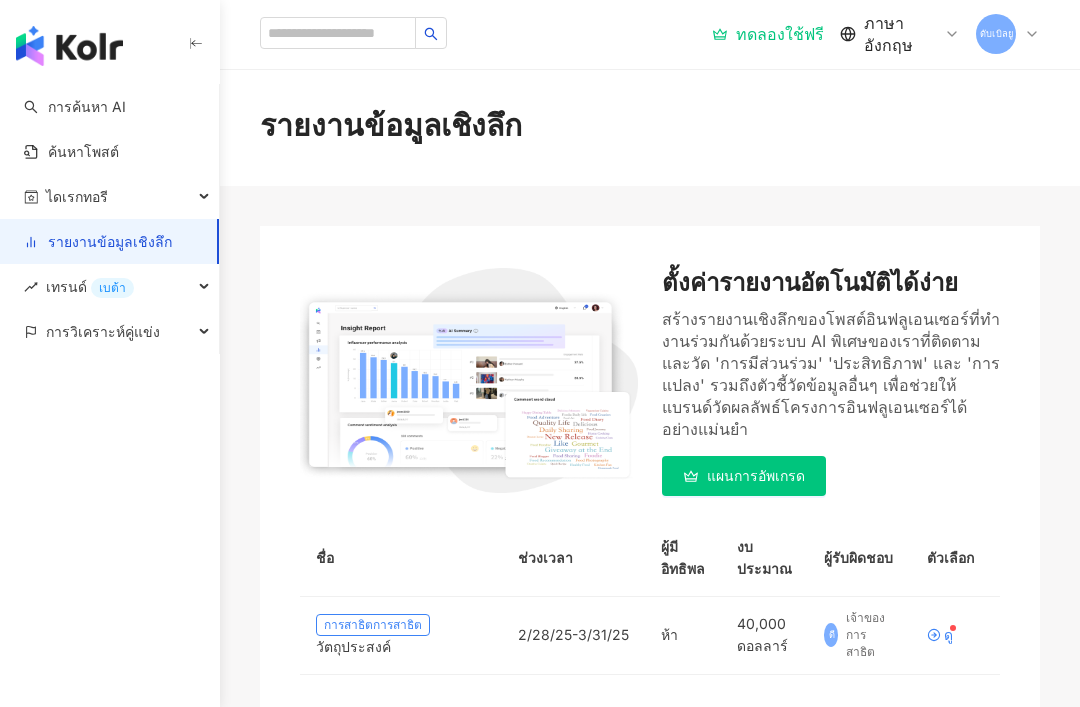 click on "ไดเรกทอรี" at bounding box center [77, 196] 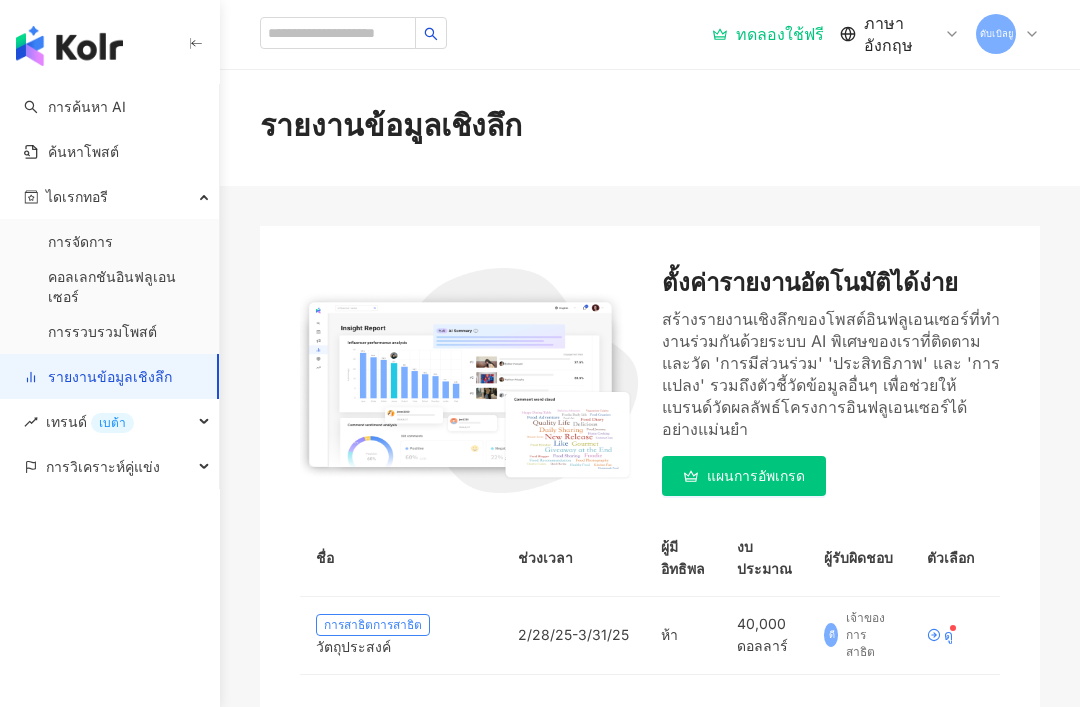 click on "การรวบรวมโพสต์" at bounding box center [102, 332] 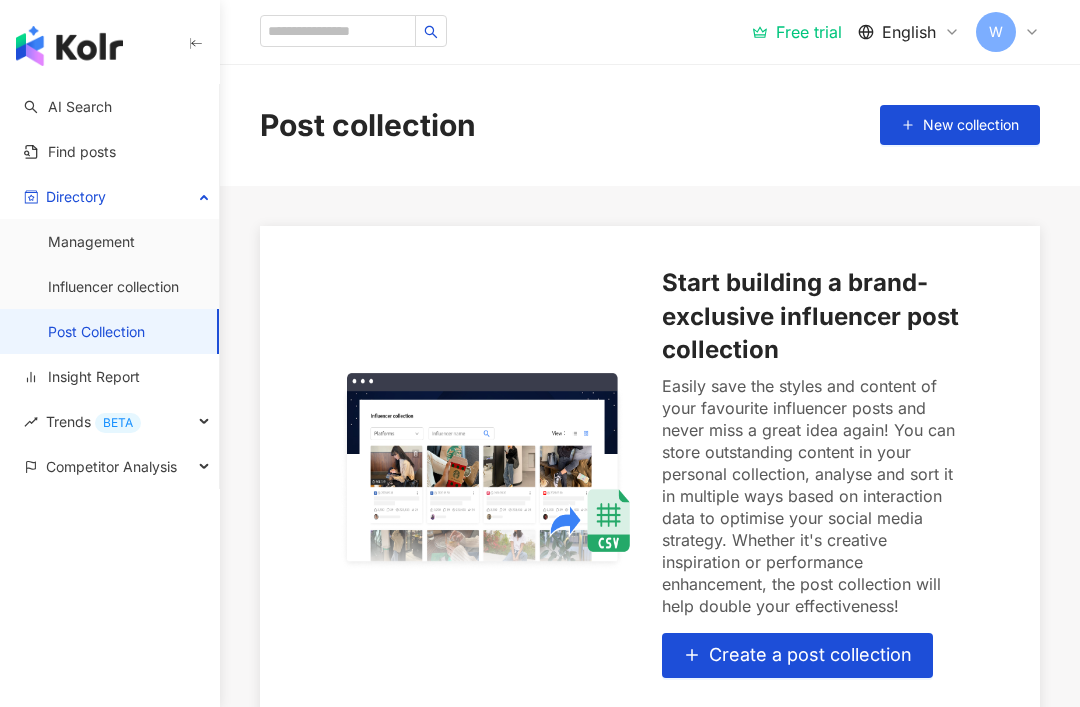 scroll, scrollTop: 0, scrollLeft: 0, axis: both 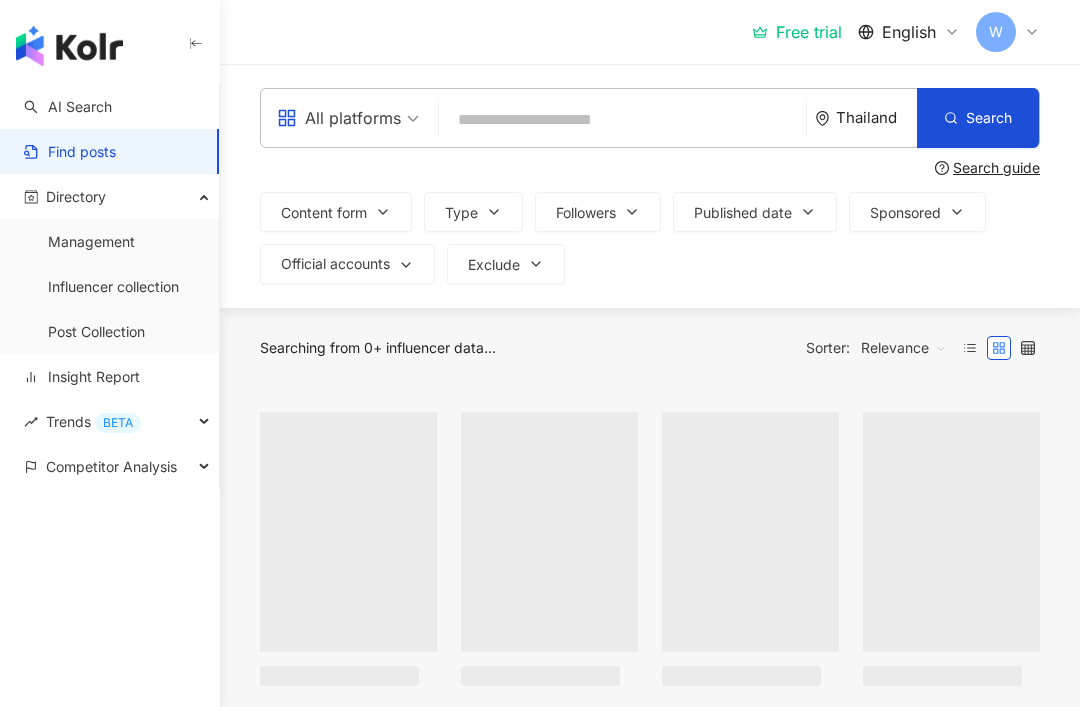 click on "Directory" at bounding box center (76, 196) 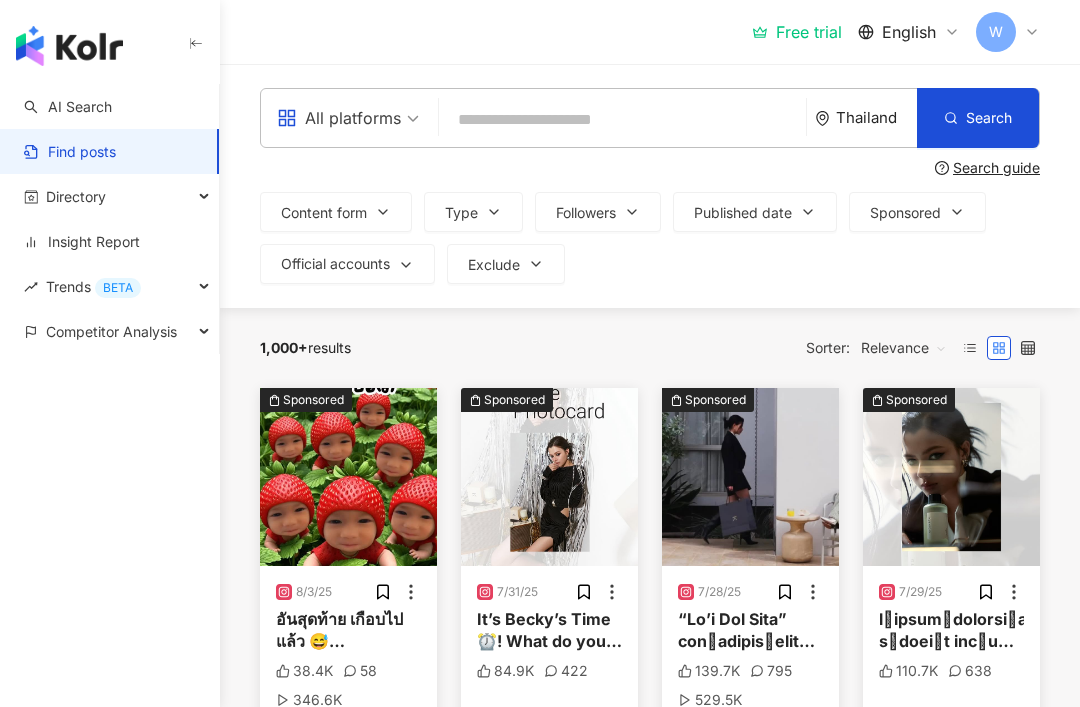 click on "Competitor Analysis" at bounding box center (111, 331) 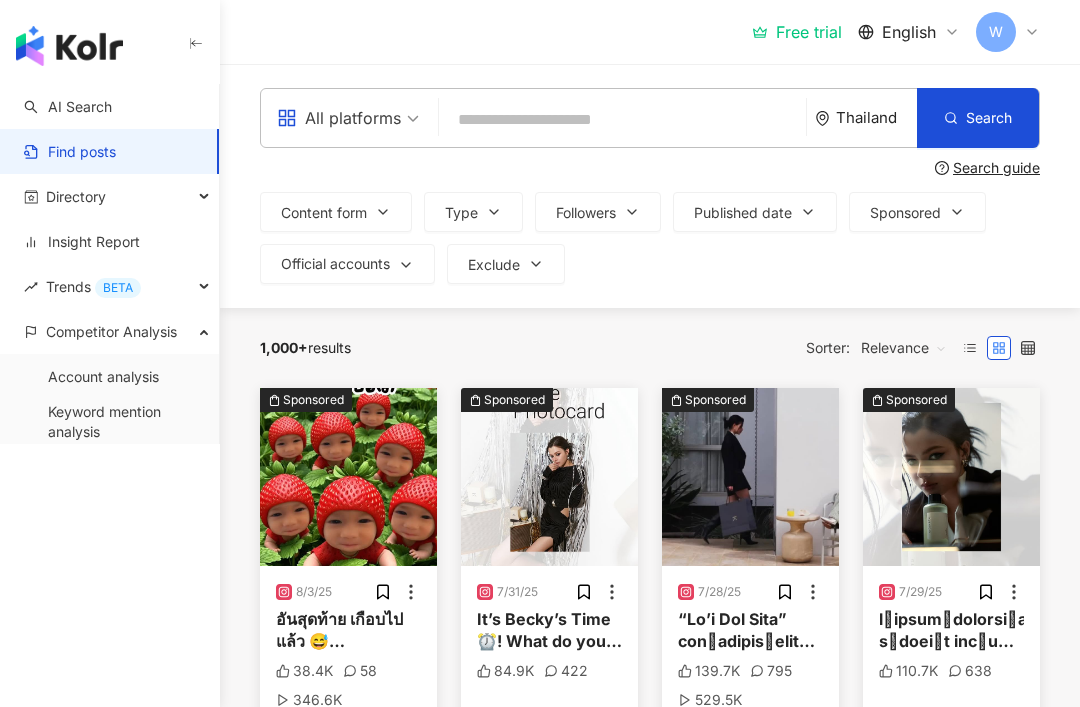 click on "Keyword mention analysis" at bounding box center [125, 421] 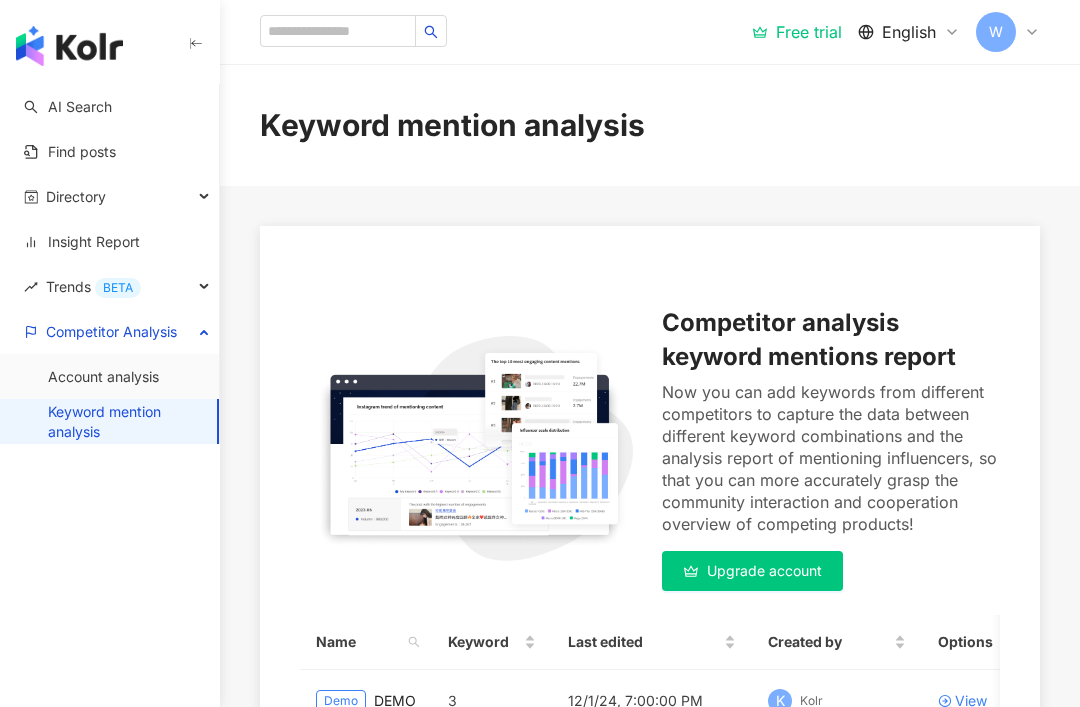 click on "Account analysis" at bounding box center (103, 377) 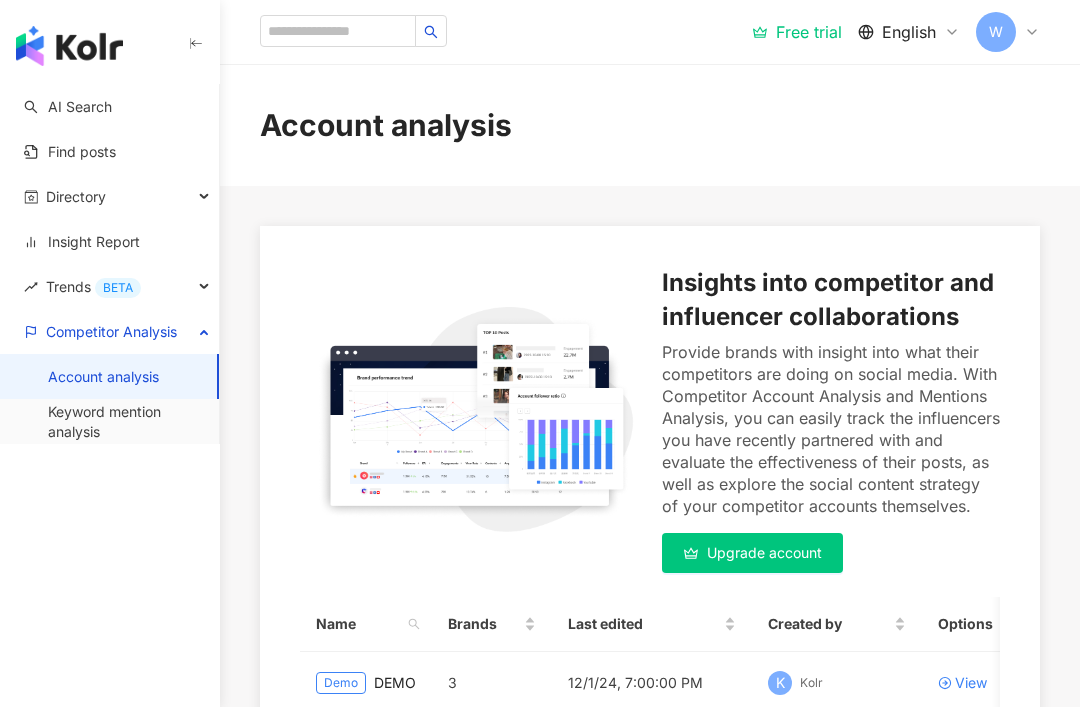 click on "Account analysis" at bounding box center (103, 377) 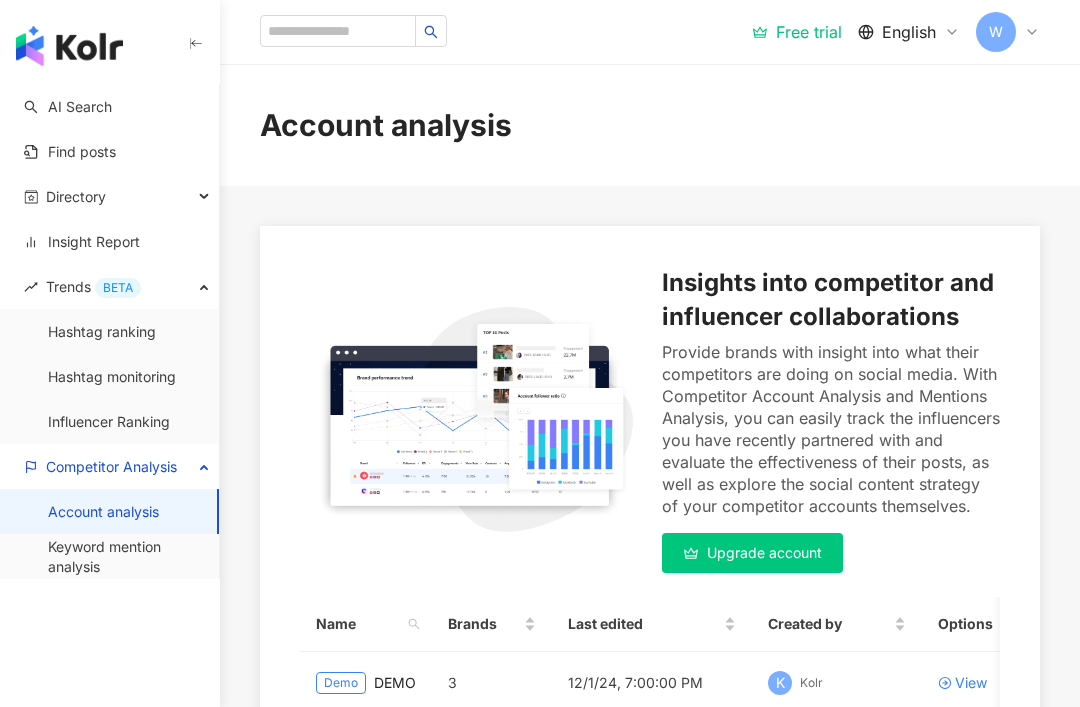 click on "Influencer Ranking" at bounding box center (109, 422) 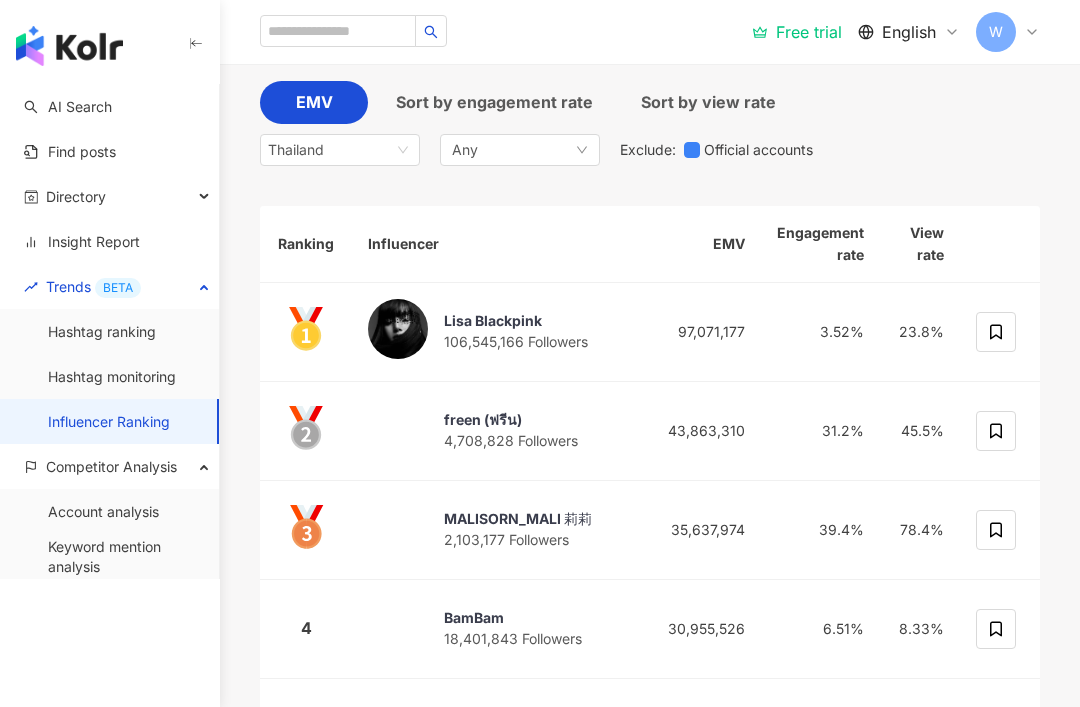 scroll, scrollTop: 214, scrollLeft: 0, axis: vertical 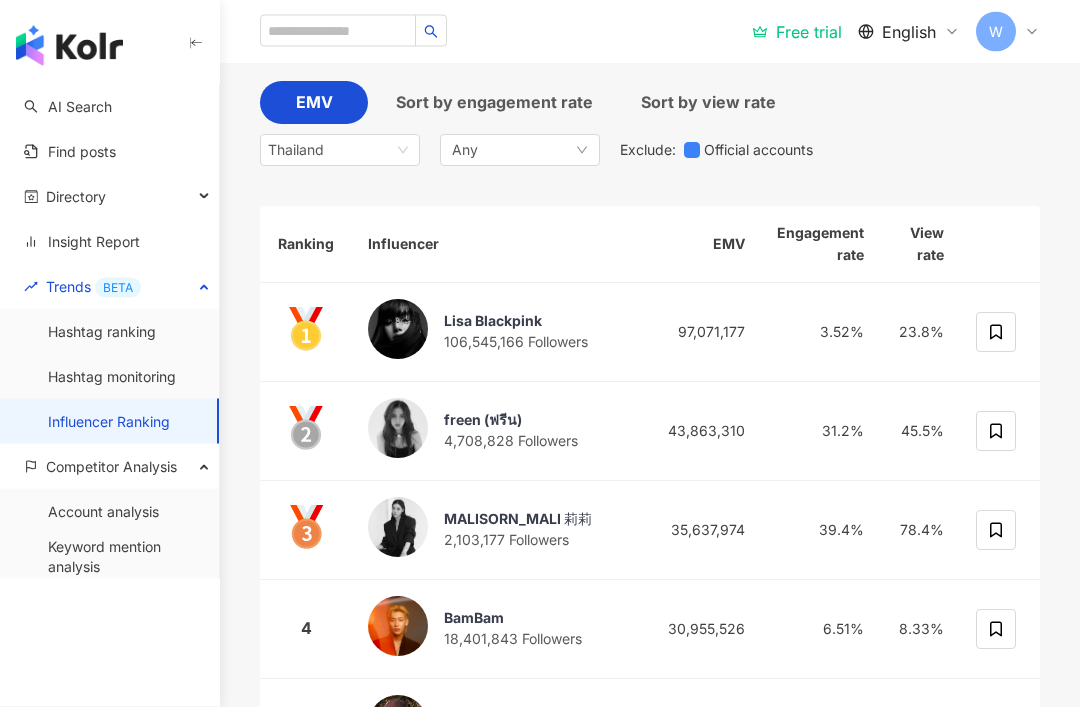 click 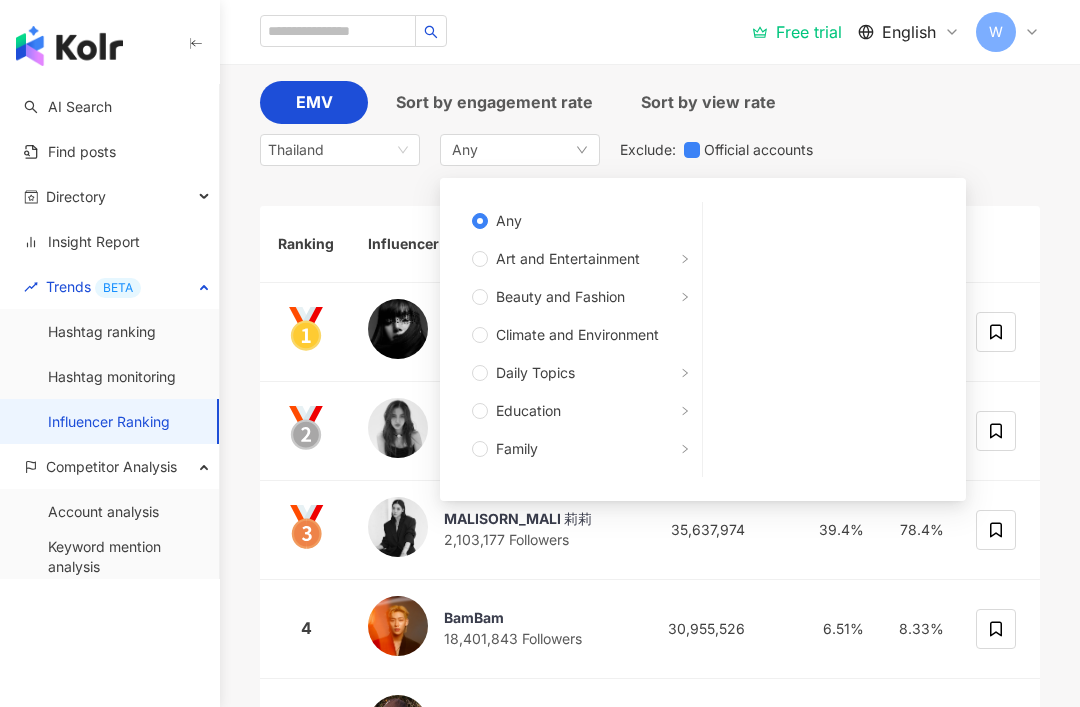 click 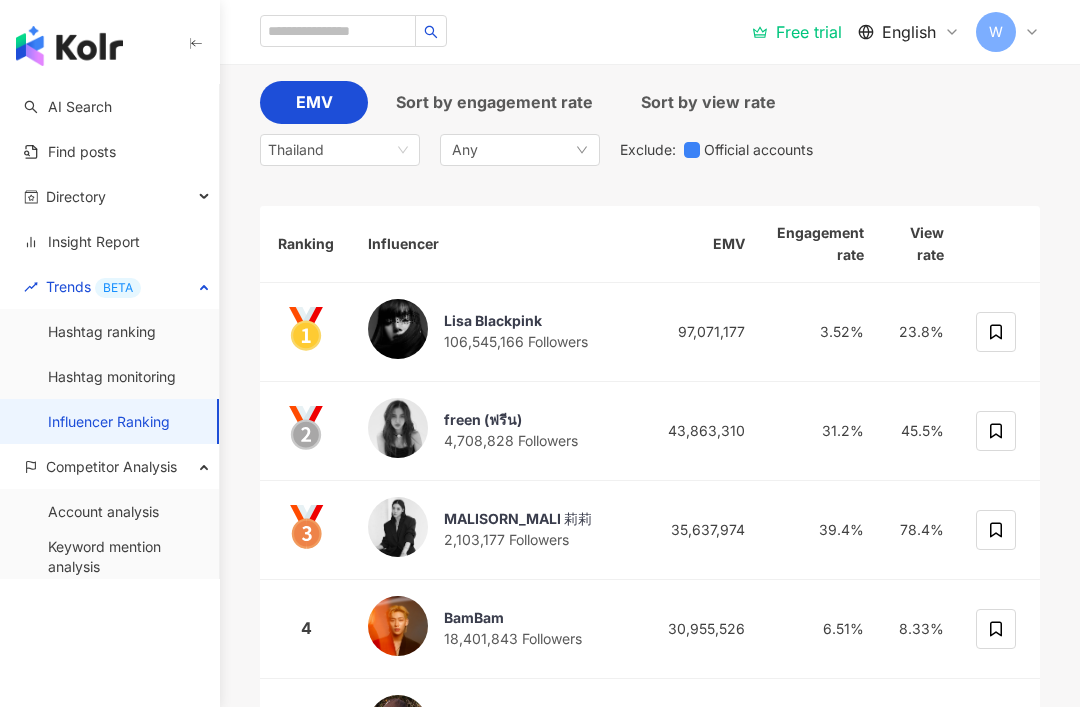 click on "Thailand" at bounding box center (340, 150) 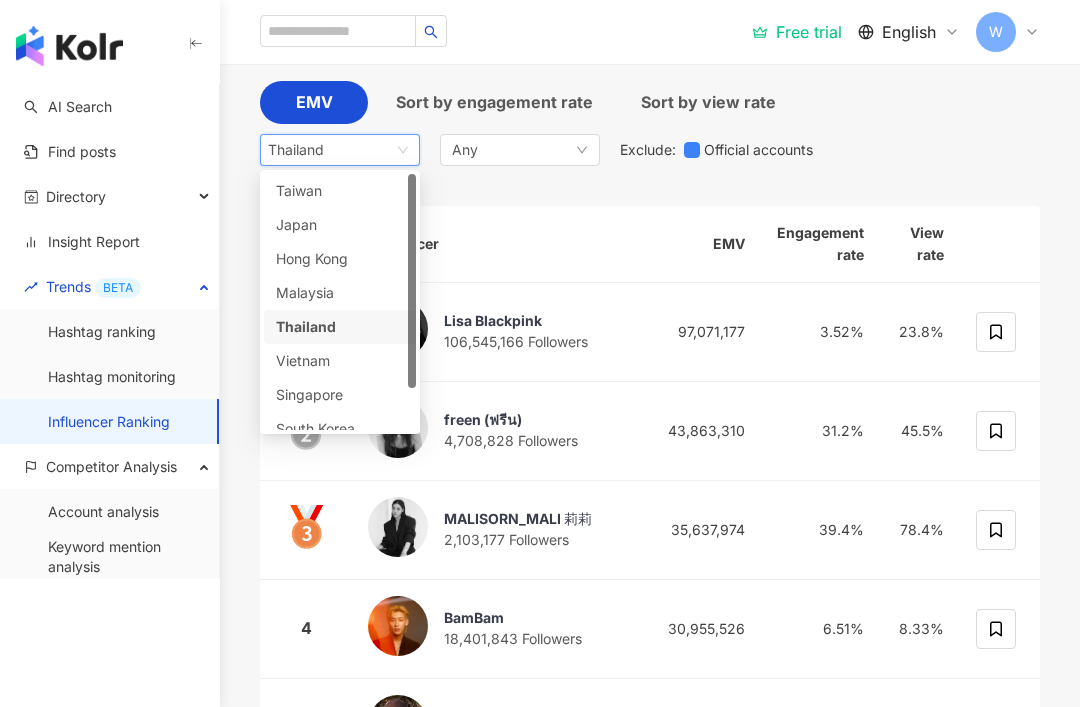 click on "Thailand" at bounding box center [340, 150] 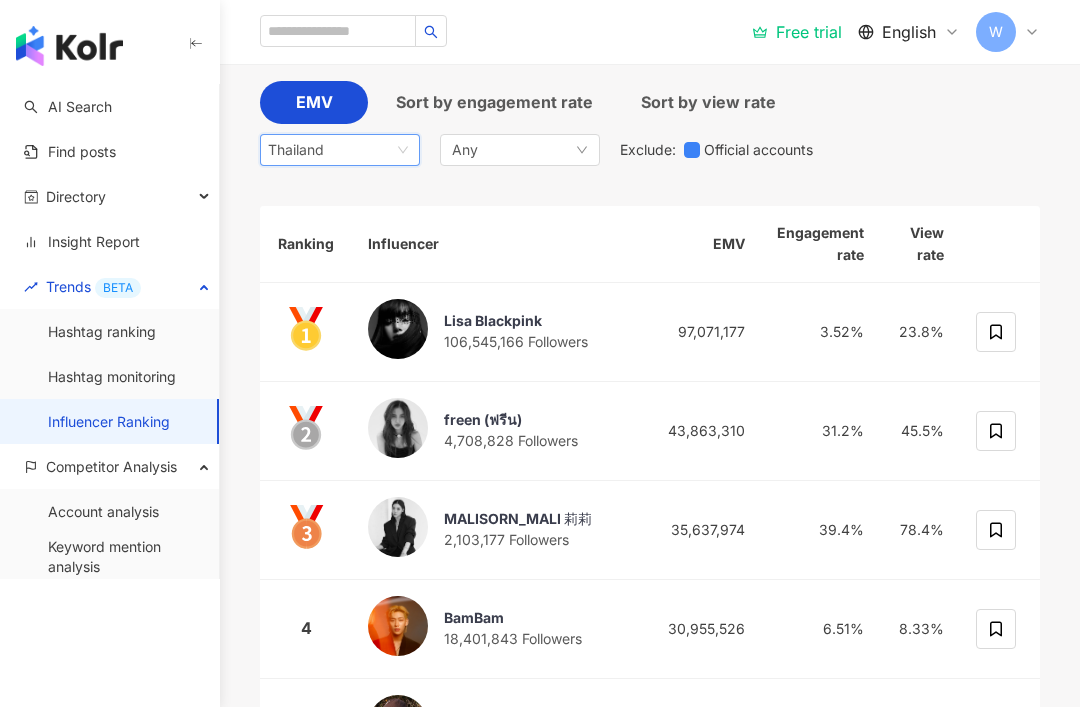 click on "Thailand" at bounding box center (340, 150) 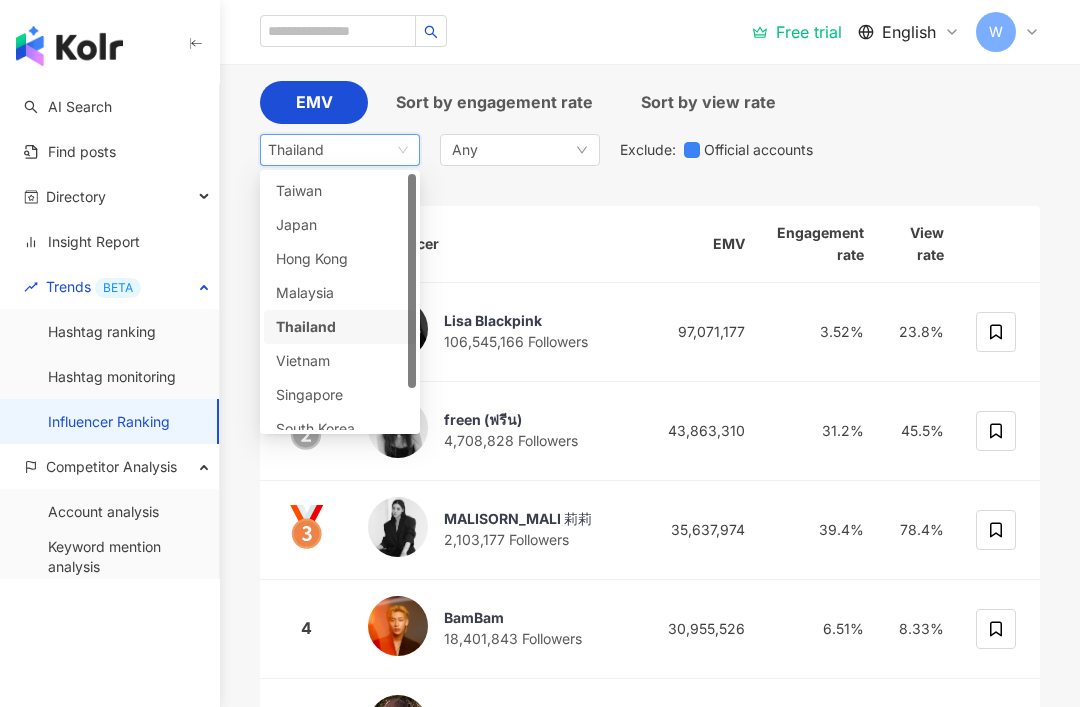 scroll, scrollTop: 225, scrollLeft: 0, axis: vertical 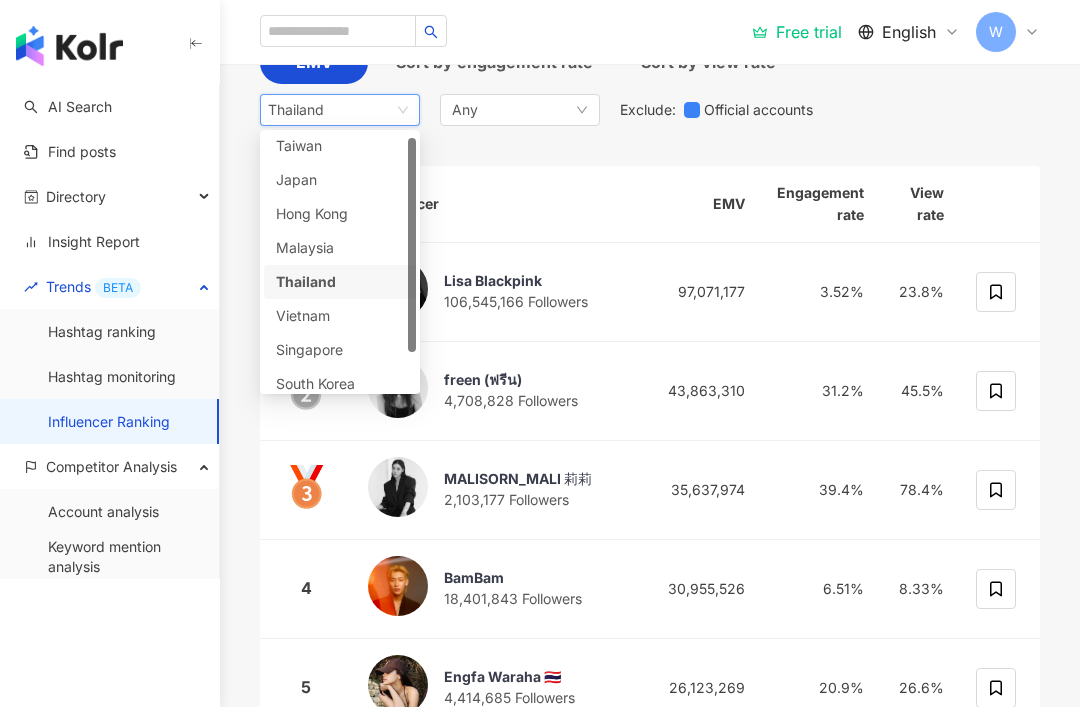 click on "South Korea" at bounding box center (308, 384) 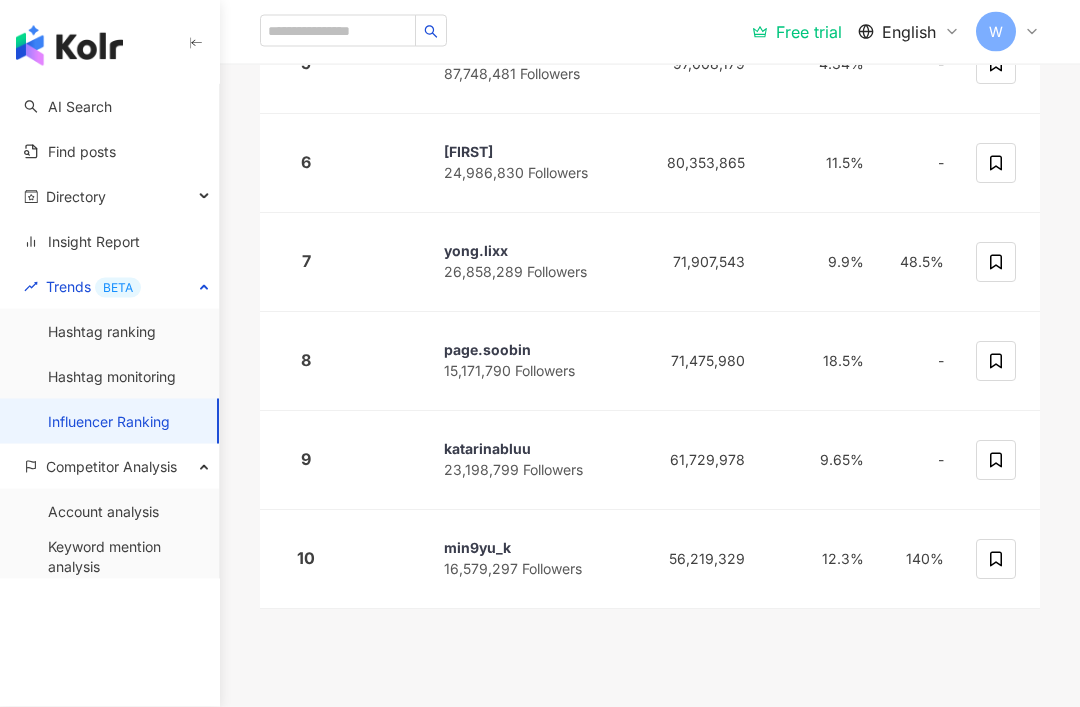 scroll, scrollTop: 978, scrollLeft: 0, axis: vertical 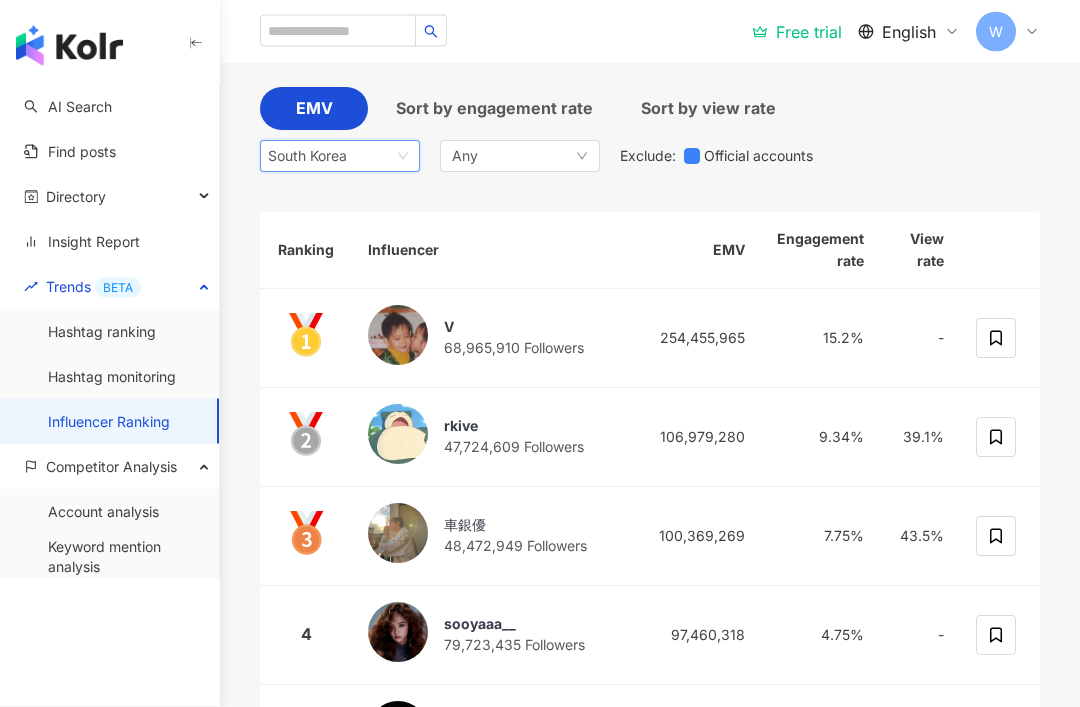 click on "South Korea" at bounding box center [340, 157] 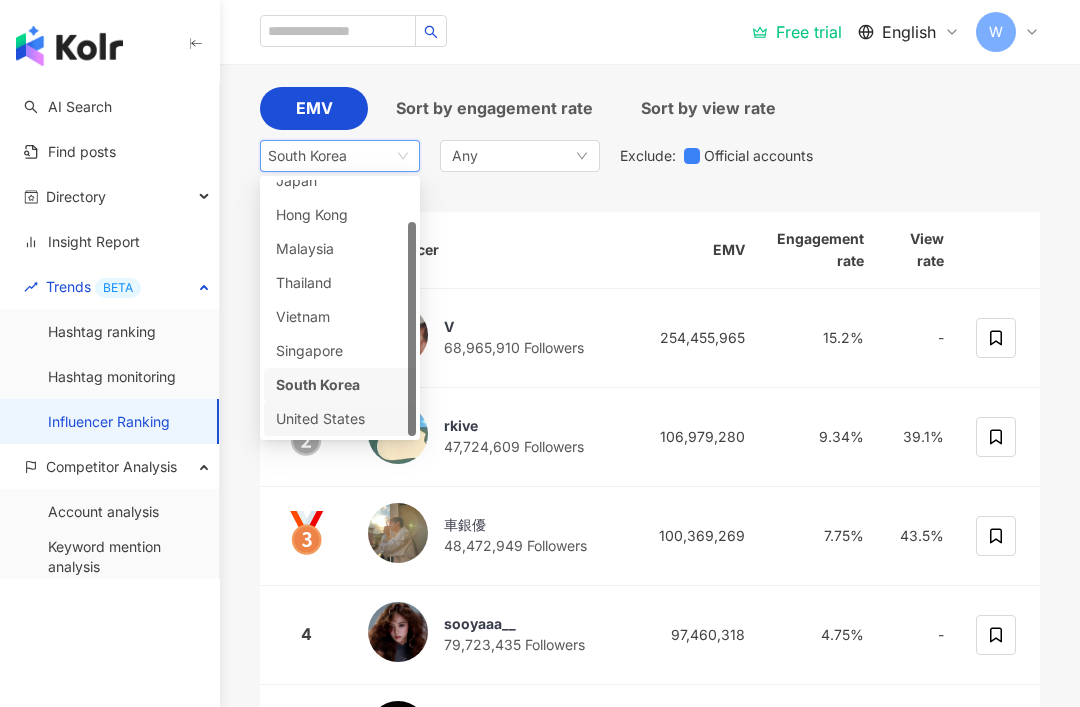 click on "United States" at bounding box center (308, 419) 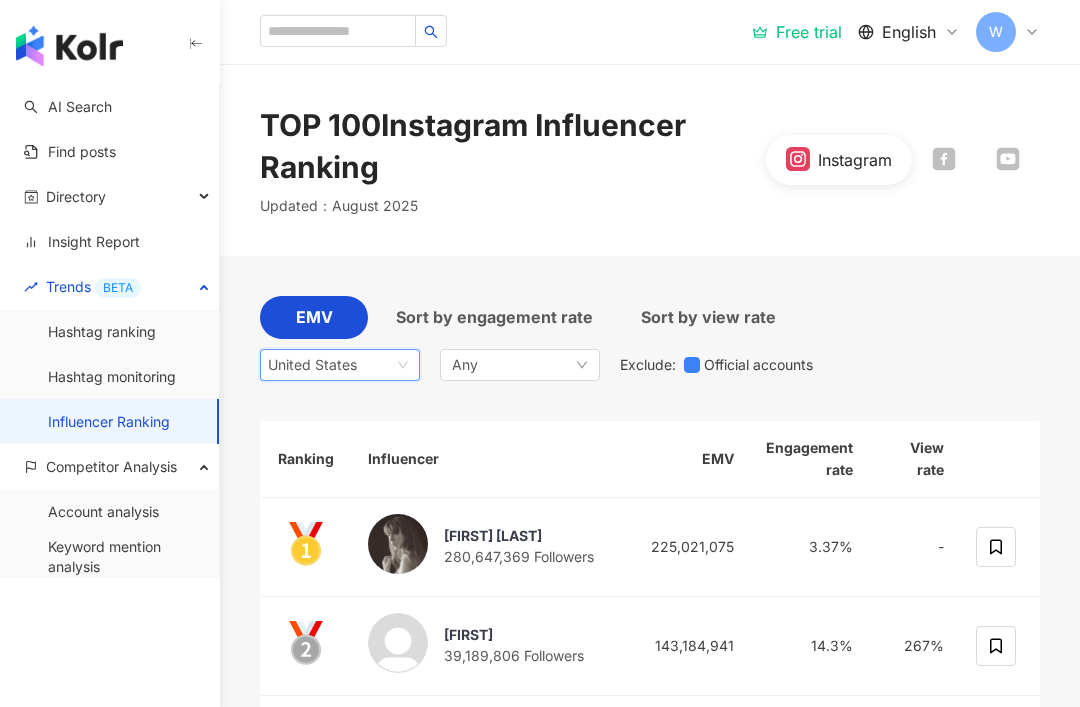 click on "Hashtag monitoring" at bounding box center [112, 377] 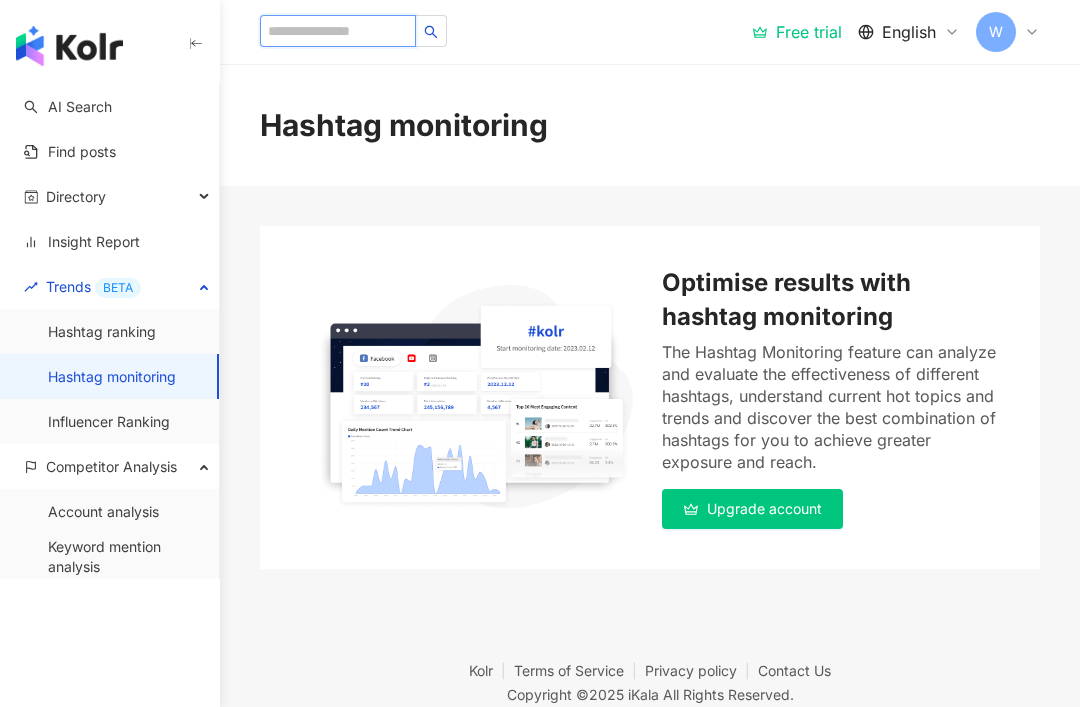 click at bounding box center (338, 31) 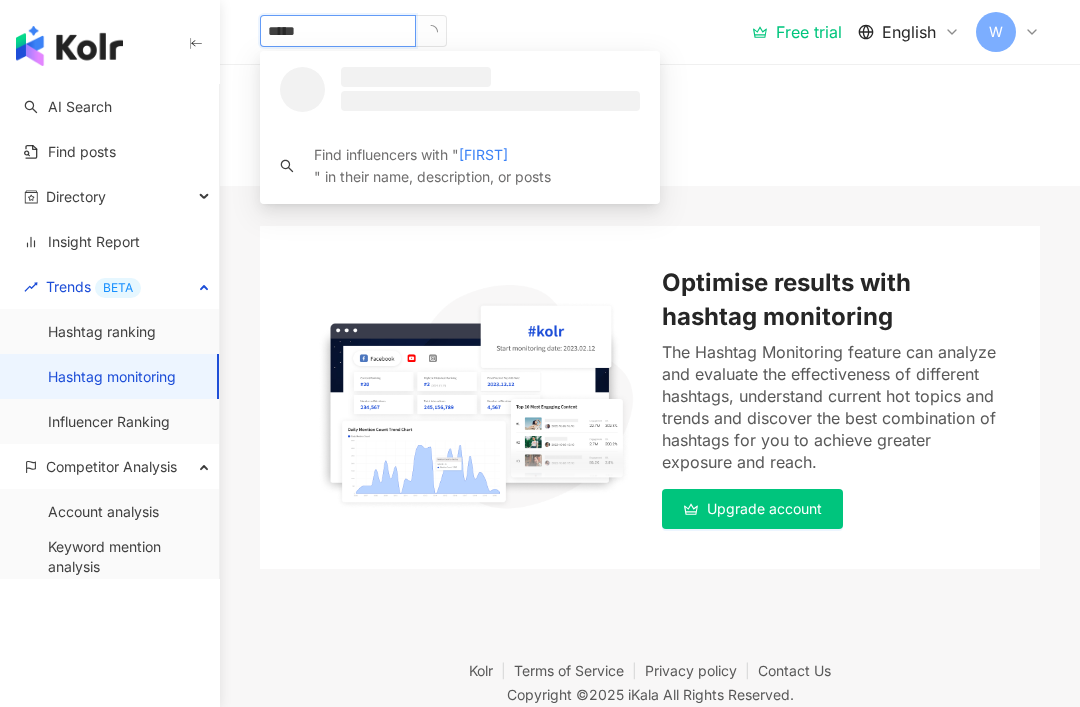 type on "******" 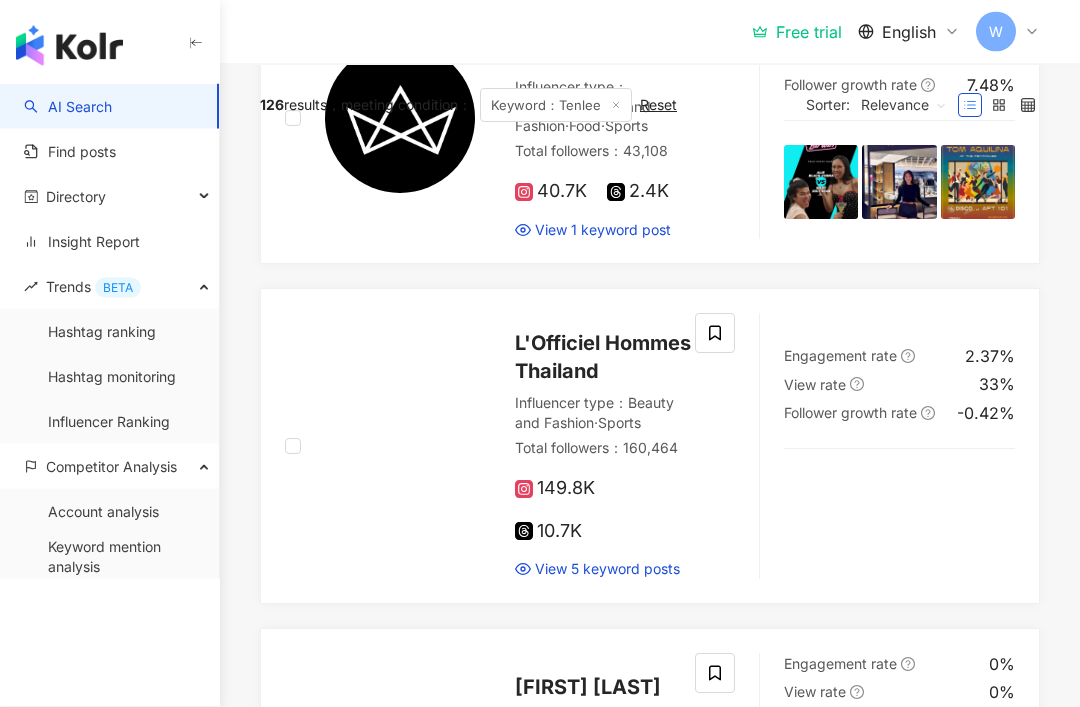 scroll, scrollTop: 0, scrollLeft: 0, axis: both 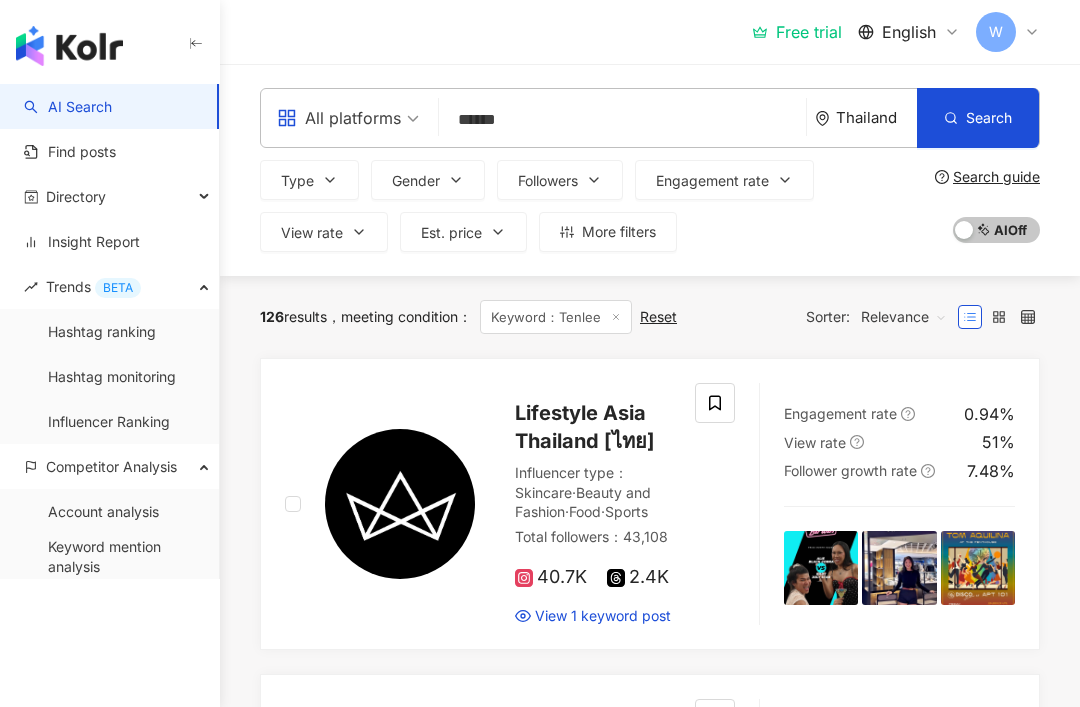 click on "Hashtag ranking" at bounding box center [102, 332] 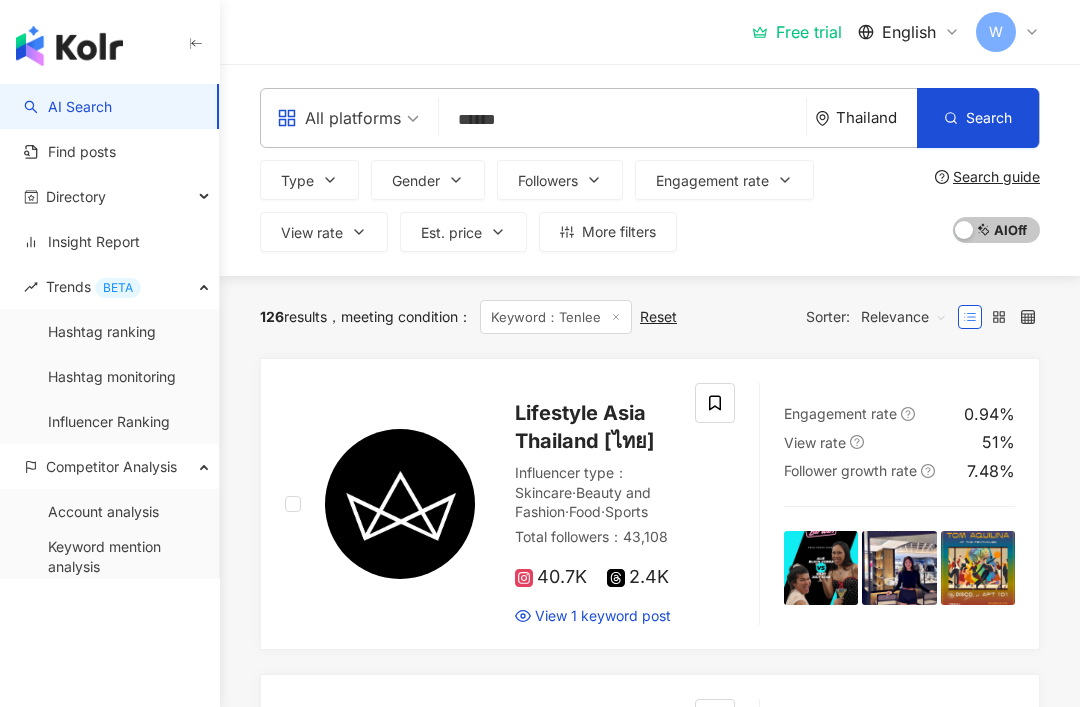click on "Hashtag ranking" at bounding box center [102, 332] 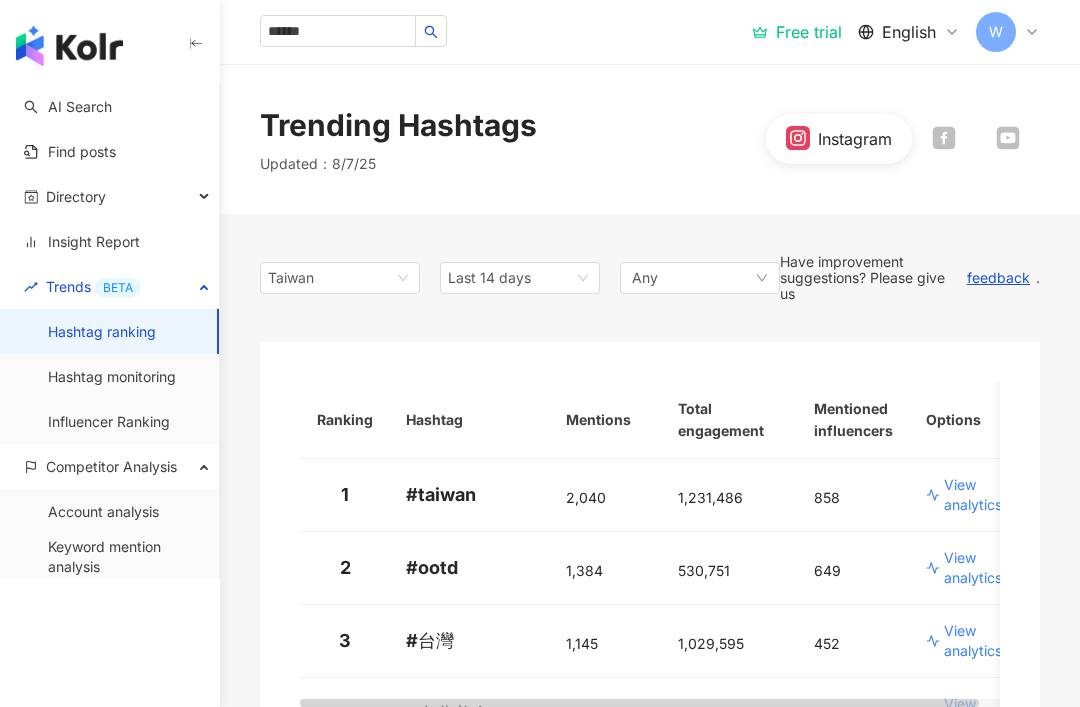 scroll, scrollTop: 11, scrollLeft: 0, axis: vertical 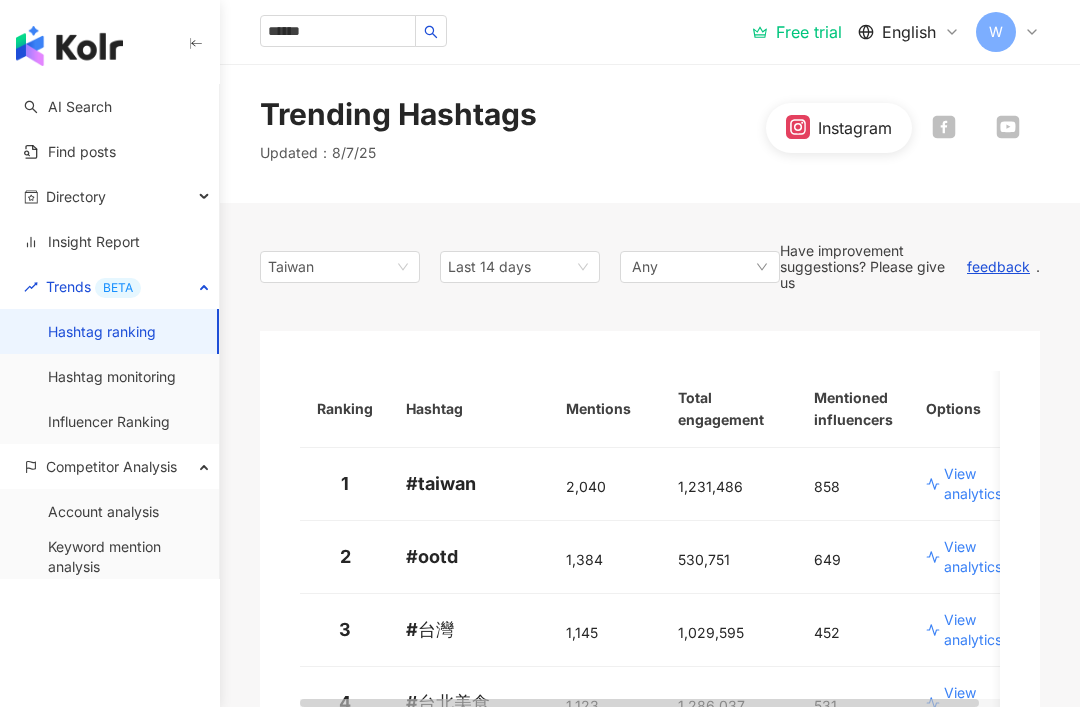 click on "Hashtag ranking" at bounding box center (102, 332) 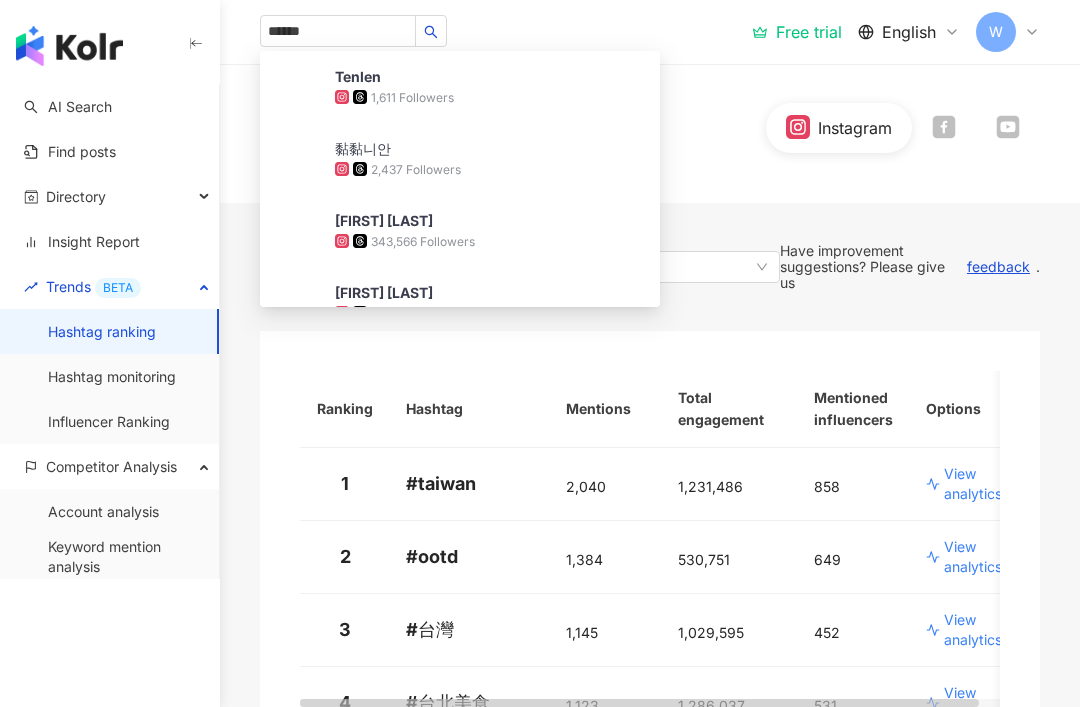 scroll, scrollTop: 0, scrollLeft: 0, axis: both 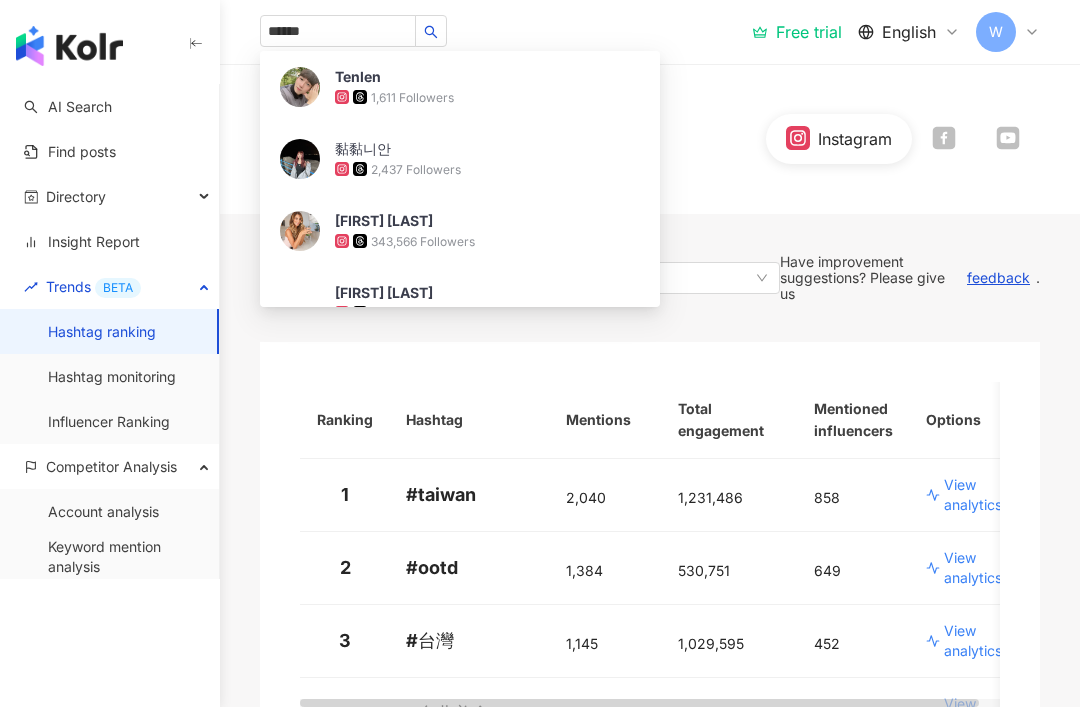 click on "Trending Hashtags Updated ： 8/7/25 Instagram" at bounding box center (650, 139) 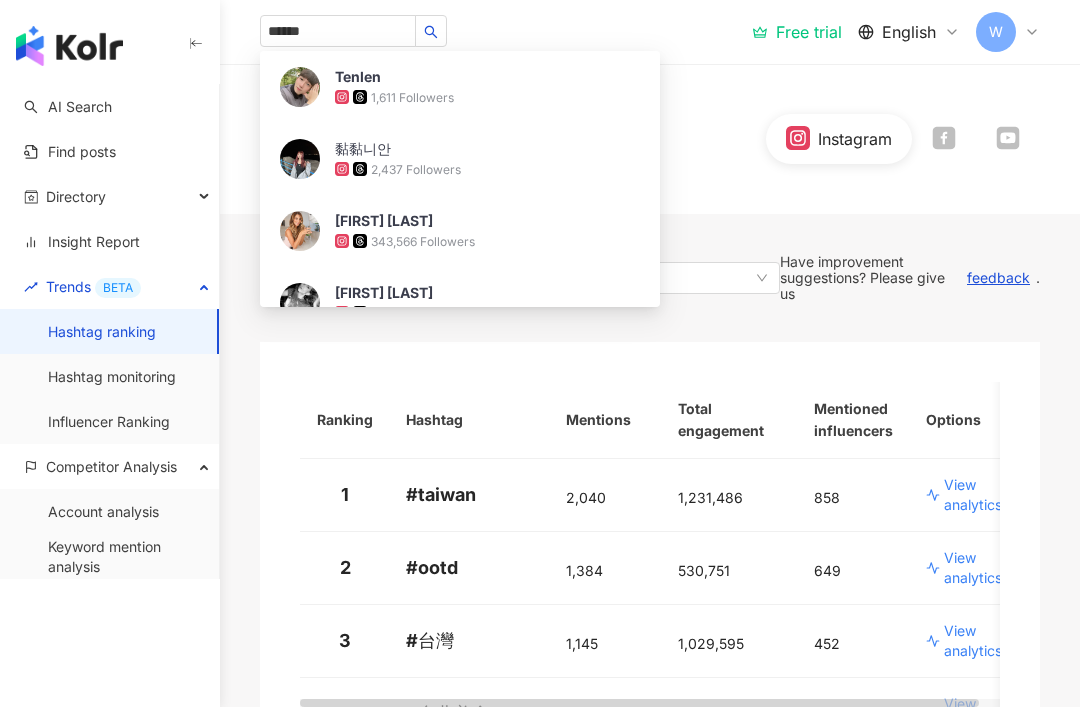 click on "****** Tenlen 1,611   Followers 黏黏니안 2,437   Followers Tenley Leopold 343,566   Followers Tenley E. Raj 113,454   Followers Tenley E. Raj 127,000   Followers ten Lee 45,500   Followers 天麗生技國際股份有限公司 13,600   Followers 肌膚救星《華麗轉身》 tiktok-icon 6,737   Followers Find influencers with " Tenlee " in their name, description, or posts Free trial English W" at bounding box center [650, 32] 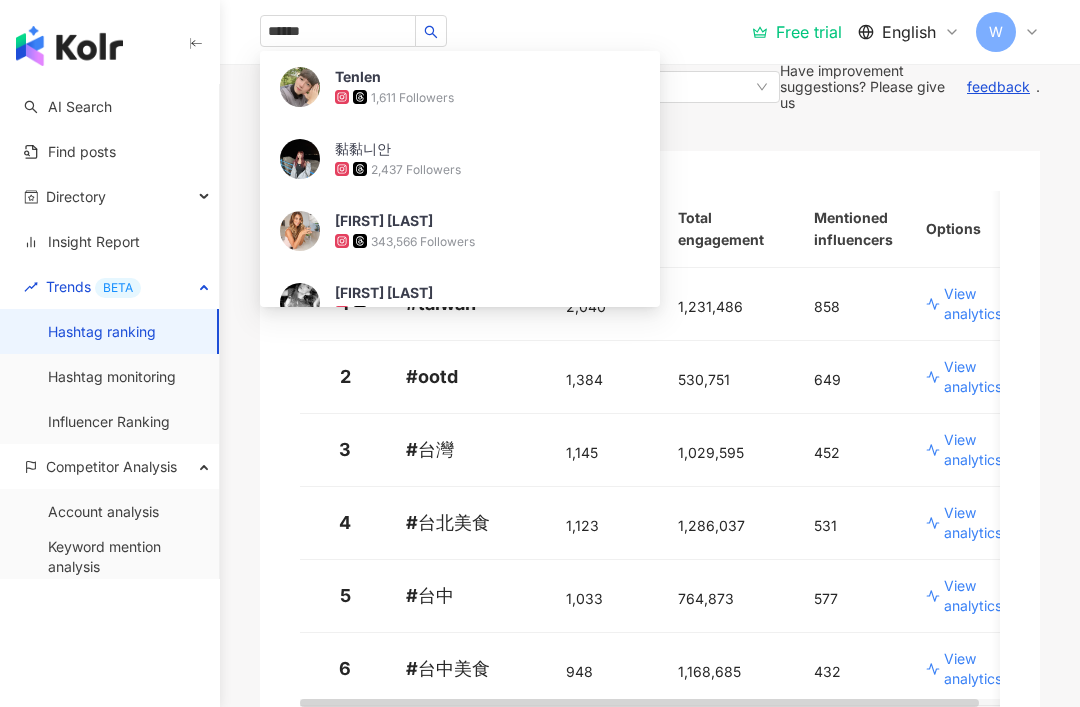 scroll, scrollTop: 0, scrollLeft: 0, axis: both 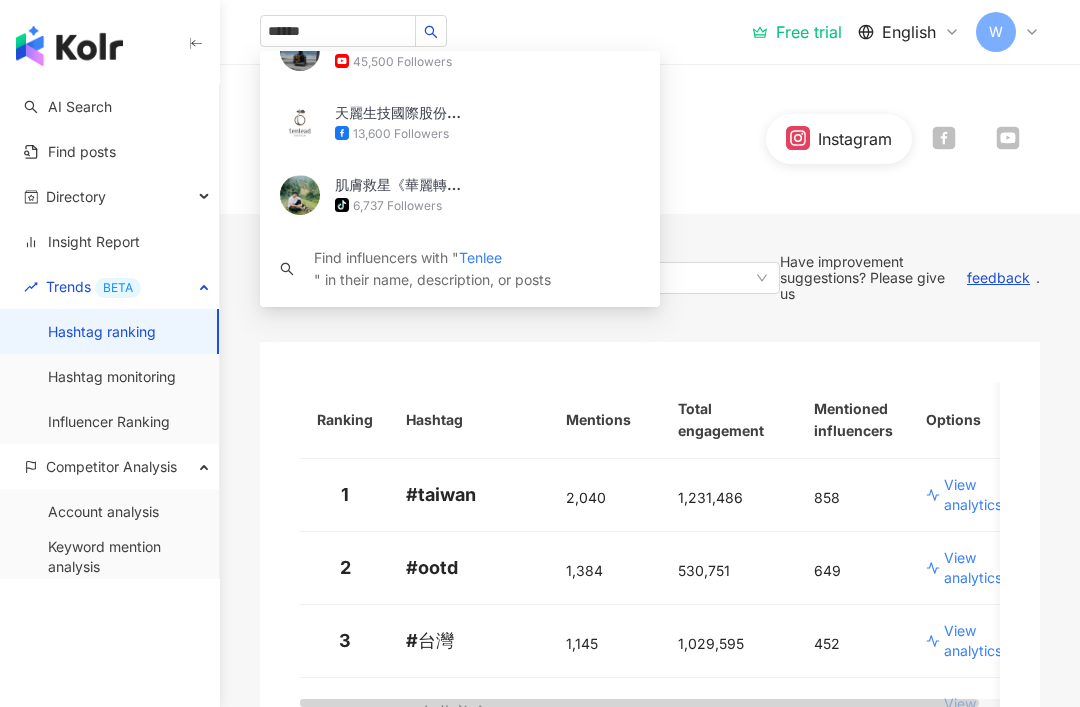 click 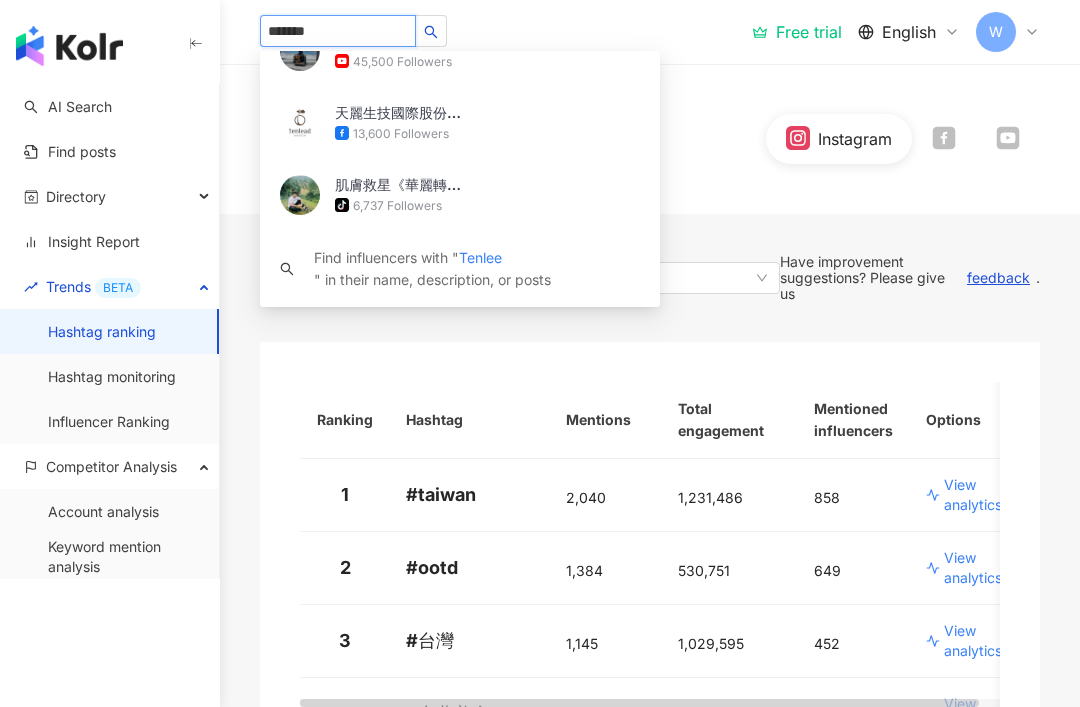 scroll, scrollTop: 217, scrollLeft: 0, axis: vertical 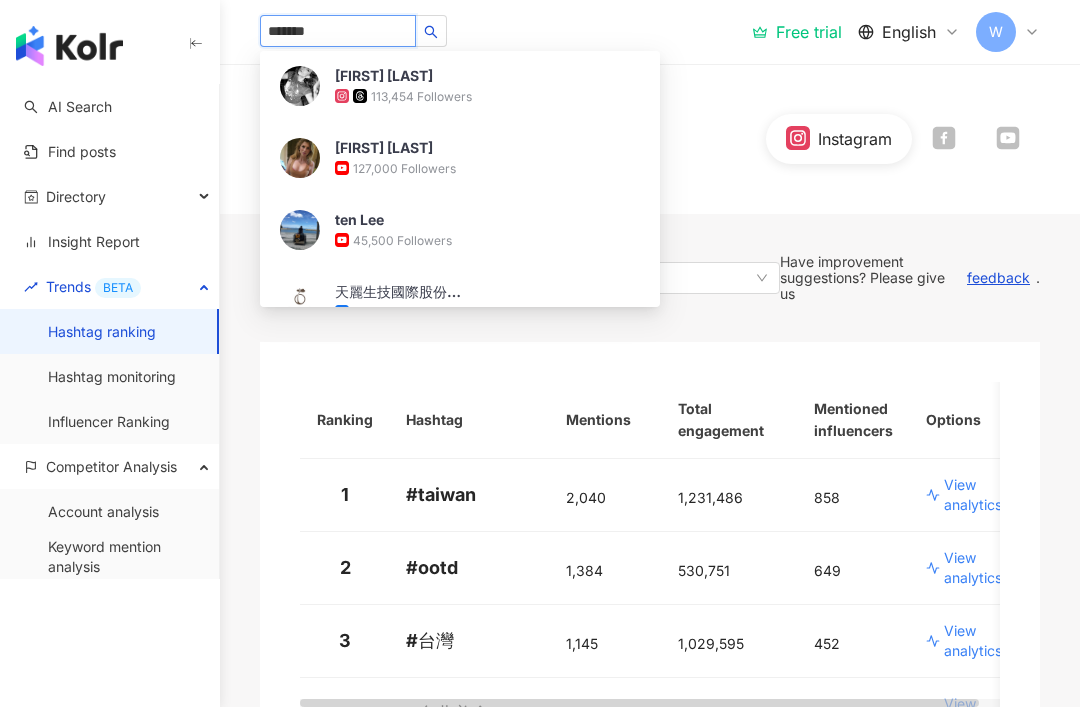 type on "********" 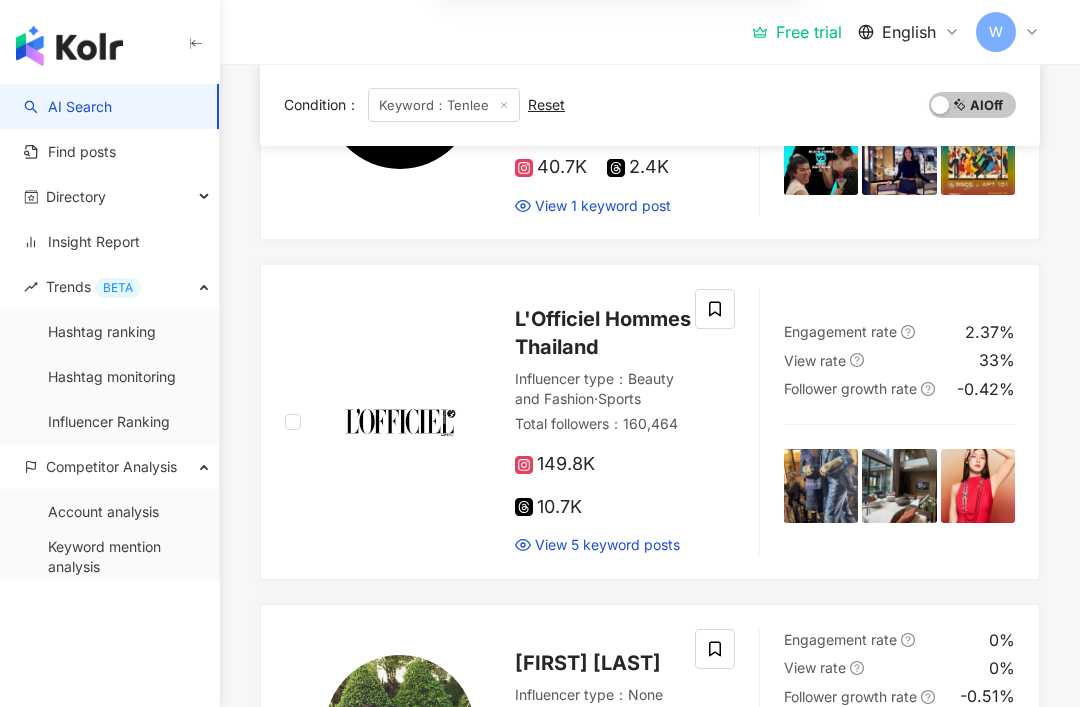 scroll, scrollTop: 409, scrollLeft: 0, axis: vertical 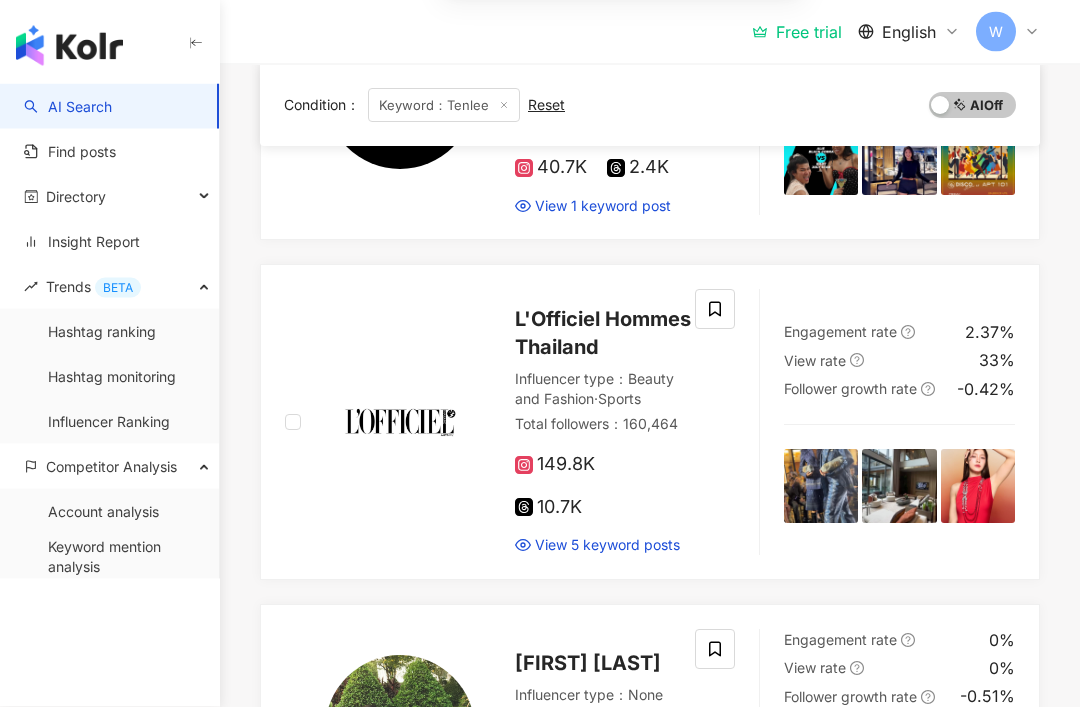 click on "Hashtag ranking" at bounding box center [102, 332] 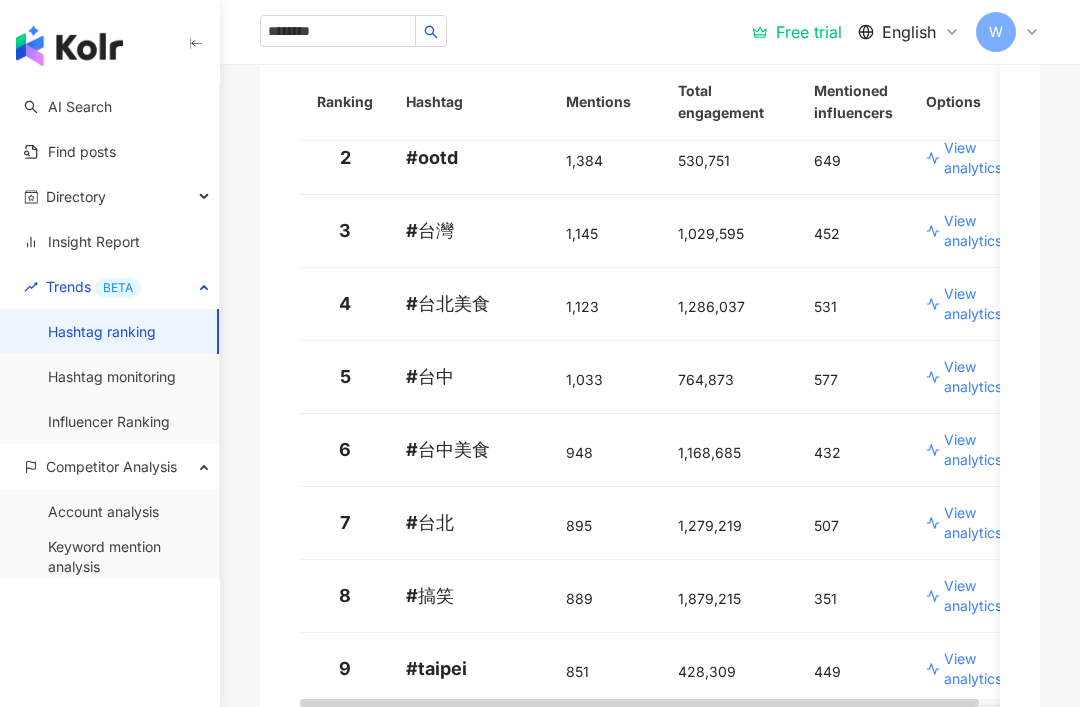 scroll, scrollTop: 0, scrollLeft: 0, axis: both 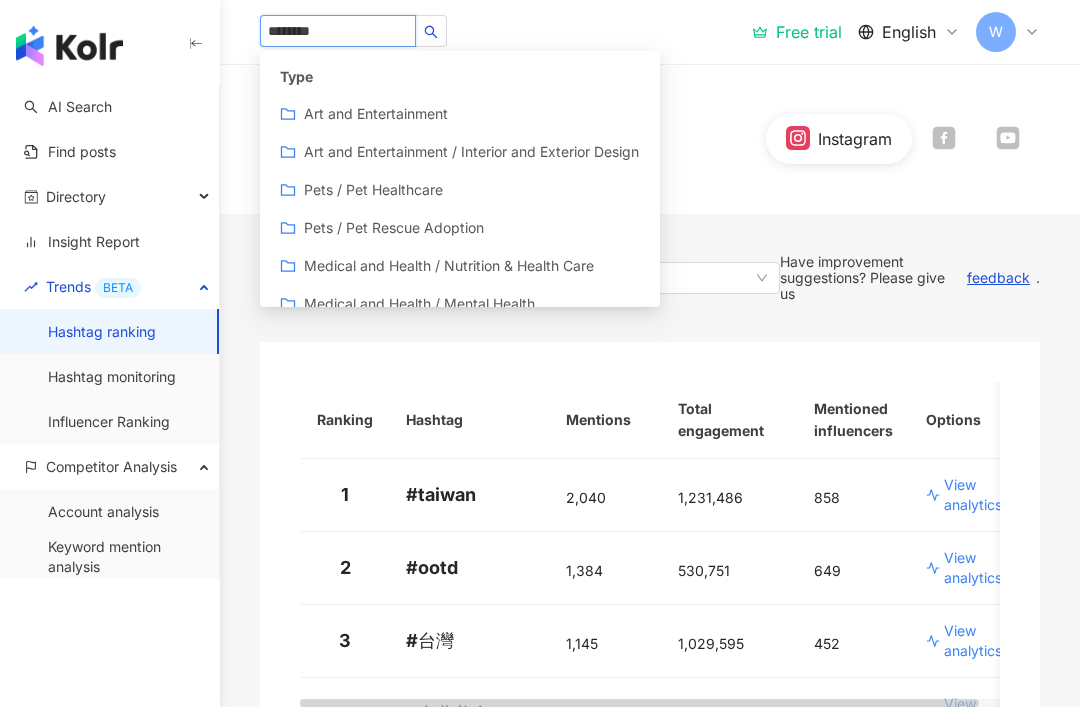 click on "********" at bounding box center (338, 31) 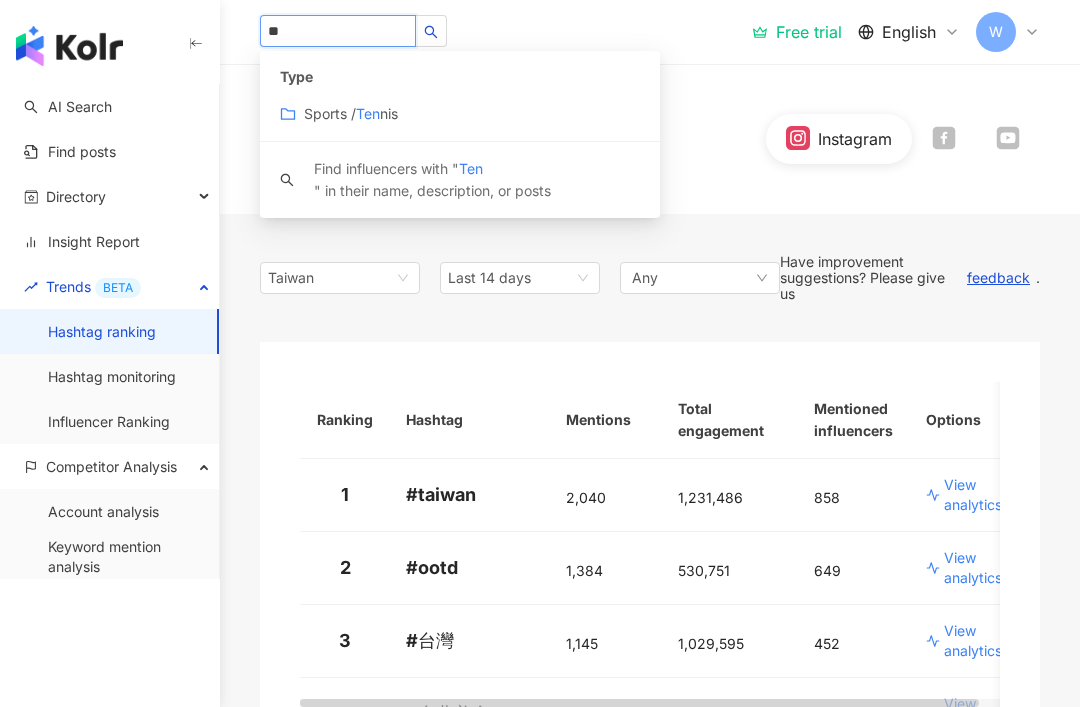 type on "*" 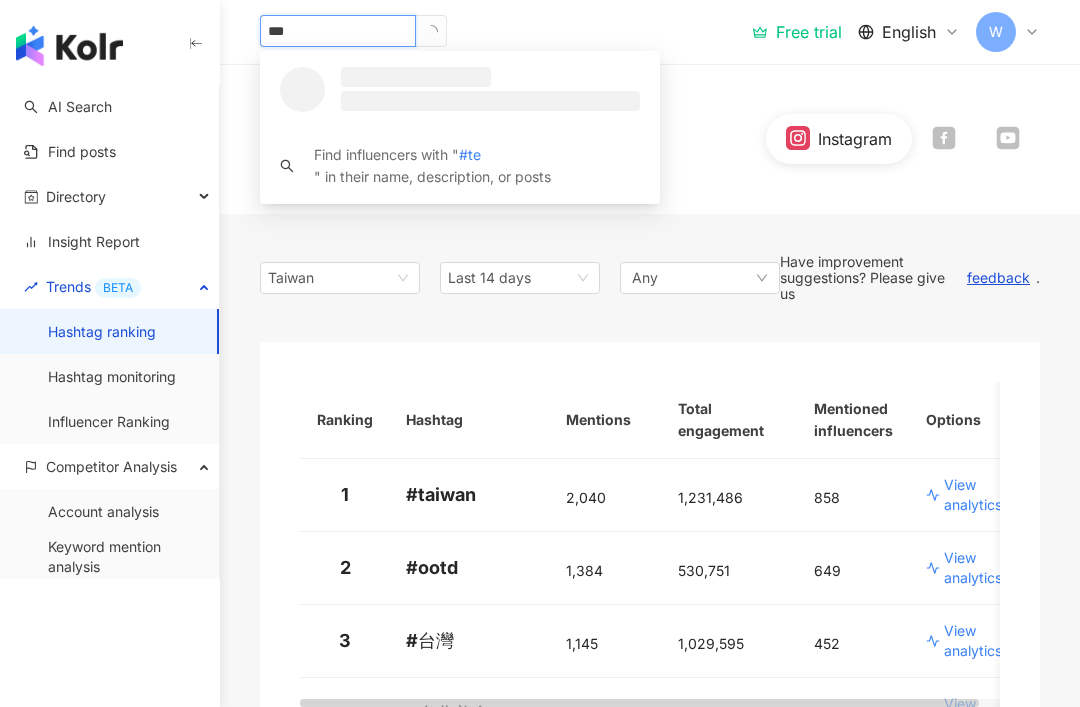 type on "****" 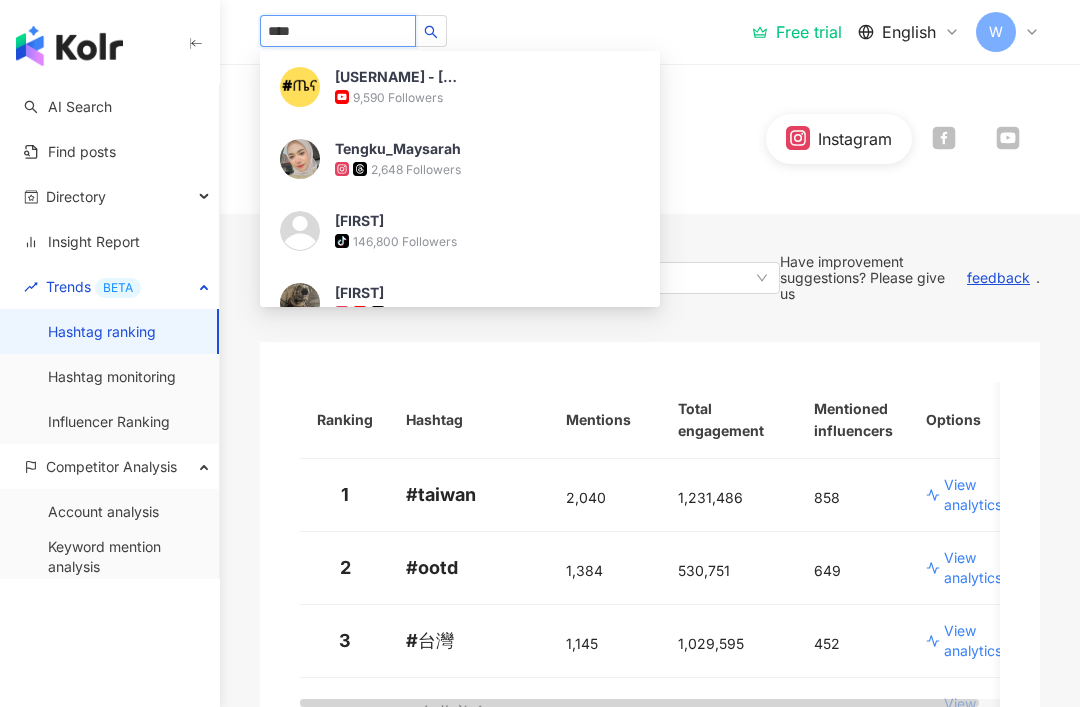 click 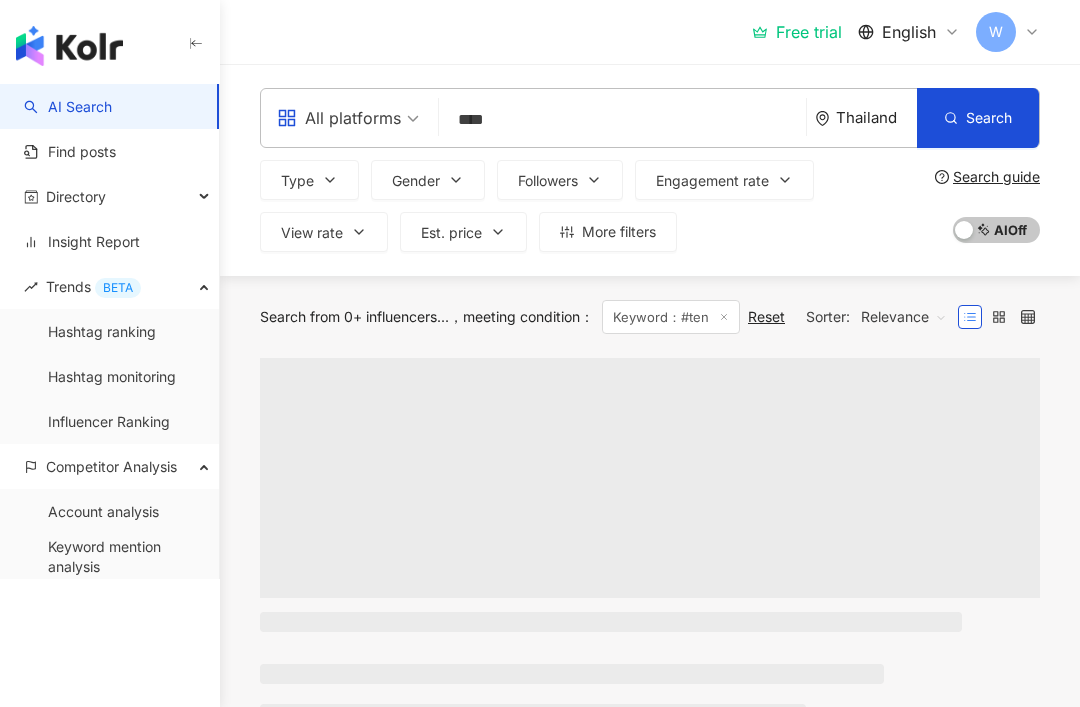 click on "Free trial English W" at bounding box center (650, 32) 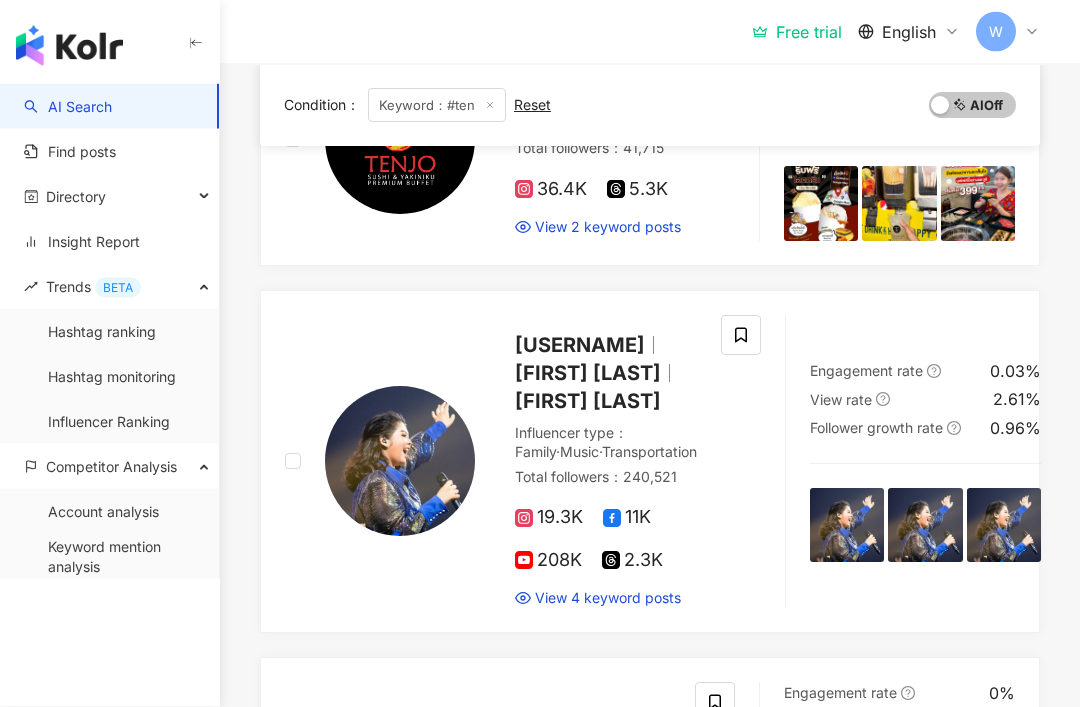 scroll, scrollTop: 0, scrollLeft: 0, axis: both 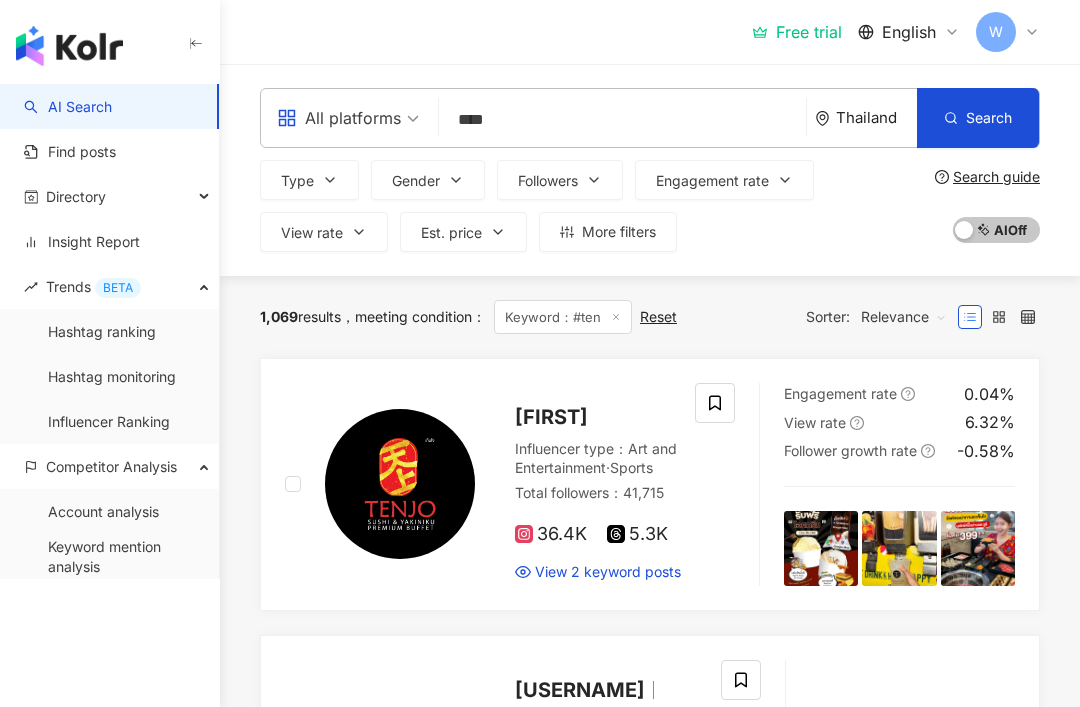 click on "Followers" at bounding box center [560, 180] 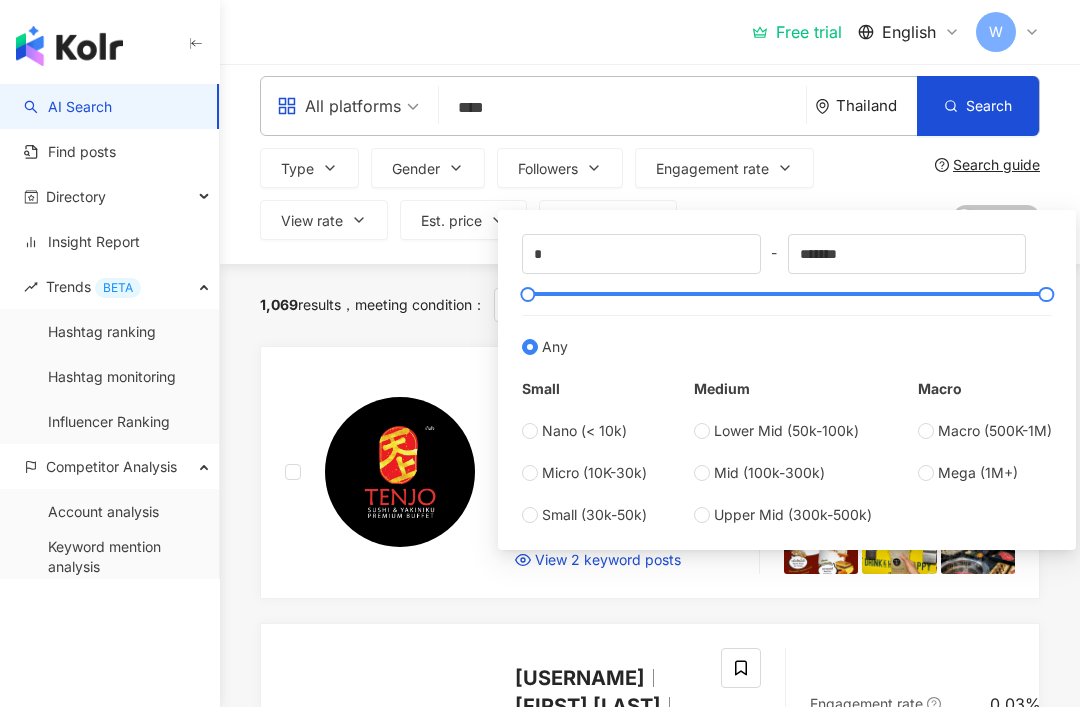 scroll, scrollTop: 0, scrollLeft: 0, axis: both 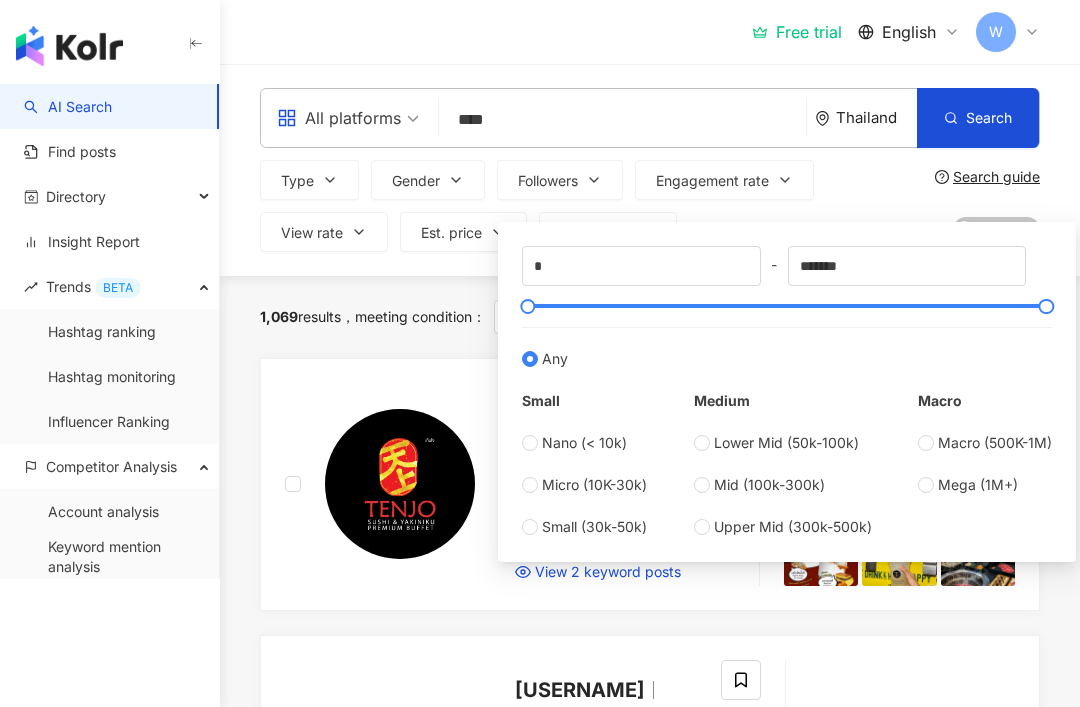 click on "Type" at bounding box center [309, 180] 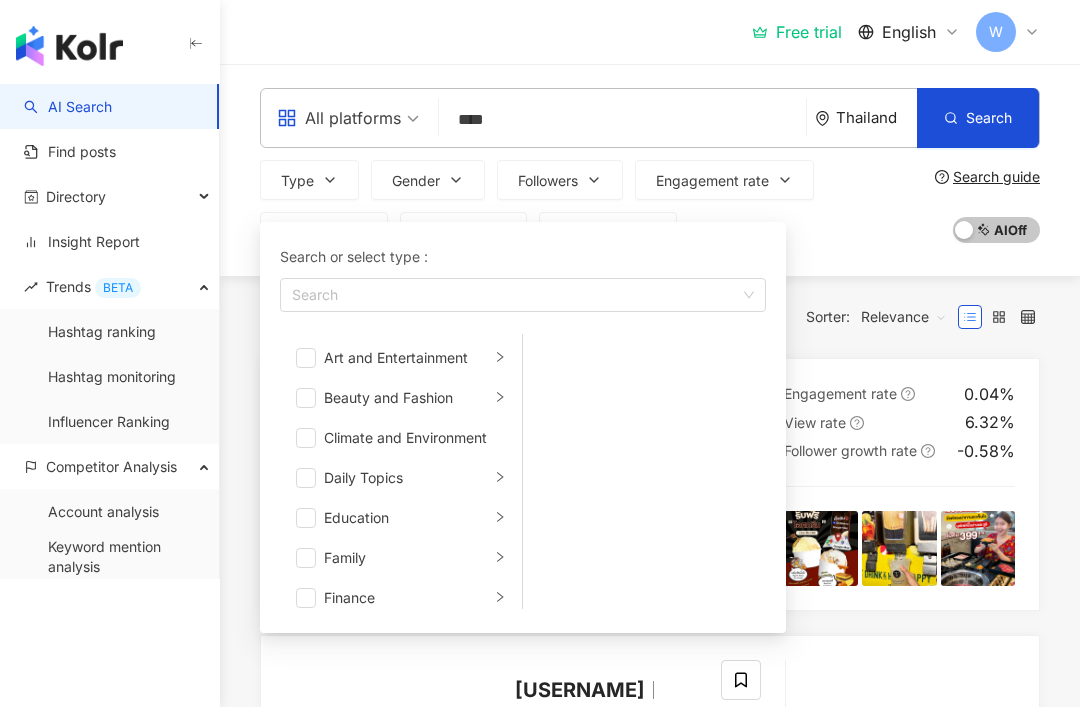 click on "Type" at bounding box center [297, 181] 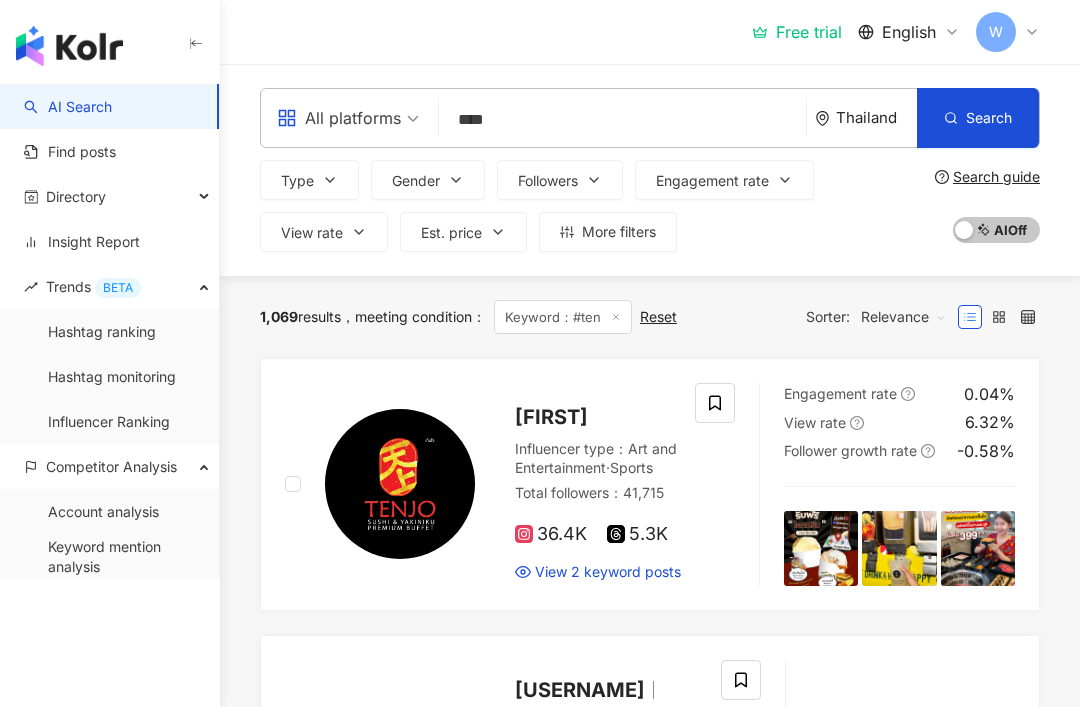 click on "Type" at bounding box center (297, 181) 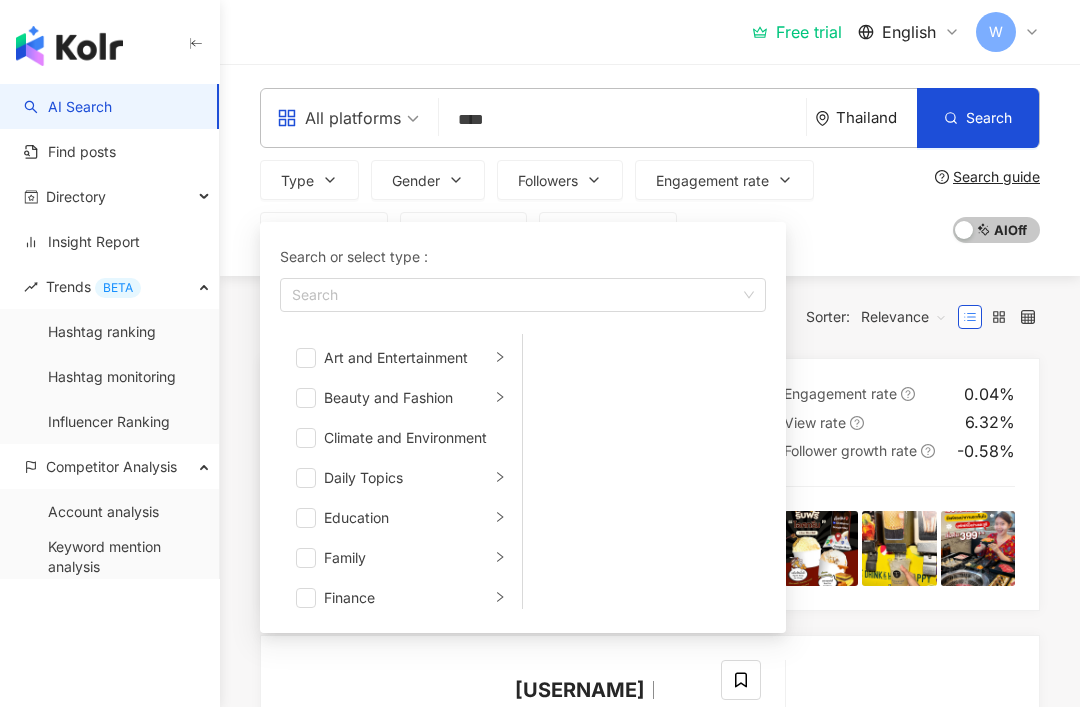 scroll, scrollTop: 0, scrollLeft: 0, axis: both 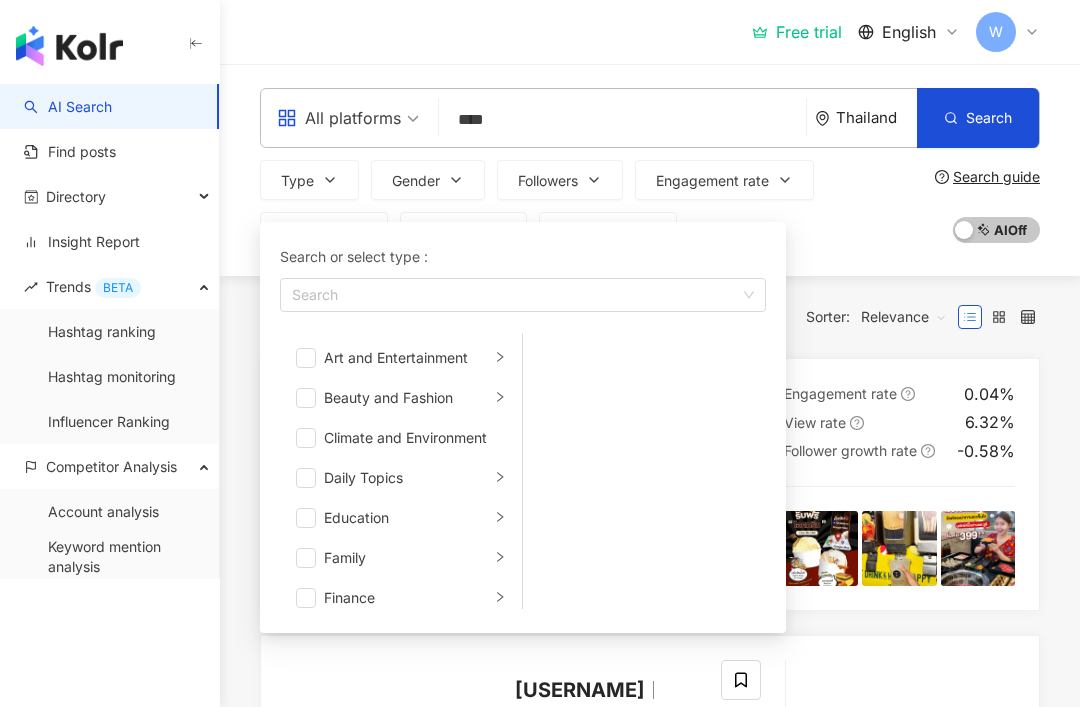 click at bounding box center (306, 358) 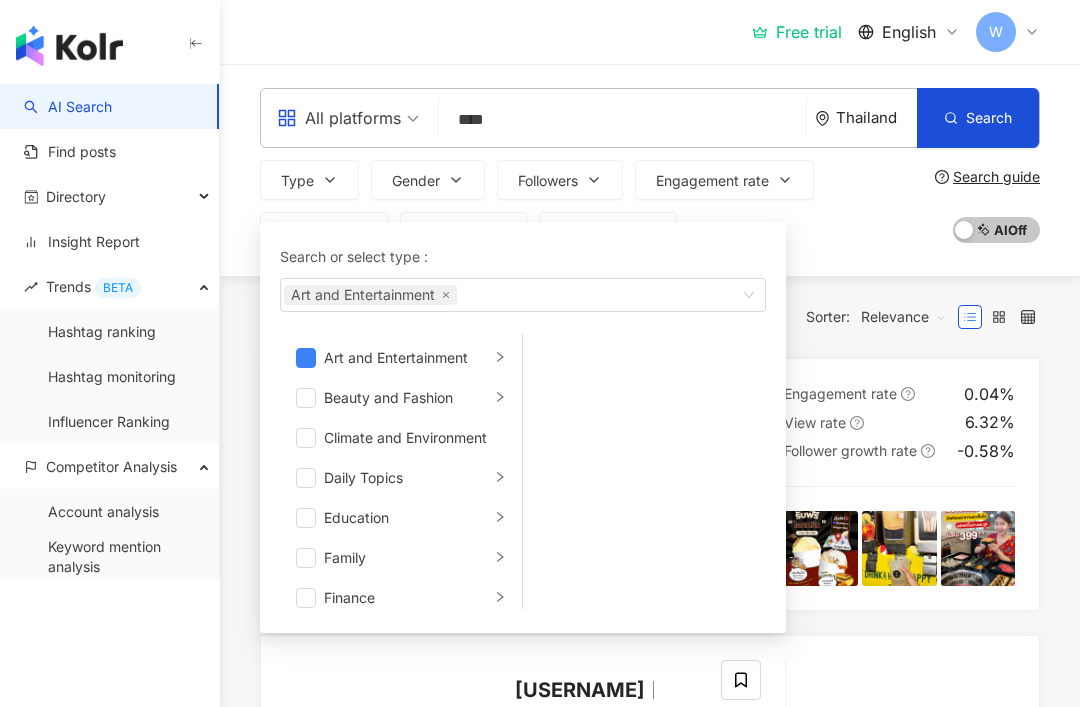 click 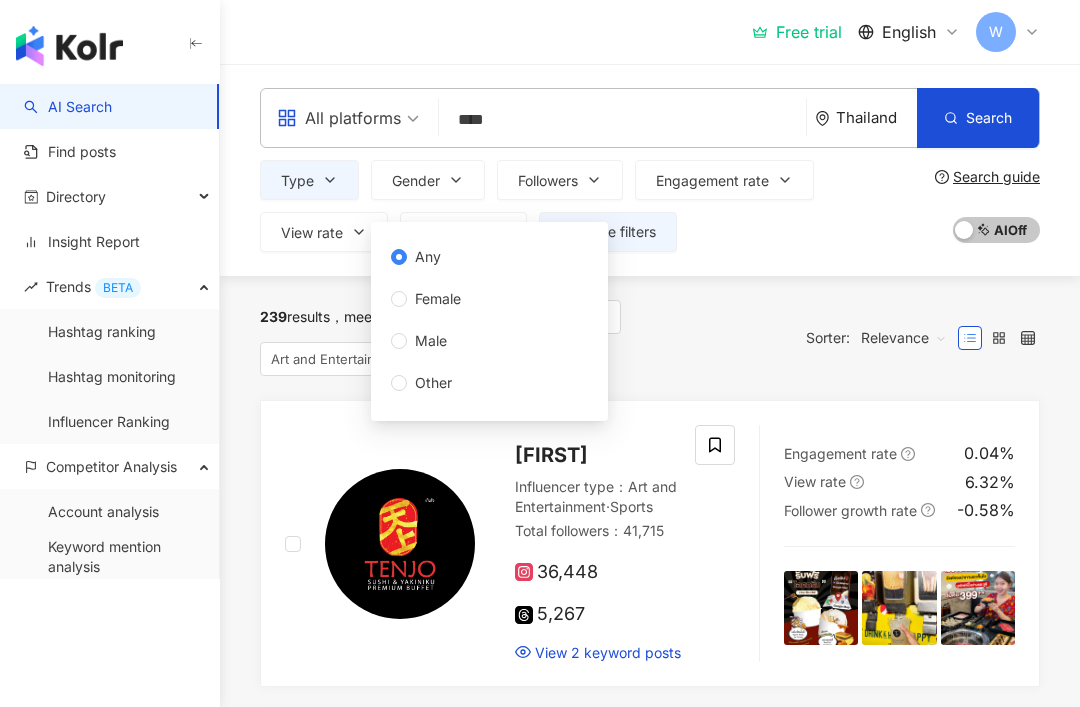 click on "Male" at bounding box center [431, 341] 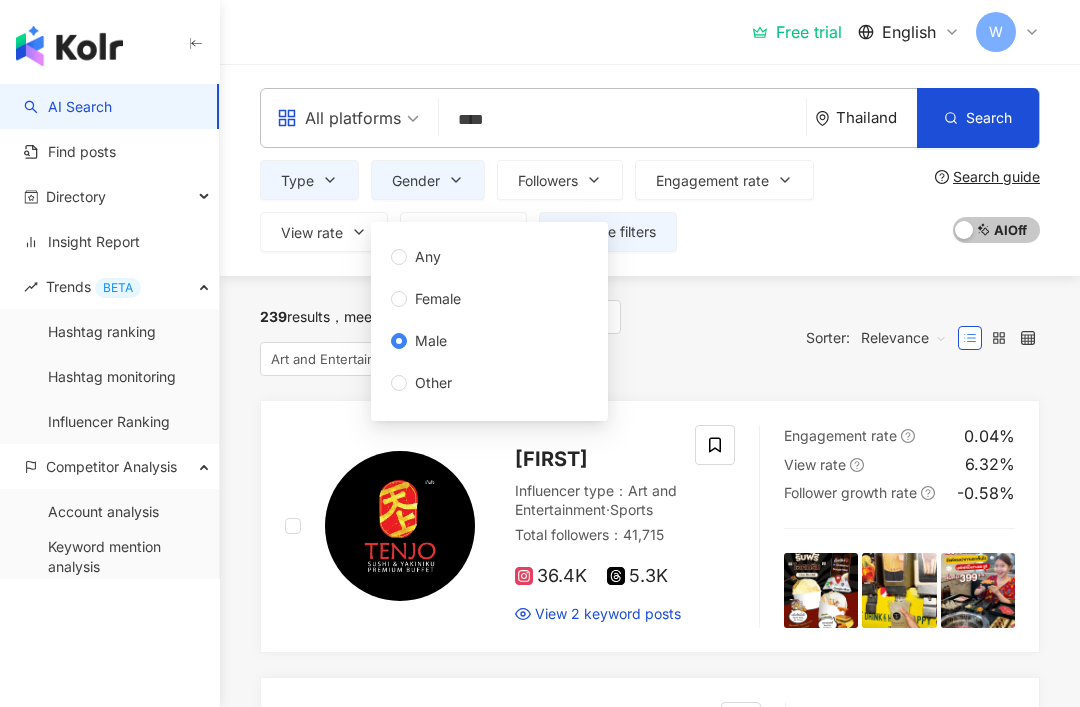 click on "Any" at bounding box center (428, 257) 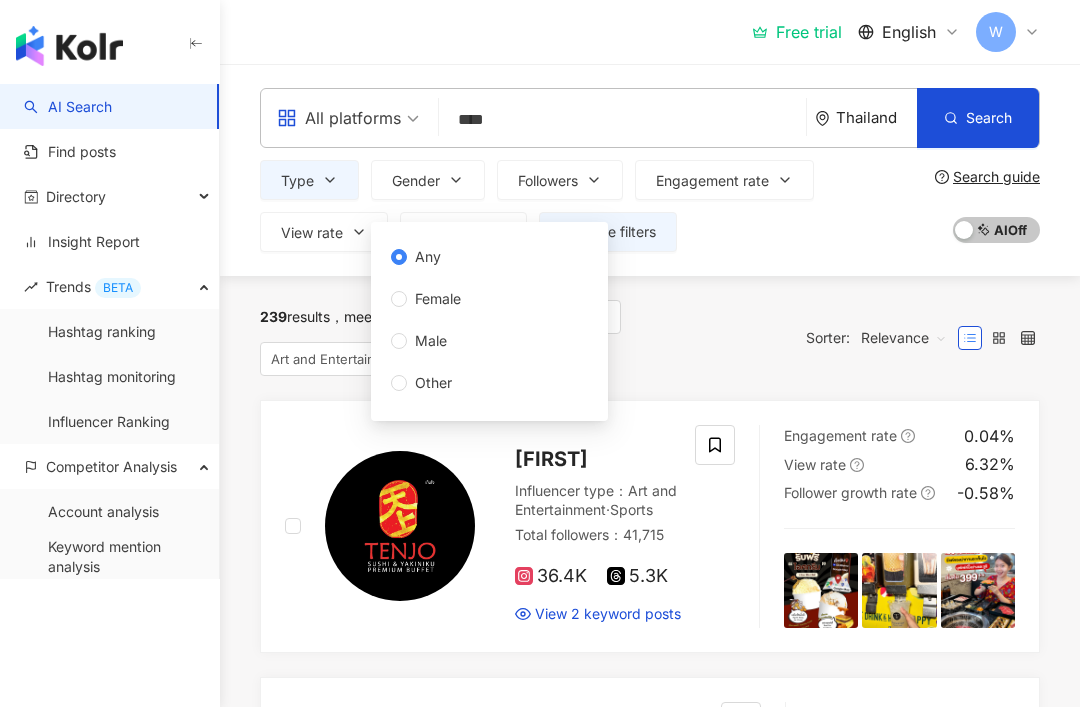 click on "Type" at bounding box center [309, 180] 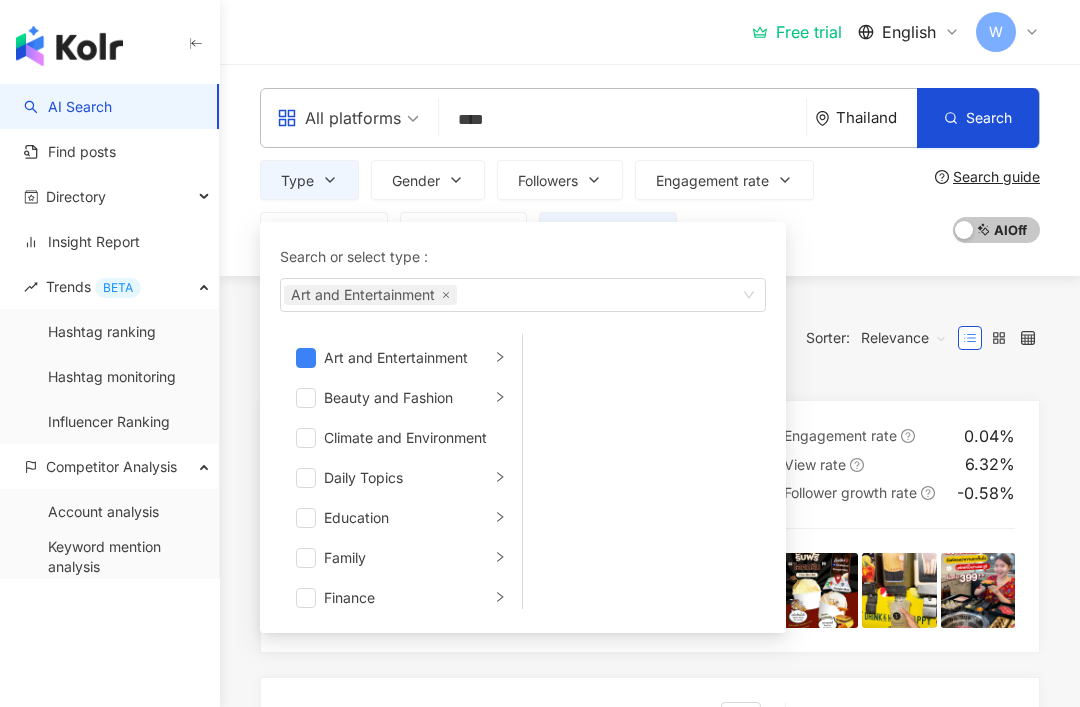 click on "Art and Entertainment" at bounding box center [370, 295] 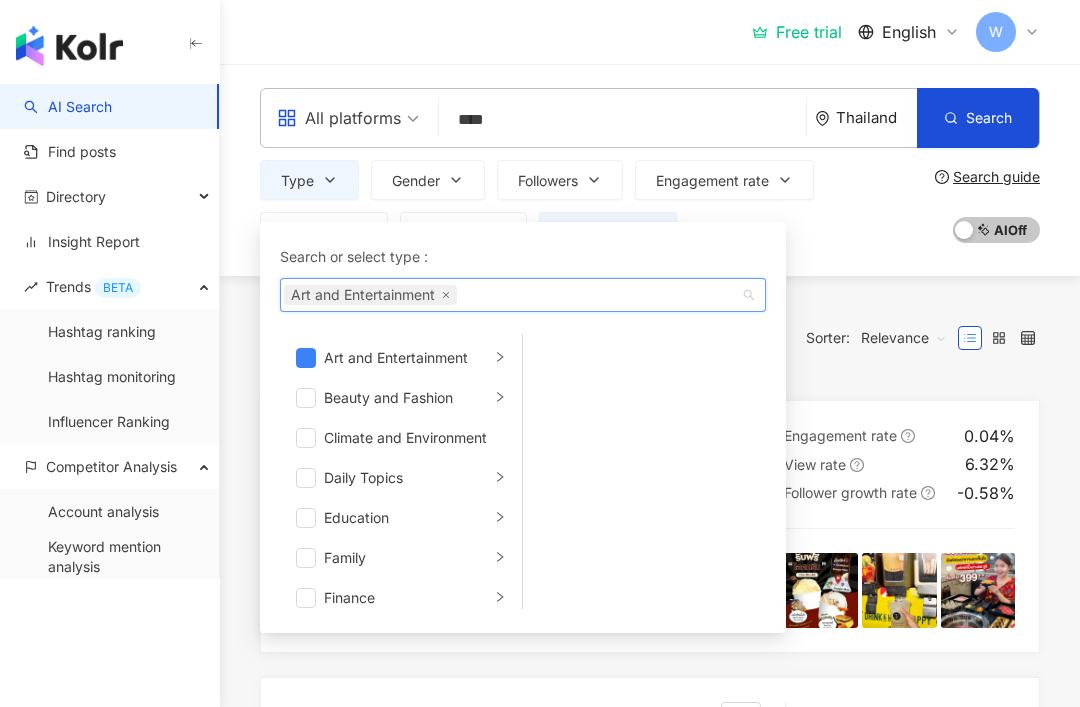 click 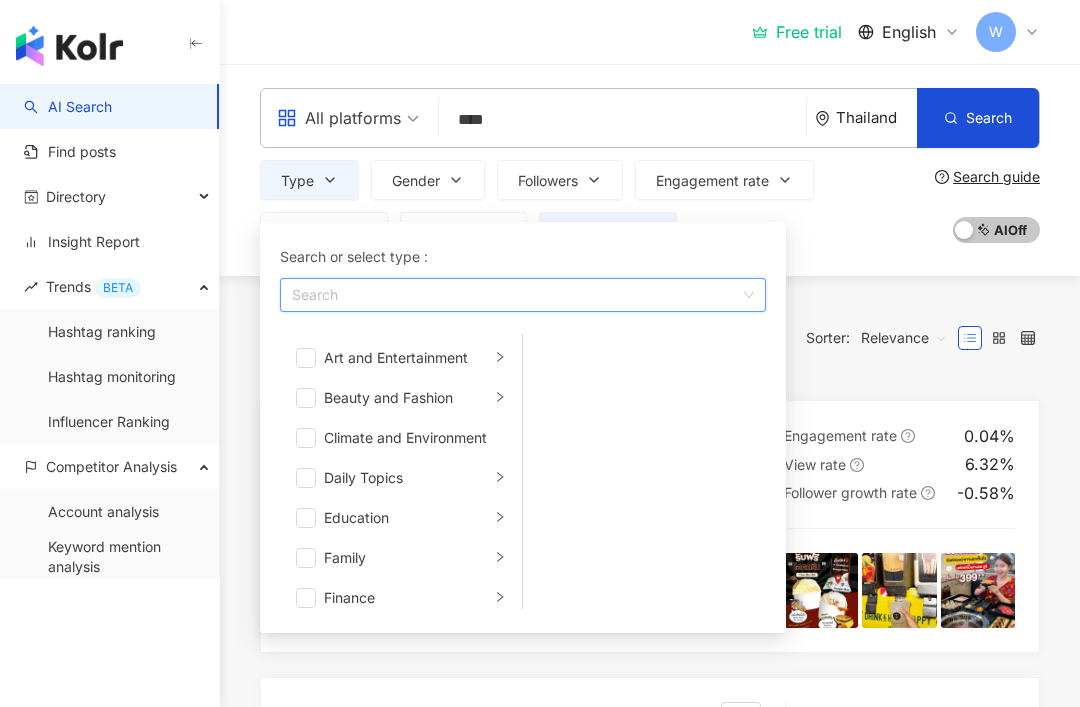 click on "Account analysis" at bounding box center (103, 512) 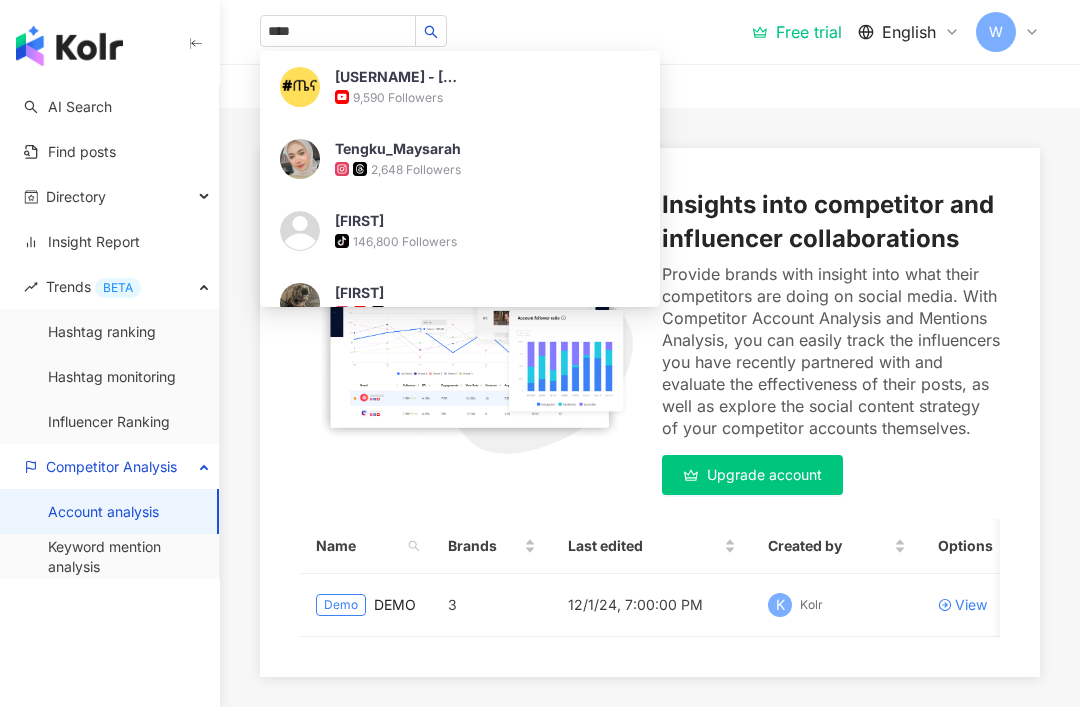 scroll, scrollTop: 0, scrollLeft: 0, axis: both 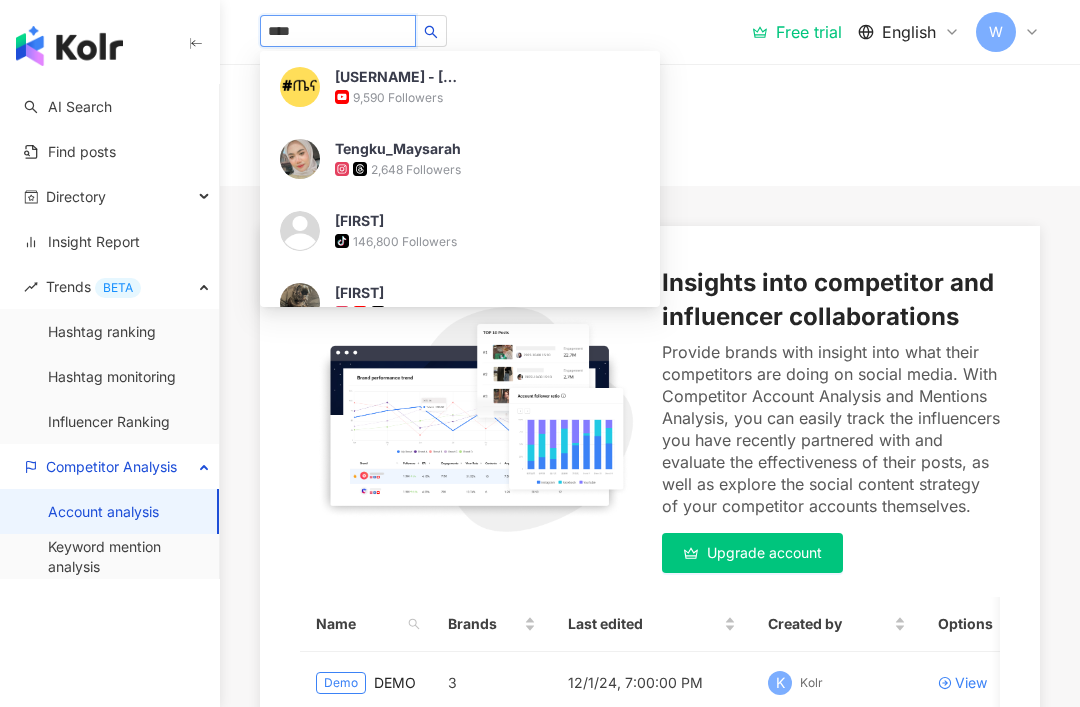 click on "****" at bounding box center (338, 31) 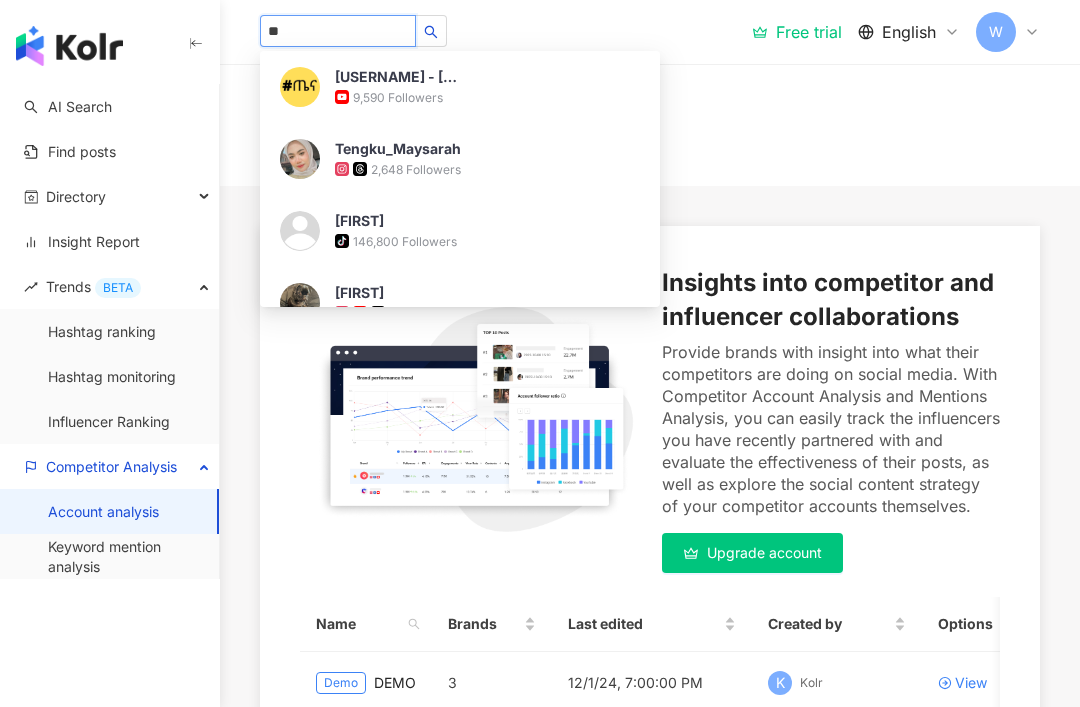 type on "*" 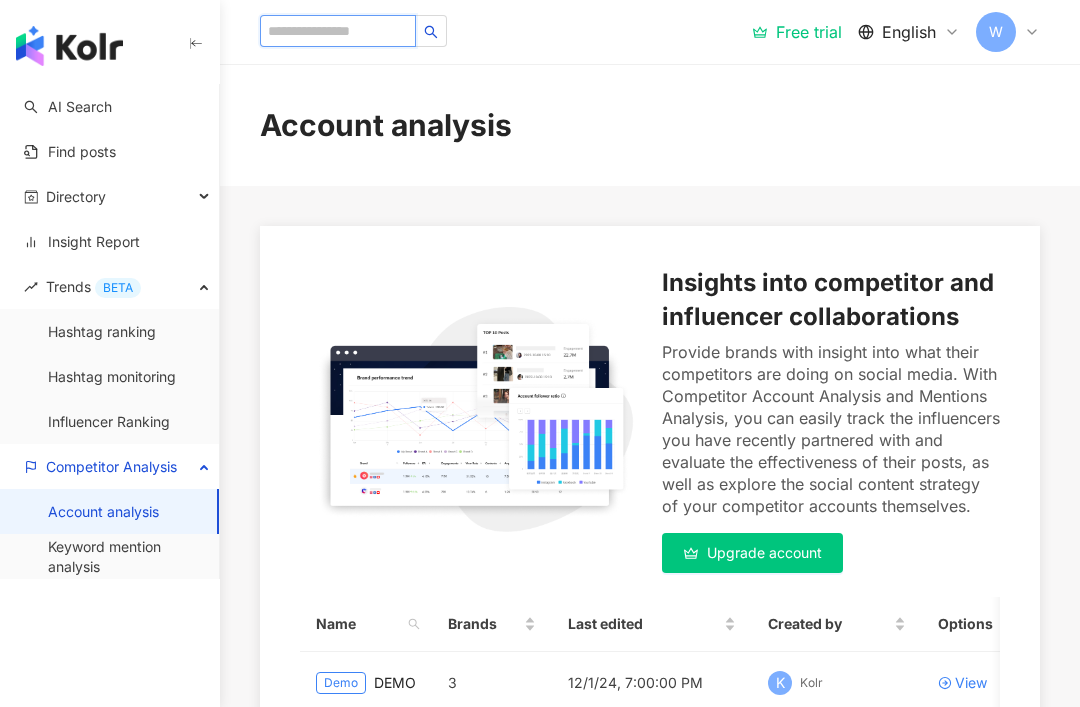 type 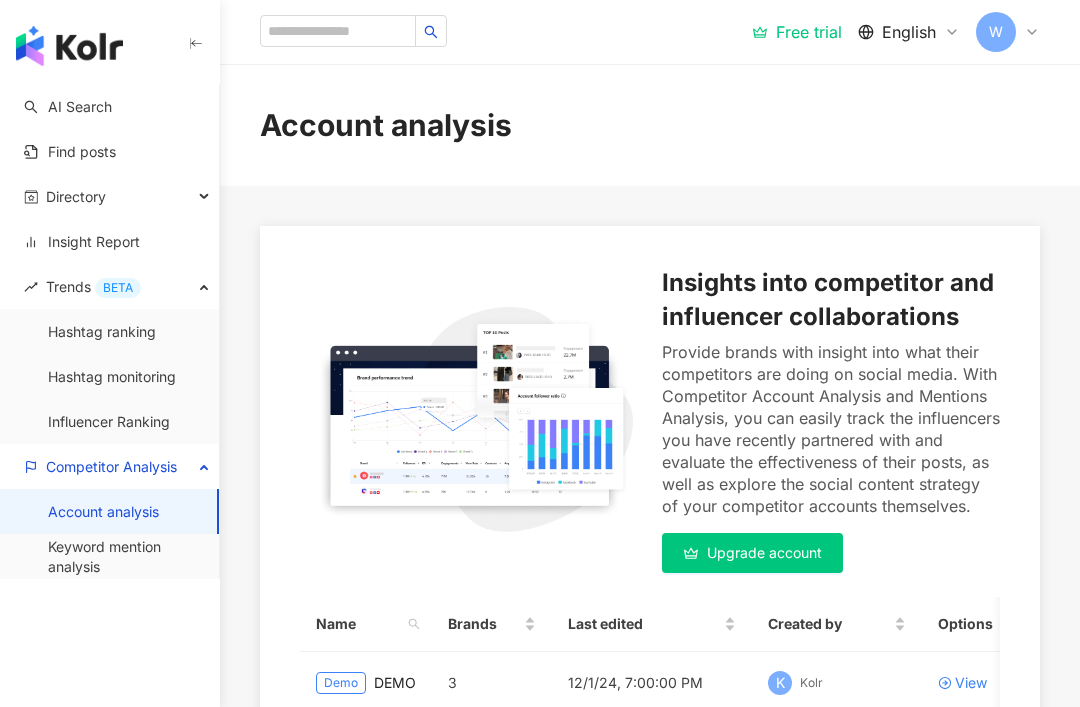 click on "Keyword mention analysis" at bounding box center [125, 556] 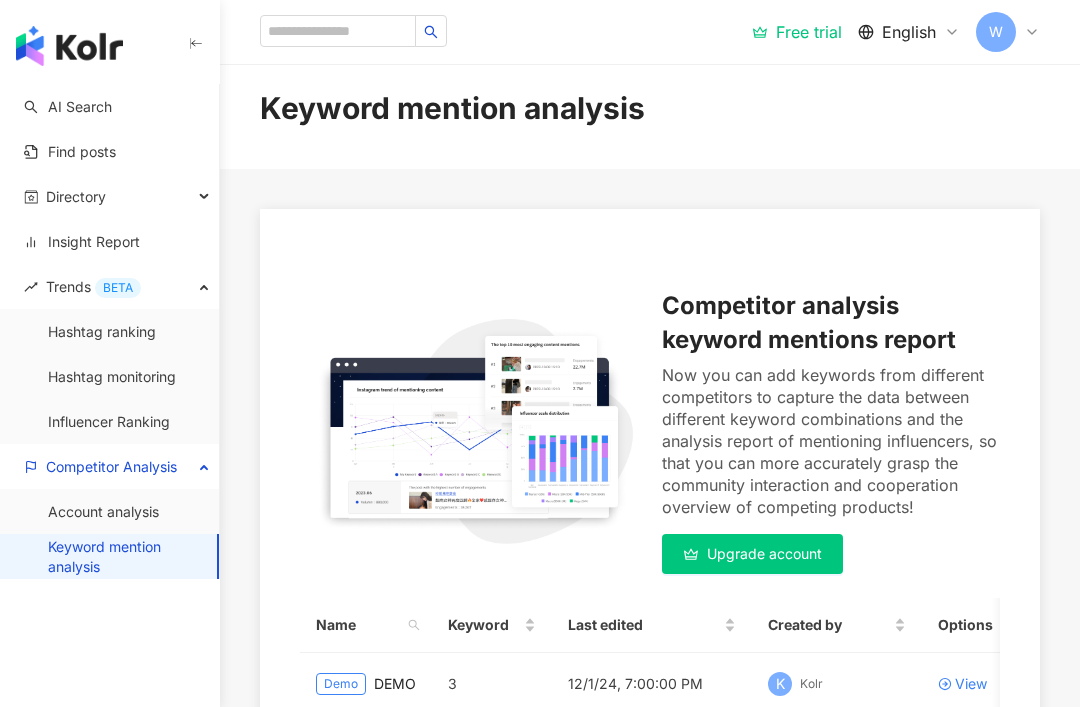 scroll, scrollTop: 49, scrollLeft: 0, axis: vertical 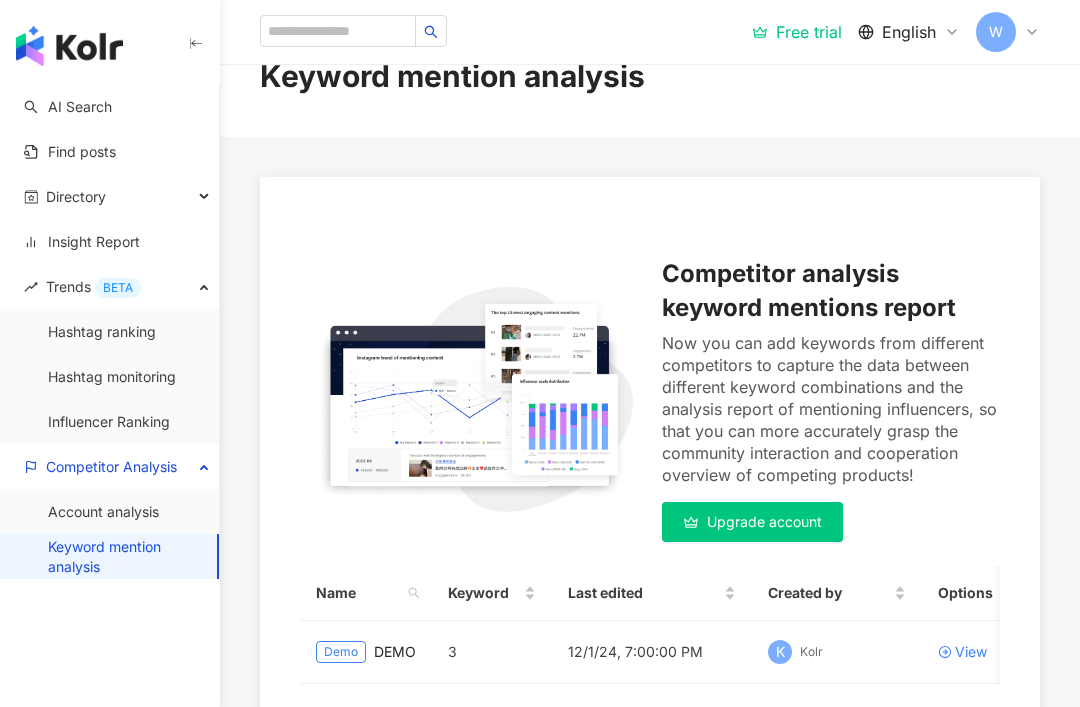 click on "Competitor Analysis" at bounding box center [111, 466] 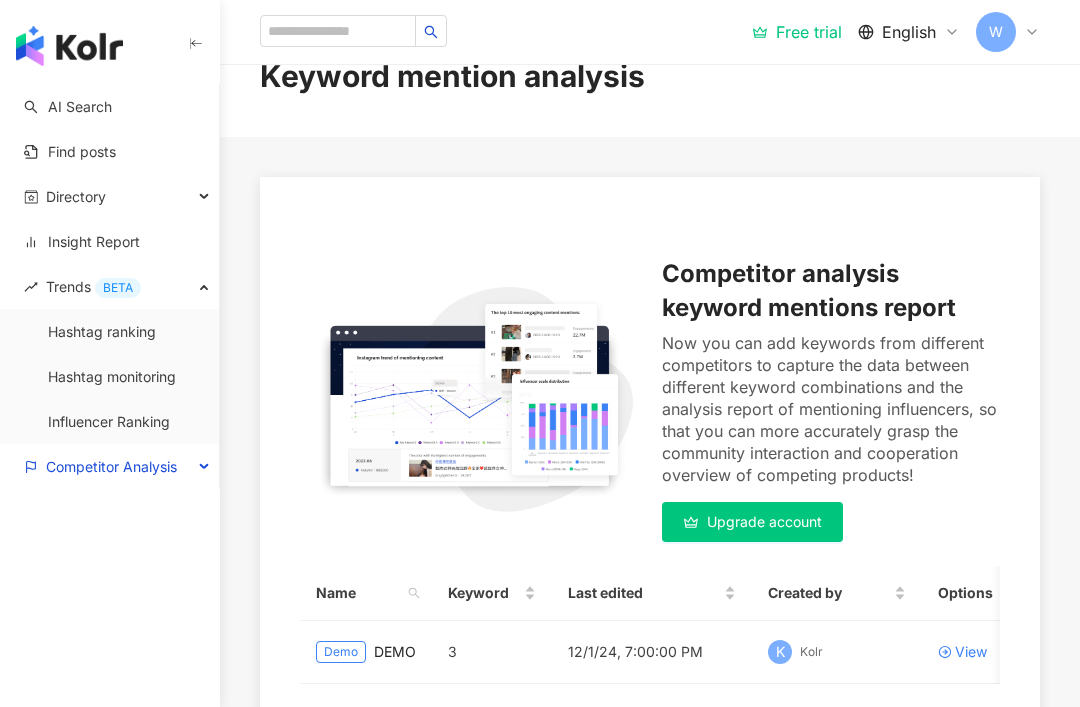 click on "Insight Report" at bounding box center [82, 242] 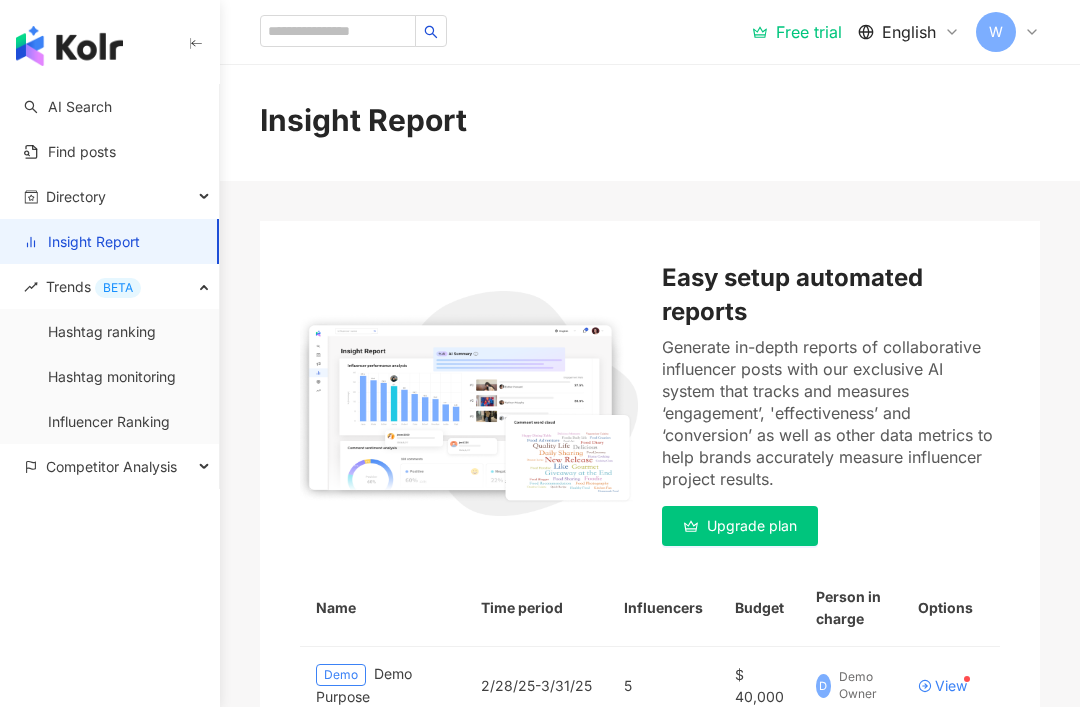 scroll, scrollTop: 44, scrollLeft: 0, axis: vertical 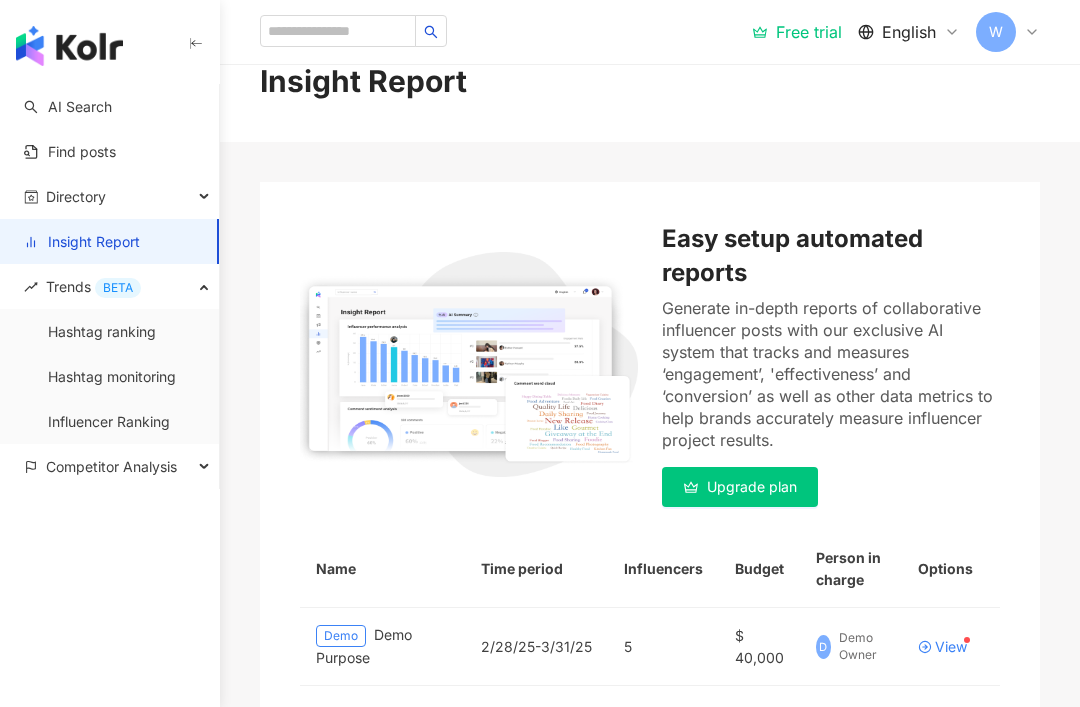 click on "Directory" at bounding box center (76, 196) 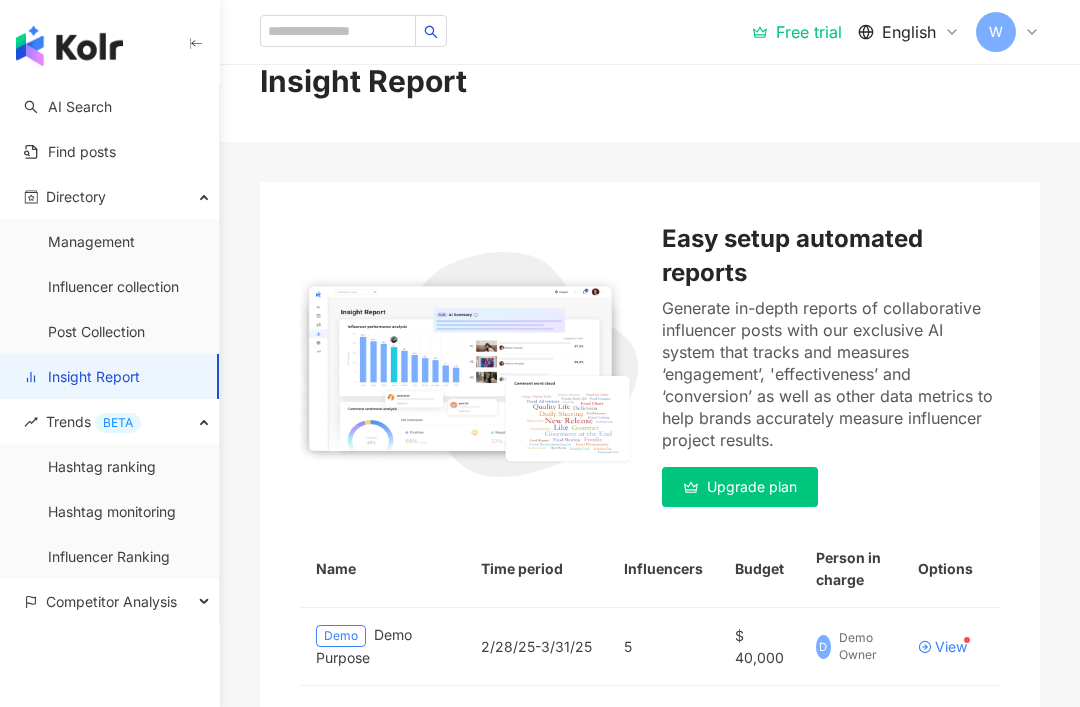 click on "Management" at bounding box center (91, 242) 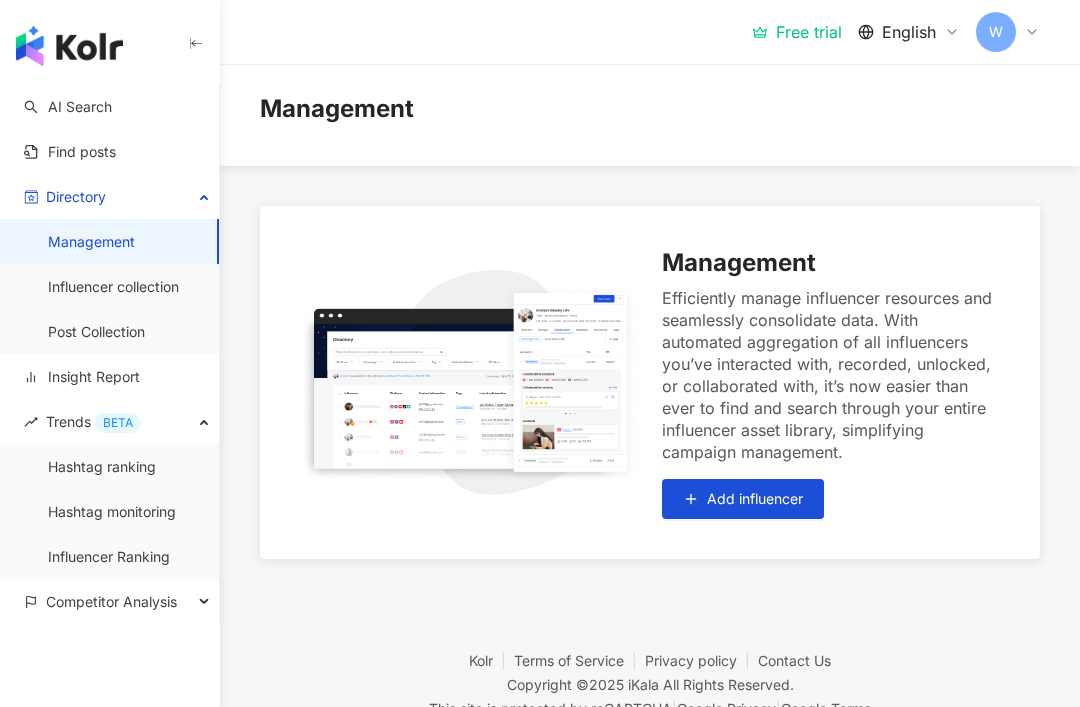 scroll, scrollTop: 0, scrollLeft: 0, axis: both 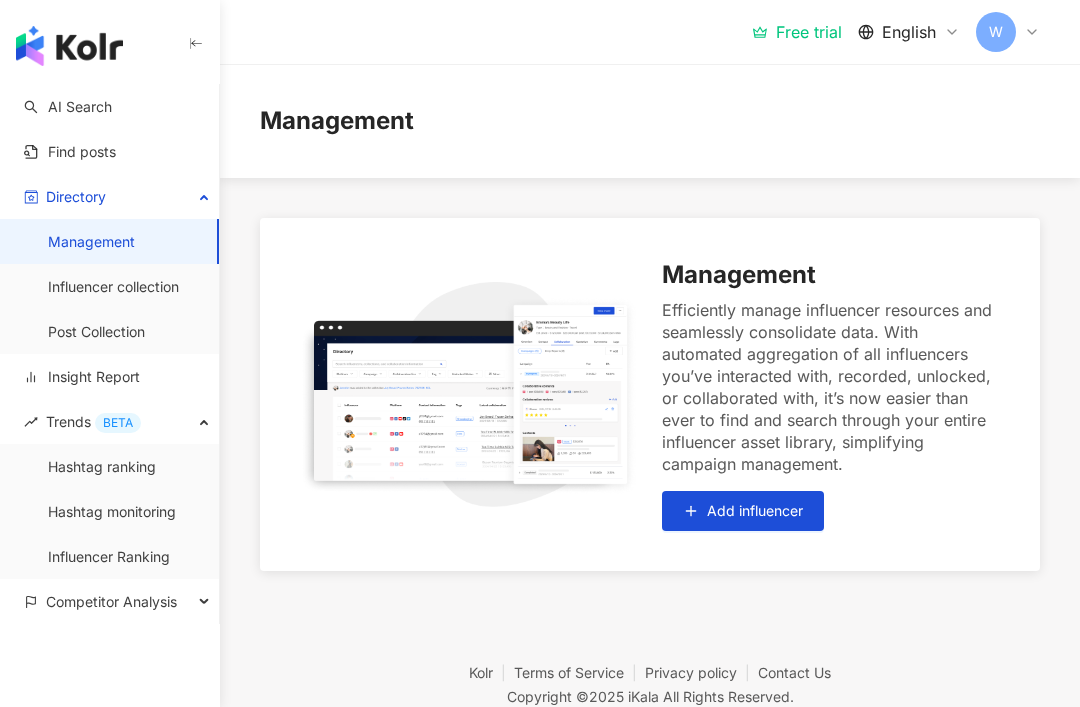 click on "Influencer collection" at bounding box center [113, 287] 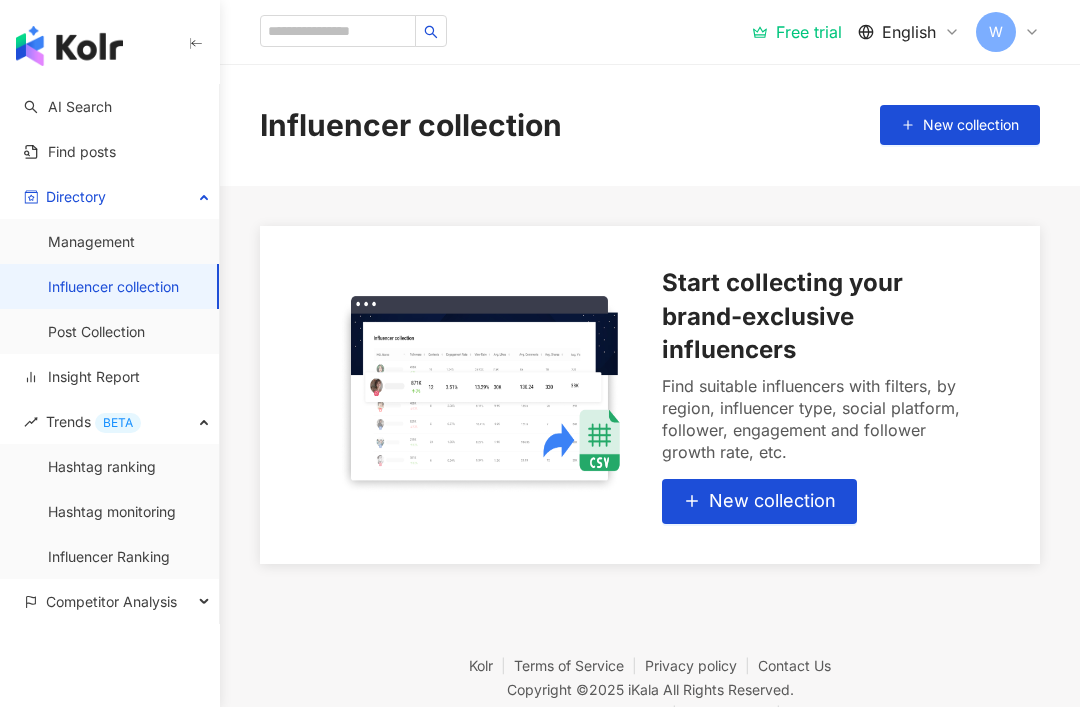 click on "Post Collection" at bounding box center [96, 332] 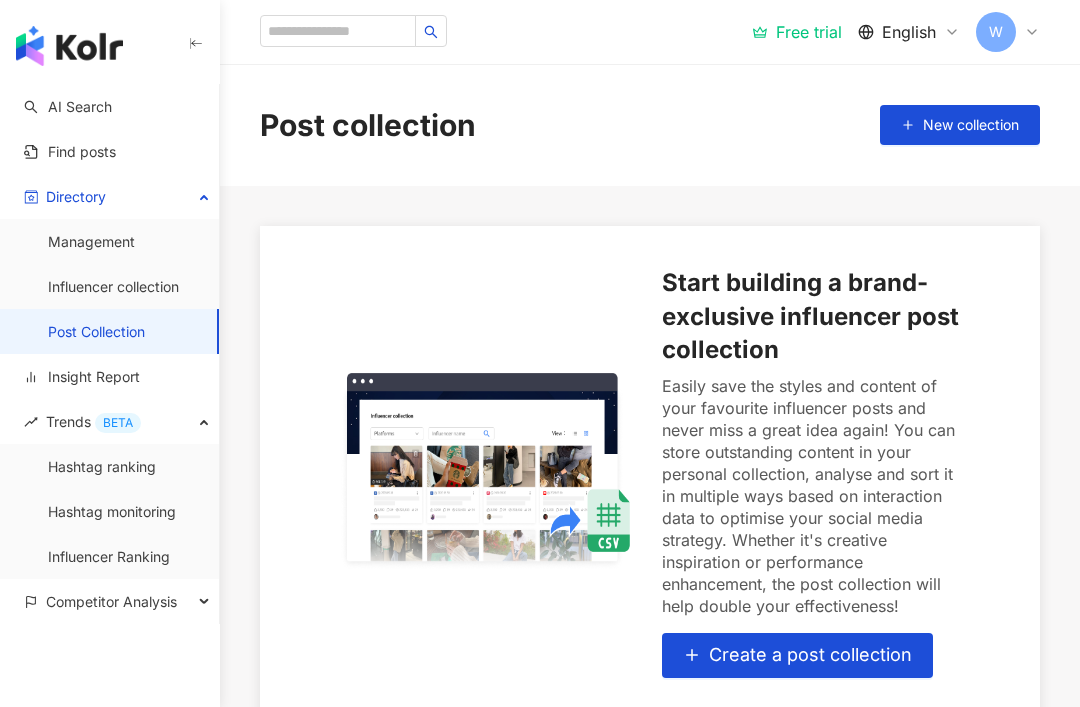 click on "Insight Report" at bounding box center [82, 377] 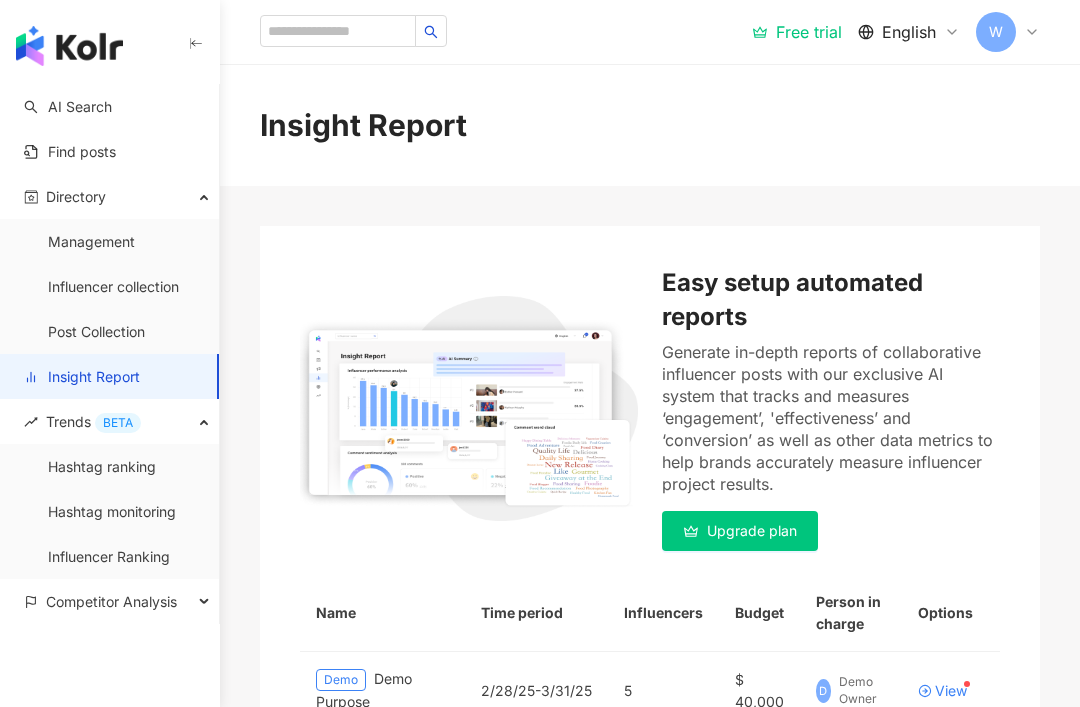 click on "Directory" at bounding box center (76, 196) 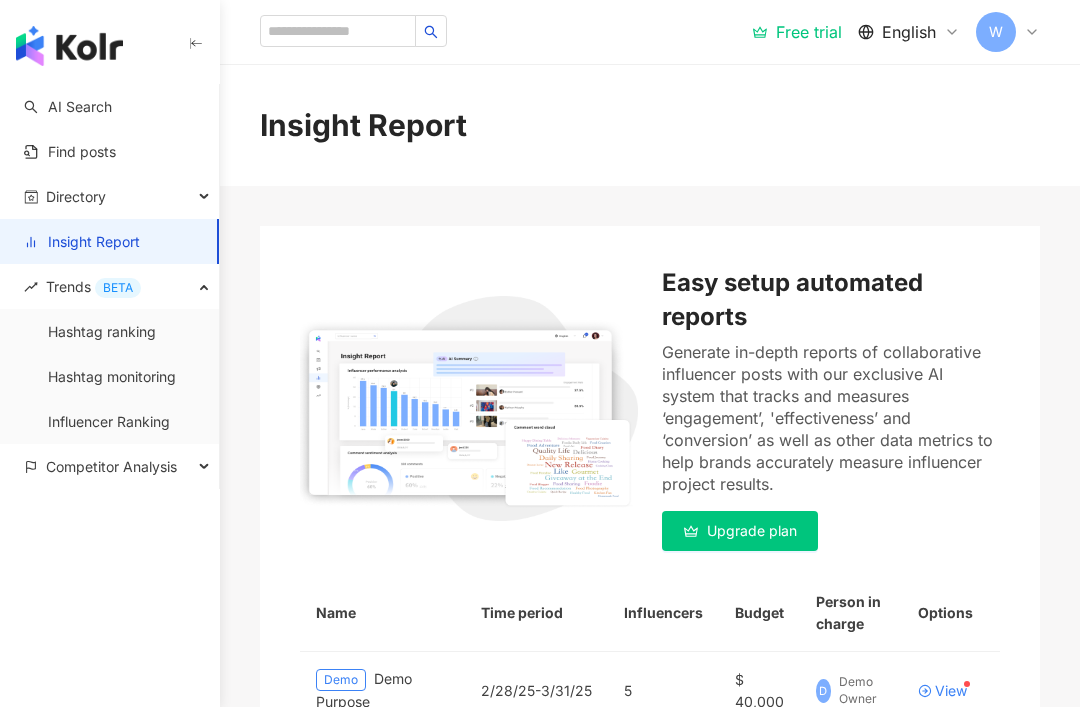 click on "Find posts" at bounding box center (70, 152) 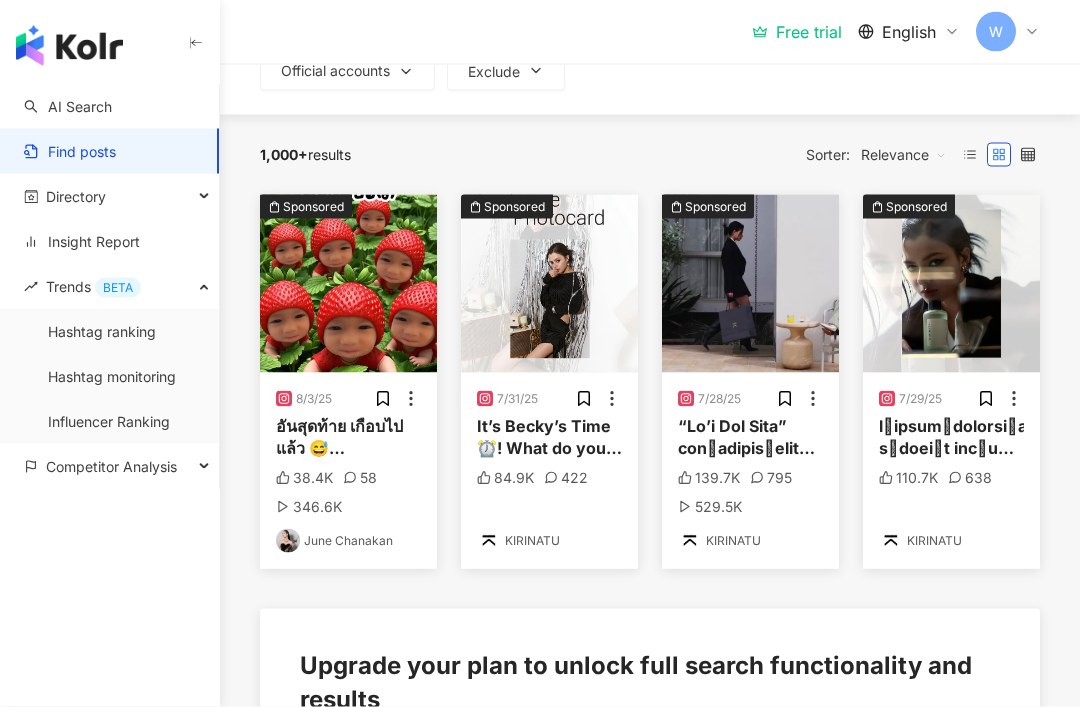 scroll, scrollTop: 194, scrollLeft: 0, axis: vertical 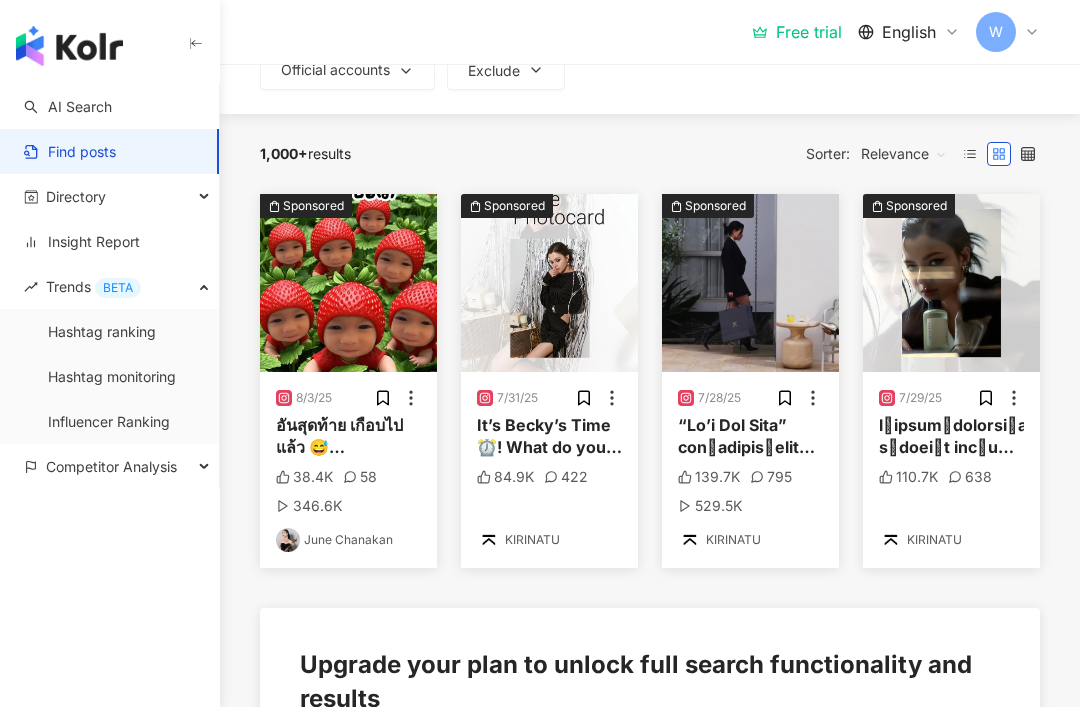 click on "Hashtag monitoring" at bounding box center [112, 377] 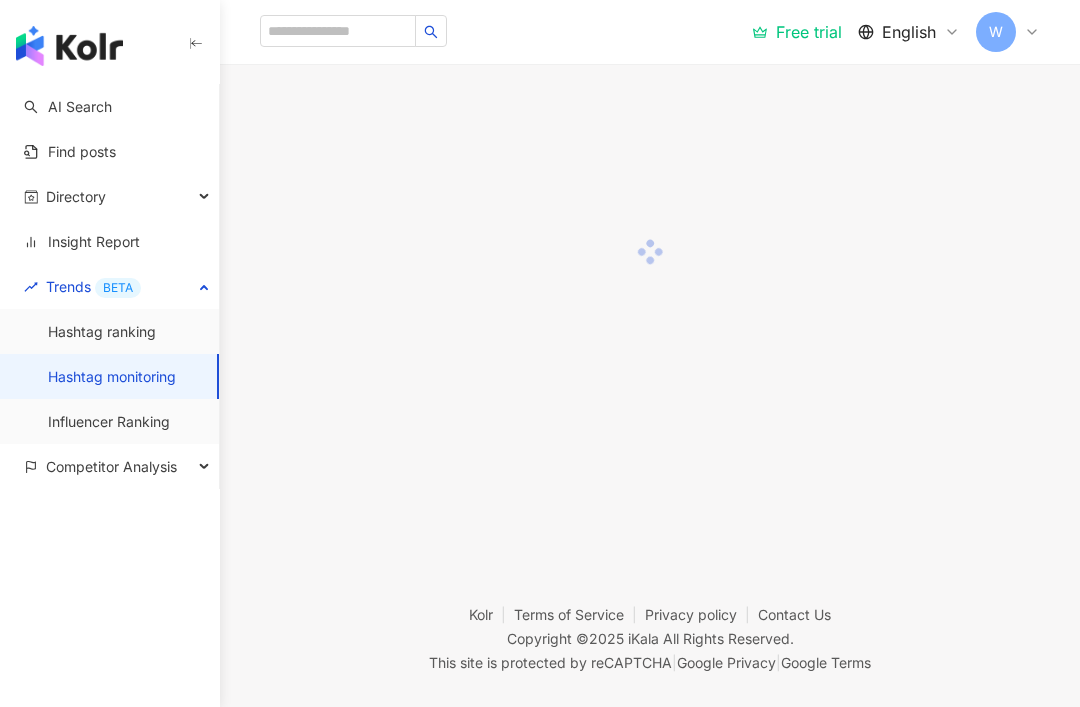 scroll, scrollTop: 0, scrollLeft: 0, axis: both 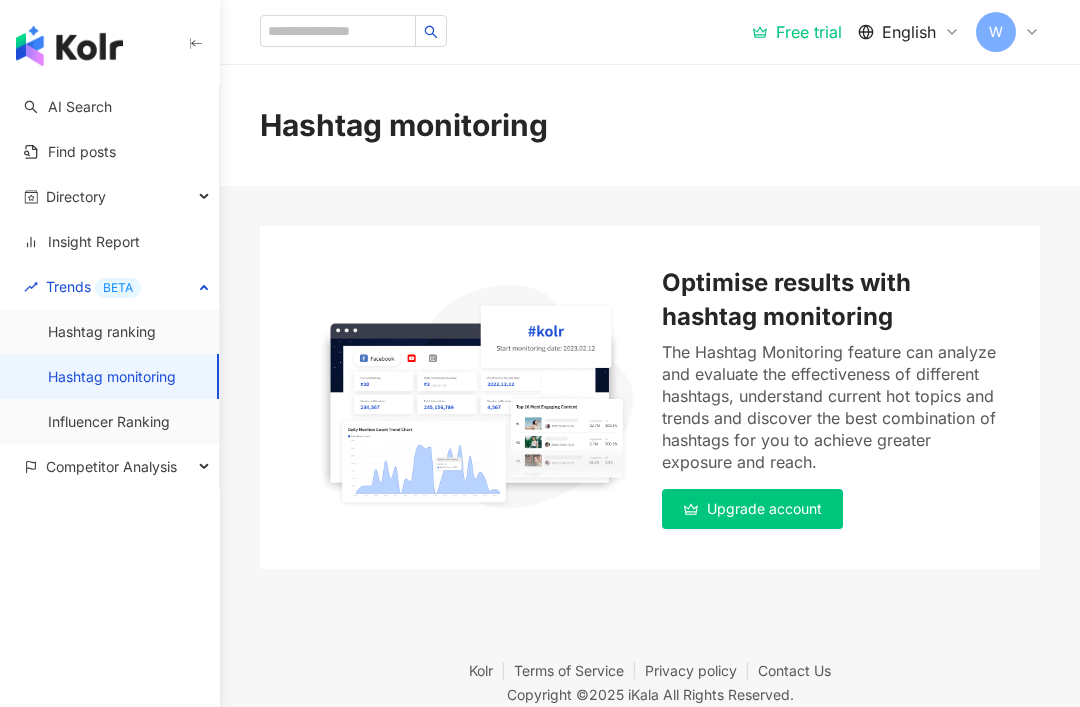 click on "Influencer Ranking" at bounding box center [109, 422] 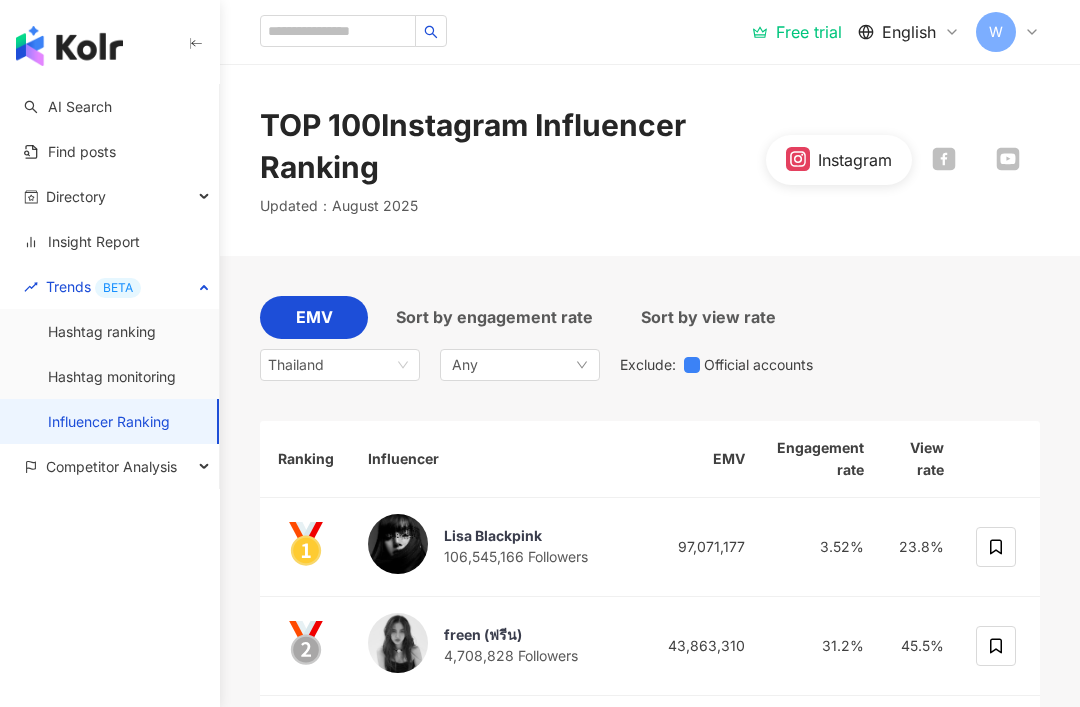 click 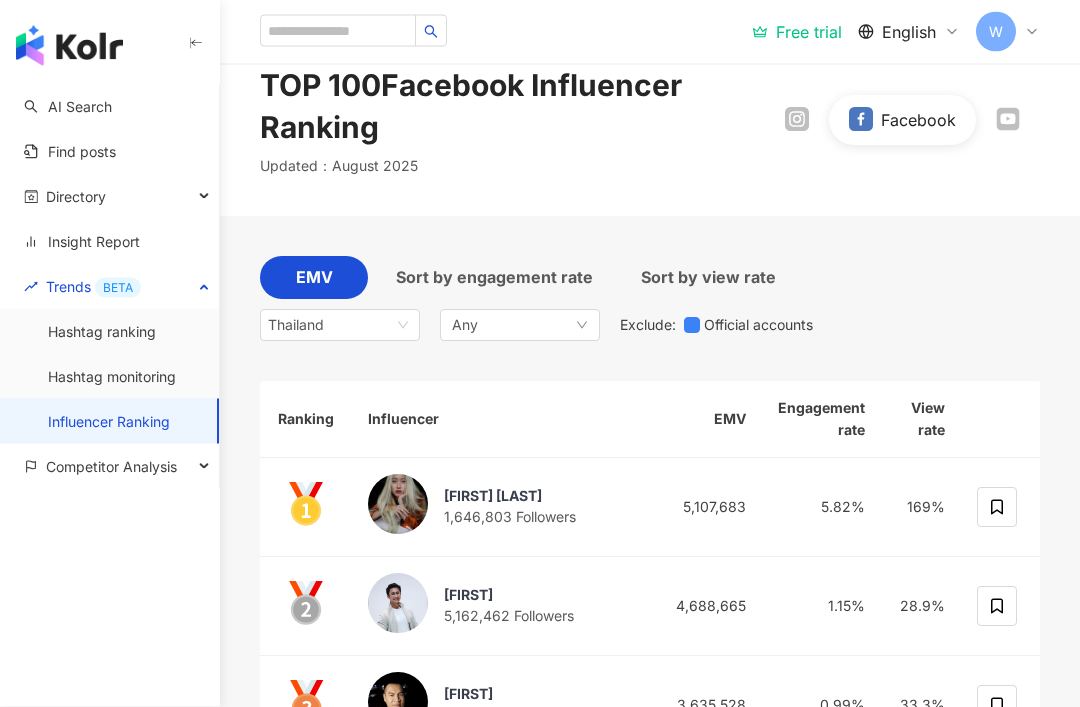 scroll, scrollTop: 40, scrollLeft: 0, axis: vertical 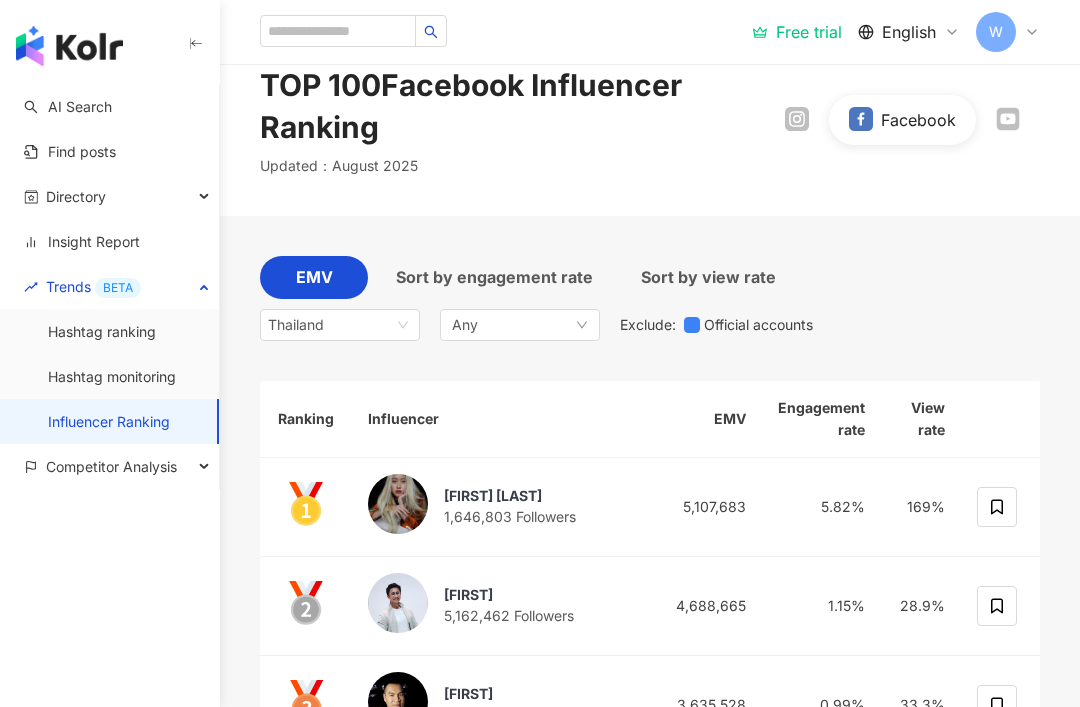 click 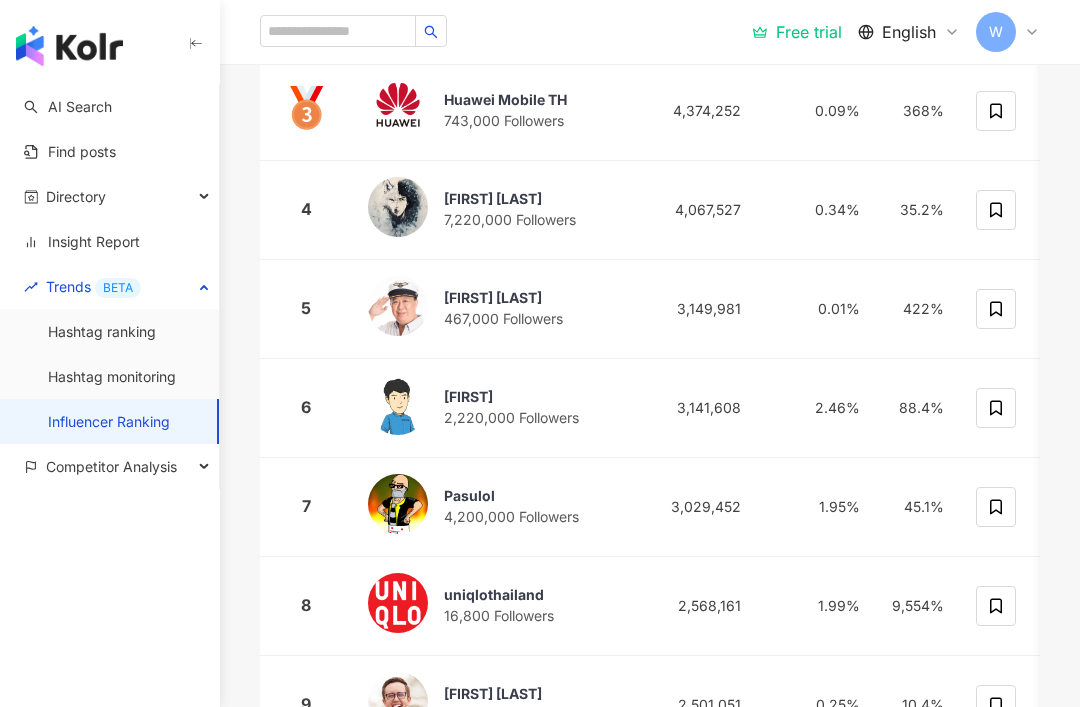 scroll, scrollTop: 0, scrollLeft: 0, axis: both 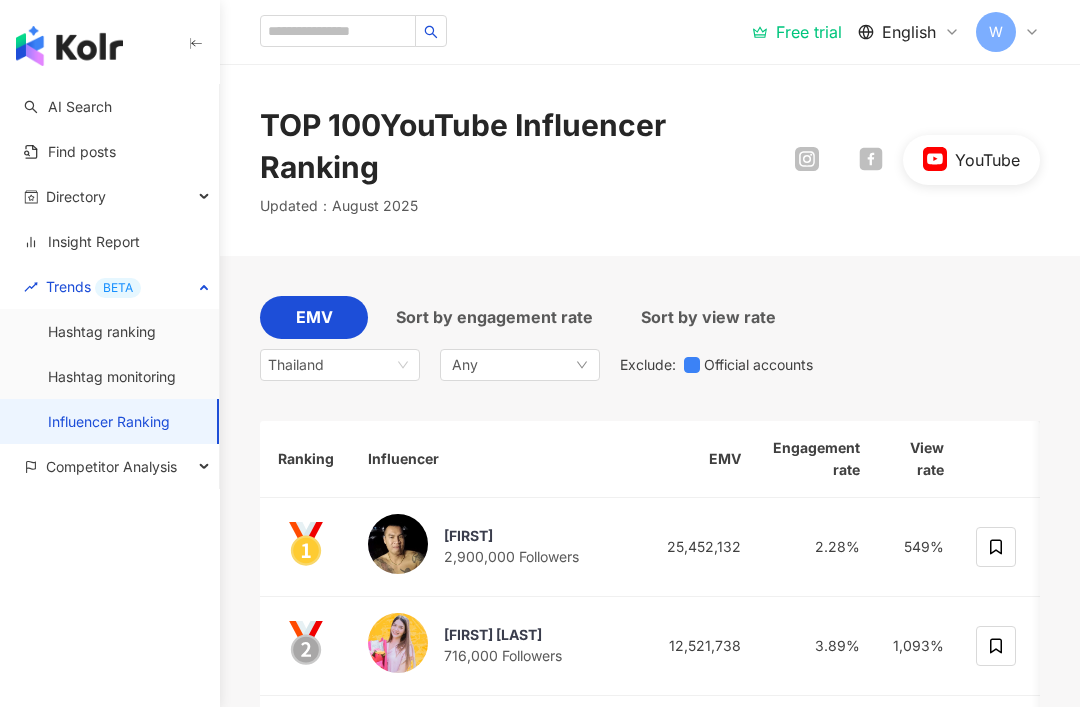 click 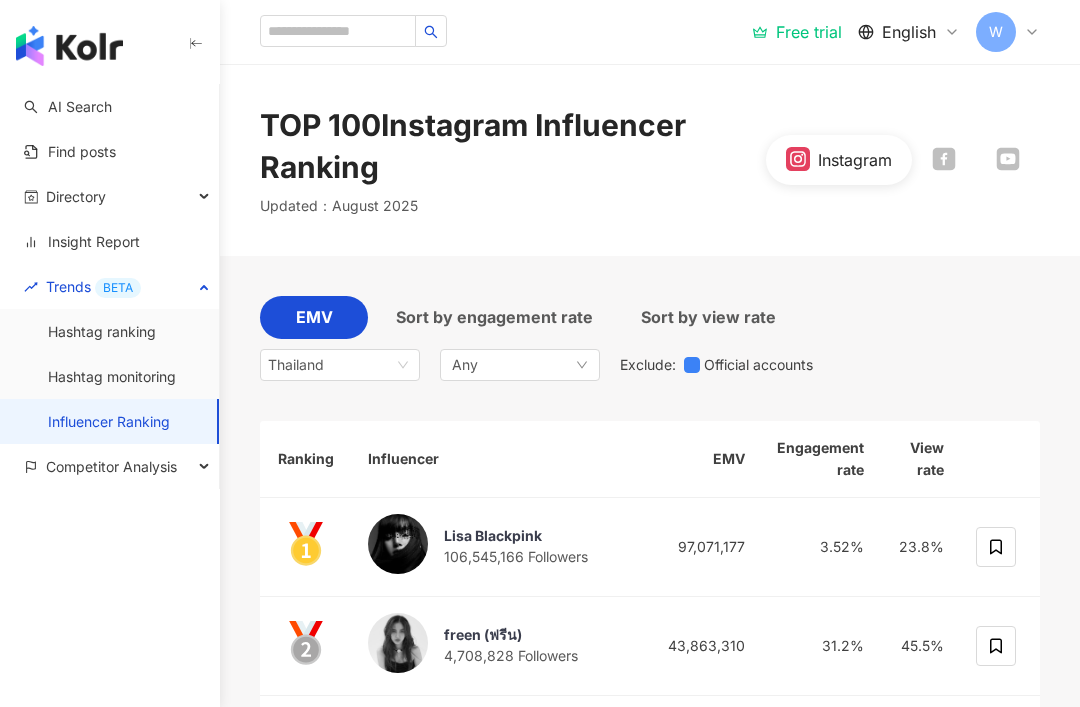 click at bounding box center (69, 46) 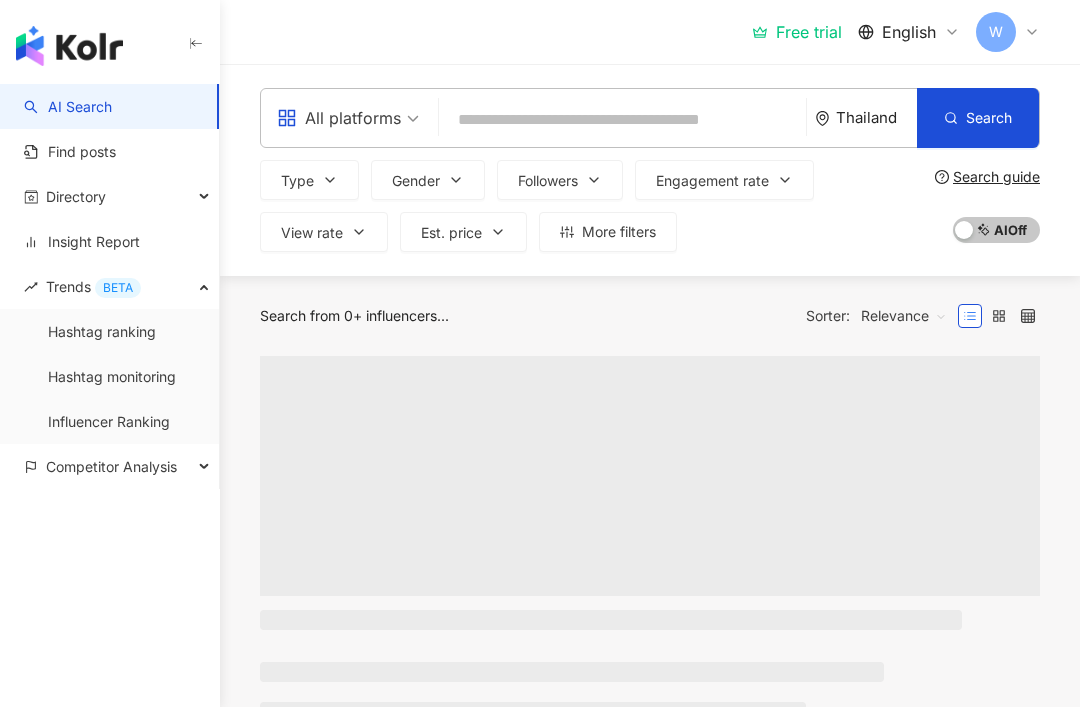 click on "AI Search" at bounding box center (68, 107) 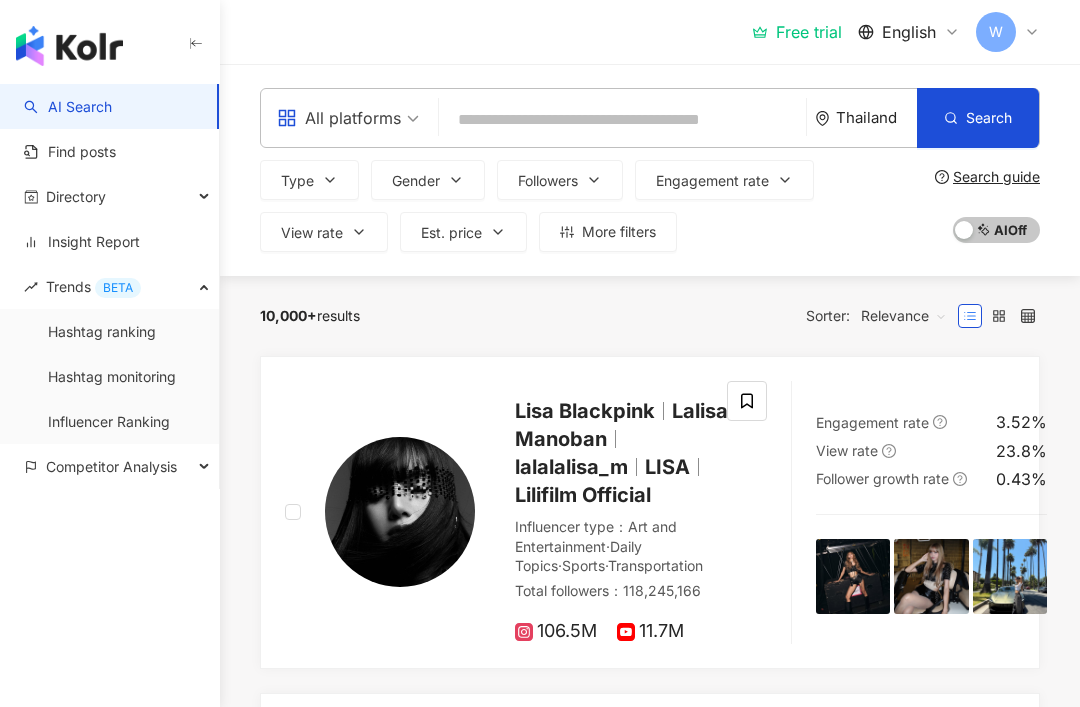 click on "All platforms" at bounding box center (339, 118) 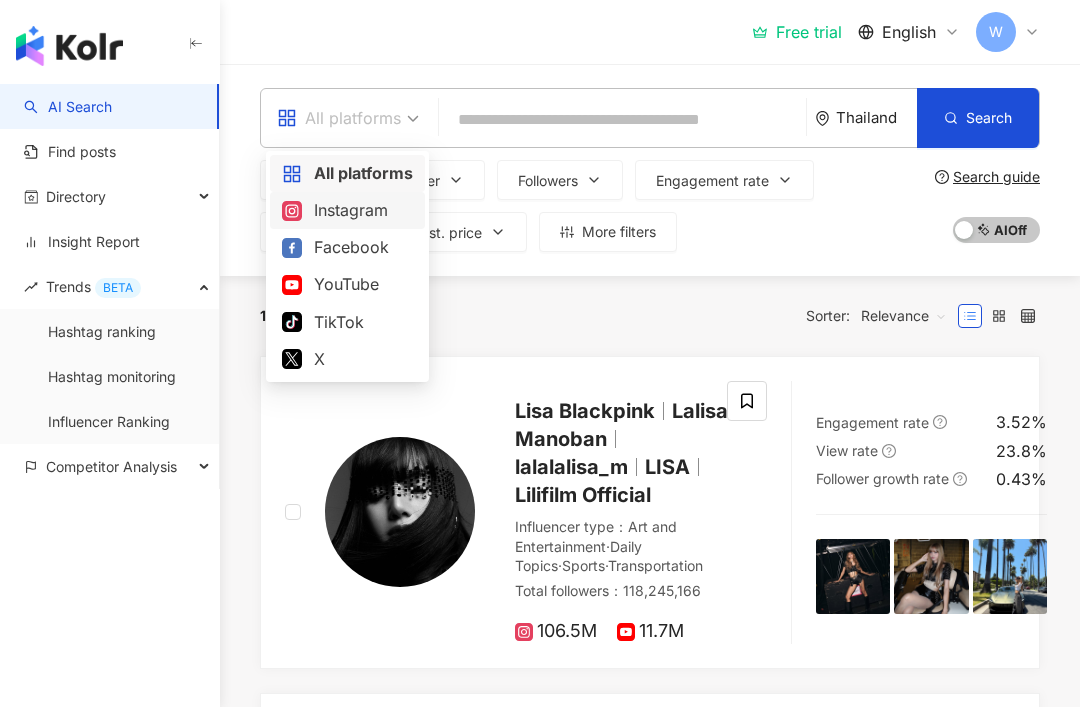 click on "Instagram" at bounding box center [347, 210] 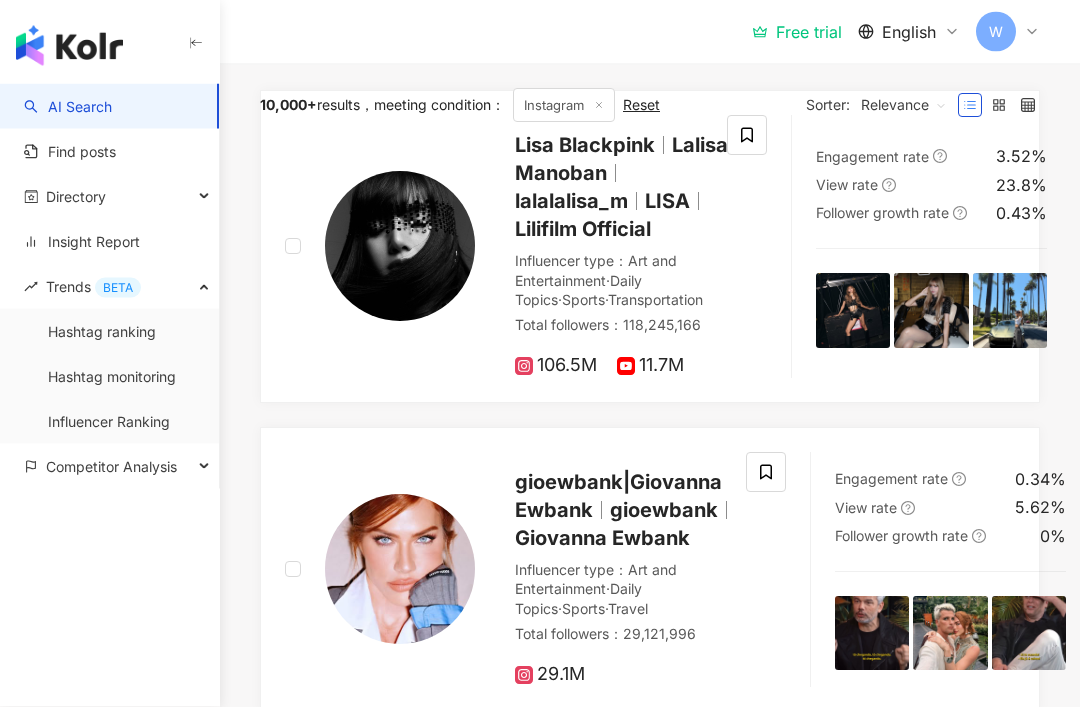 scroll, scrollTop: 0, scrollLeft: 0, axis: both 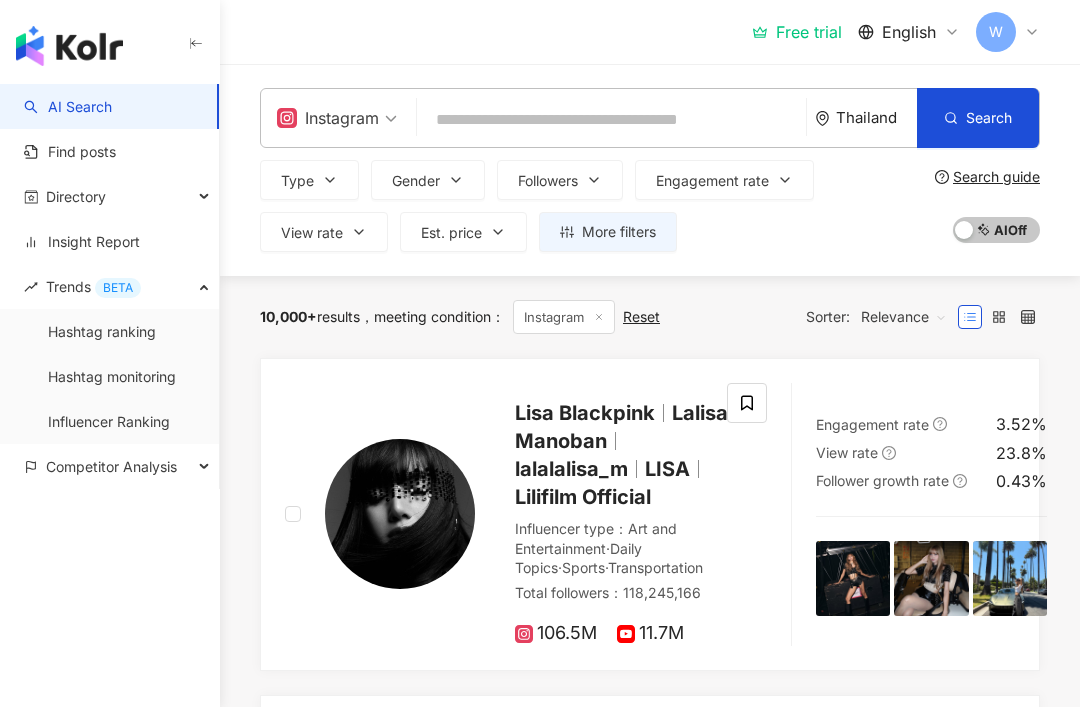 click at bounding box center [611, 120] 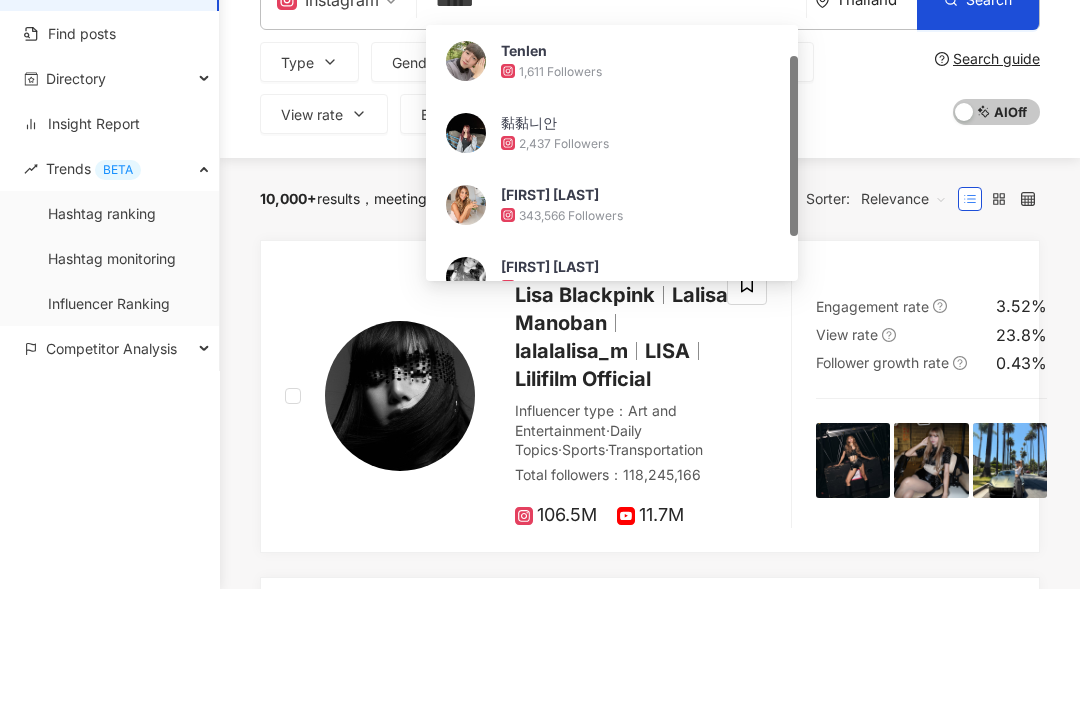 scroll, scrollTop: 105, scrollLeft: 0, axis: vertical 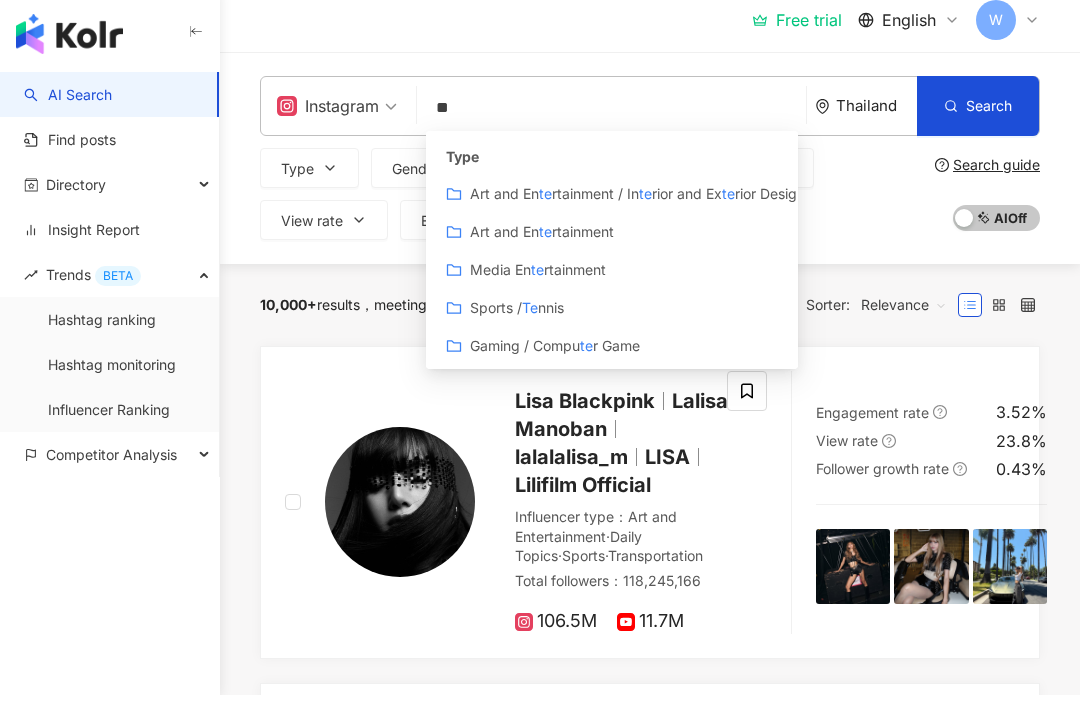 type on "*" 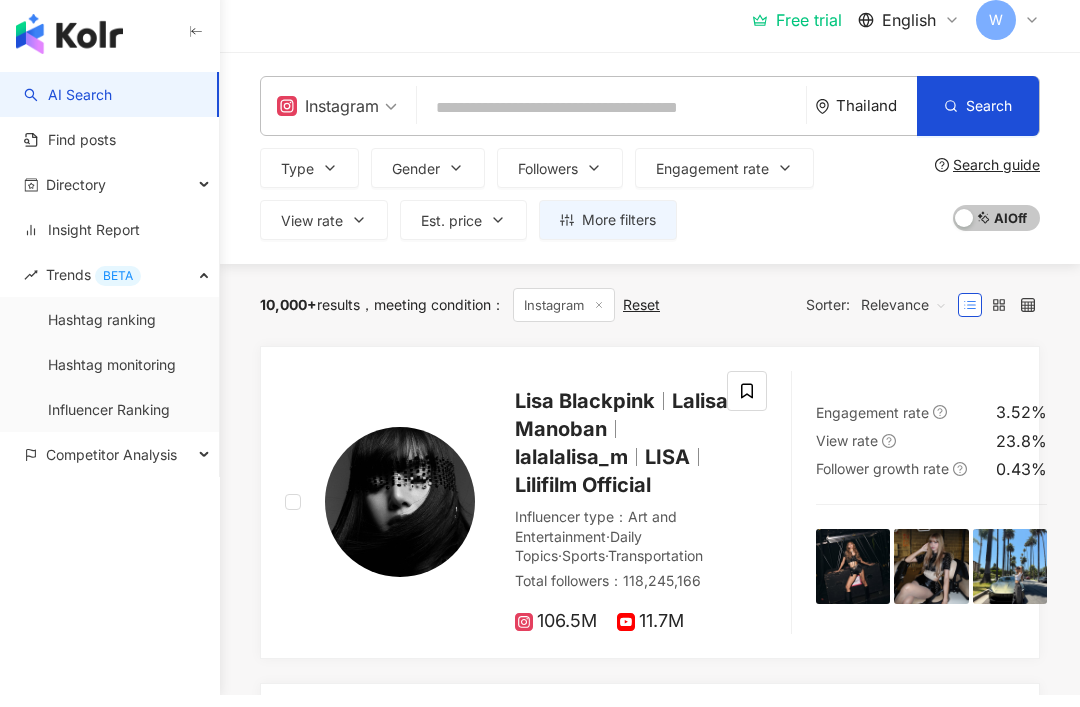 scroll, scrollTop: 12, scrollLeft: 0, axis: vertical 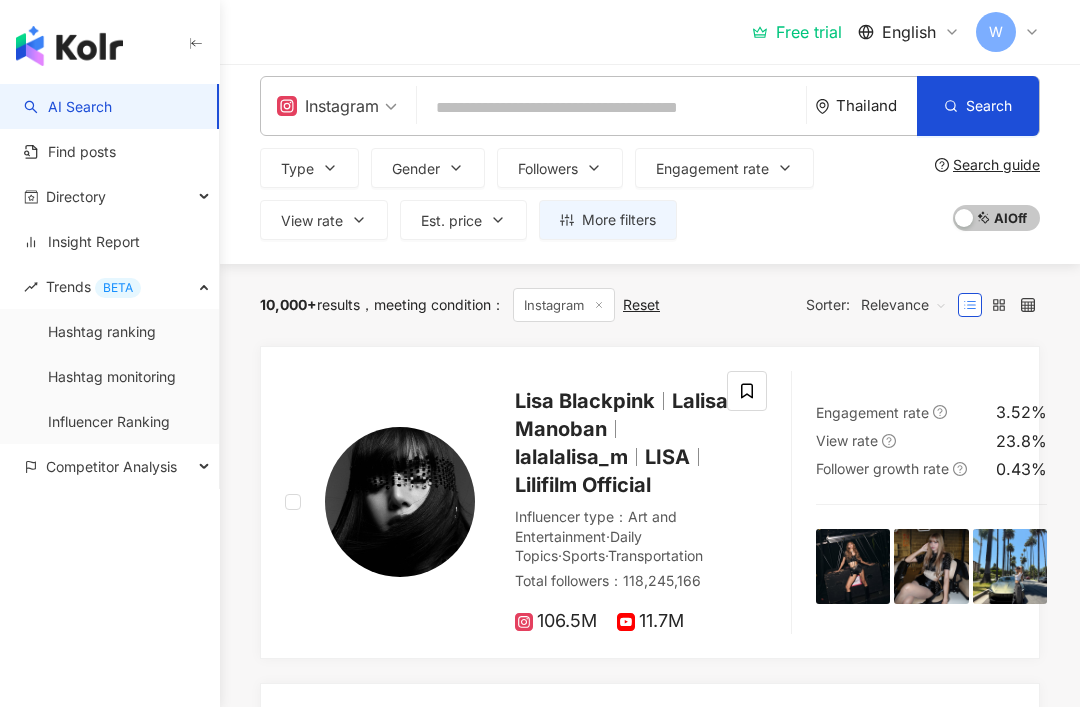 click on "Thailand" at bounding box center [876, 105] 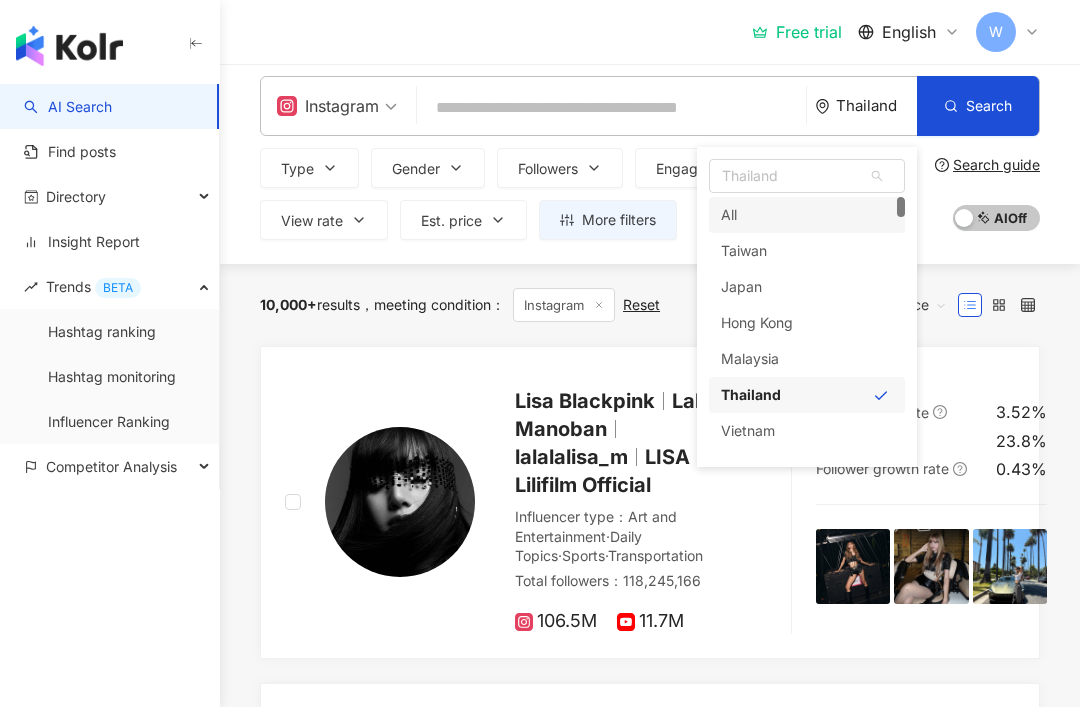 click on "All" at bounding box center (807, 215) 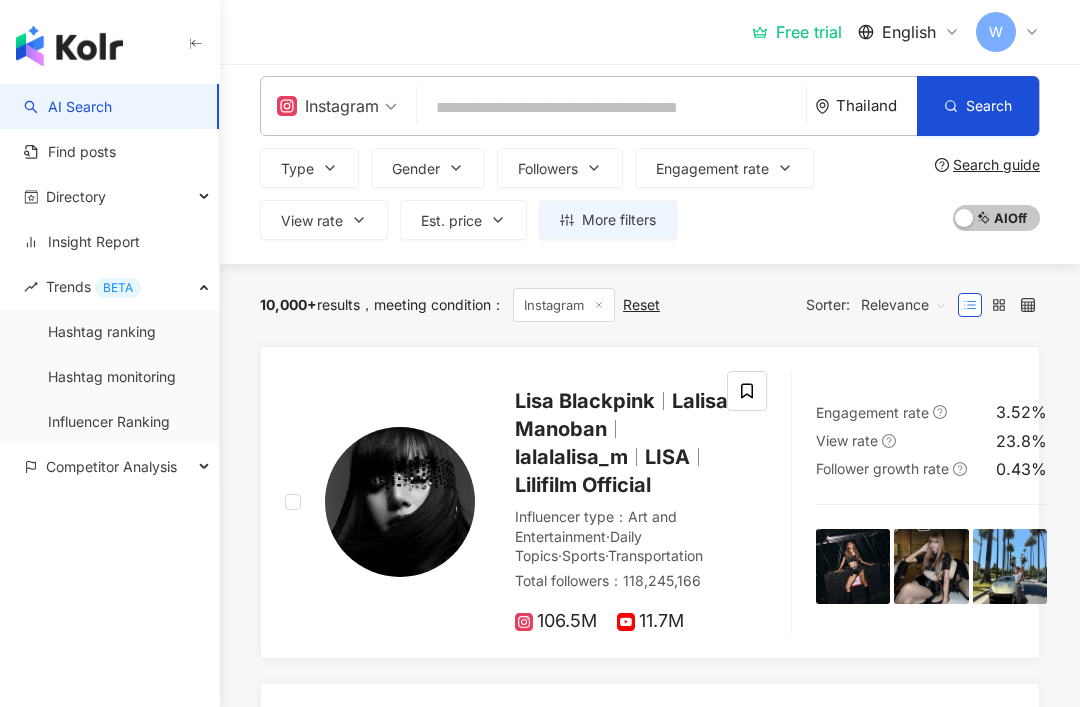 click at bounding box center (611, 108) 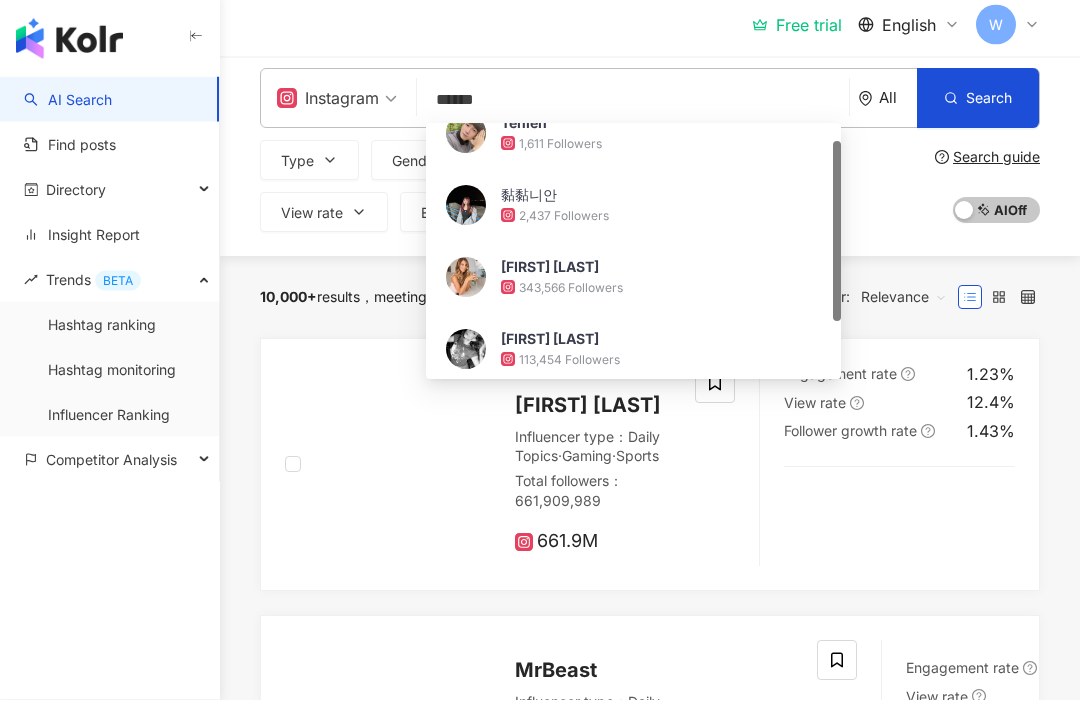 scroll, scrollTop: 55, scrollLeft: 0, axis: vertical 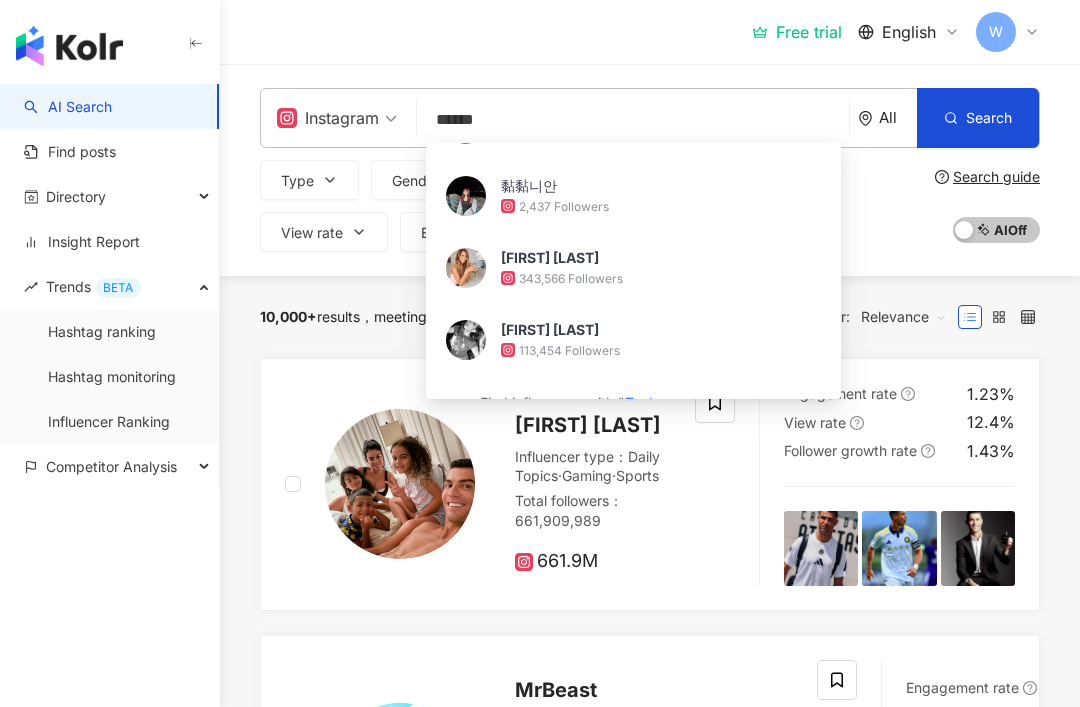 type on "******" 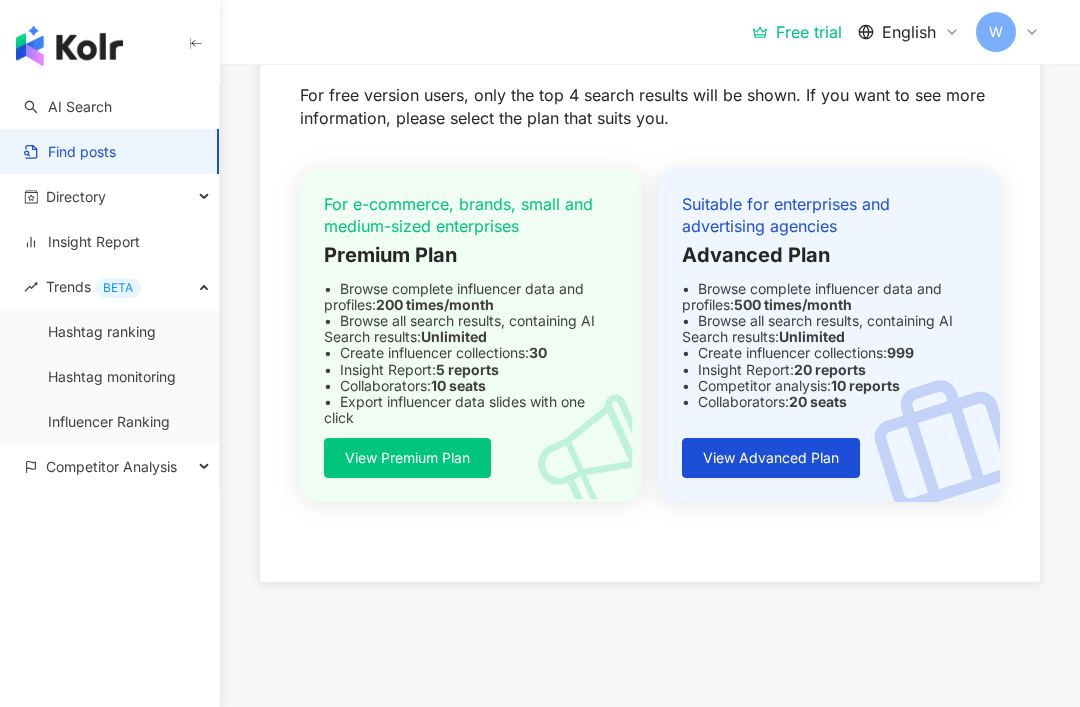 scroll, scrollTop: 860, scrollLeft: 0, axis: vertical 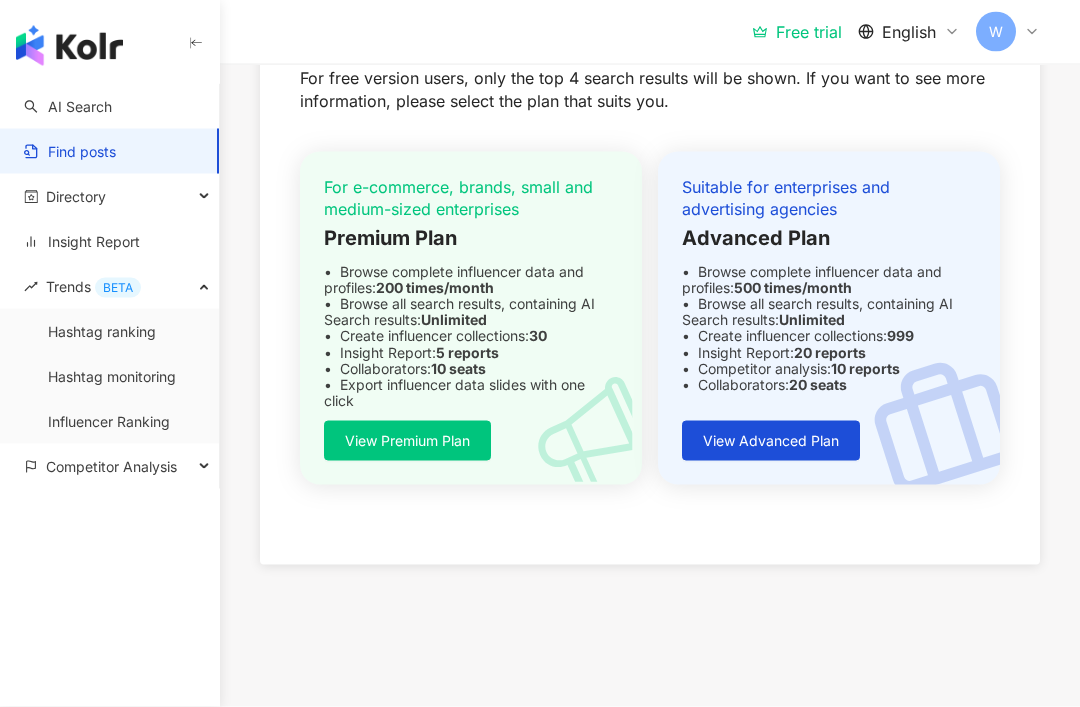 click on "Directory" at bounding box center [76, 196] 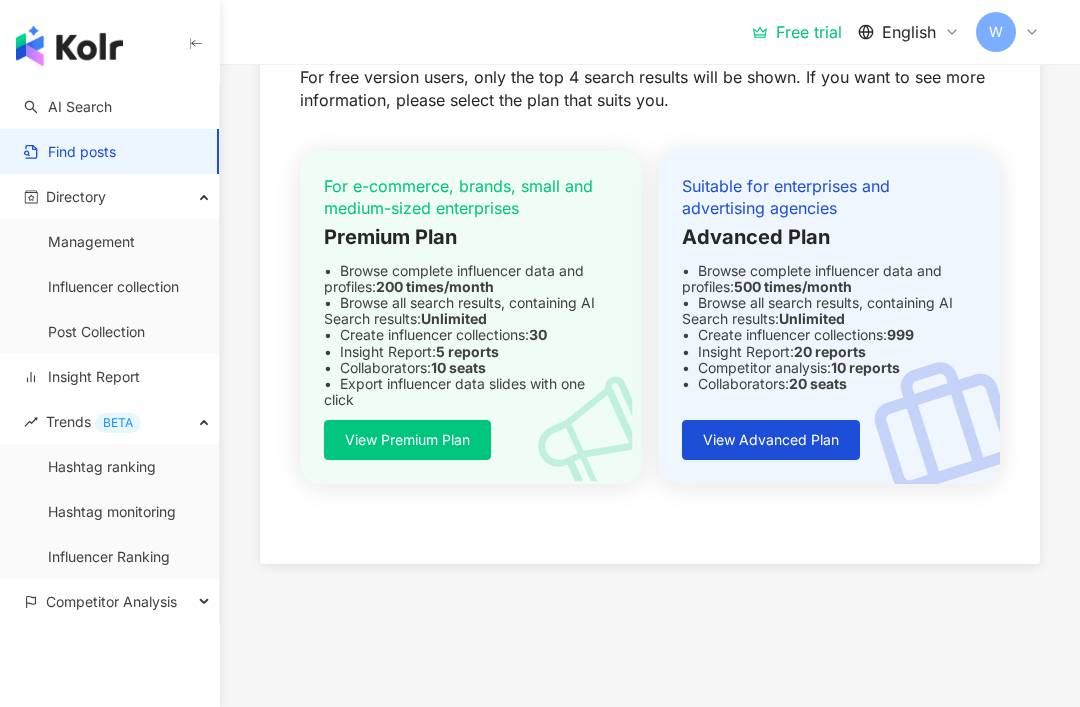 click on "Management" at bounding box center (91, 242) 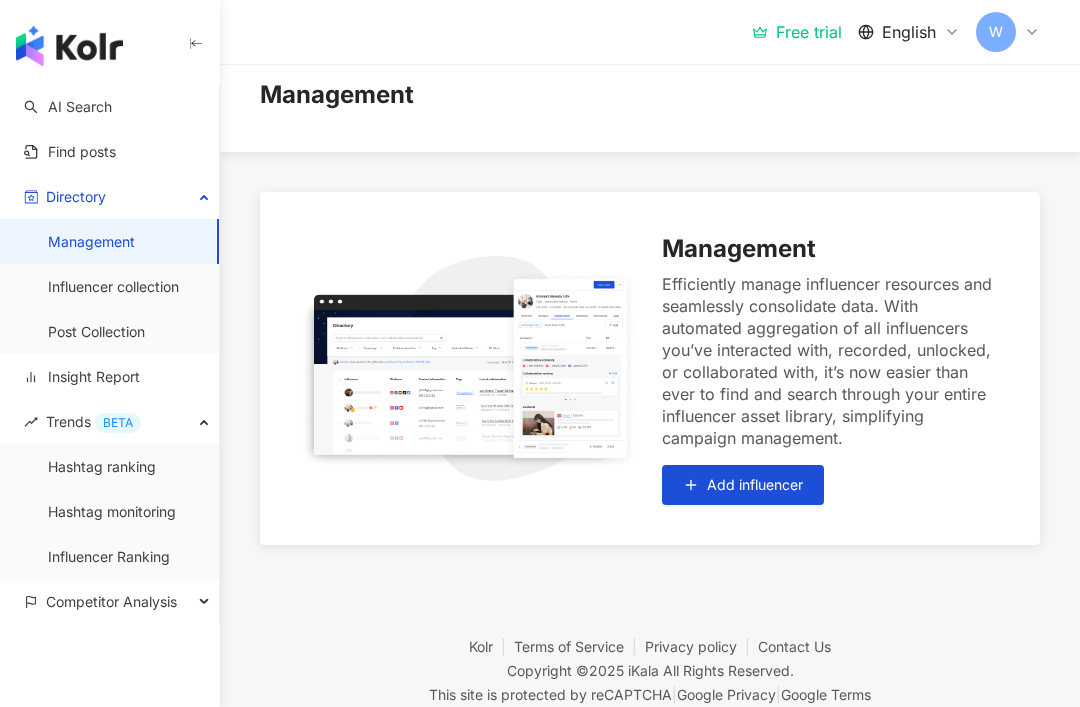 scroll, scrollTop: 0, scrollLeft: 0, axis: both 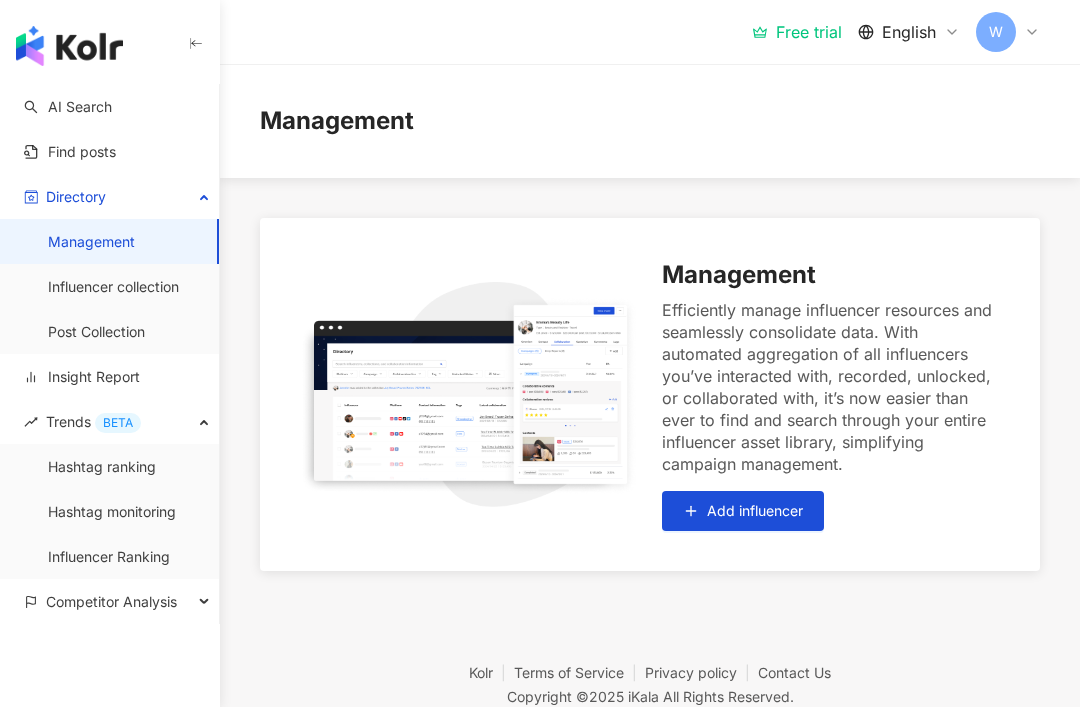 click on "Add influencer" at bounding box center [755, 511] 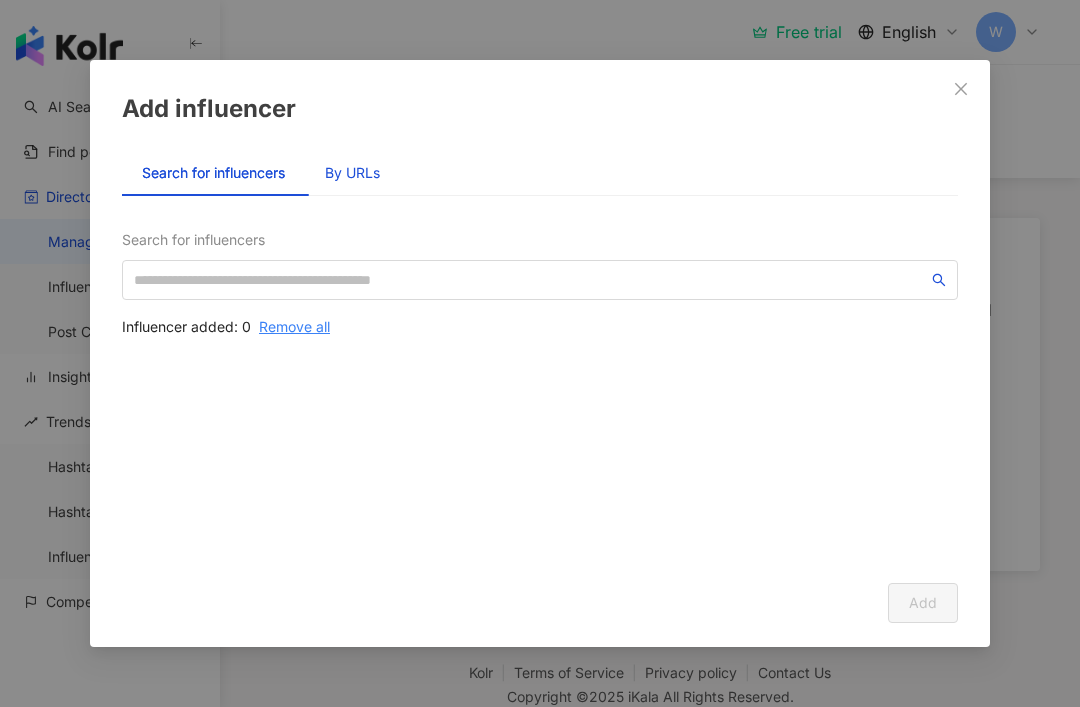 click on "By URLs" at bounding box center (352, 173) 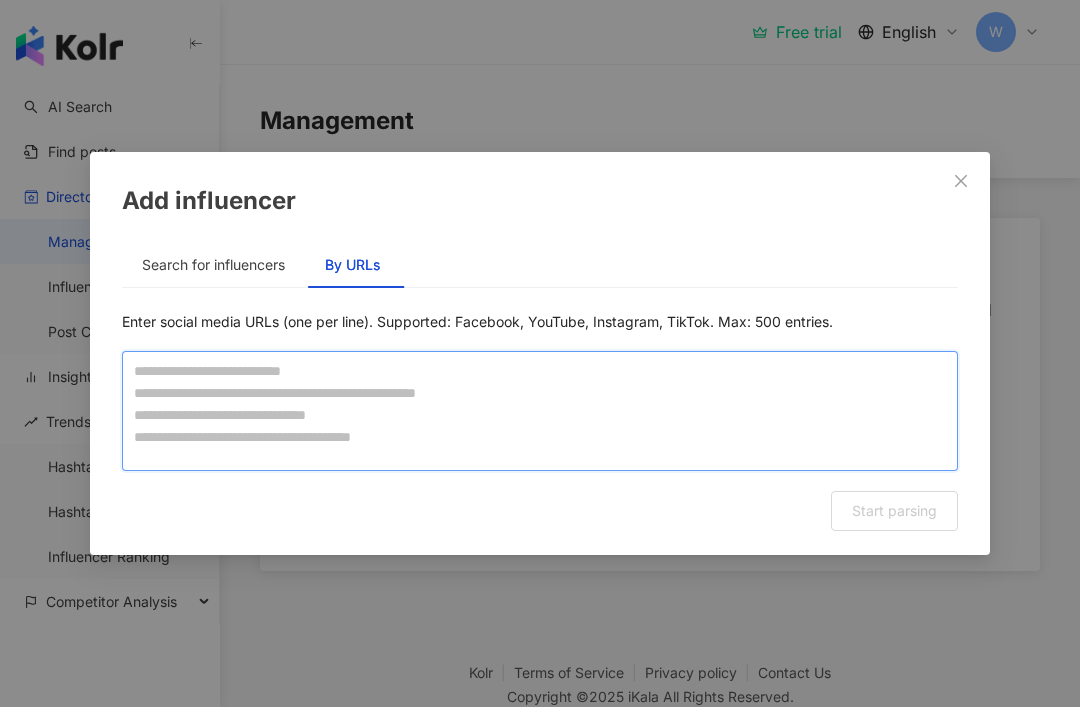 click at bounding box center [540, 411] 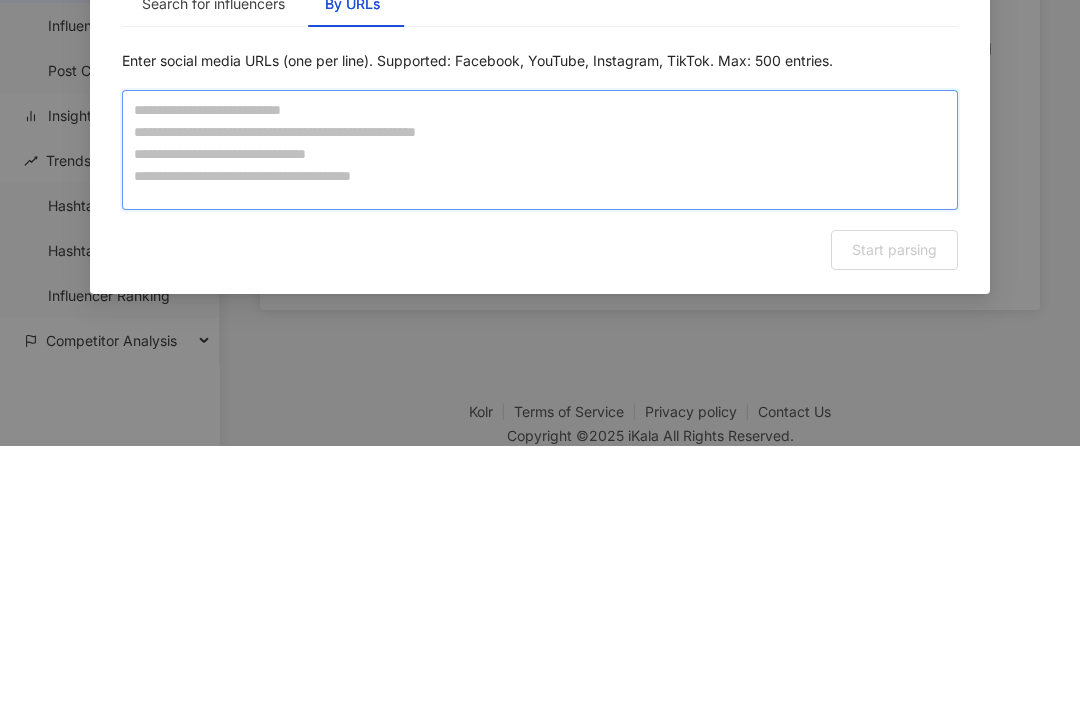 paste on "**********" 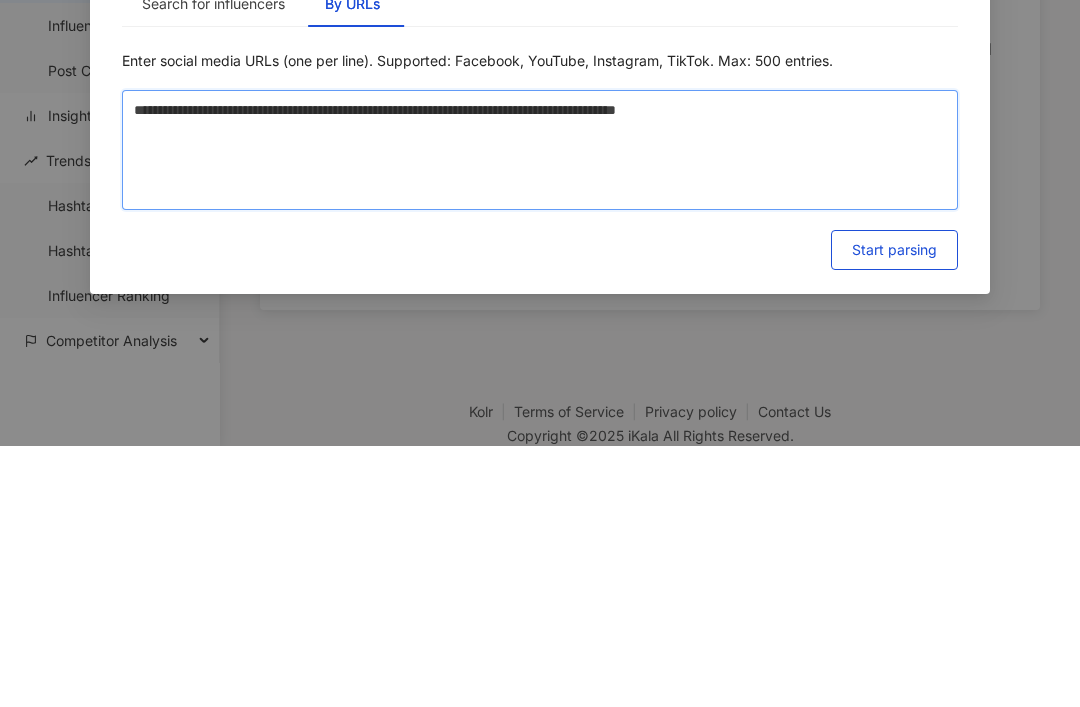 type on "**********" 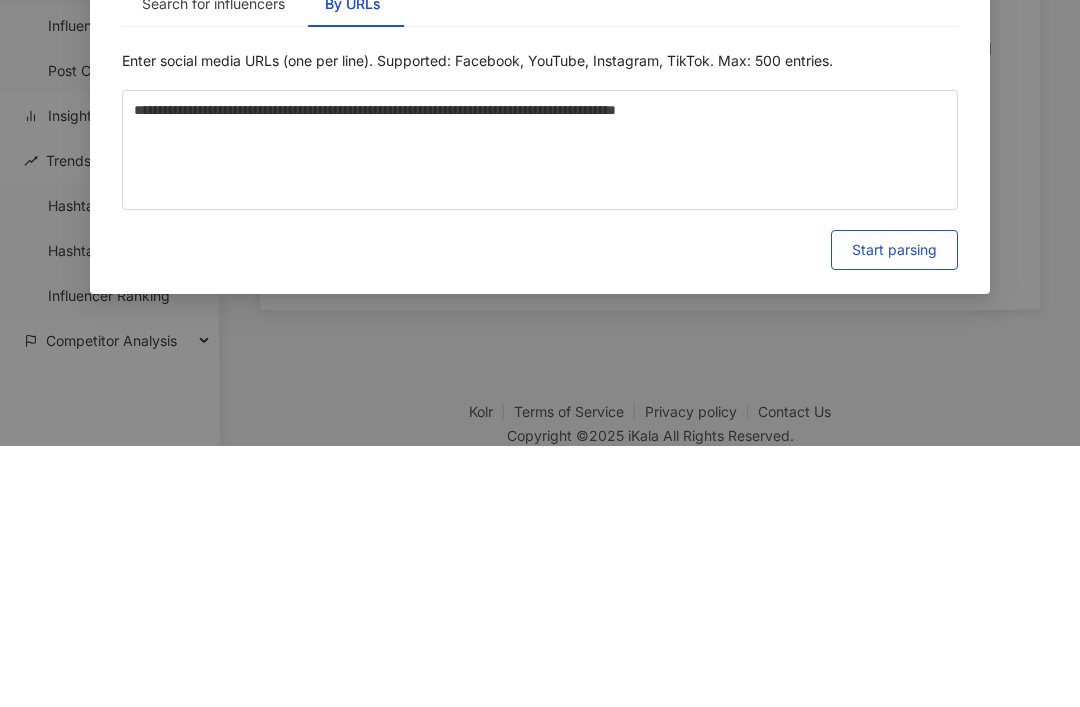 click on "Start parsing" at bounding box center [894, 511] 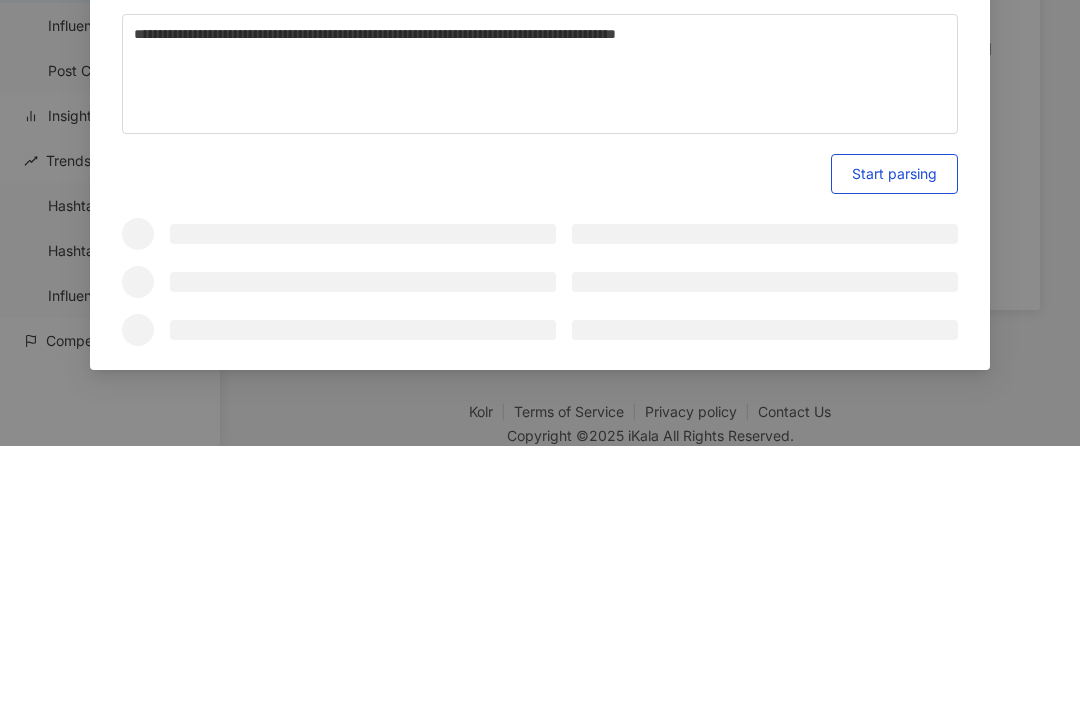 scroll, scrollTop: 90, scrollLeft: 0, axis: vertical 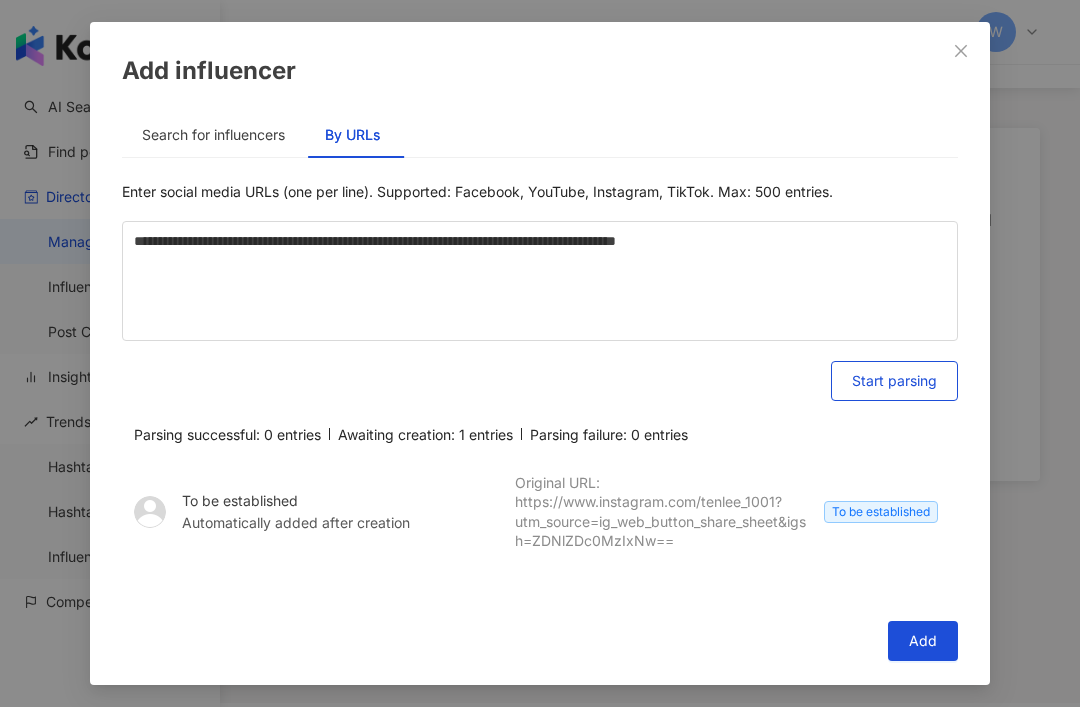 click on "Start parsing" at bounding box center (894, 381) 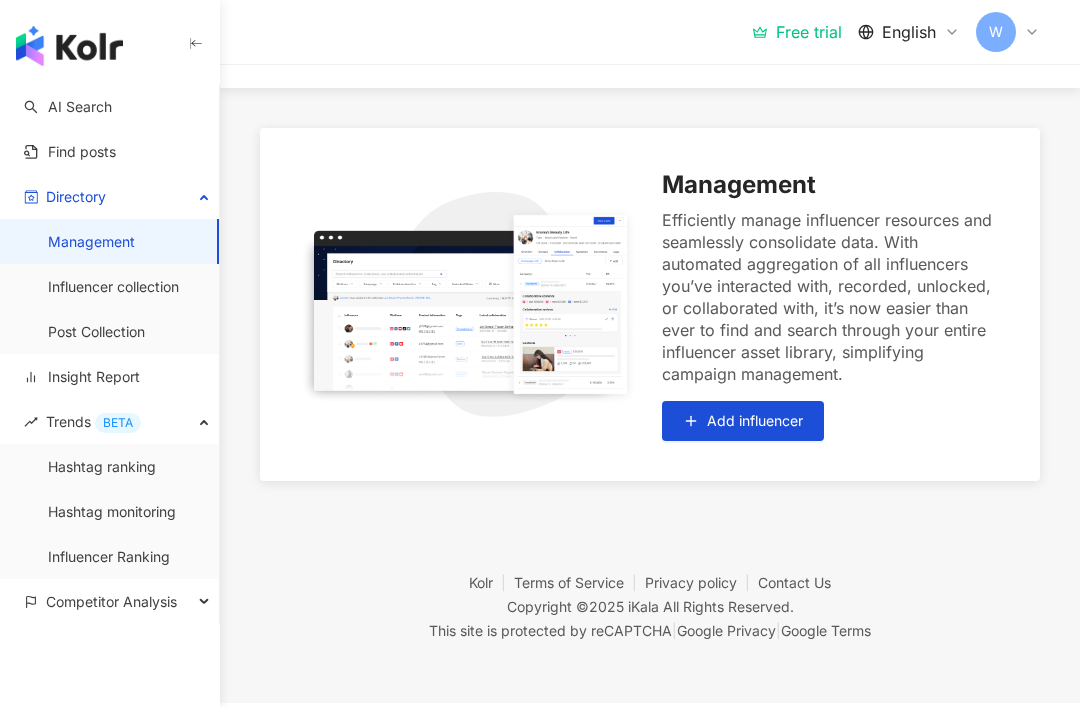 click on "Influencer collection" at bounding box center [113, 287] 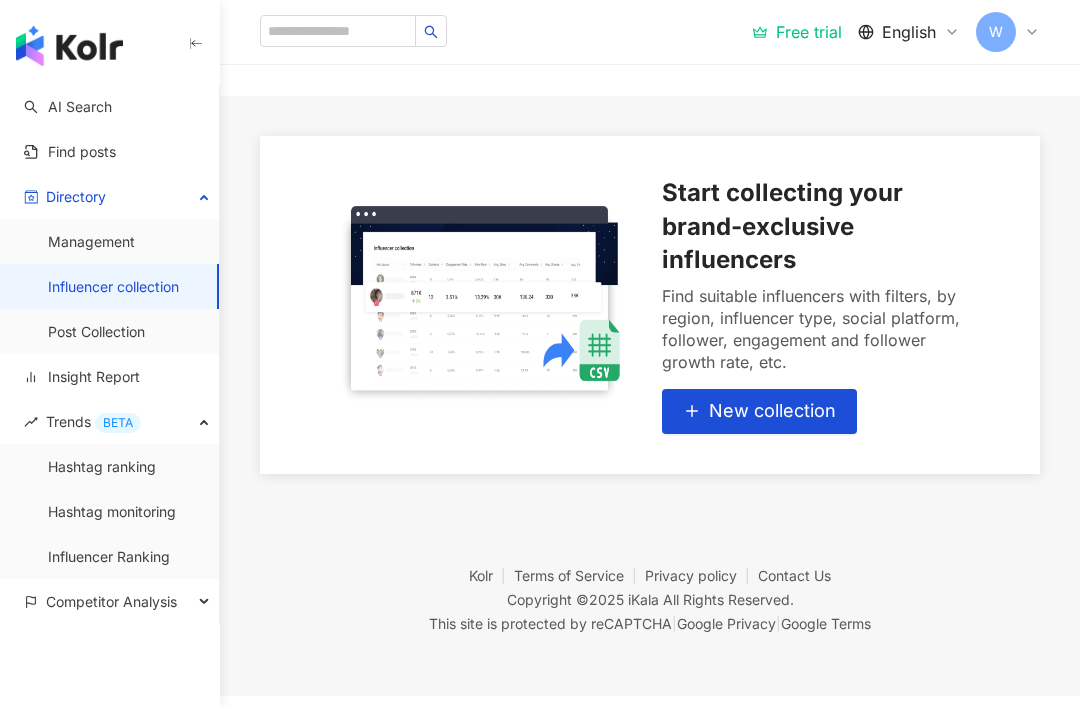scroll, scrollTop: 0, scrollLeft: 0, axis: both 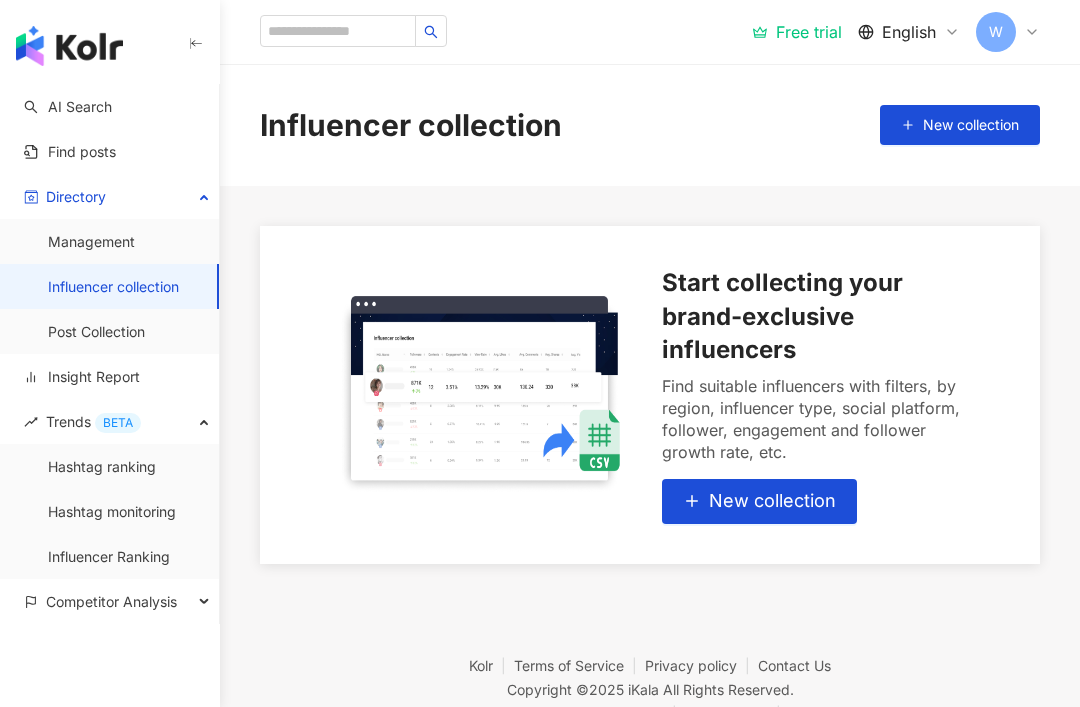 click on "New collection" at bounding box center [772, 501] 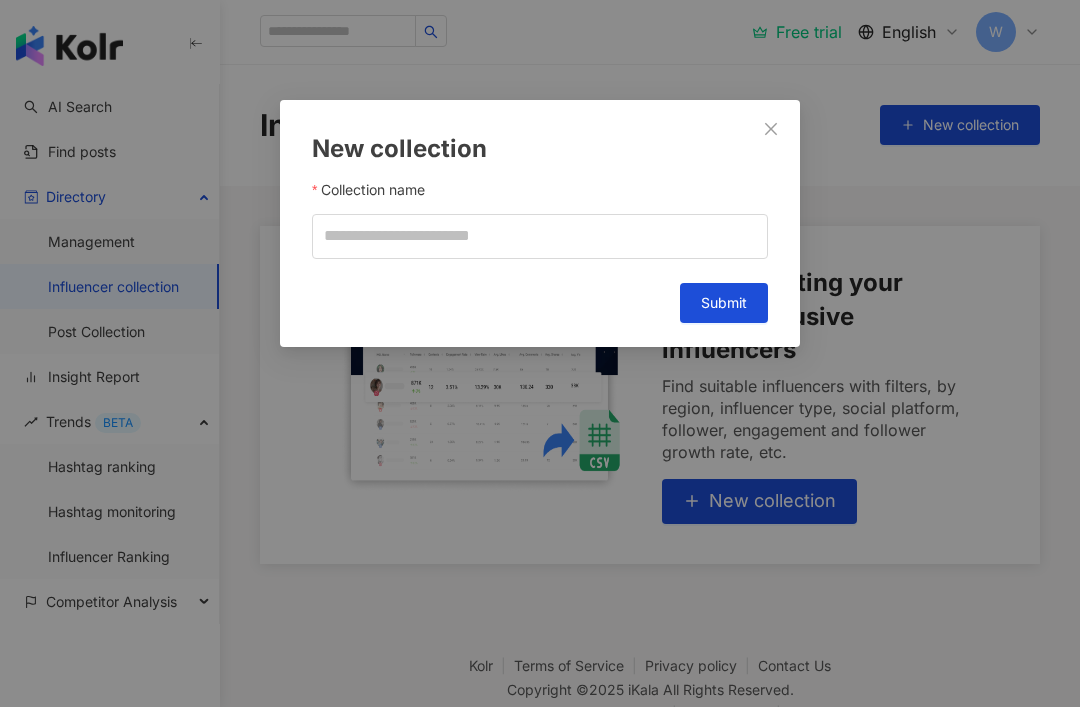 click on "New collection Collection name Cancel Submit" at bounding box center (540, 223) 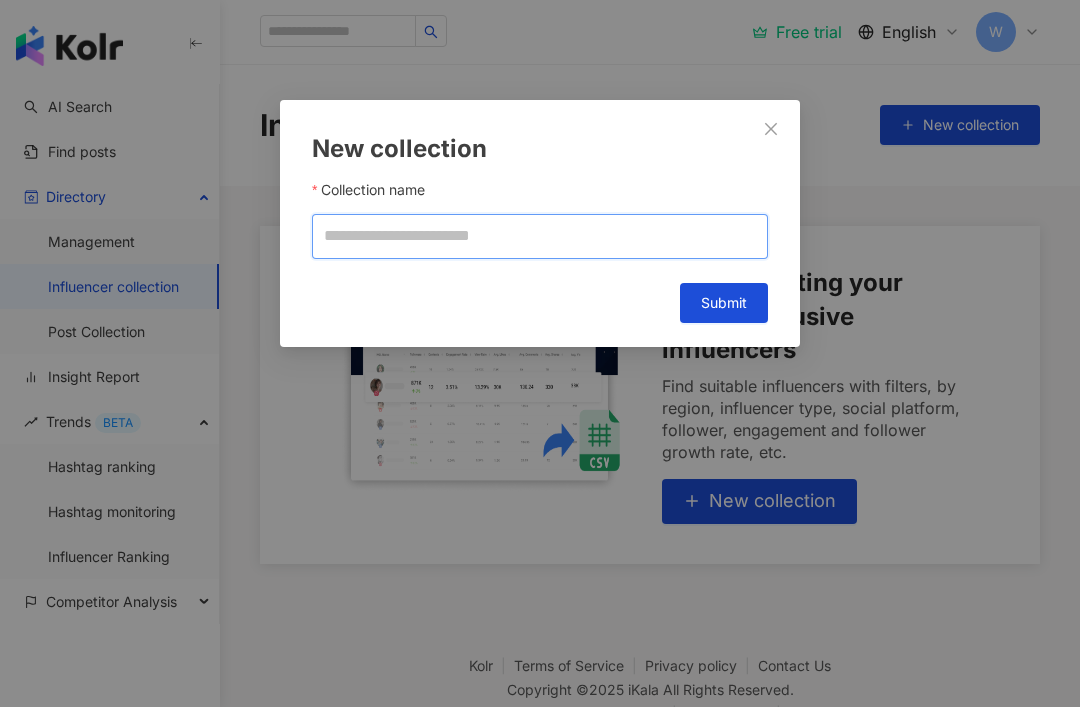 click on "Collection name" at bounding box center [540, 236] 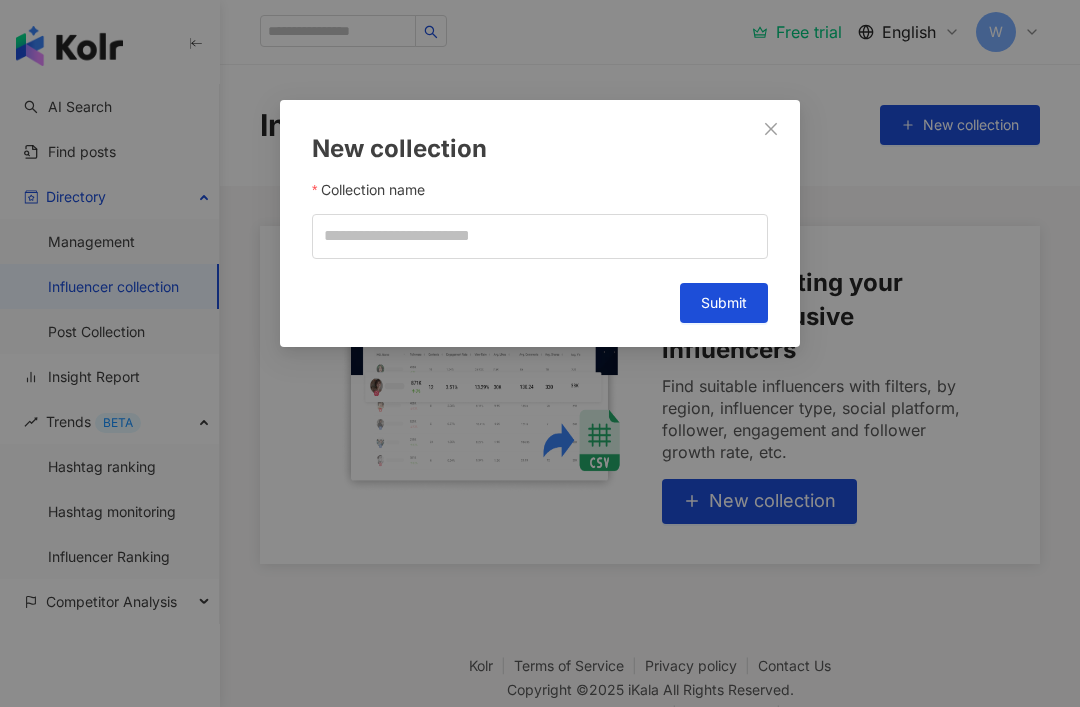 click 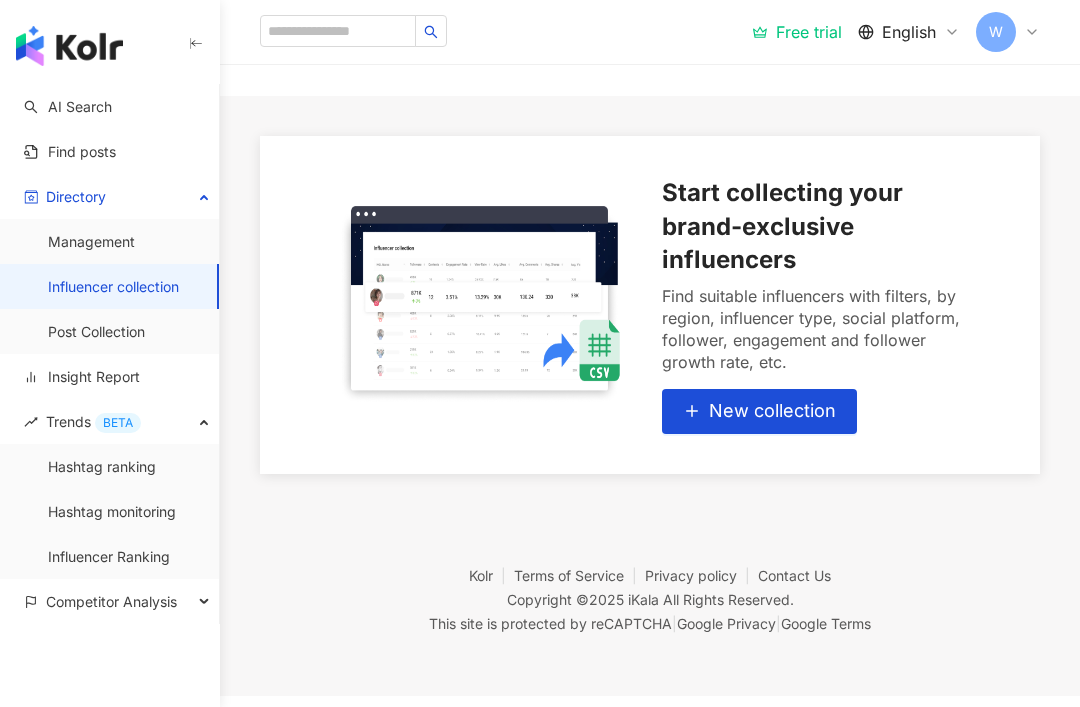 click on "Post Collection" at bounding box center [96, 332] 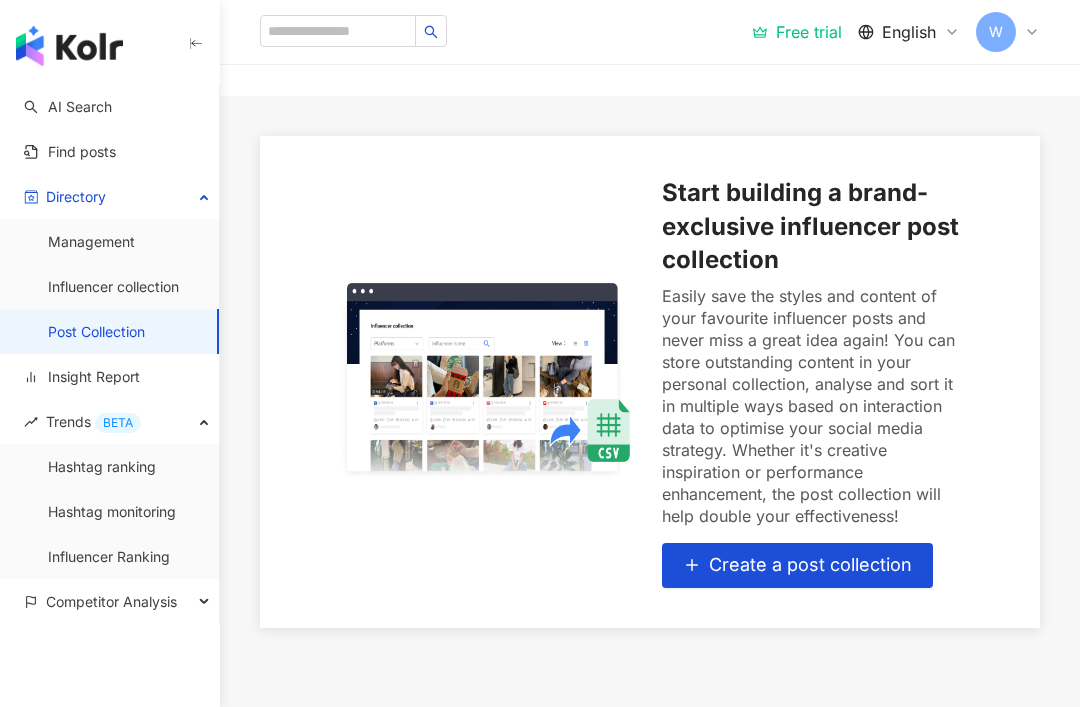 scroll, scrollTop: 0, scrollLeft: 0, axis: both 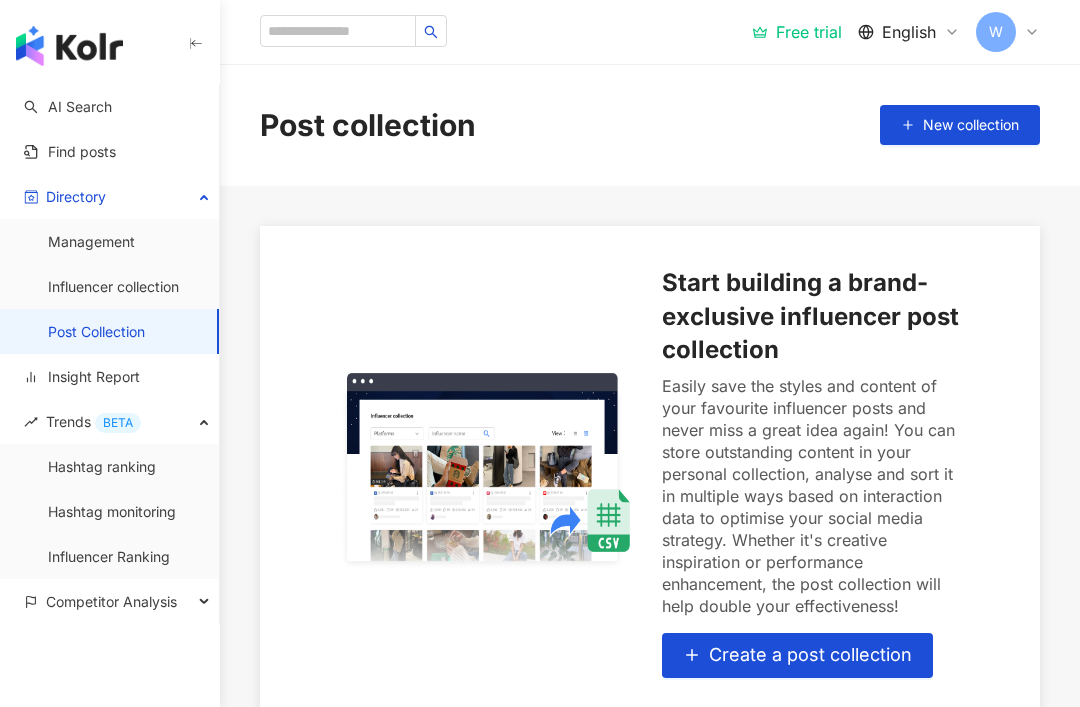 click on "Create a post collection" at bounding box center [810, 655] 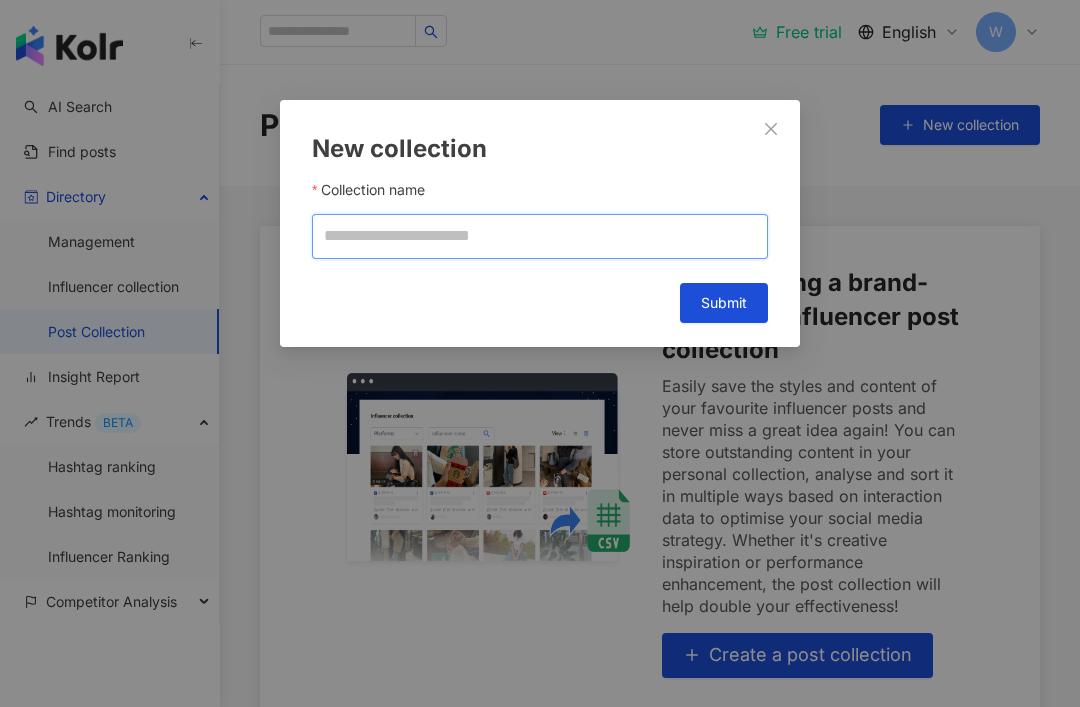 click on "Collection name" at bounding box center (540, 236) 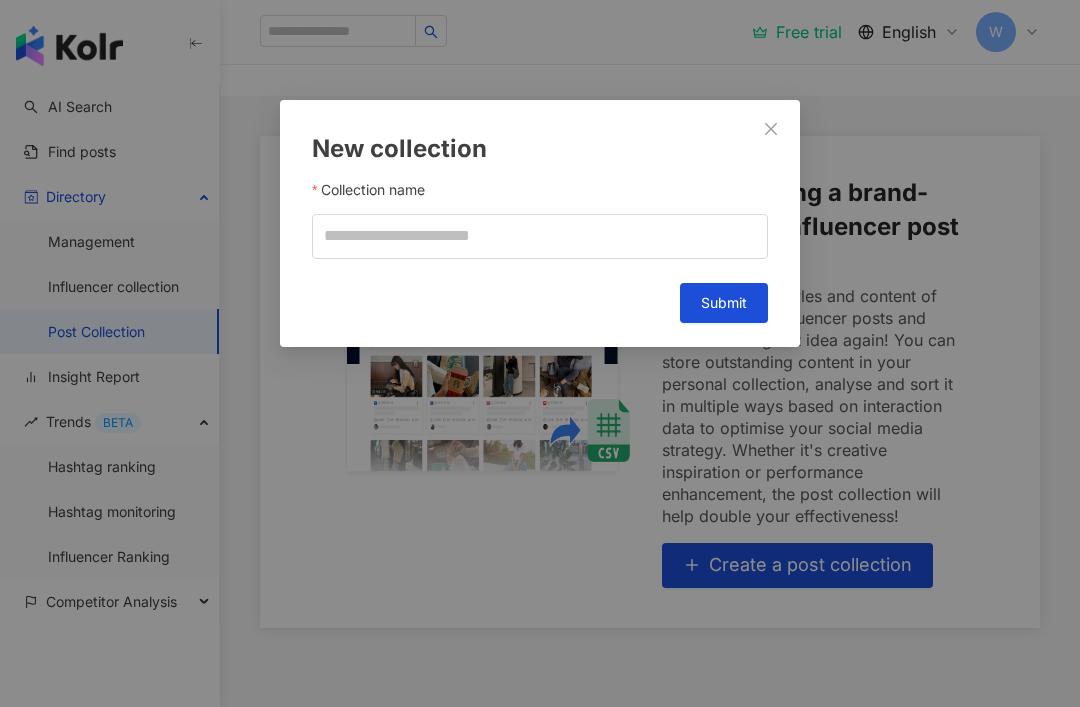 click 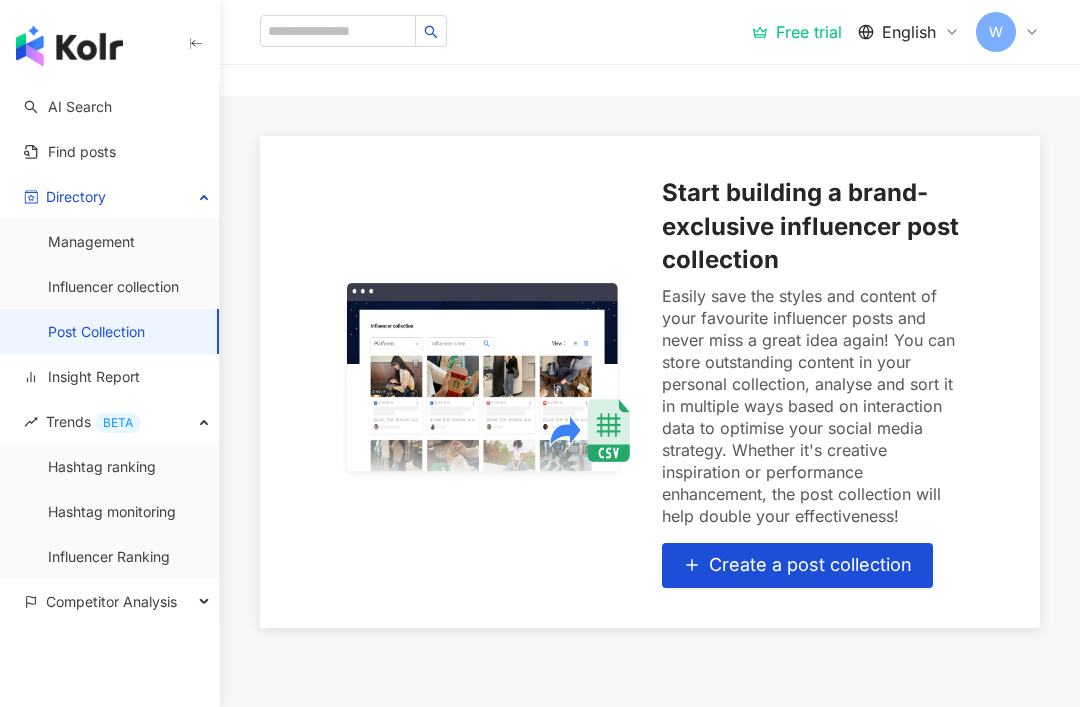 click on "Insight Report" at bounding box center (82, 377) 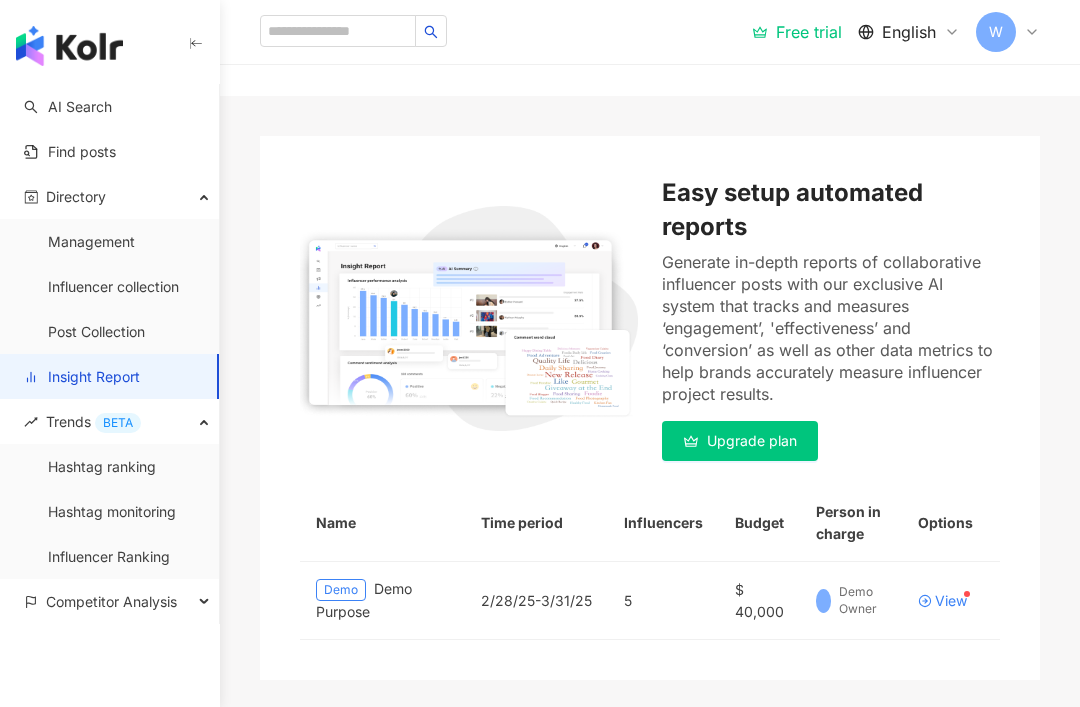 scroll, scrollTop: 0, scrollLeft: 0, axis: both 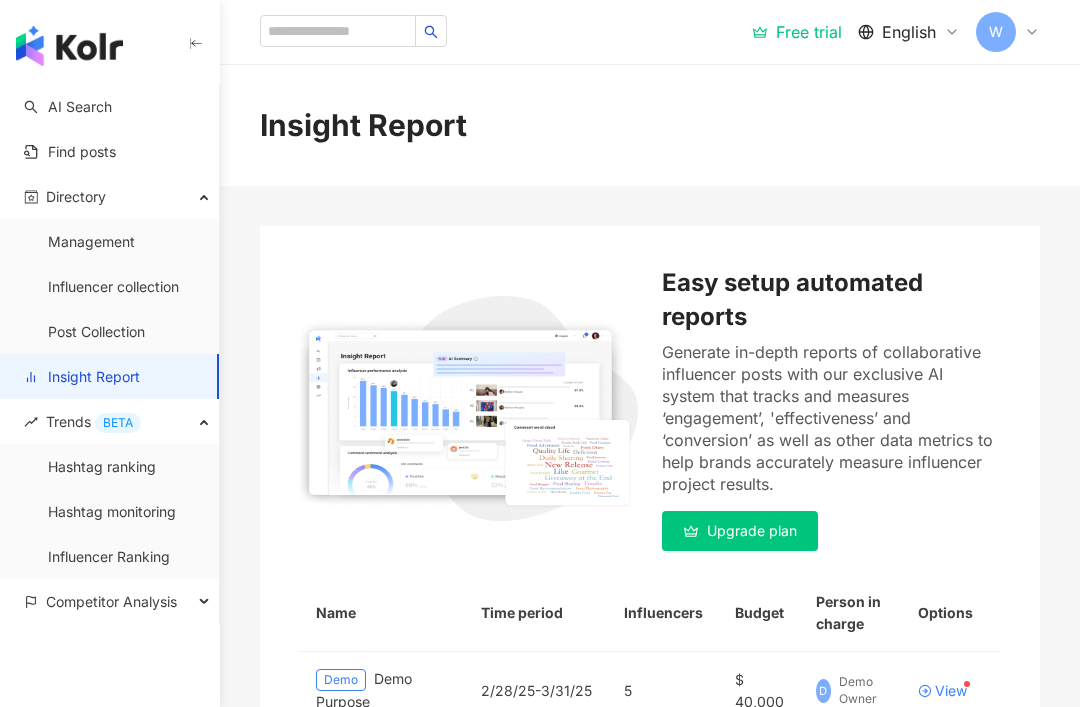 click on "Hashtag monitoring" at bounding box center [112, 512] 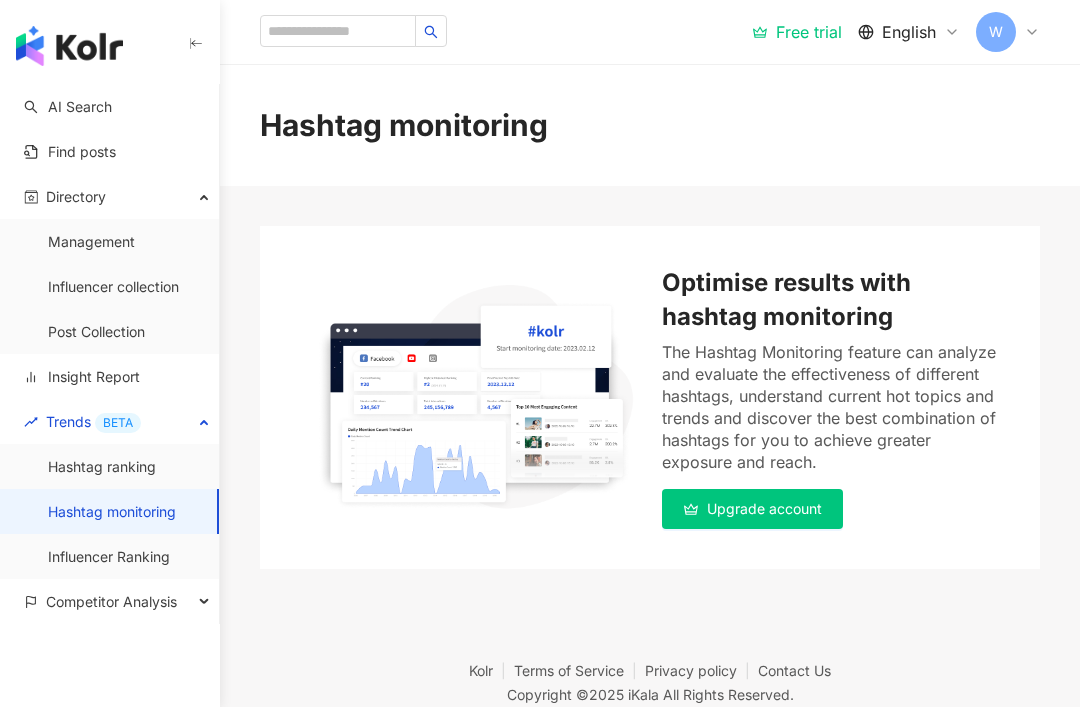 click on "Hashtag ranking" at bounding box center (102, 467) 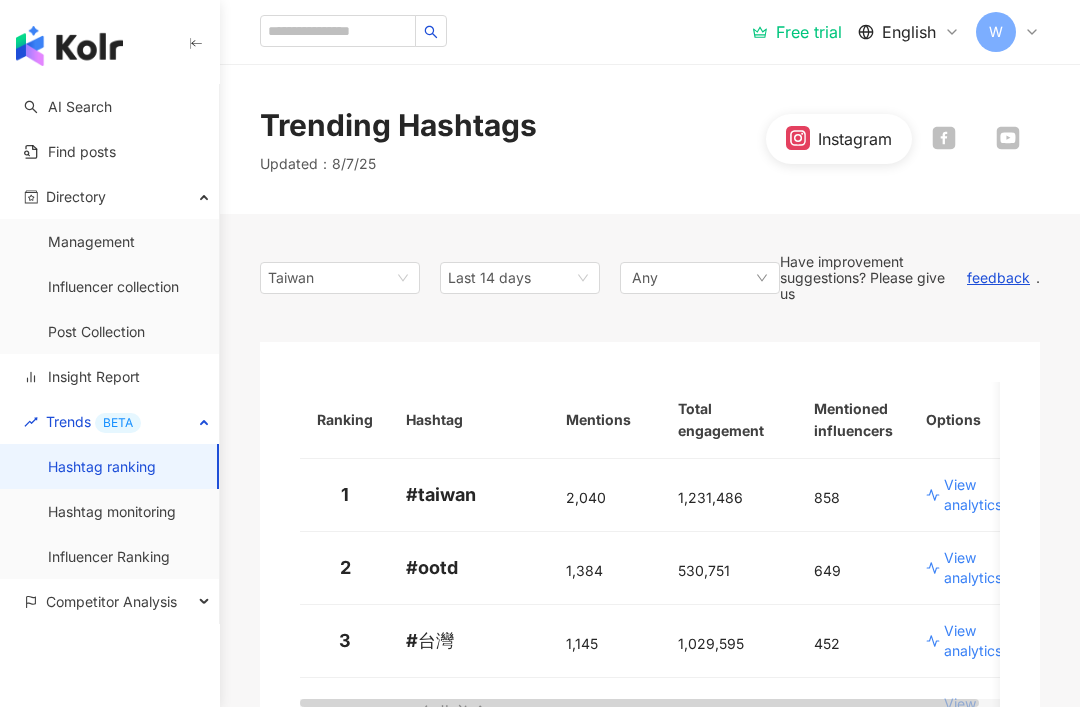 click on "Hashtag ranking" at bounding box center [102, 467] 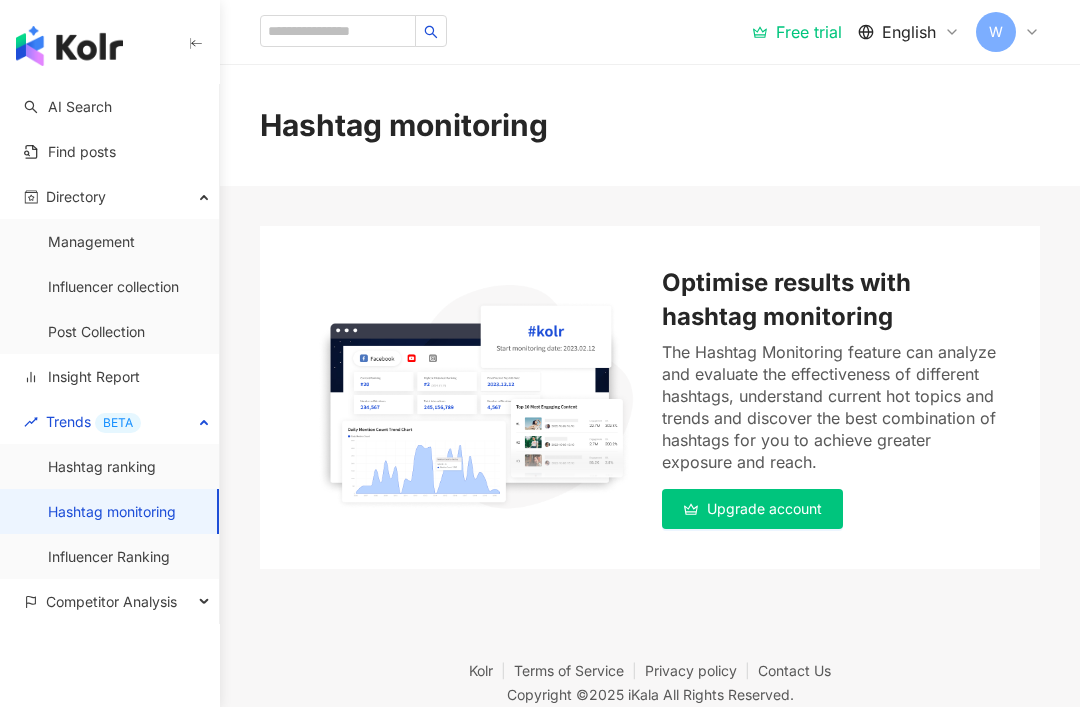 click on "Hashtag ranking" at bounding box center [102, 467] 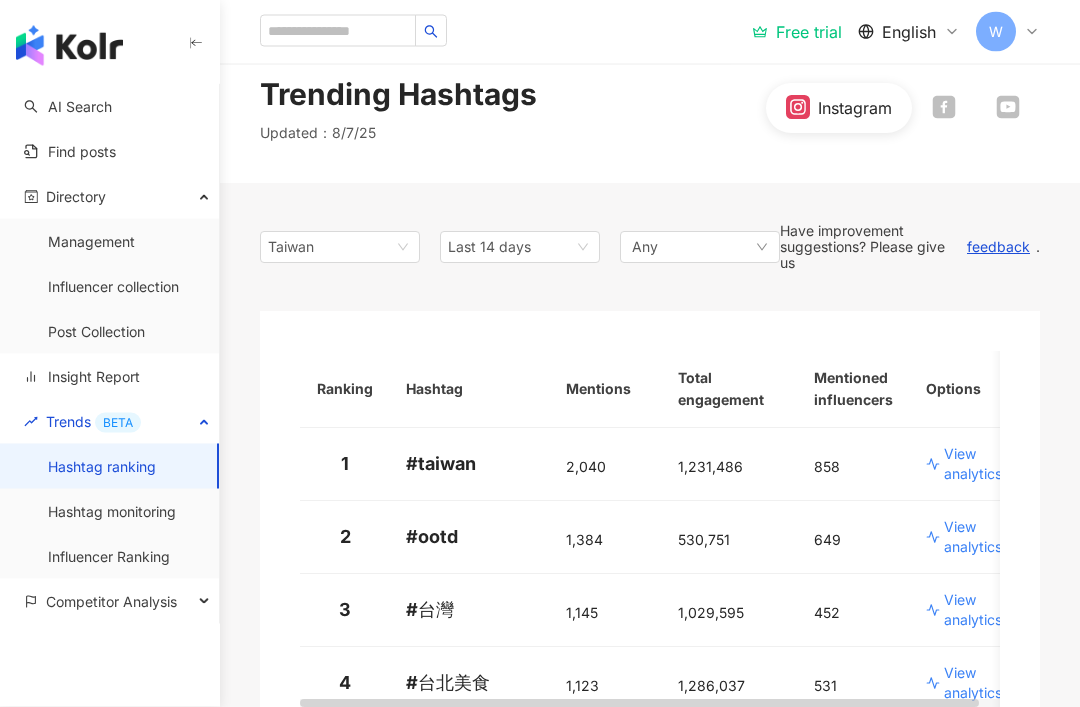 scroll, scrollTop: 0, scrollLeft: 0, axis: both 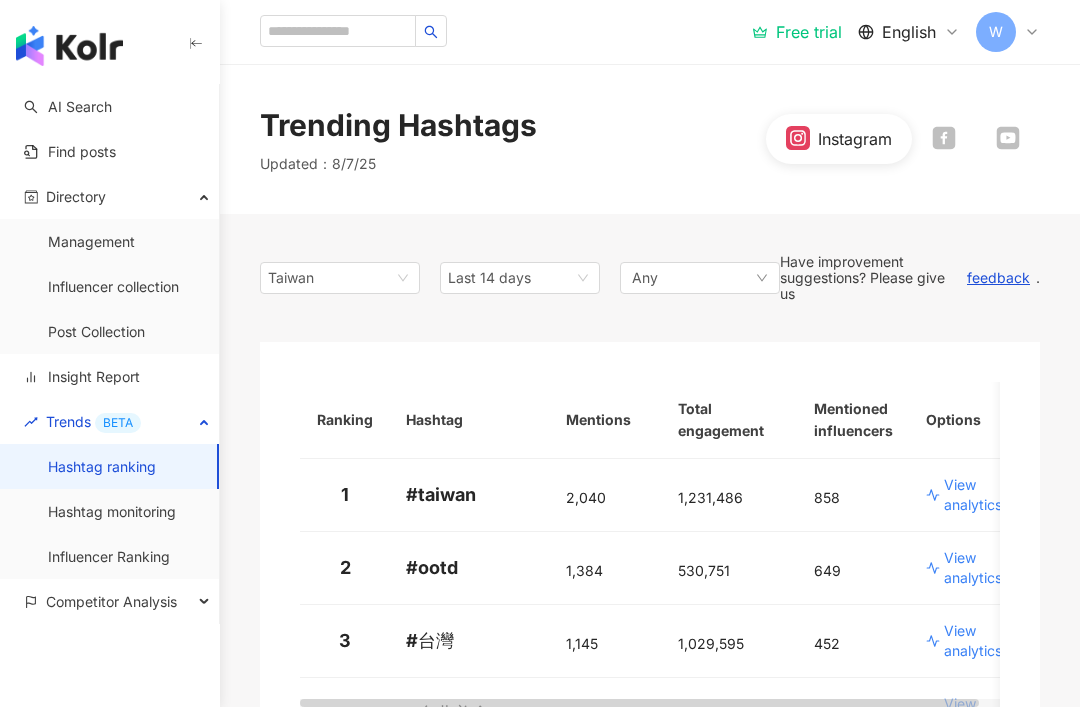 click on "Taiwan" at bounding box center (300, 278) 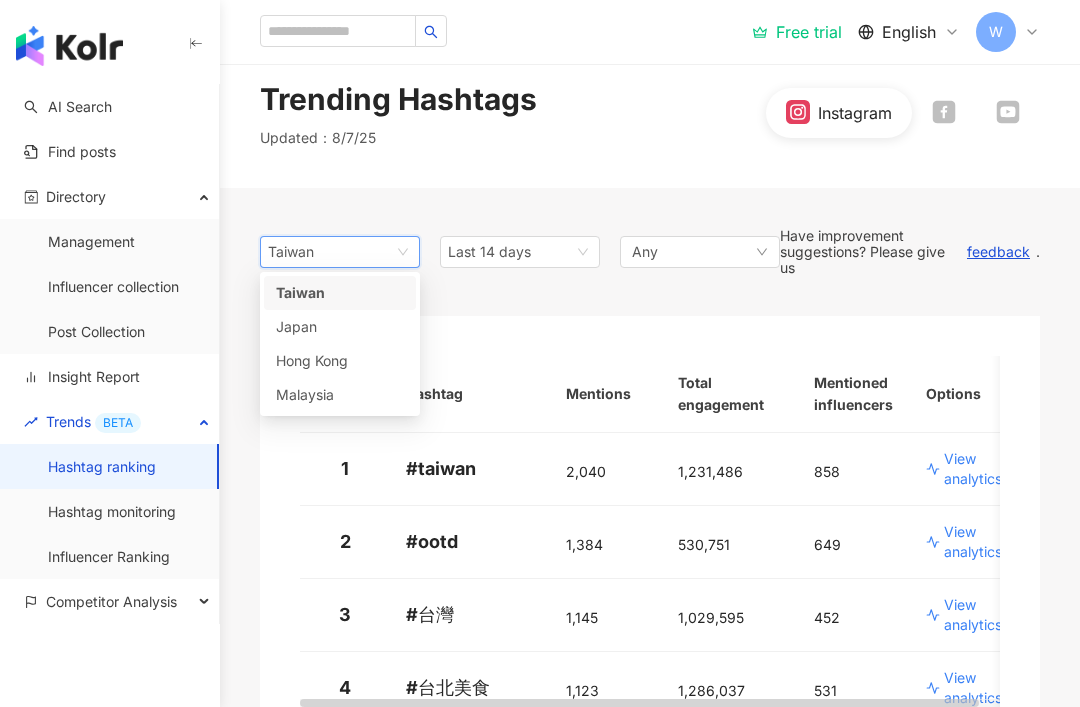 scroll, scrollTop: 14, scrollLeft: 0, axis: vertical 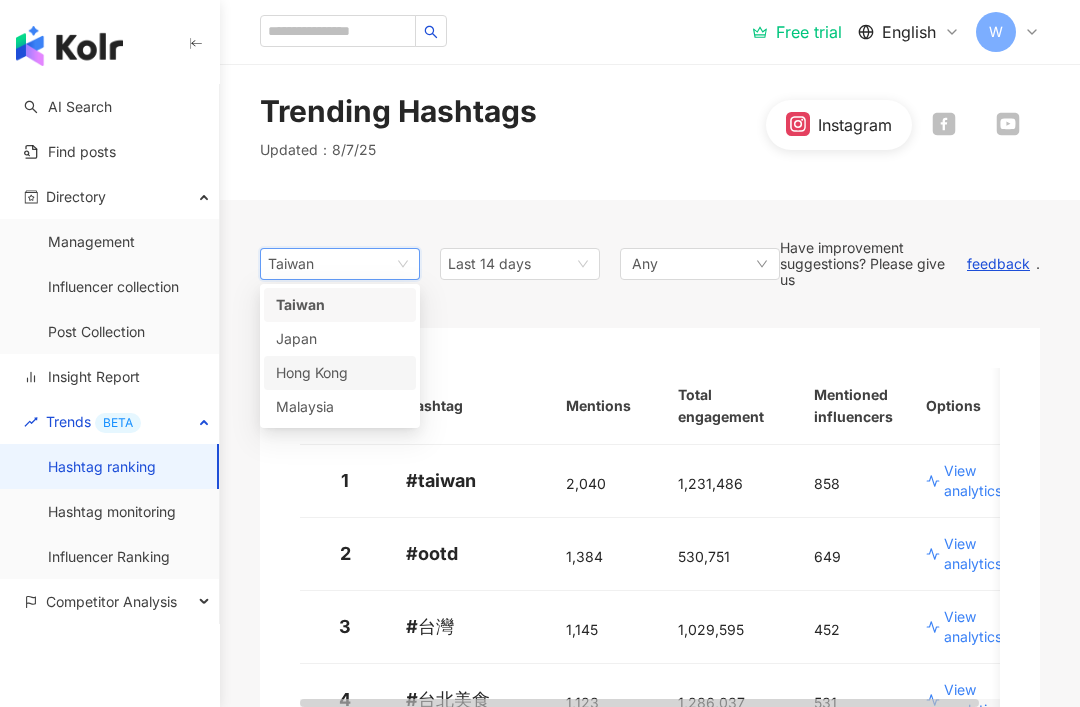 click on "Hong Kong" at bounding box center [308, 373] 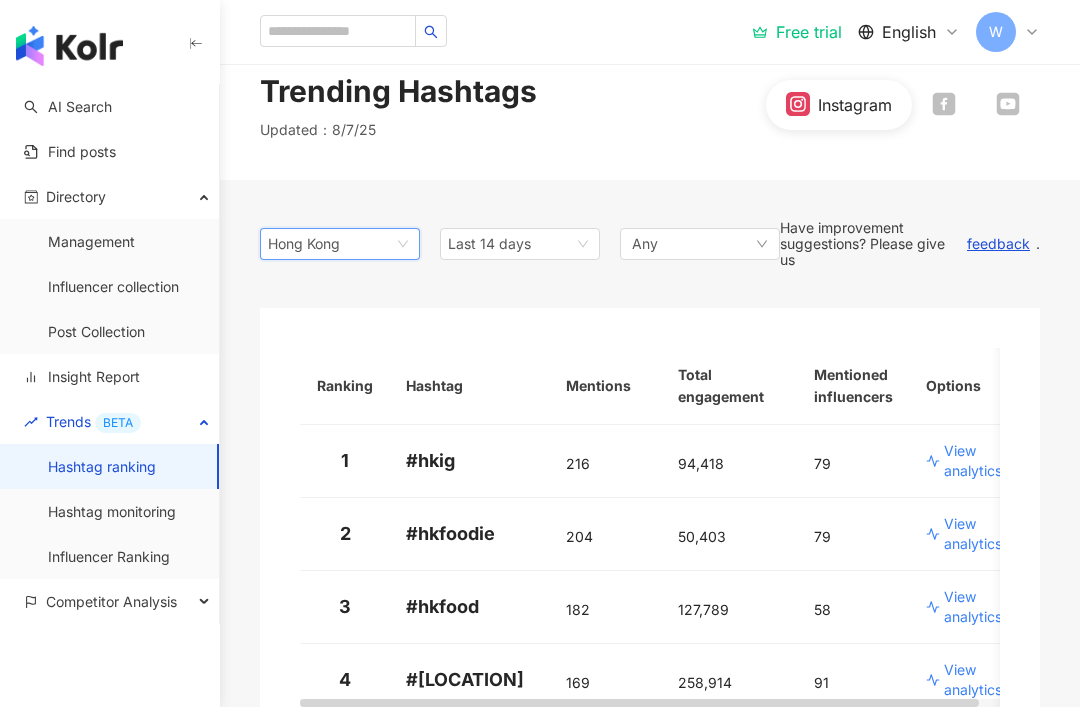 scroll, scrollTop: 35, scrollLeft: 0, axis: vertical 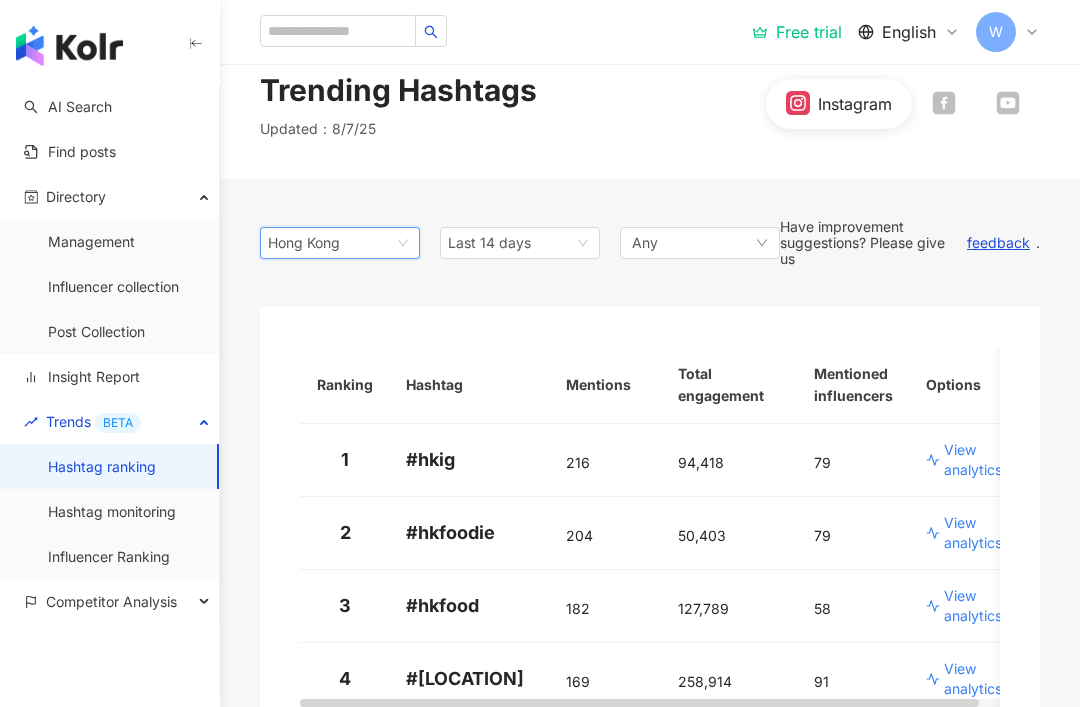 click on "Hong Kong" at bounding box center (340, 243) 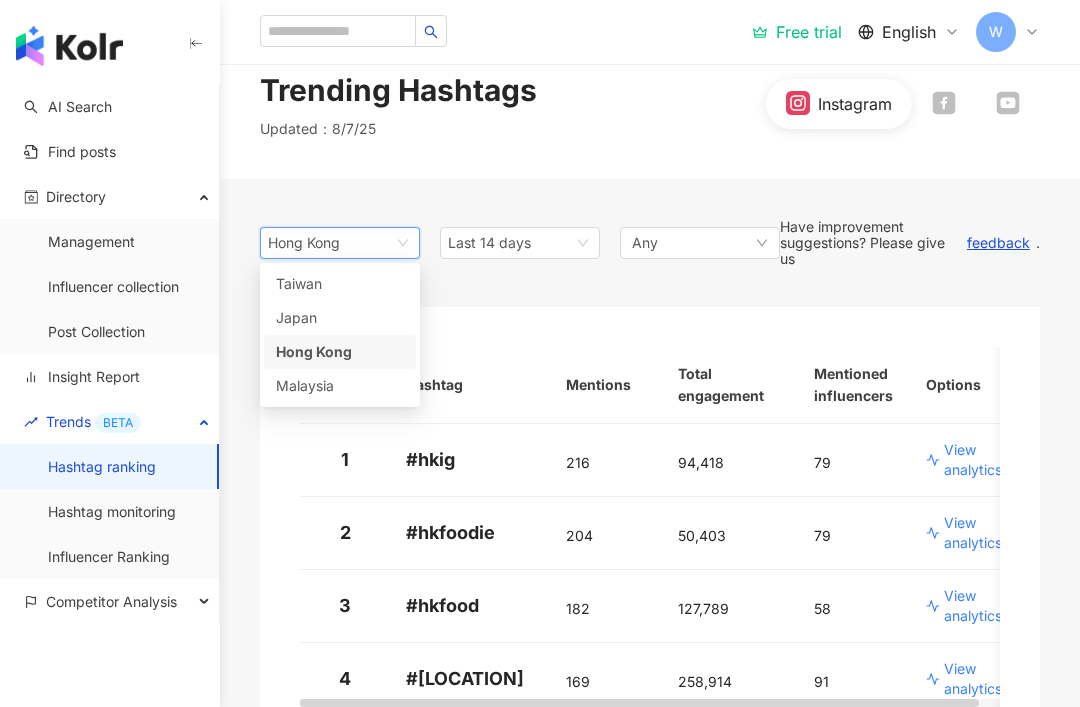 click on "Hong Kong" at bounding box center [300, 243] 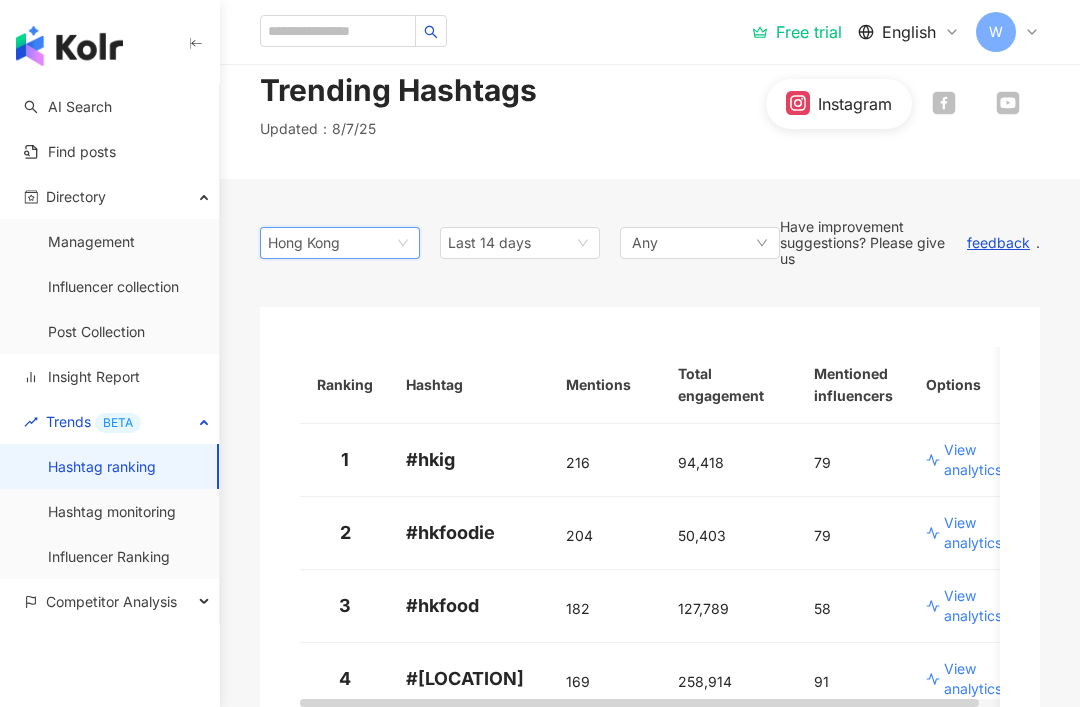 click on "Hong Kong" at bounding box center [300, 243] 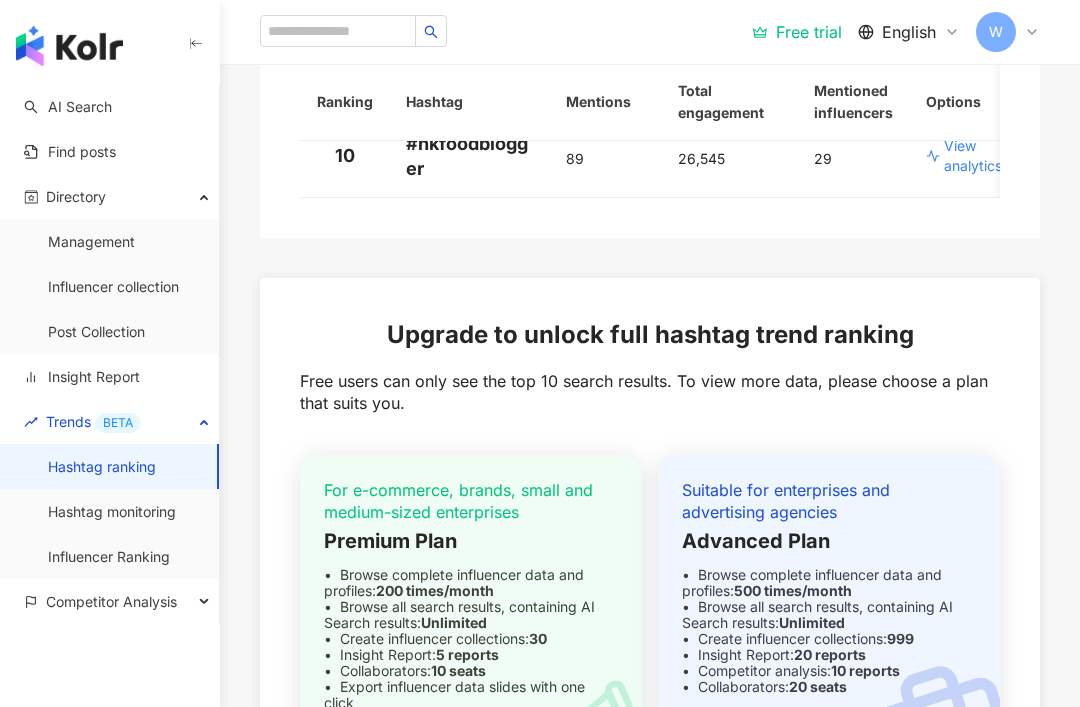 scroll, scrollTop: 1356, scrollLeft: 0, axis: vertical 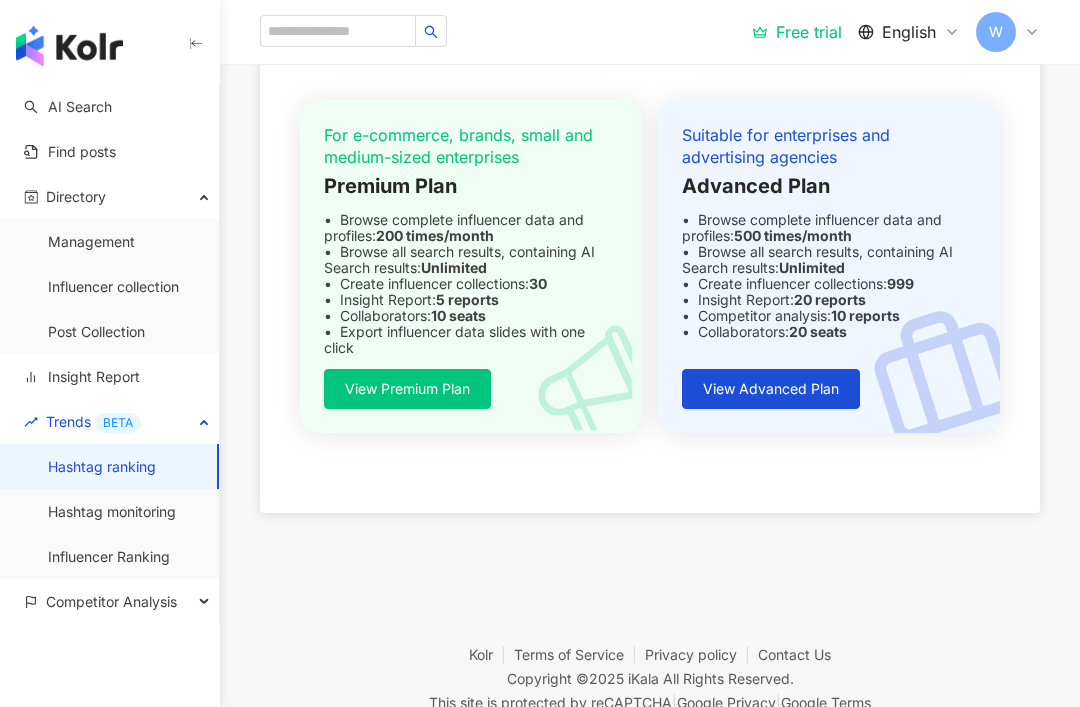 click on "Hashtag monitoring" at bounding box center [112, 512] 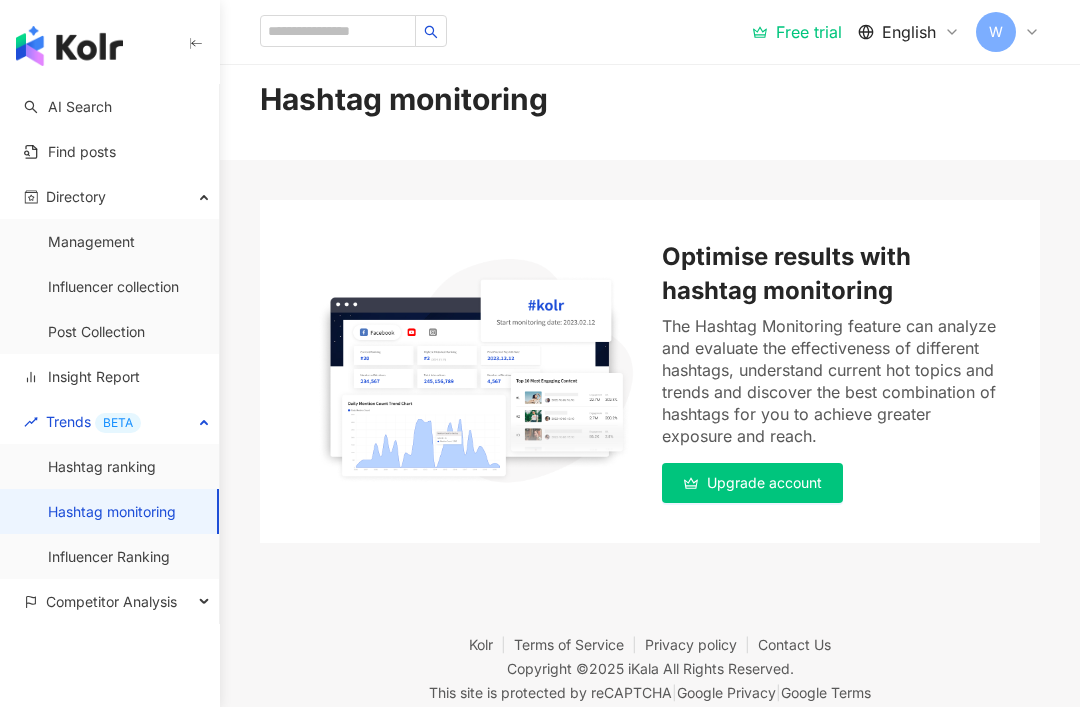 click on "Influencer Ranking" at bounding box center (109, 557) 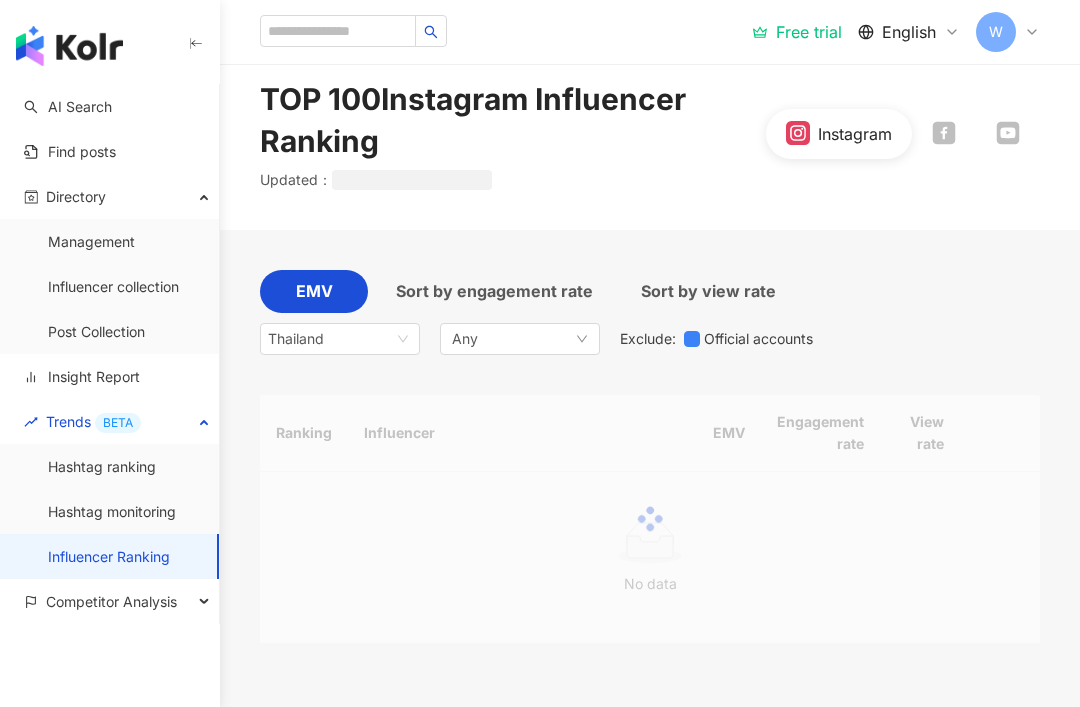 scroll, scrollTop: 0, scrollLeft: 0, axis: both 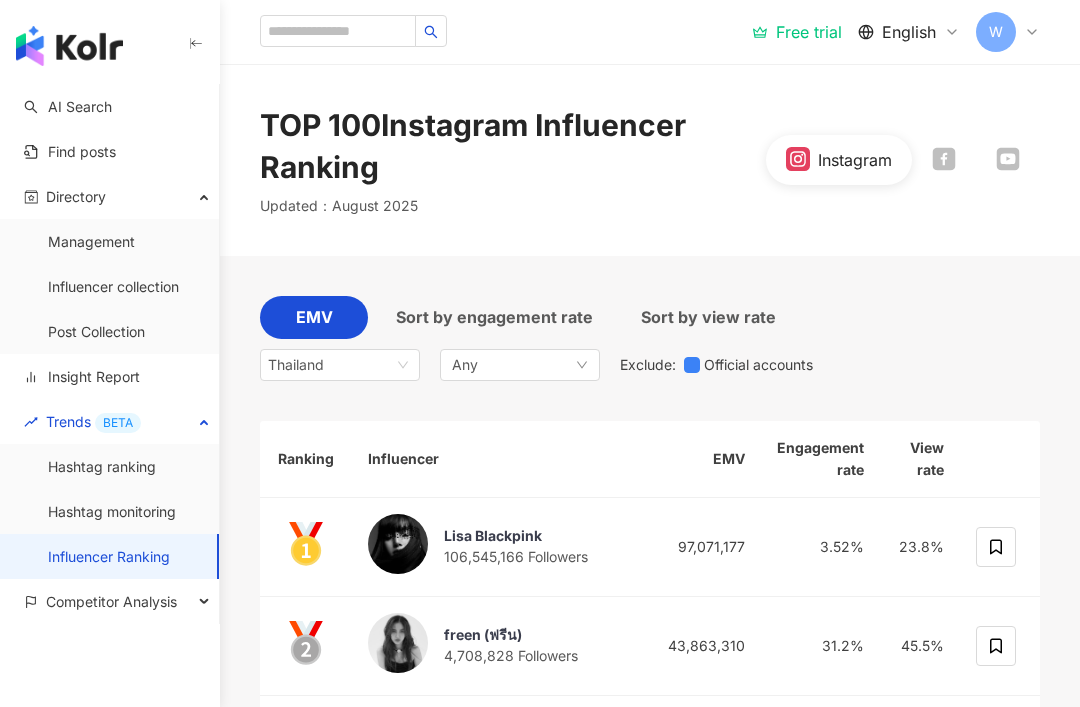 click on "Sort by engagement rate" at bounding box center (494, 317) 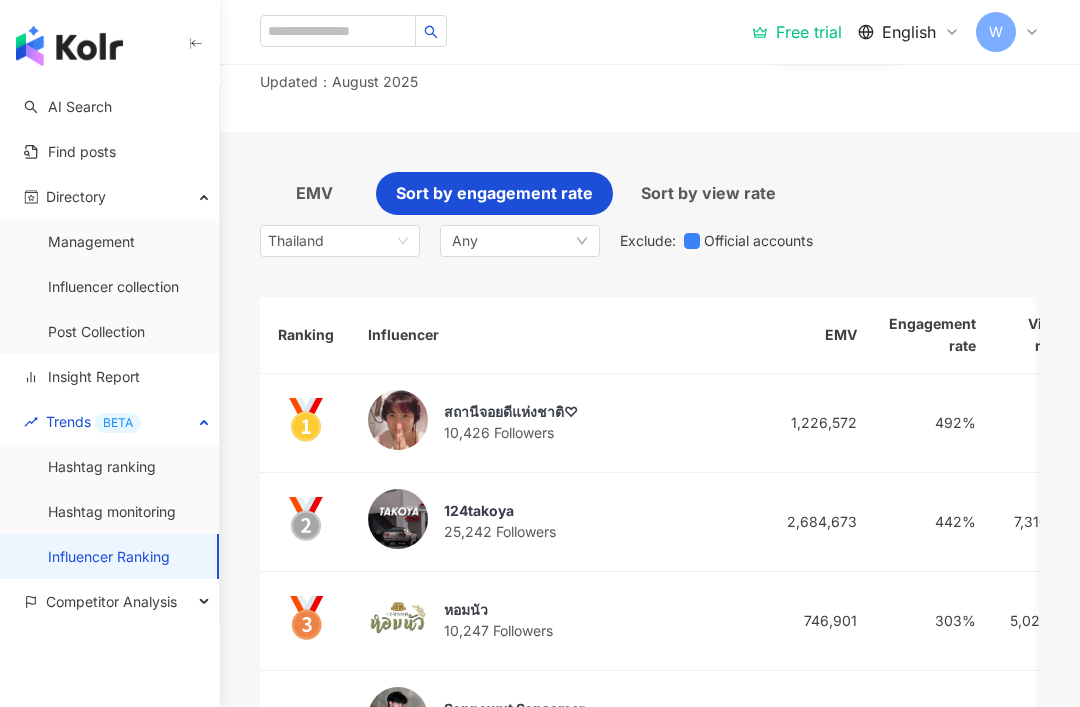 scroll, scrollTop: 118, scrollLeft: 0, axis: vertical 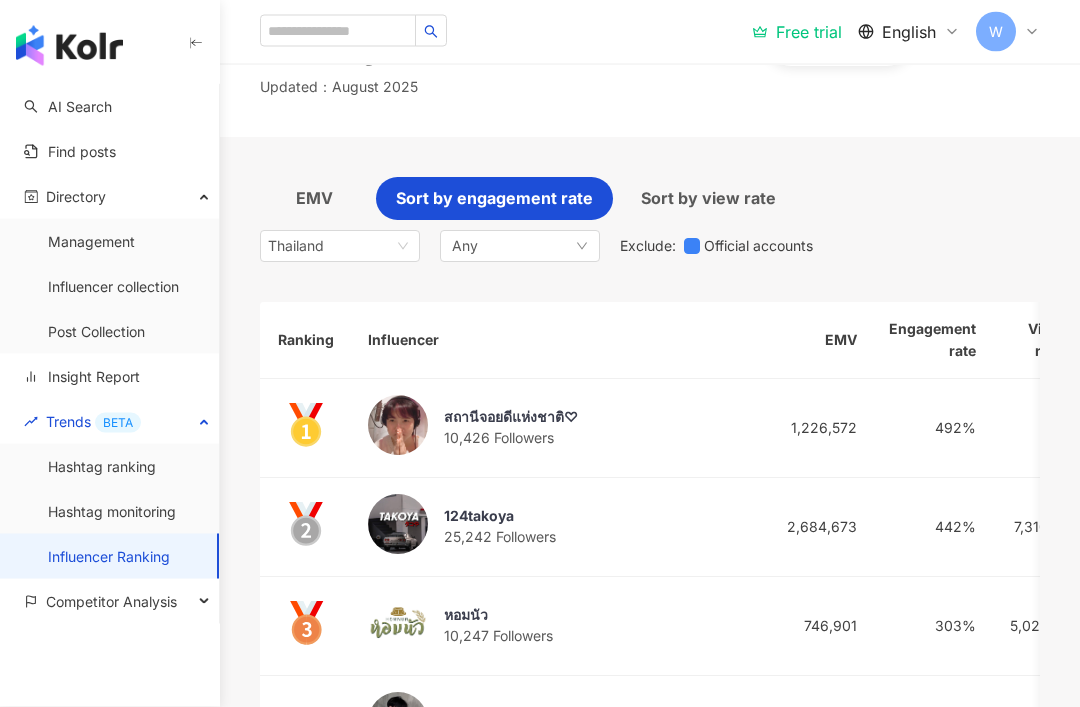 click on "Sort by view rate" at bounding box center (708, 199) 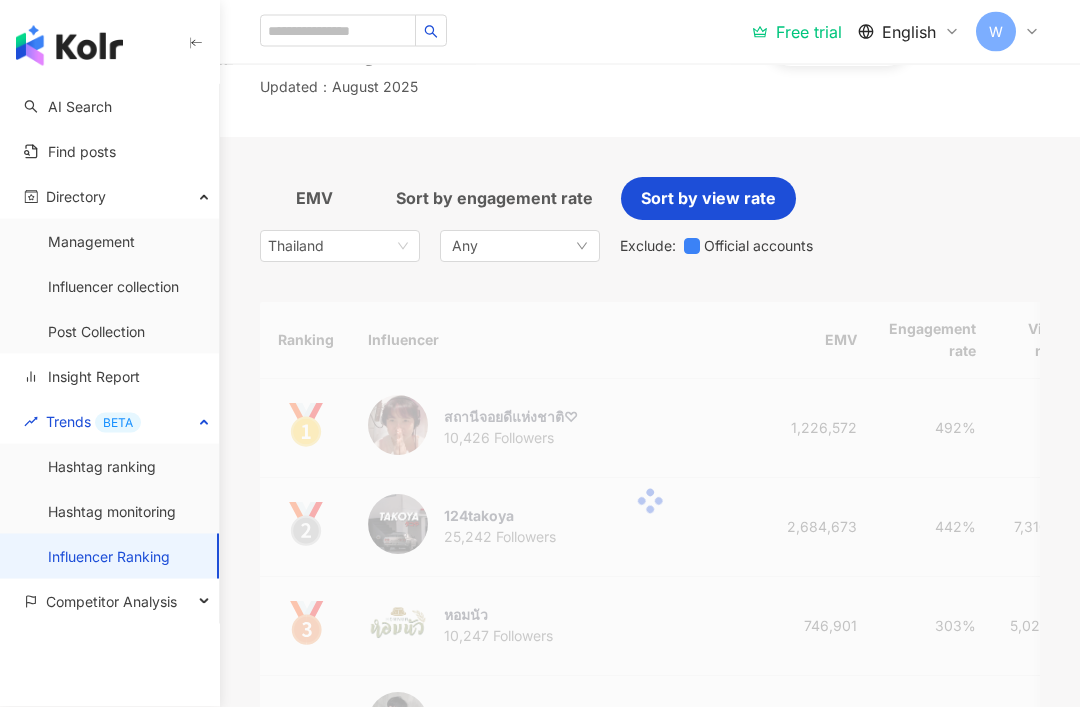 scroll, scrollTop: 119, scrollLeft: 0, axis: vertical 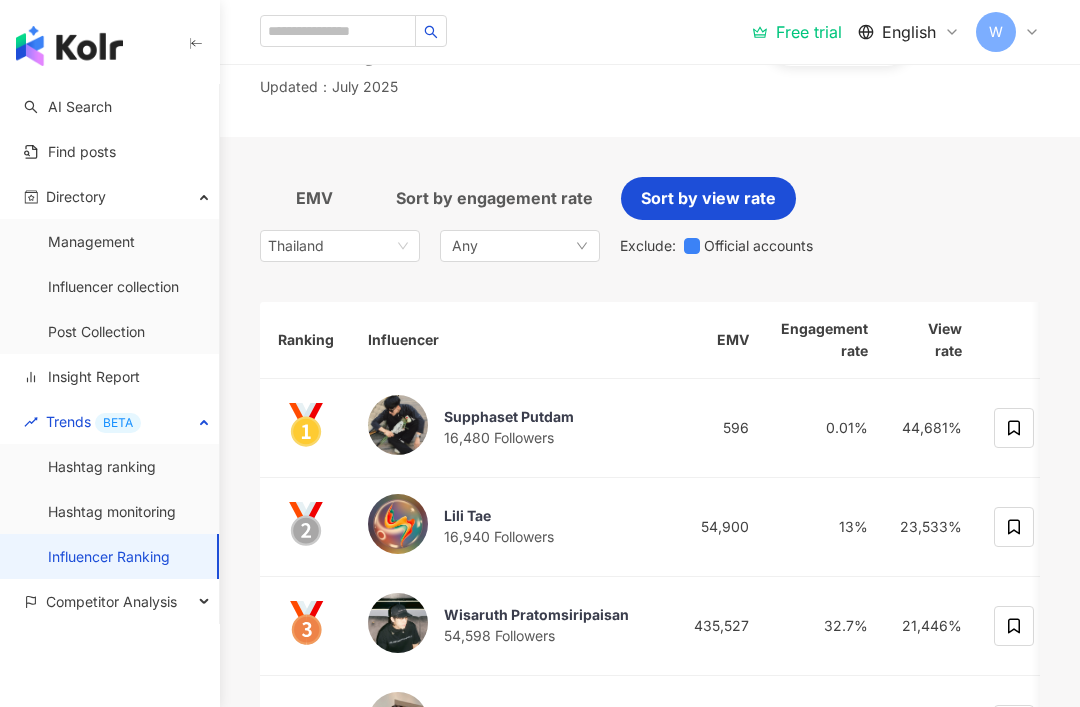 click on "EMV" at bounding box center (314, 198) 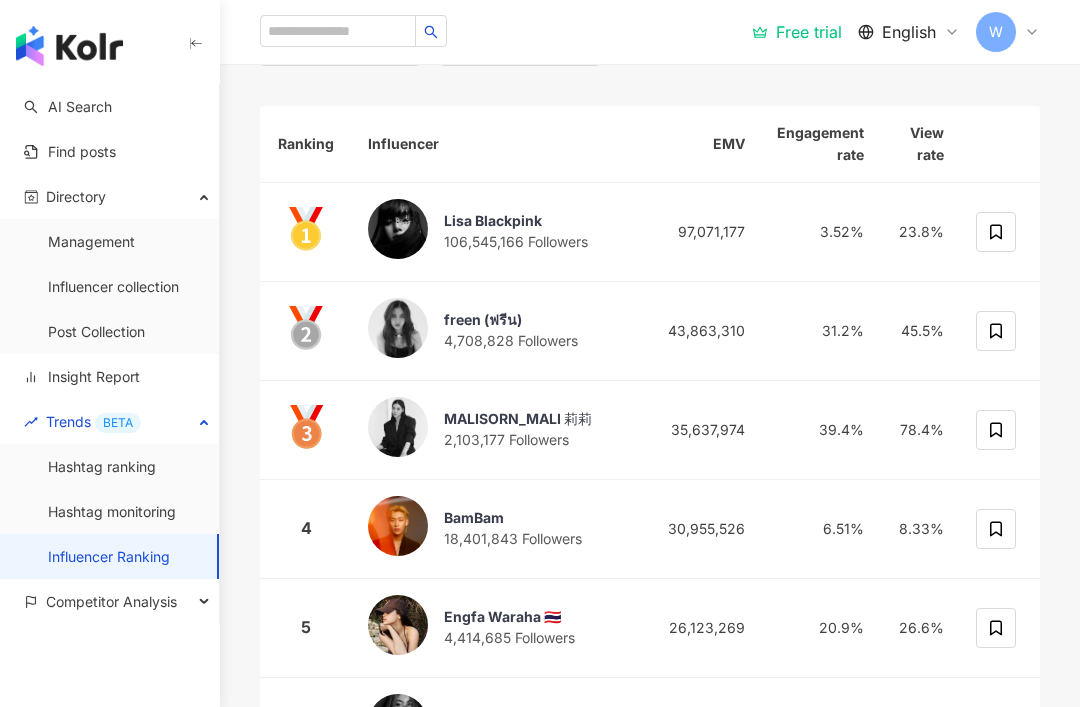 click on "Influencer" at bounding box center (496, 144) 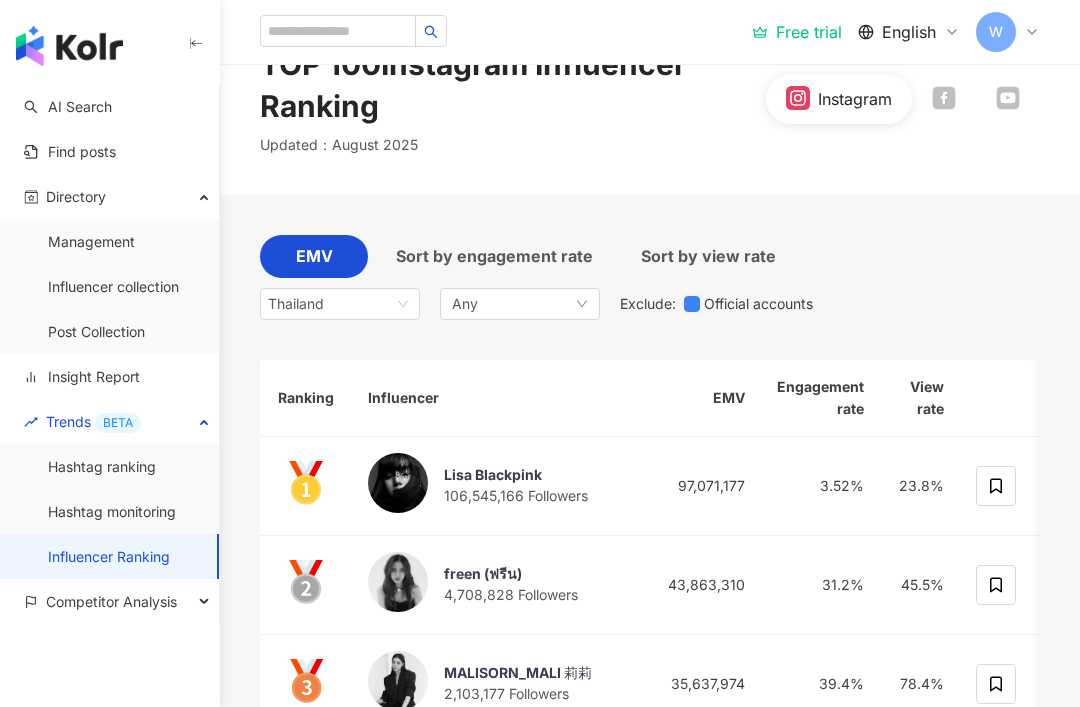 scroll, scrollTop: 220, scrollLeft: 0, axis: vertical 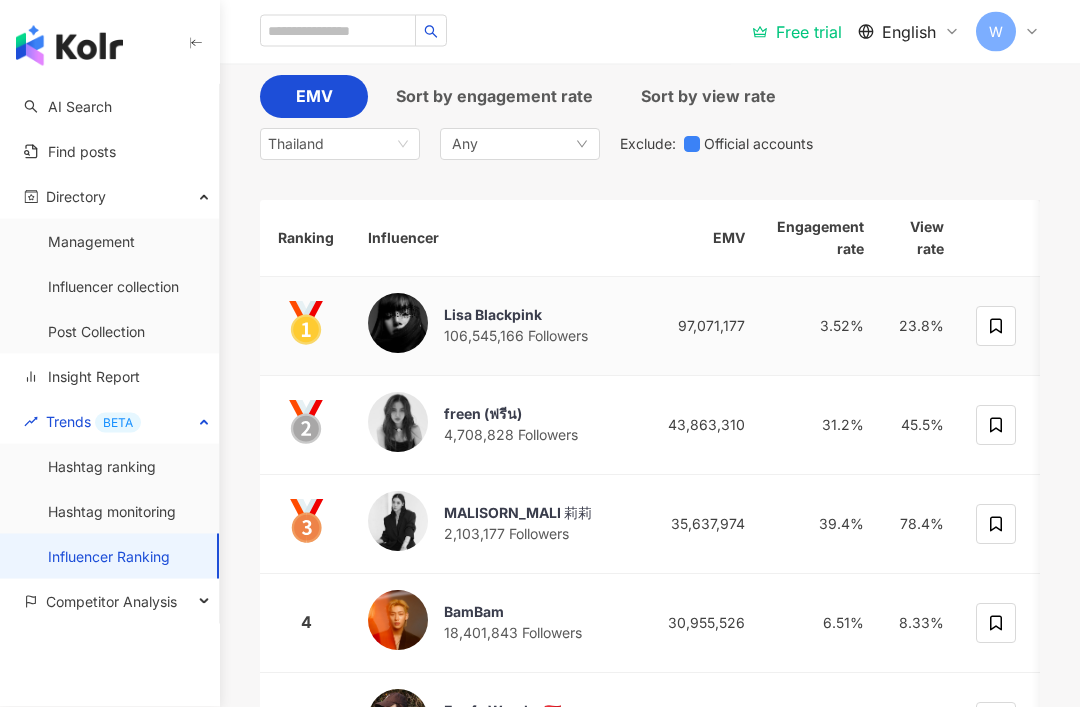 click on "Lisa Blackpink" at bounding box center [516, 316] 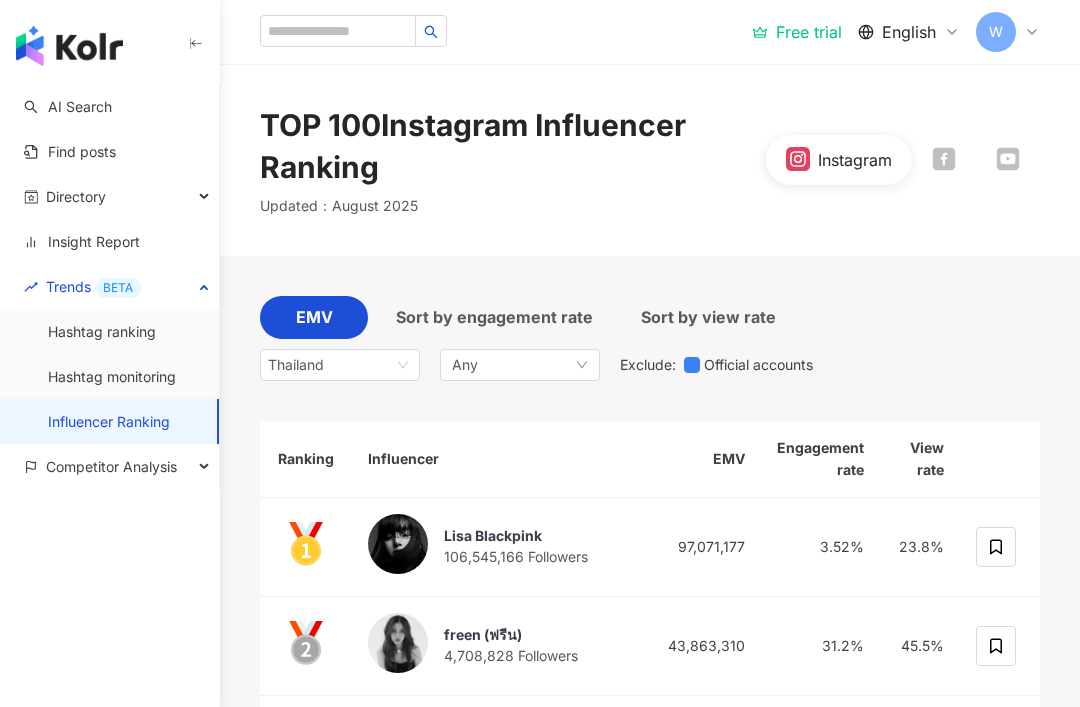 scroll, scrollTop: 0, scrollLeft: 0, axis: both 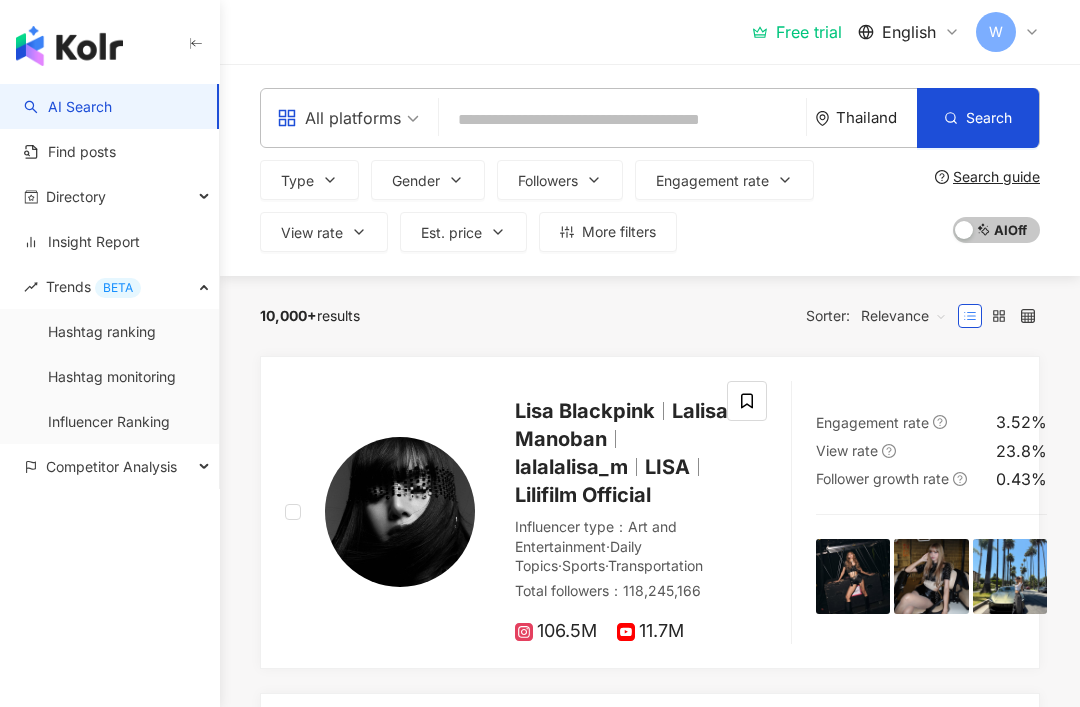 click on "Engagement rate" at bounding box center [712, 181] 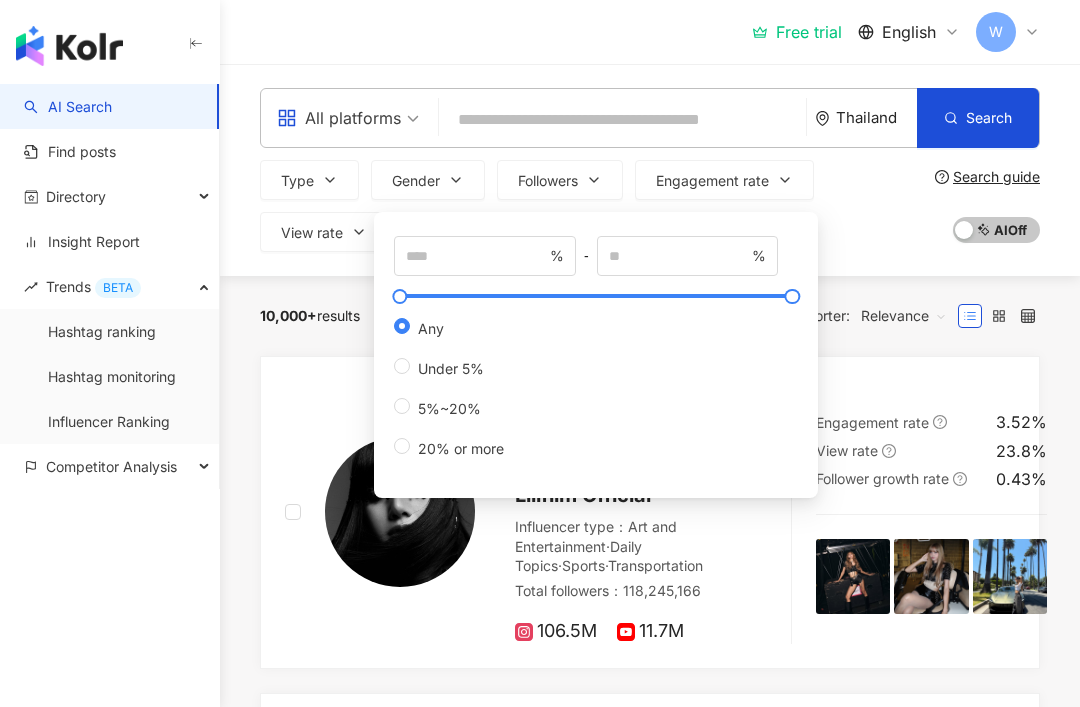 click 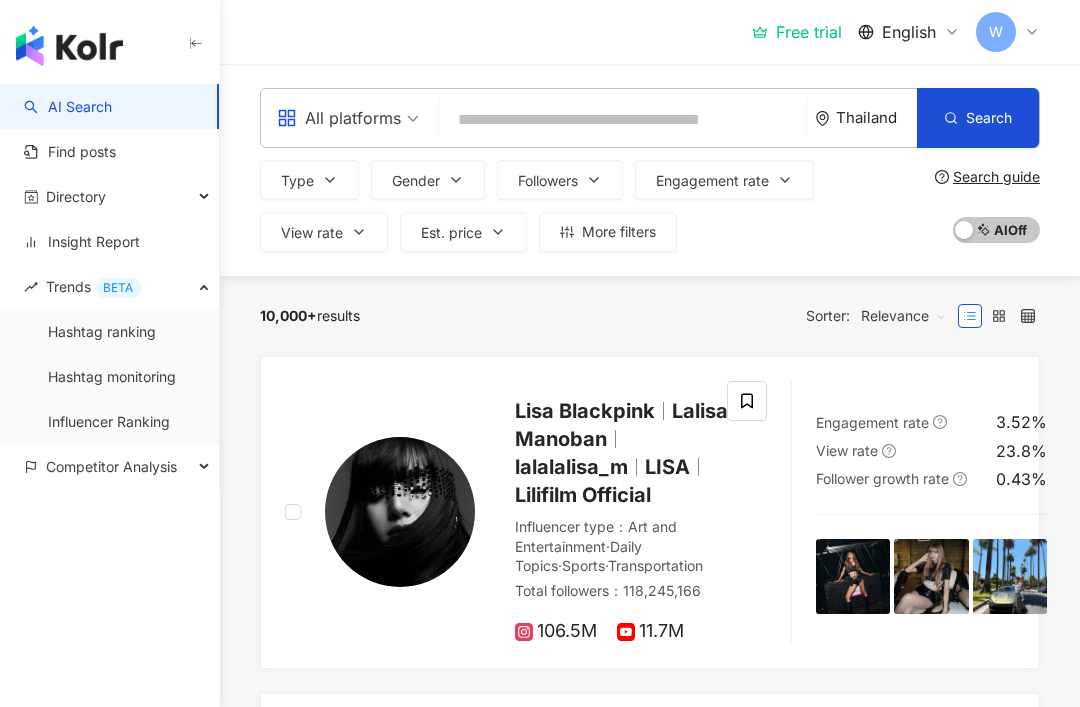click on "All platforms" at bounding box center [339, 118] 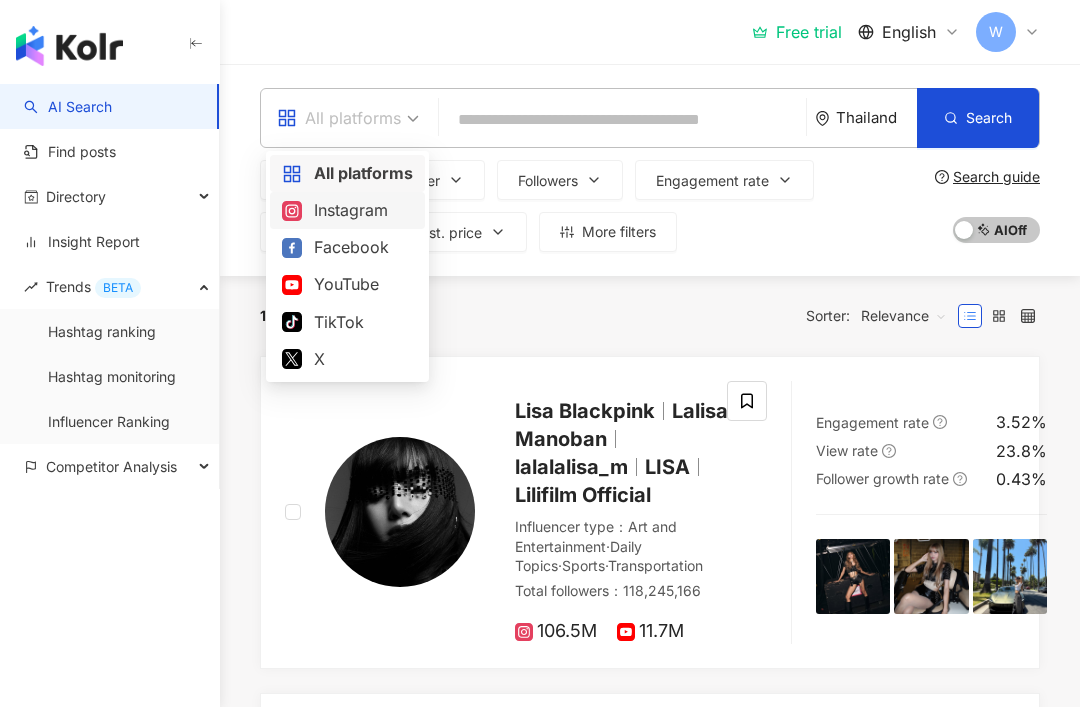 click on "Instagram" at bounding box center (347, 210) 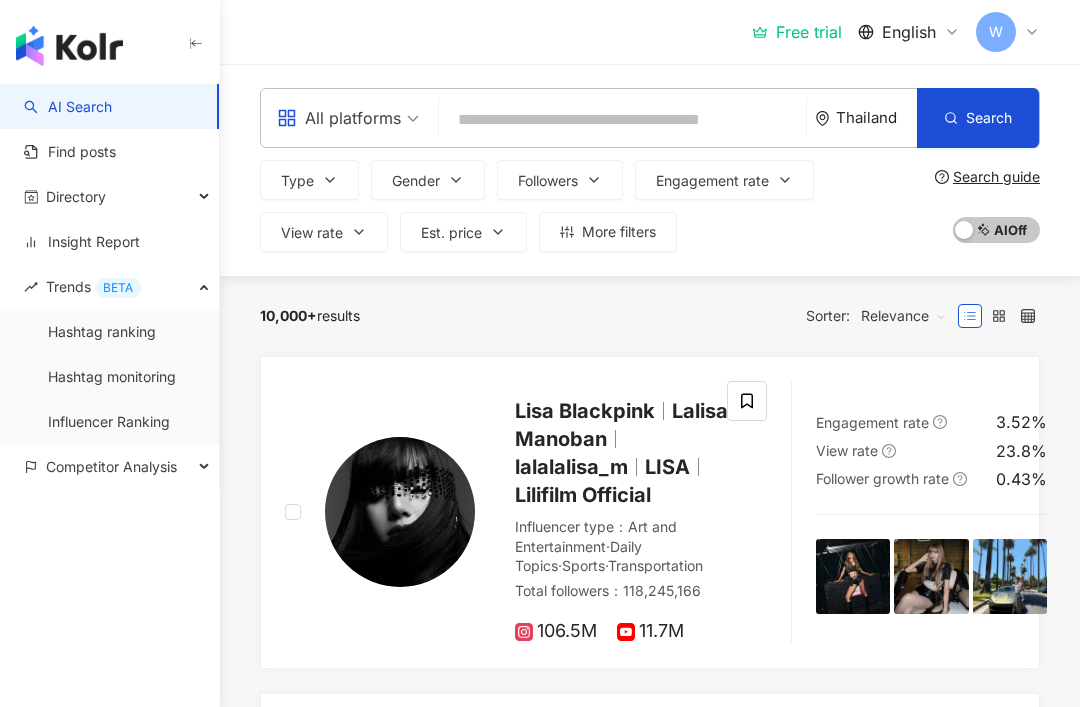 click at bounding box center (622, 120) 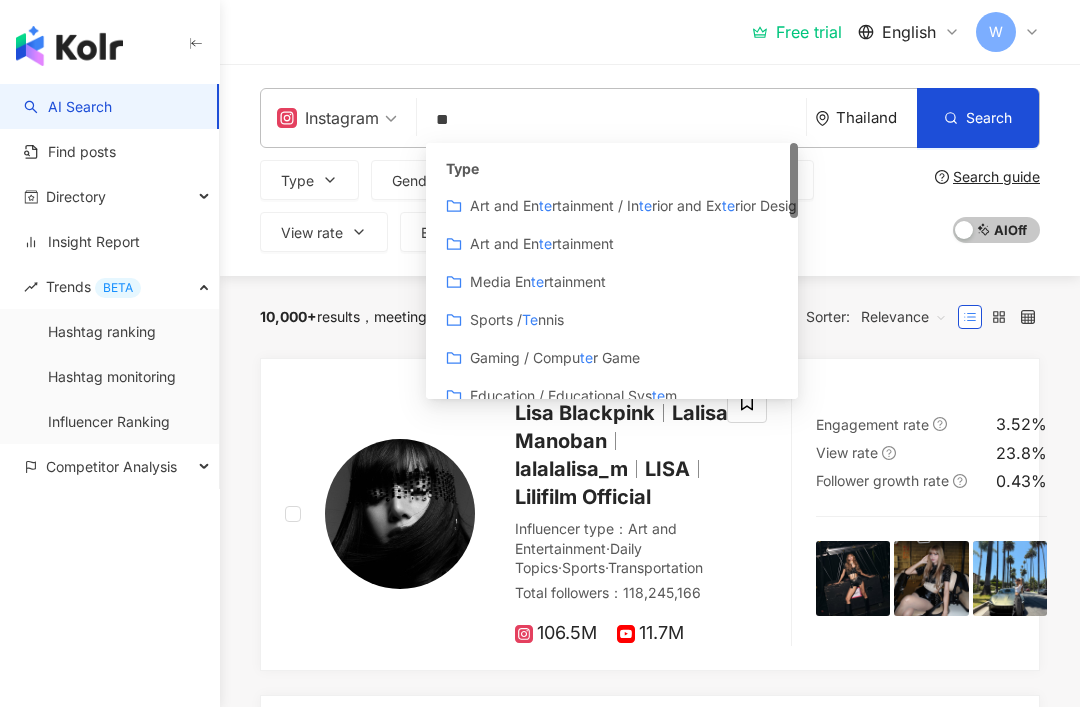 type on "*" 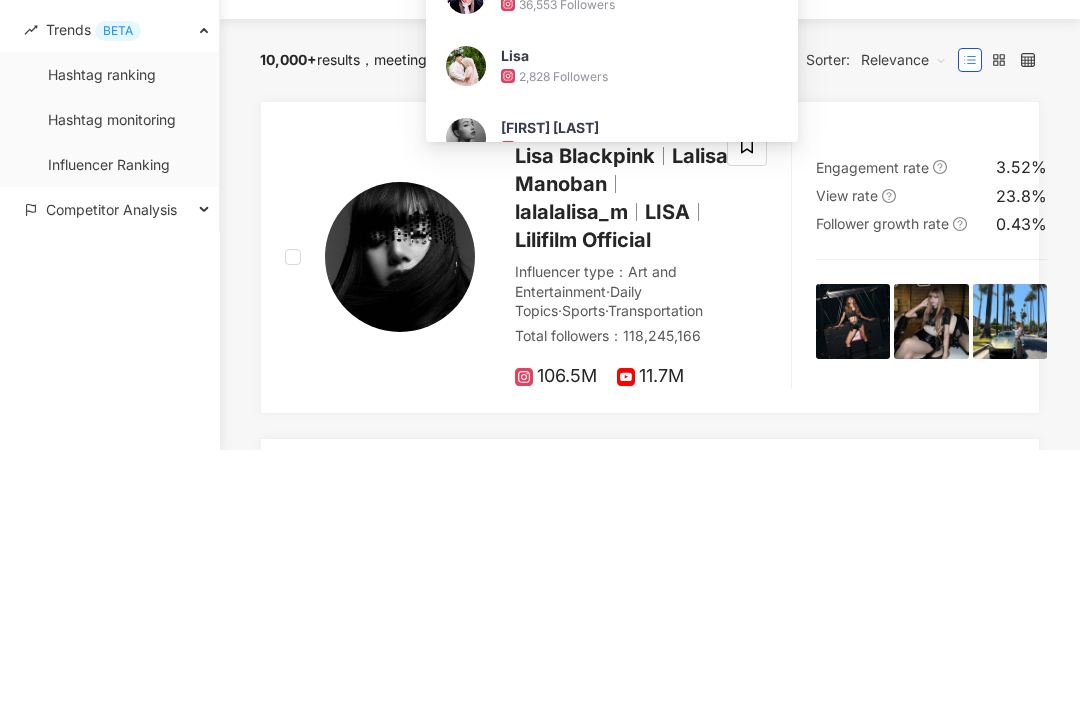 scroll, scrollTop: 140, scrollLeft: 0, axis: vertical 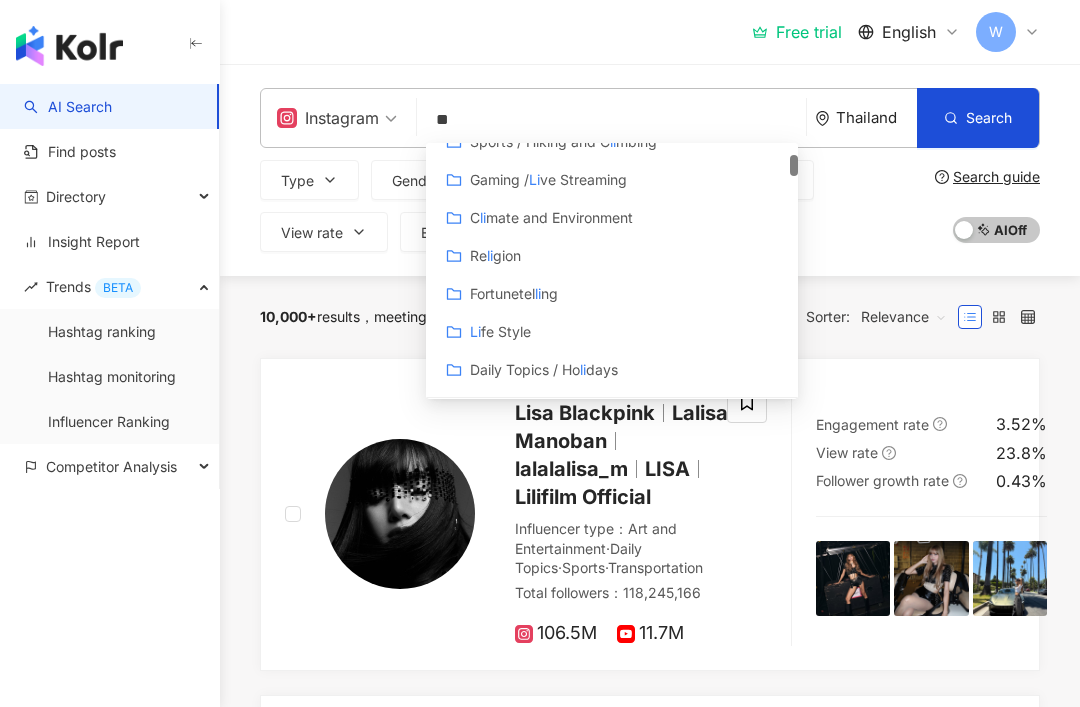 type on "*" 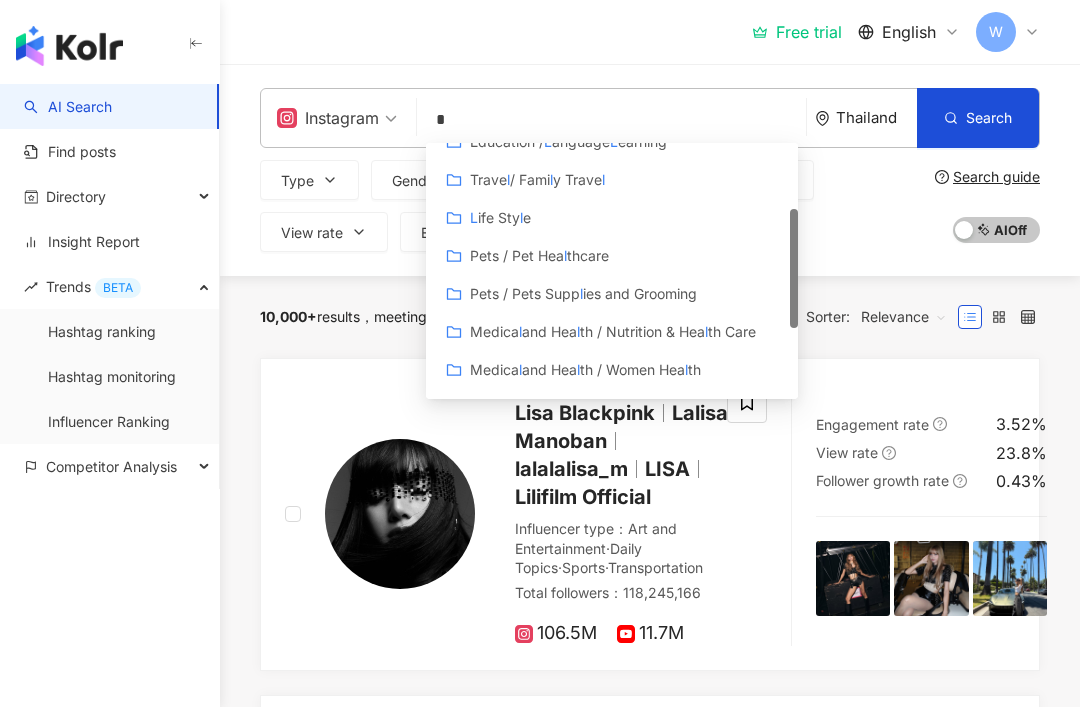 type 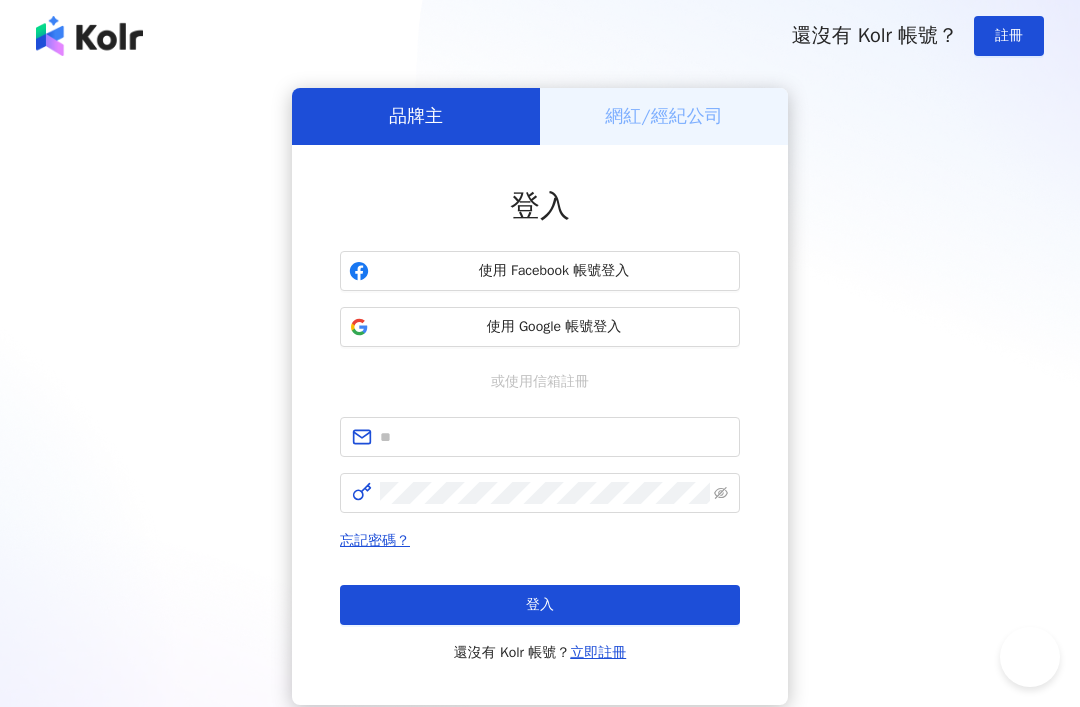scroll, scrollTop: 0, scrollLeft: 0, axis: both 